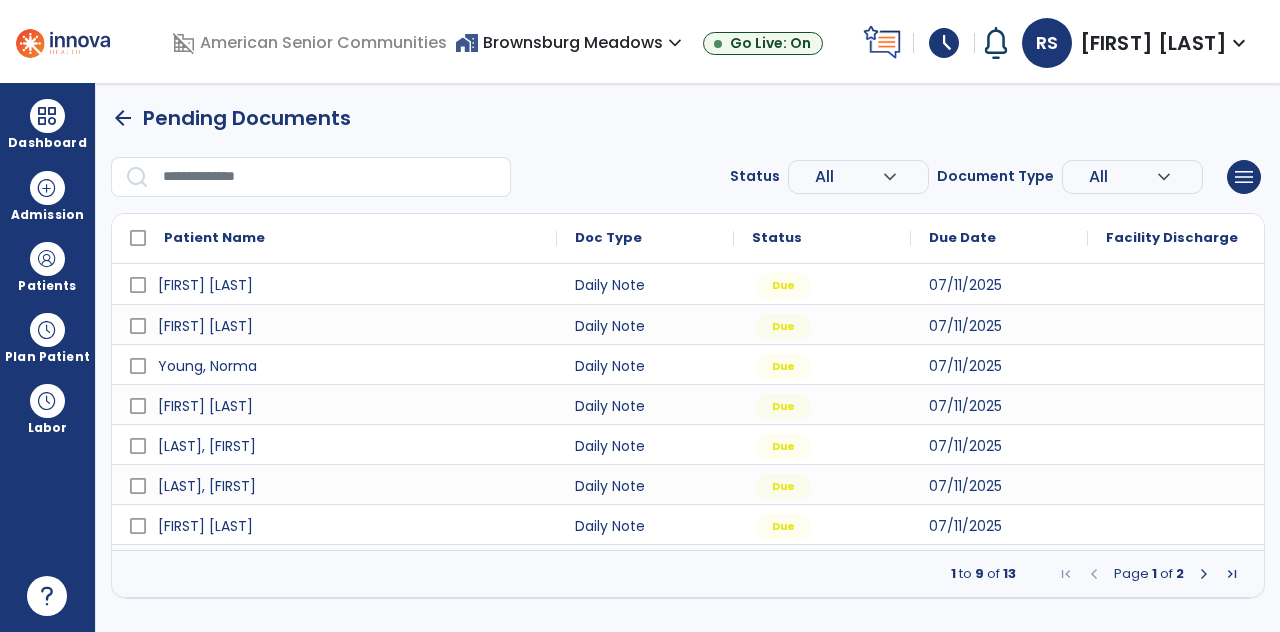 scroll, scrollTop: 0, scrollLeft: 0, axis: both 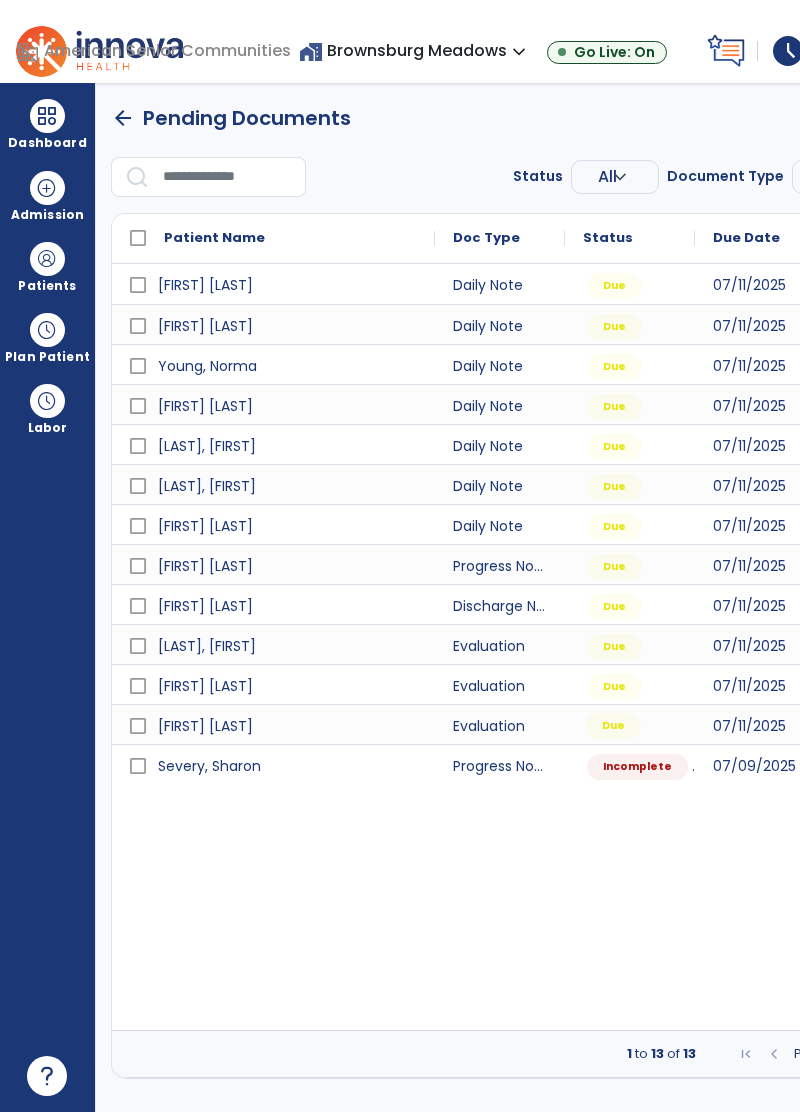 click on "Due" at bounding box center (613, 726) 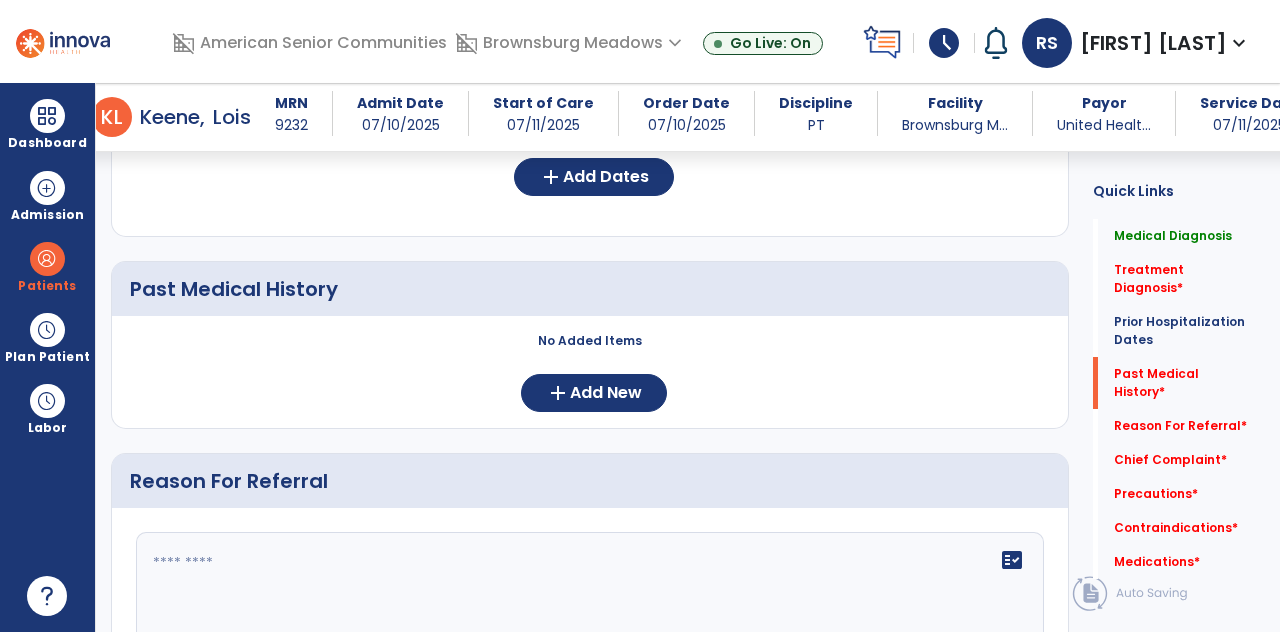 scroll, scrollTop: 836, scrollLeft: 0, axis: vertical 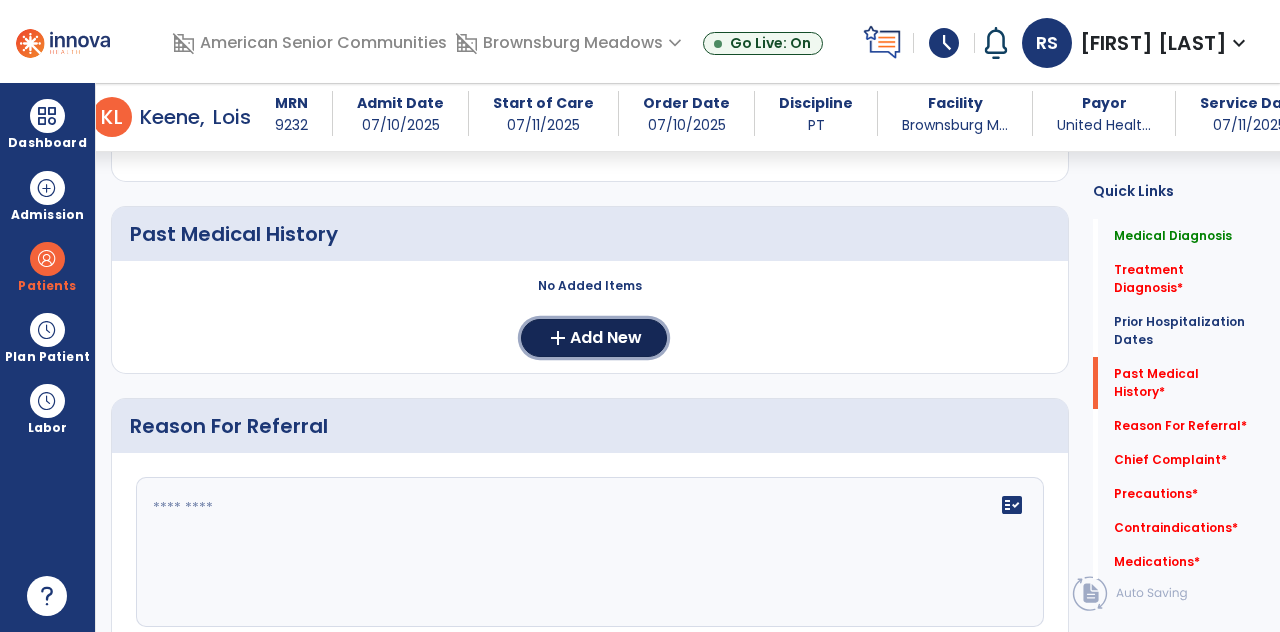 click on "Add New" 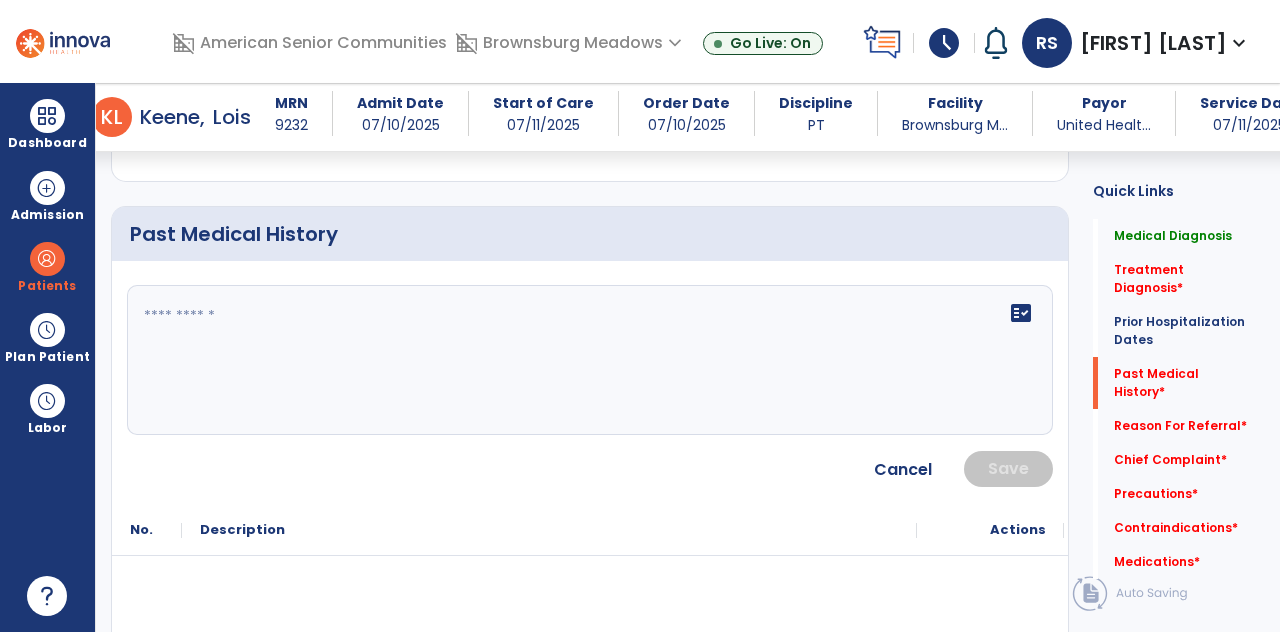 click 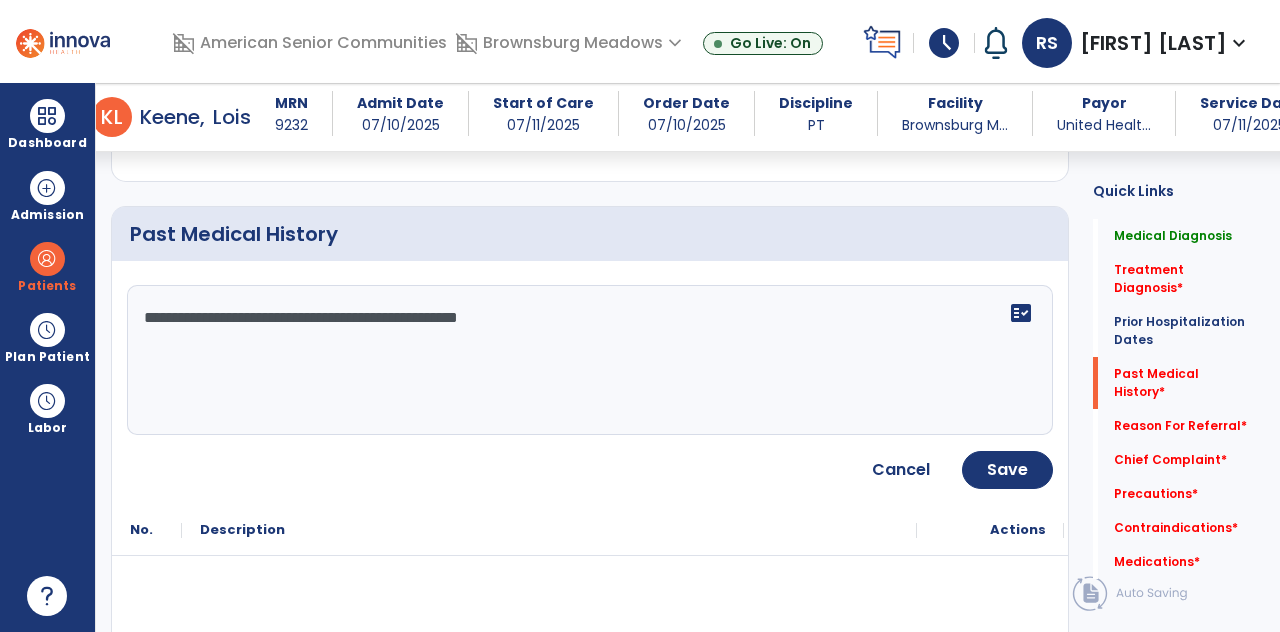 click on "**********" 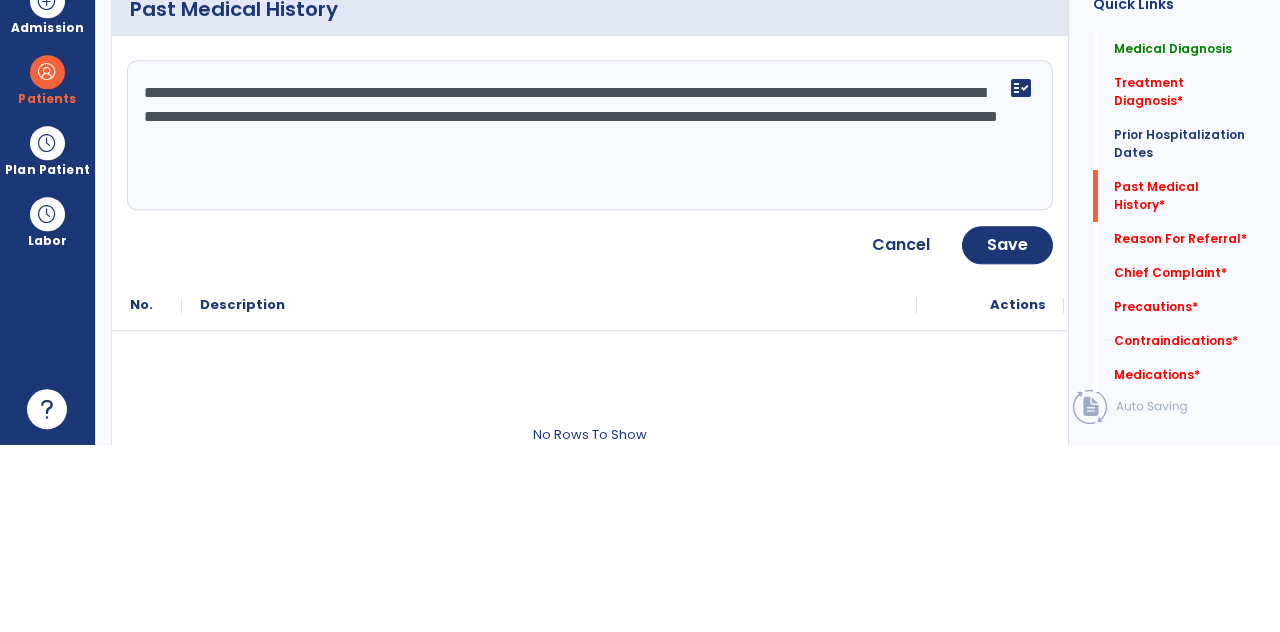 scroll, scrollTop: 873, scrollLeft: 0, axis: vertical 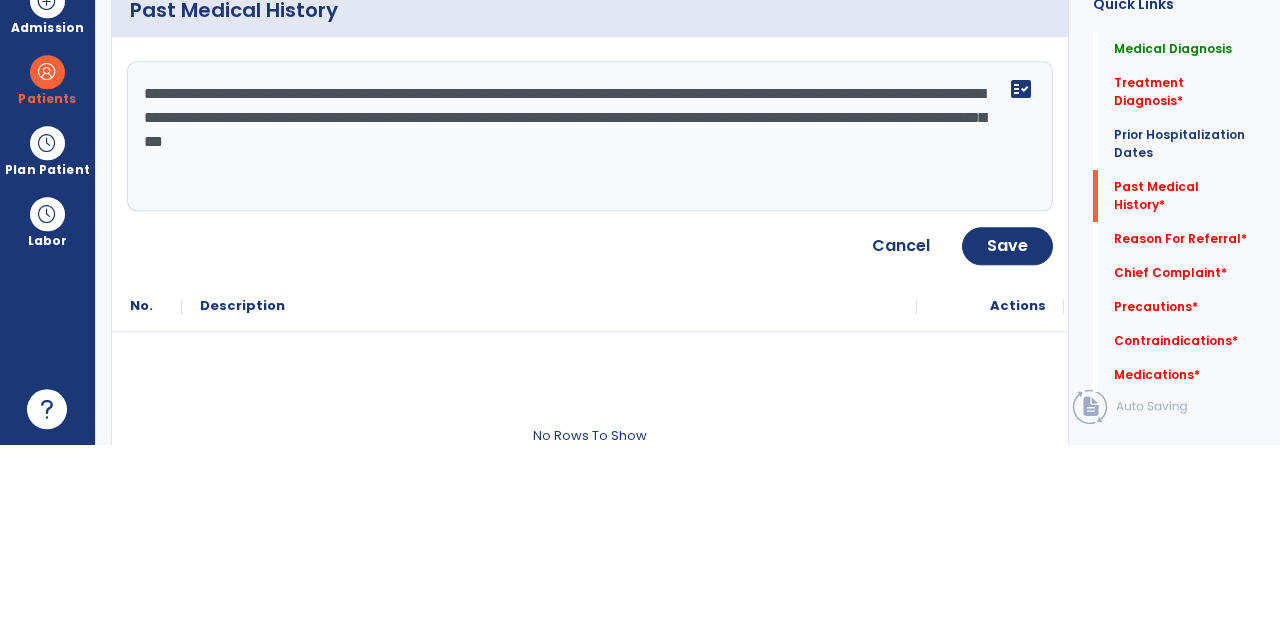 type on "**********" 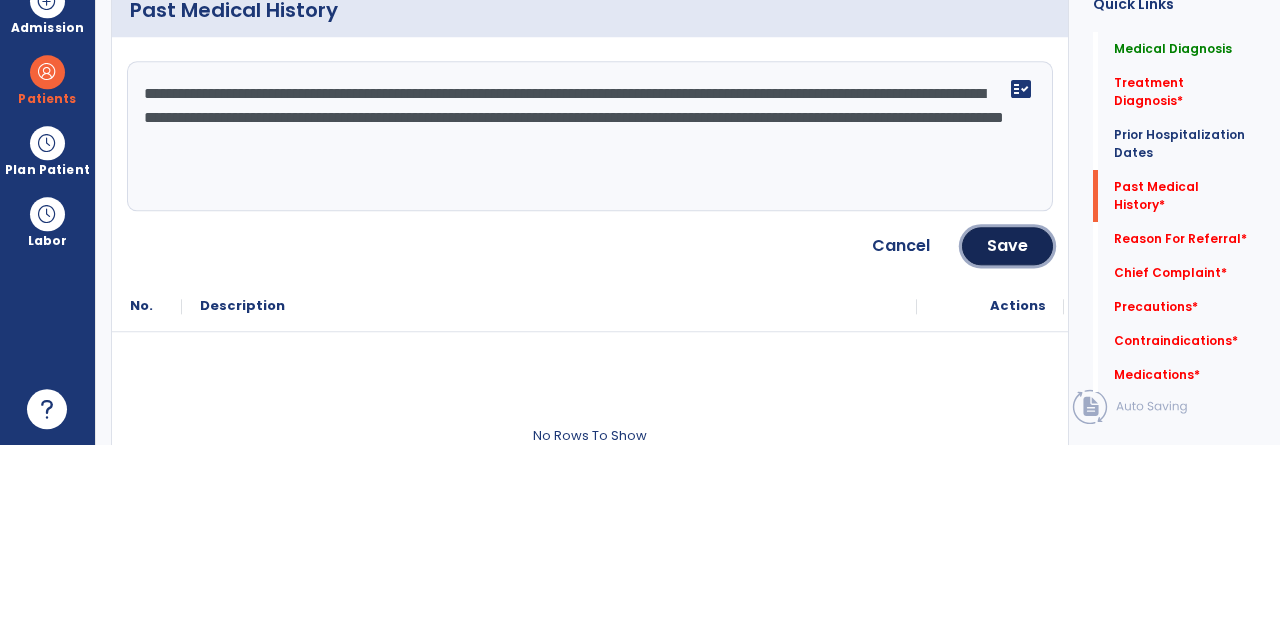 click on "Save" 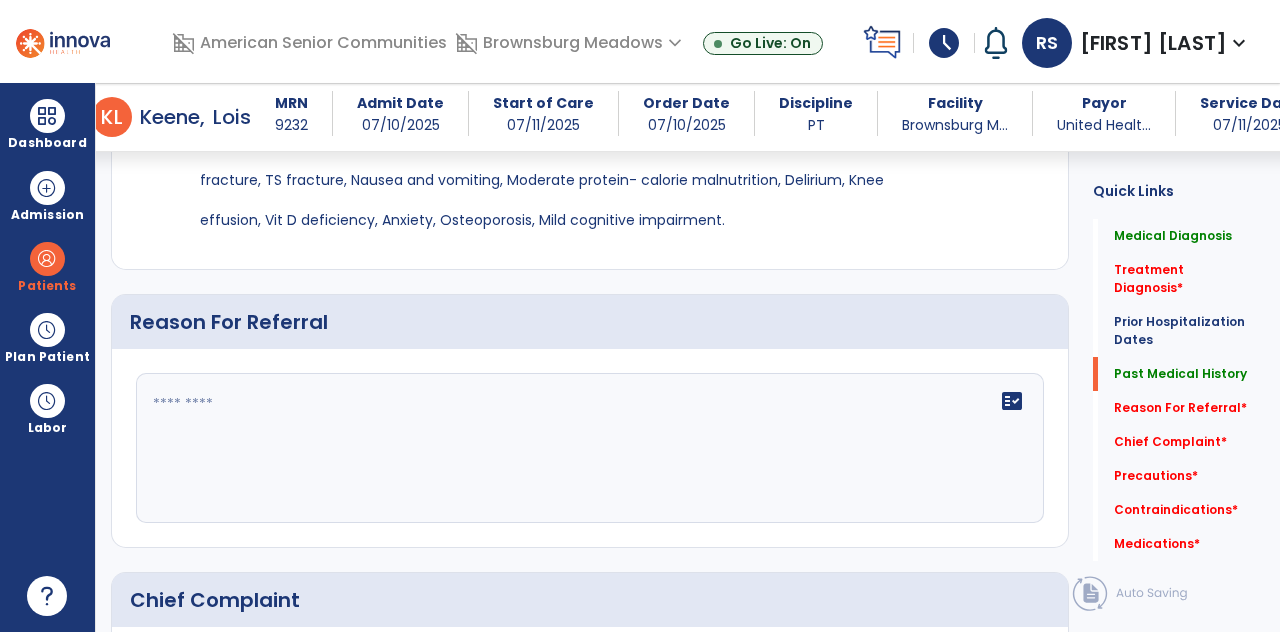 scroll, scrollTop: 1115, scrollLeft: 0, axis: vertical 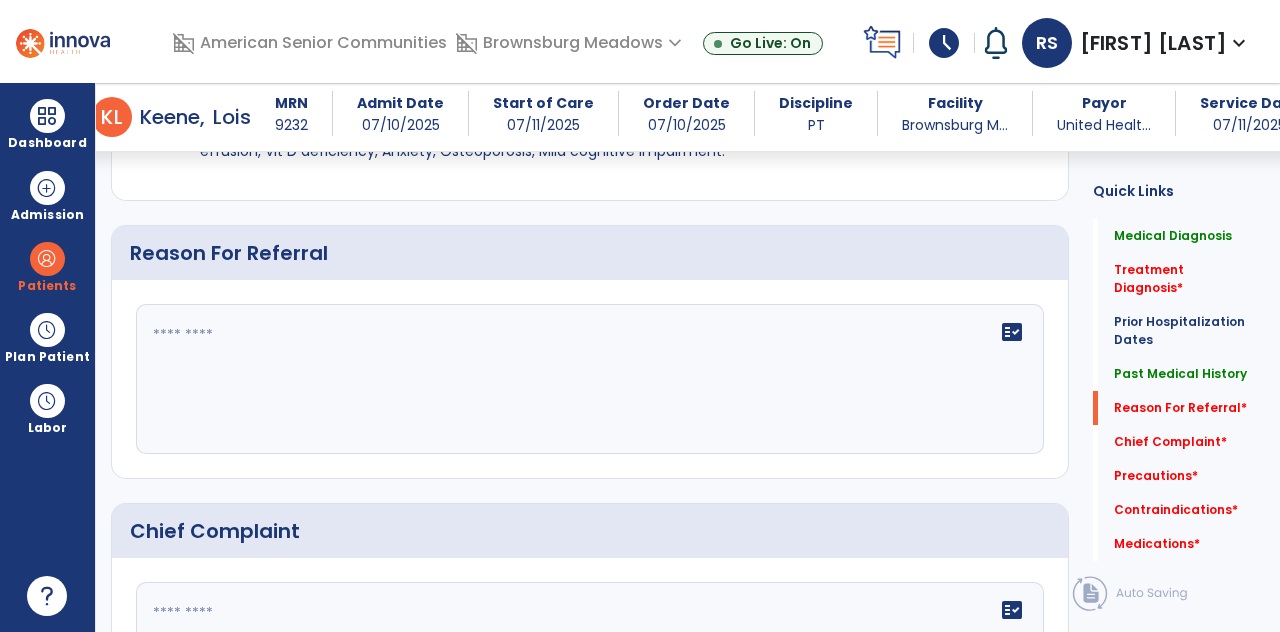 click on "fact_check" 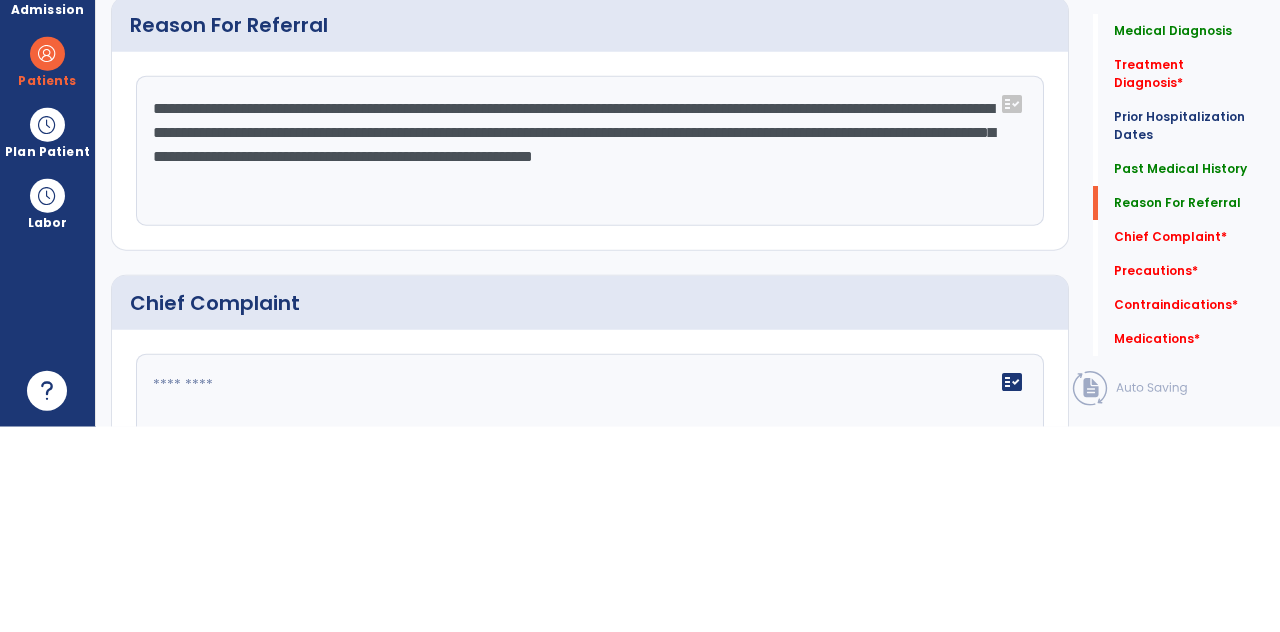 scroll, scrollTop: 1140, scrollLeft: 0, axis: vertical 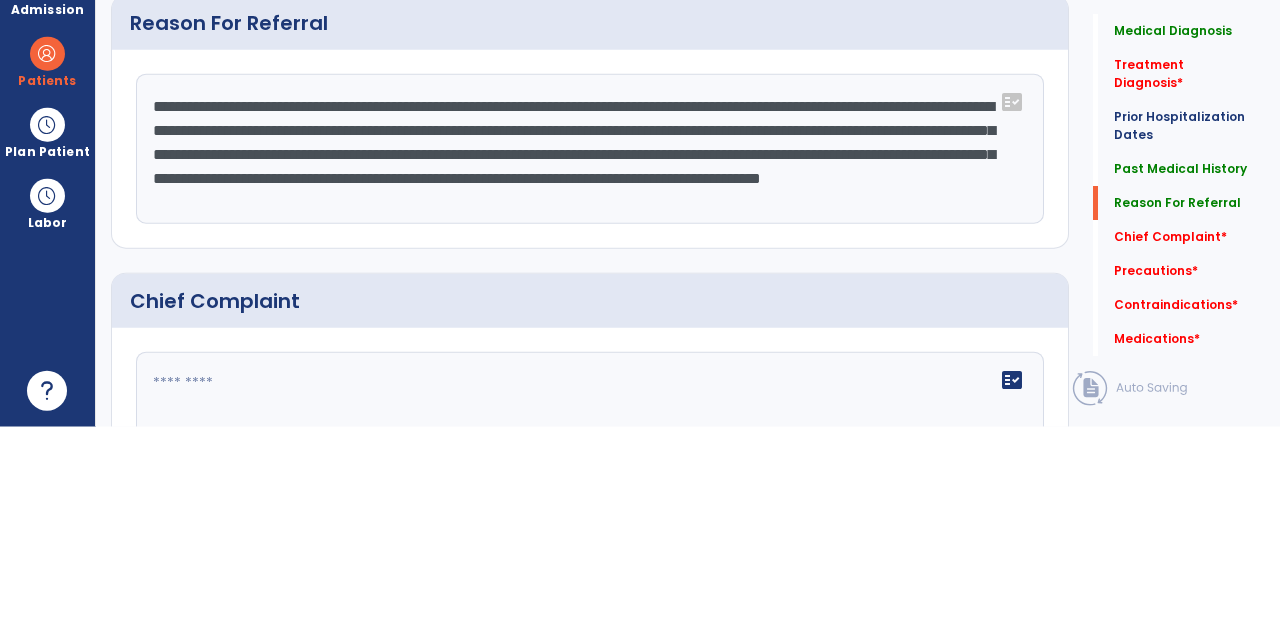 type on "**********" 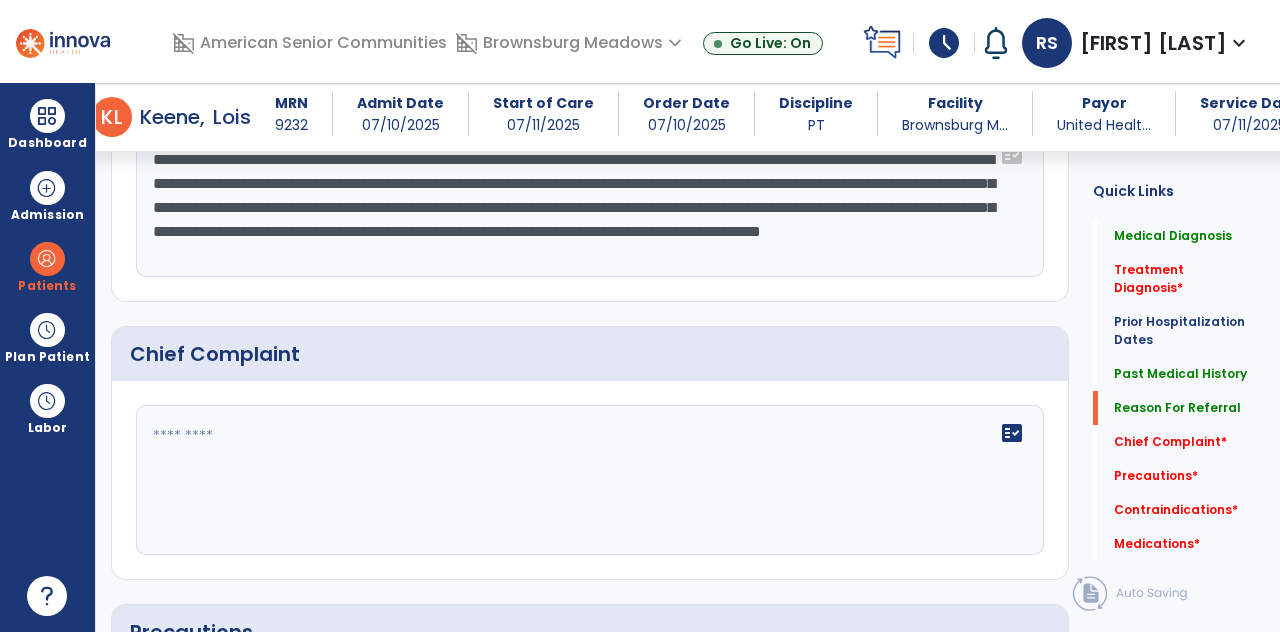 scroll, scrollTop: 1372, scrollLeft: 0, axis: vertical 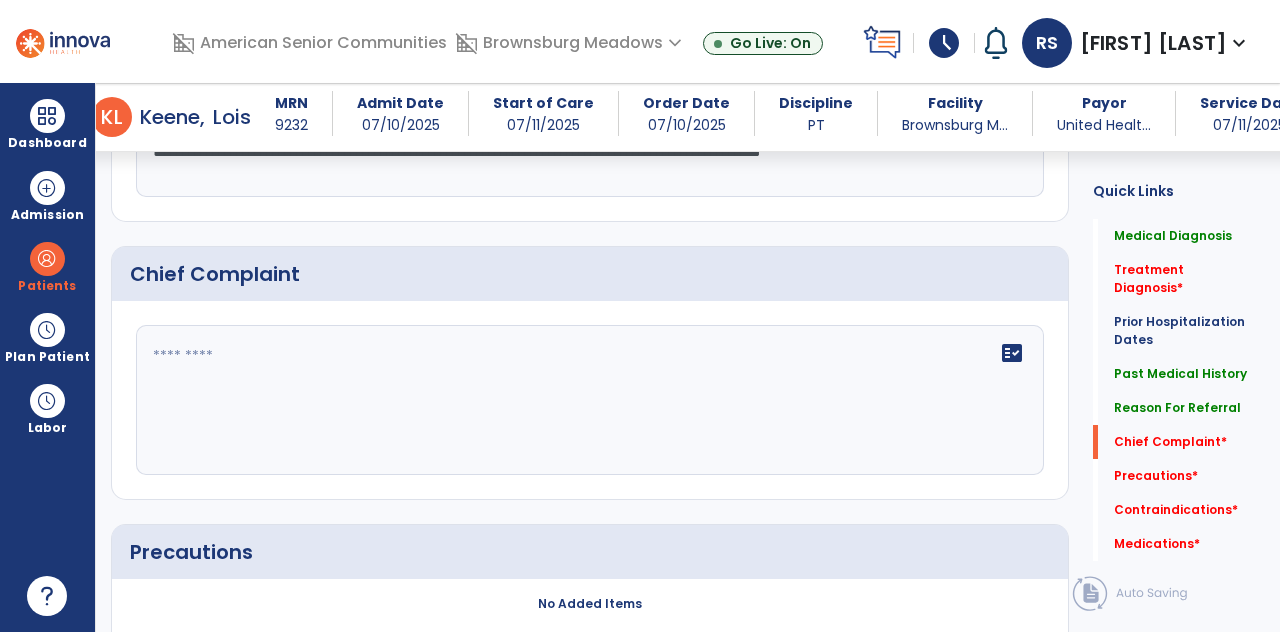 click 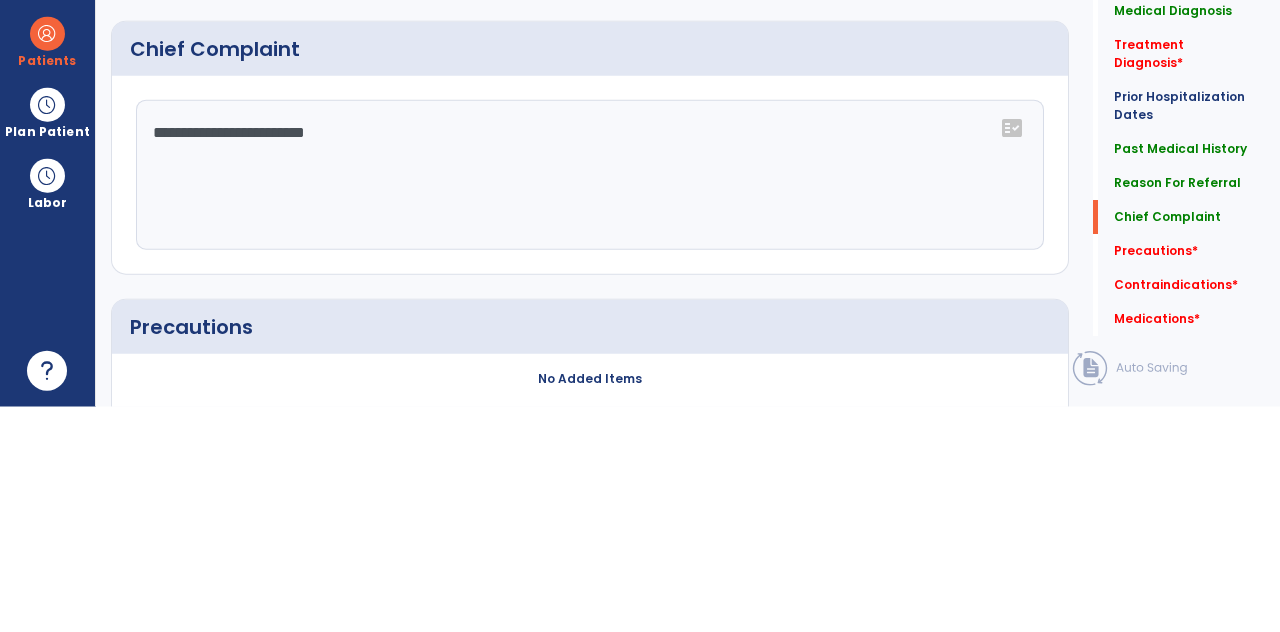 type on "**********" 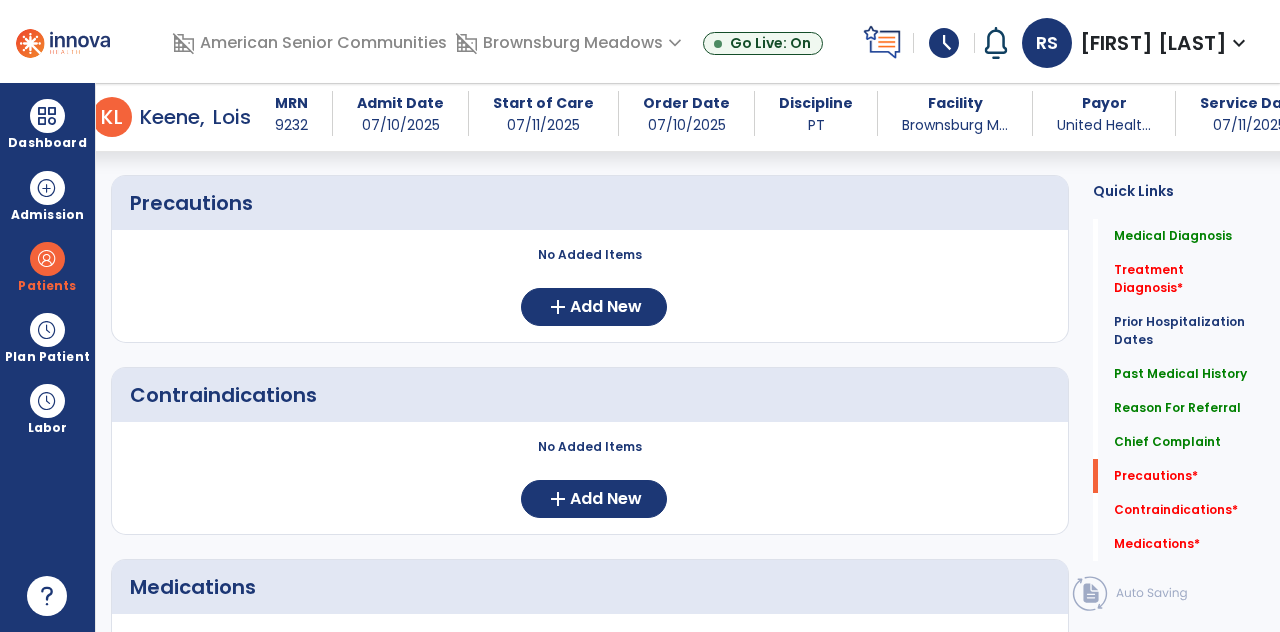 scroll, scrollTop: 1740, scrollLeft: 0, axis: vertical 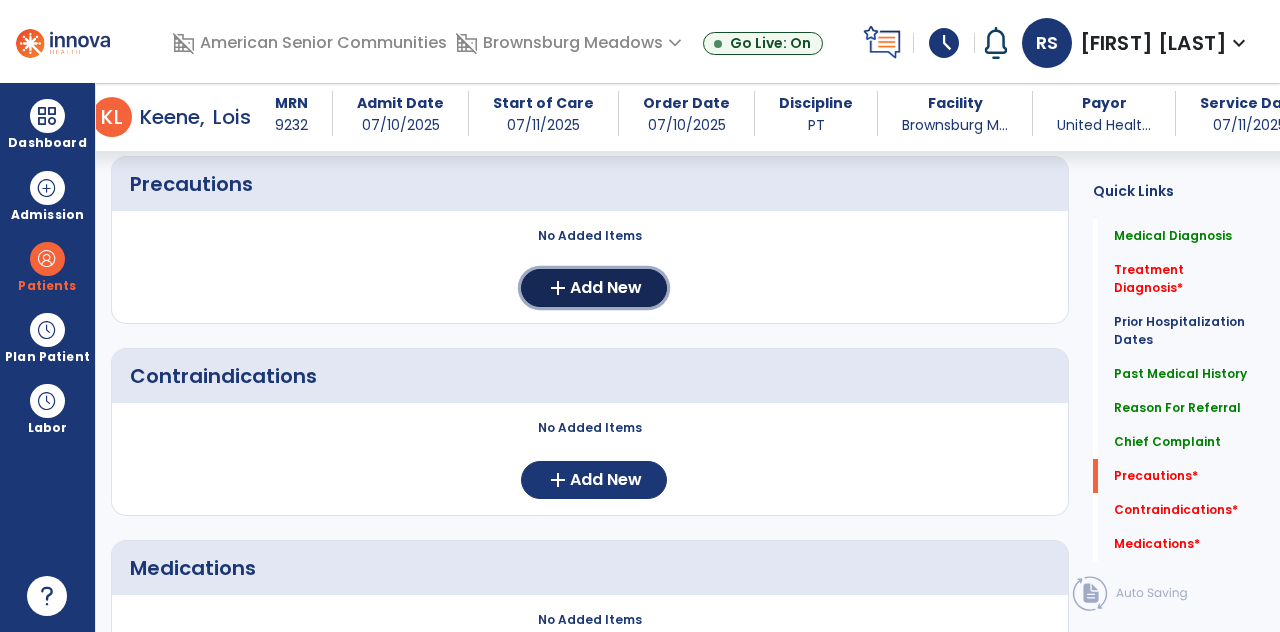 click on "Add New" 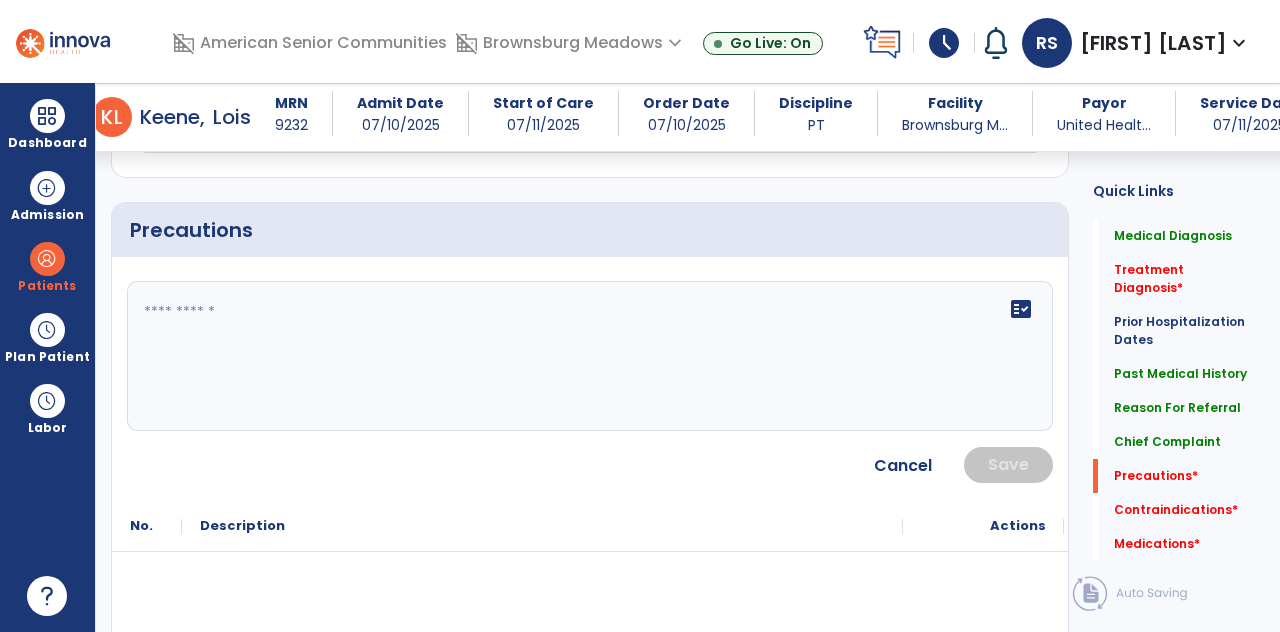 scroll, scrollTop: 1679, scrollLeft: 0, axis: vertical 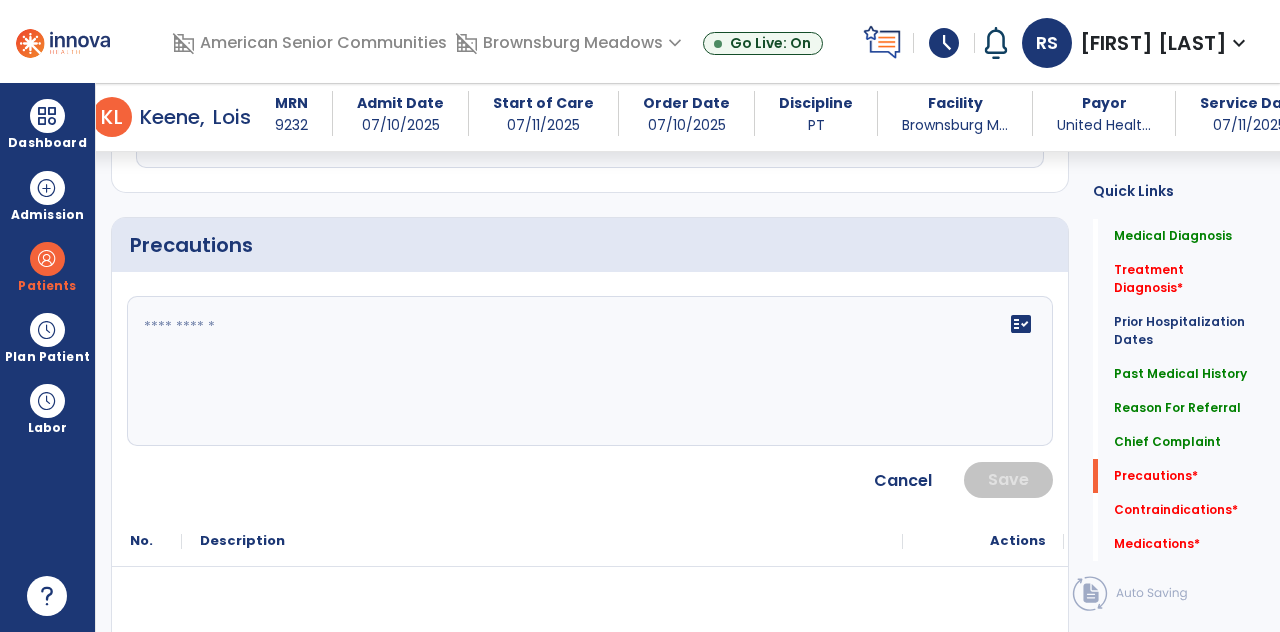 click 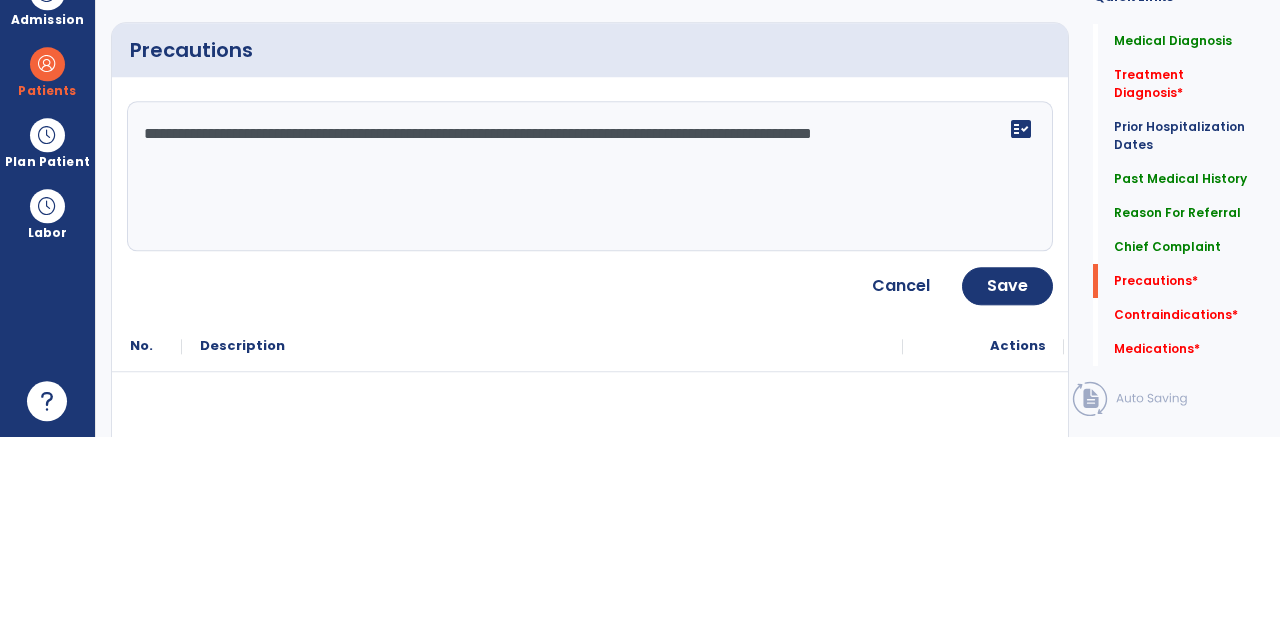 type on "**********" 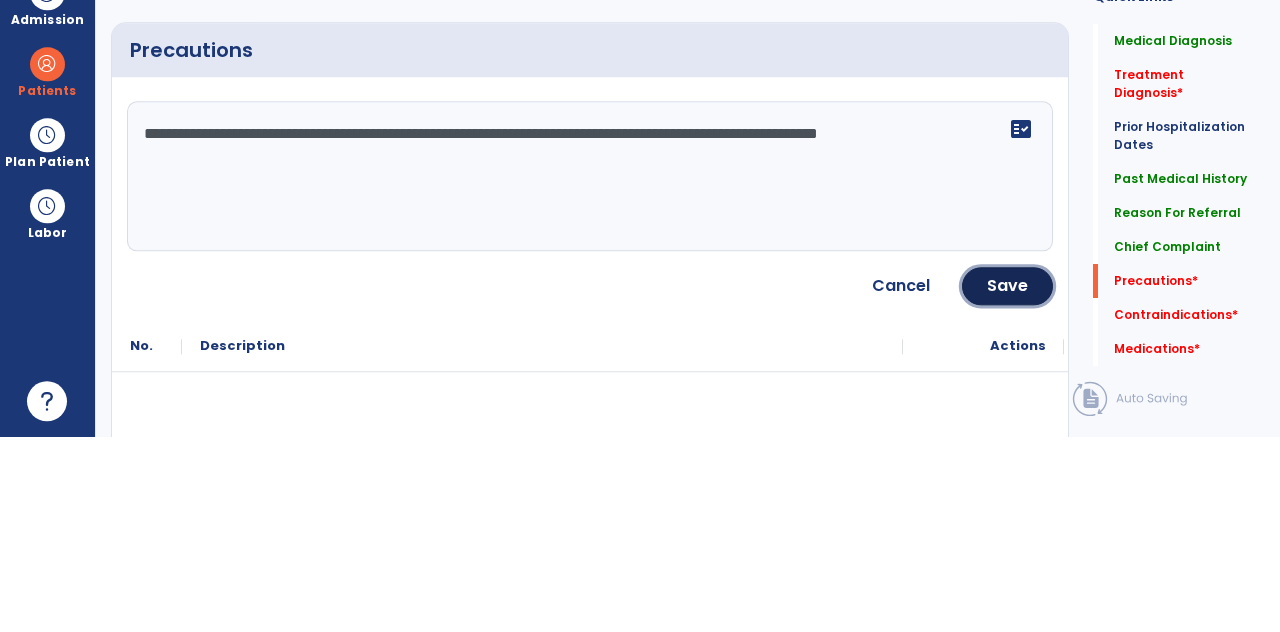click on "Save" 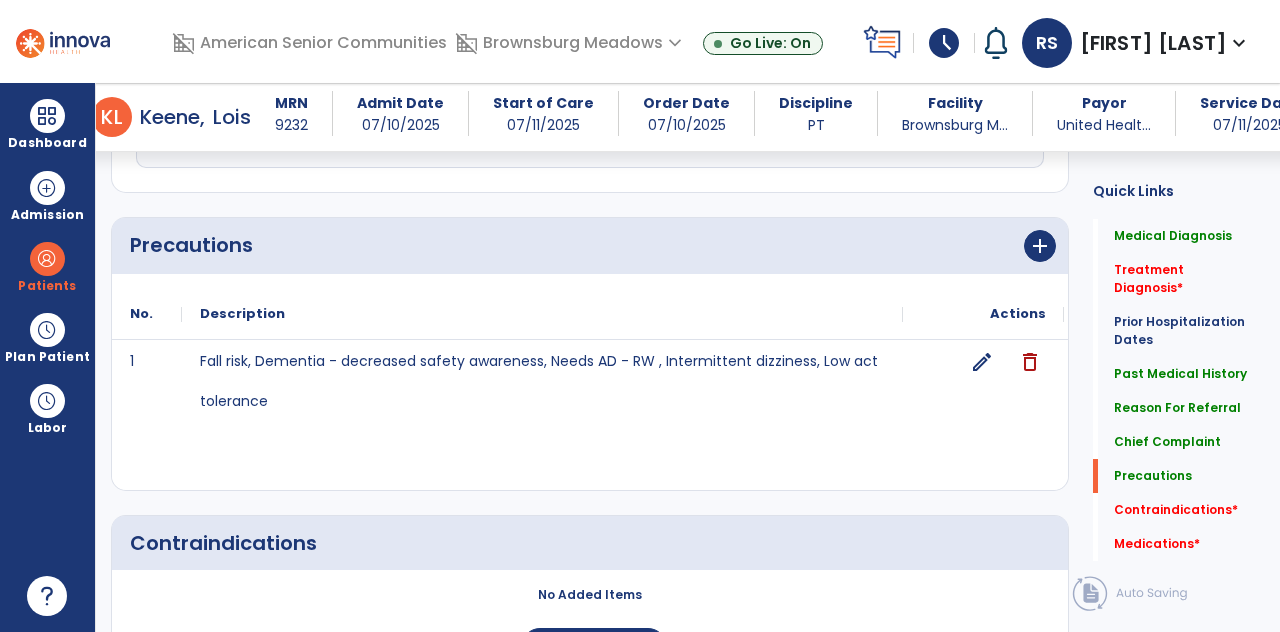 scroll, scrollTop: 1852, scrollLeft: 0, axis: vertical 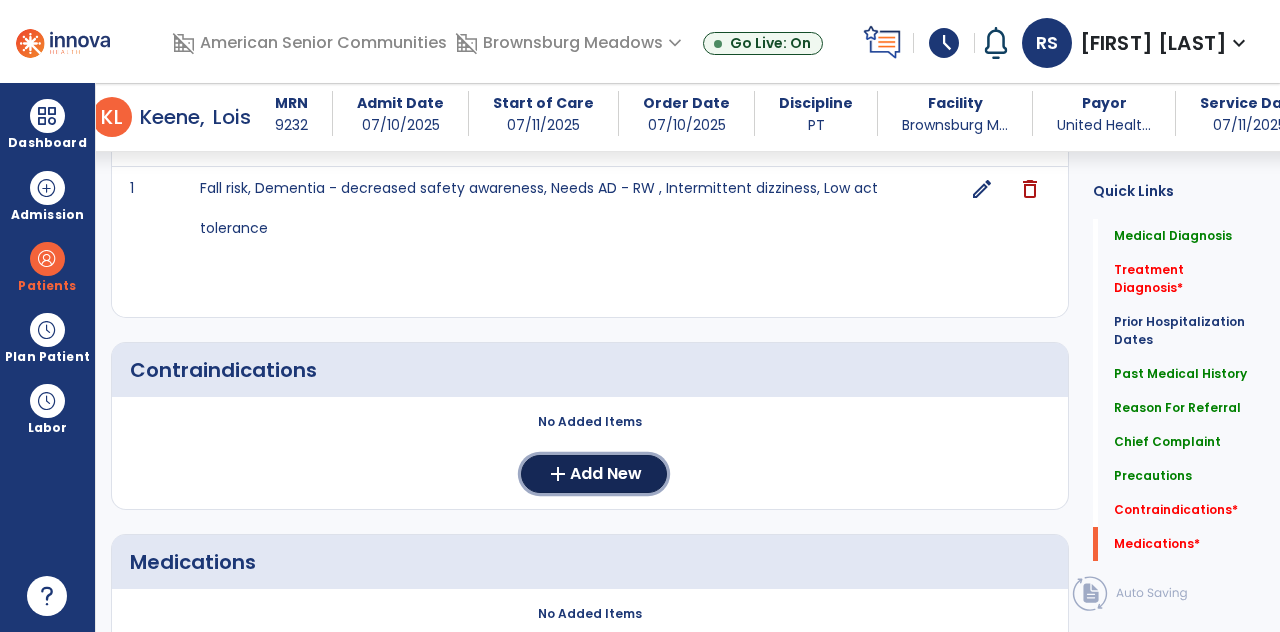 click on "Add New" 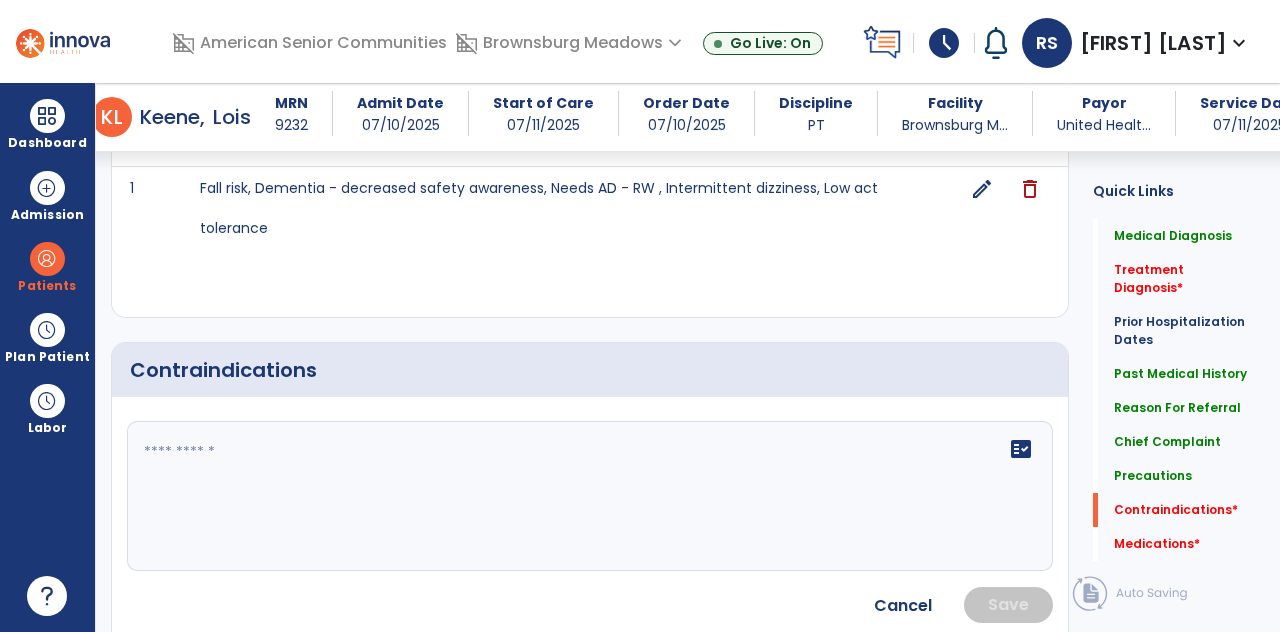scroll, scrollTop: 1974, scrollLeft: 0, axis: vertical 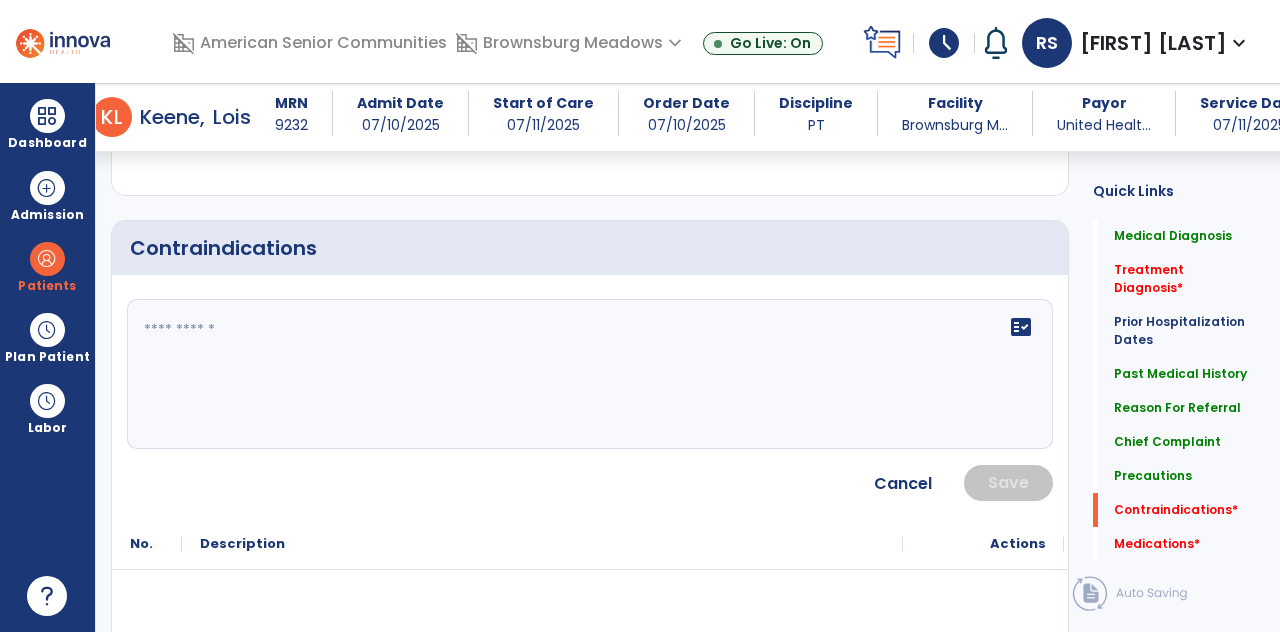 click 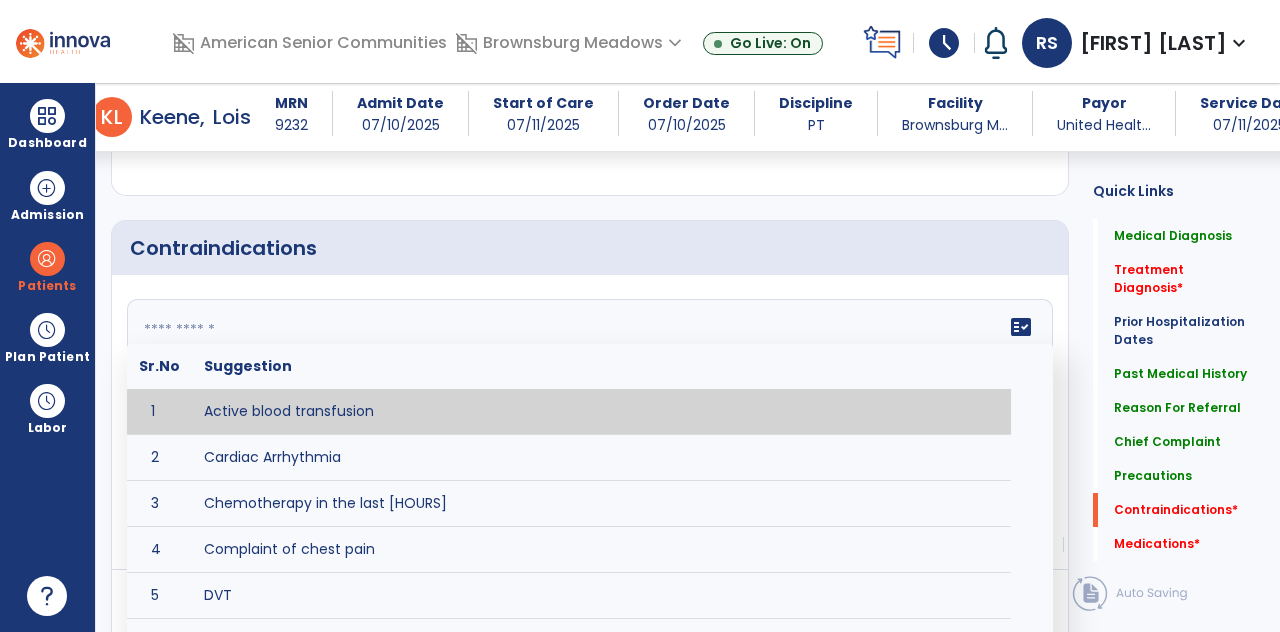 click 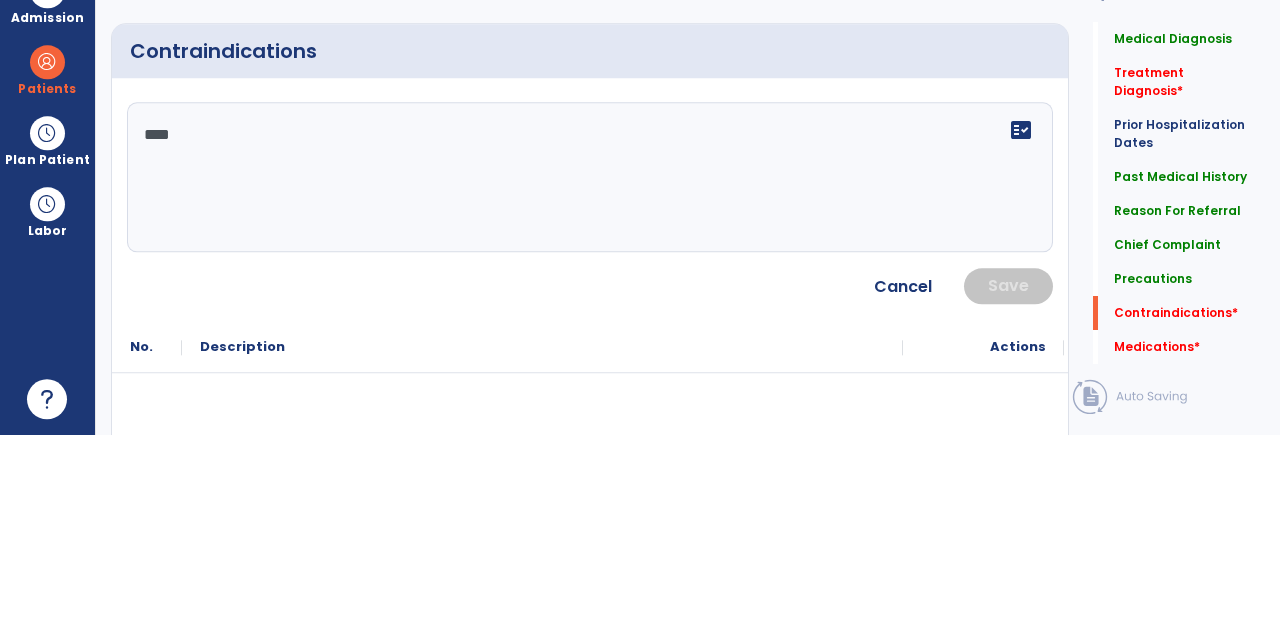 type on "****" 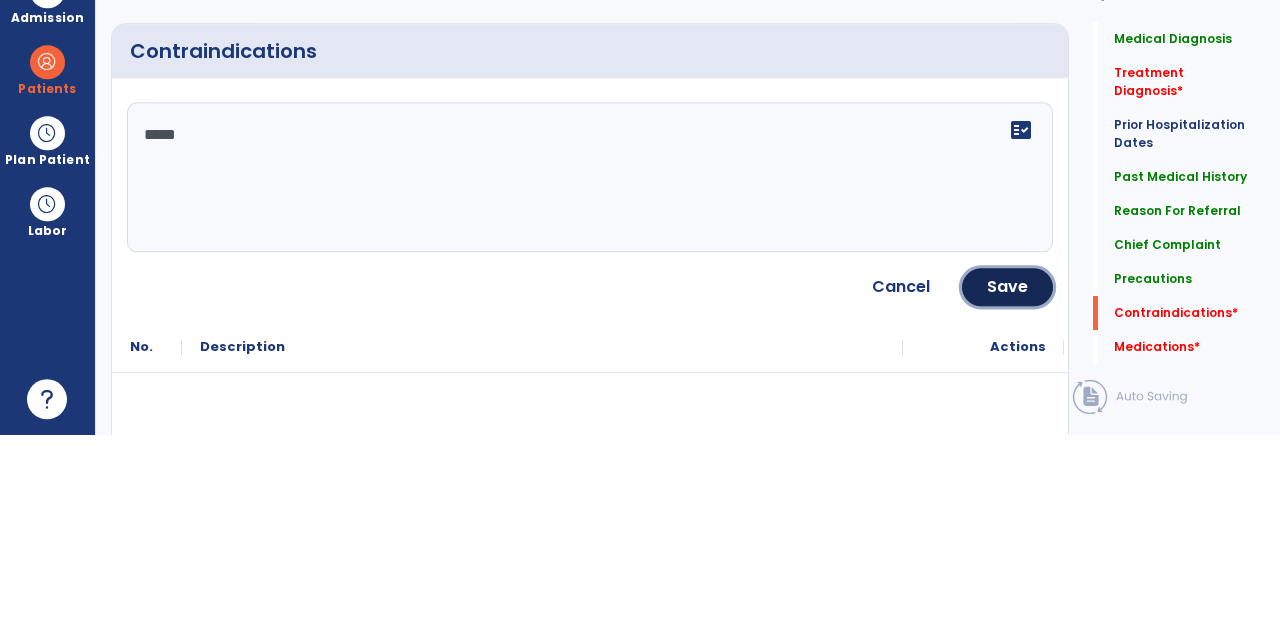 click on "Save" 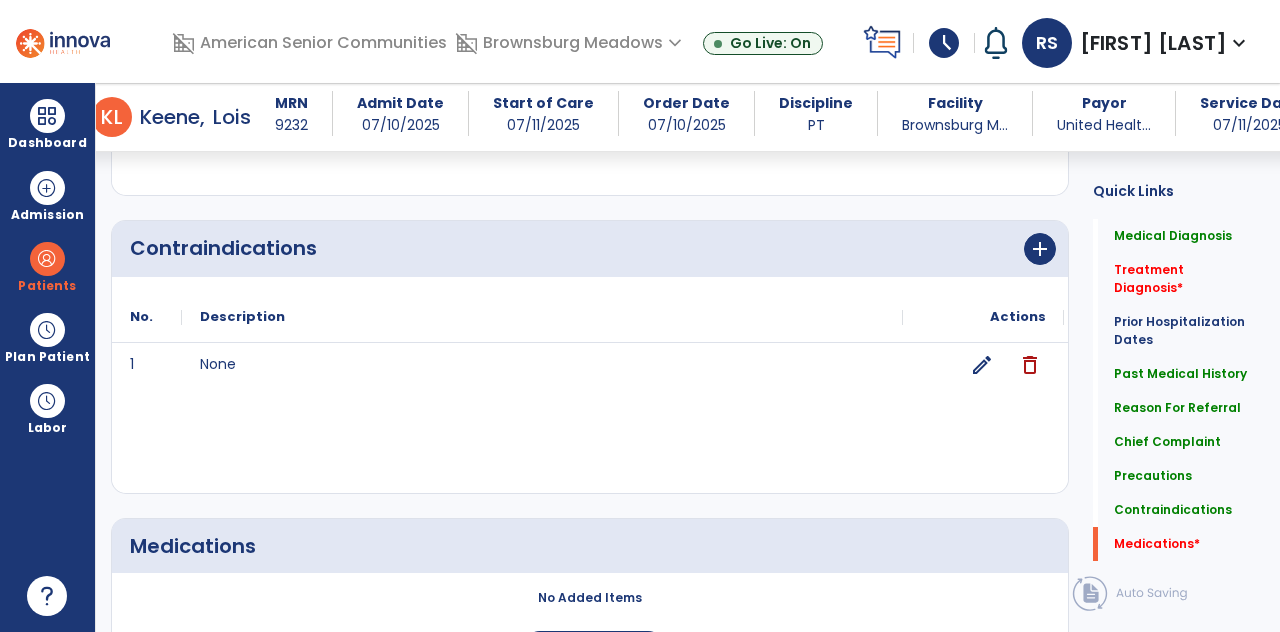 scroll, scrollTop: 1976, scrollLeft: 0, axis: vertical 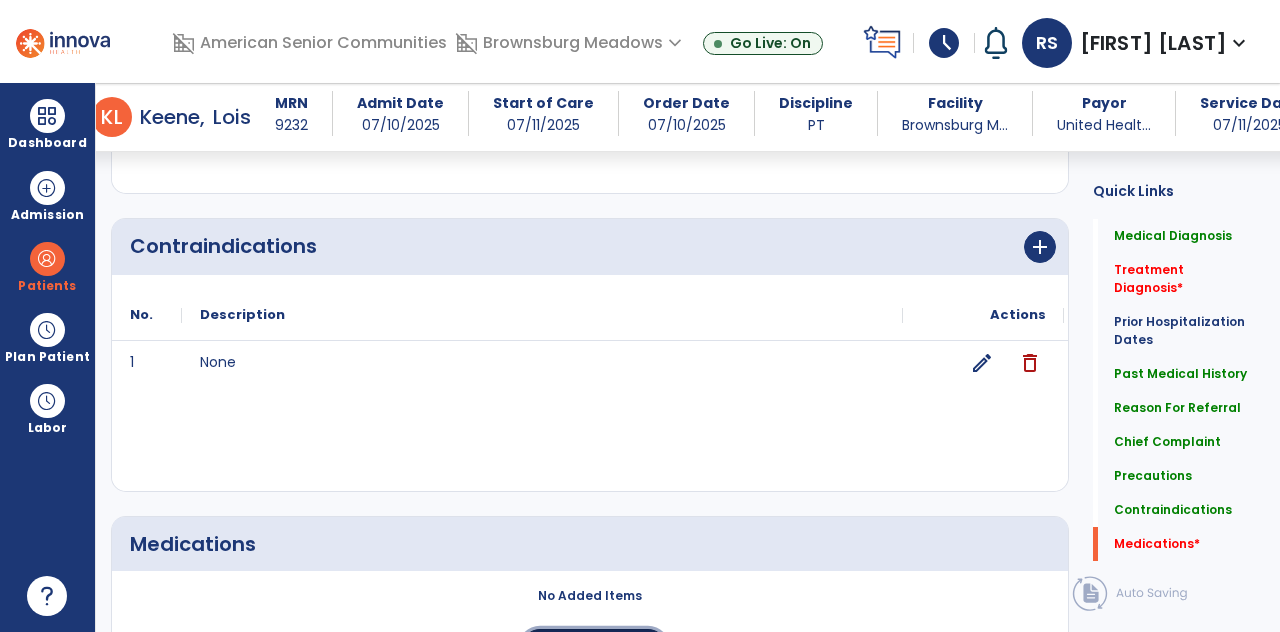 click on "Add New" 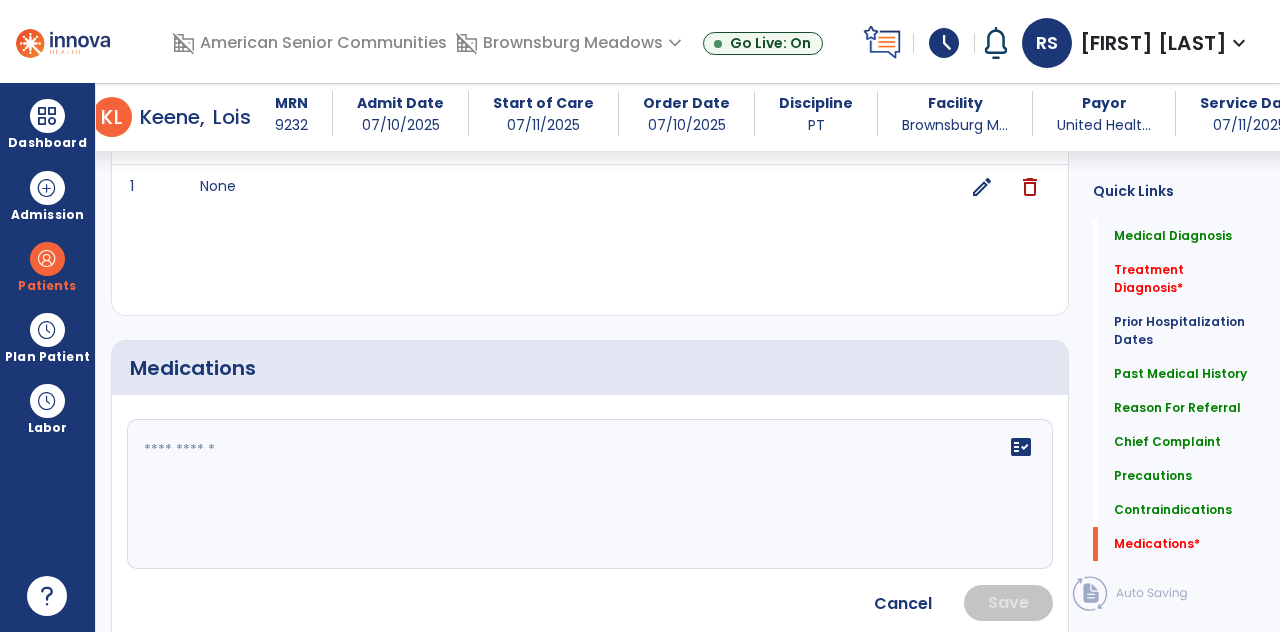 scroll, scrollTop: 2259, scrollLeft: 0, axis: vertical 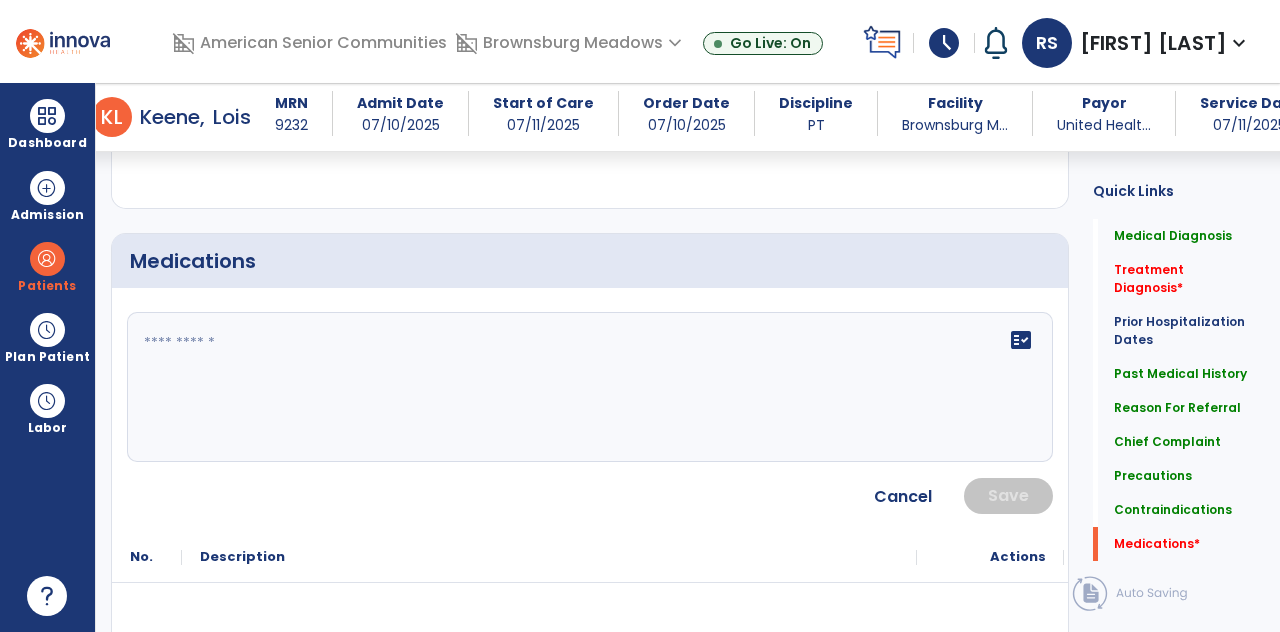 click 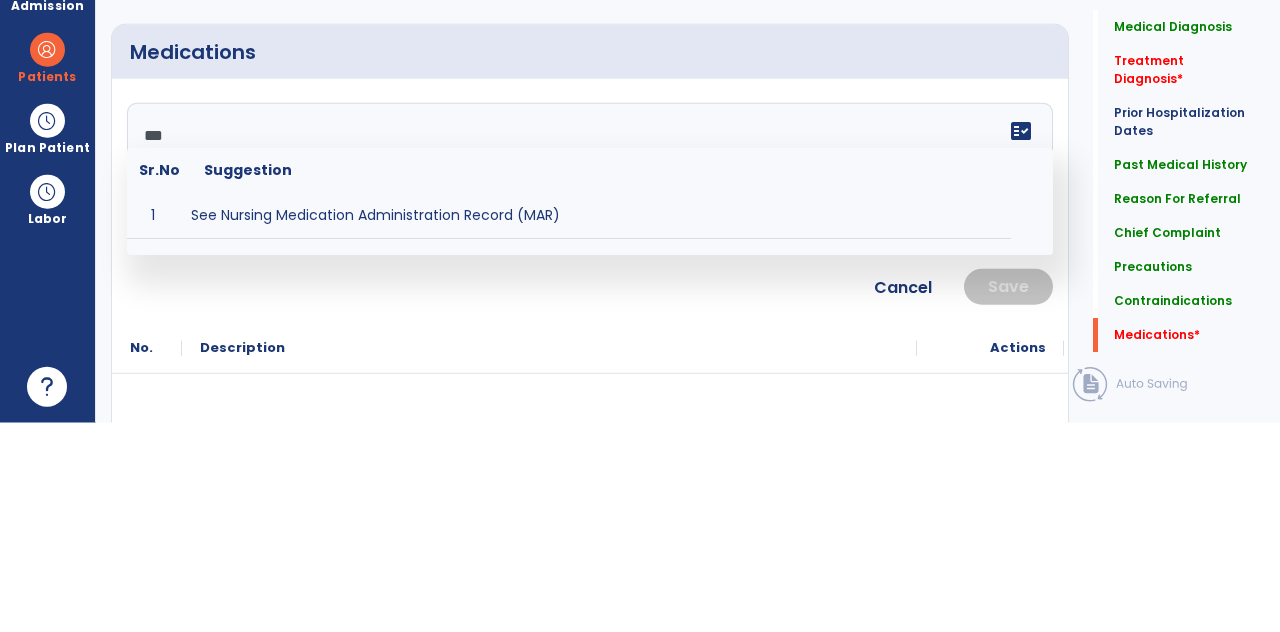 type on "**********" 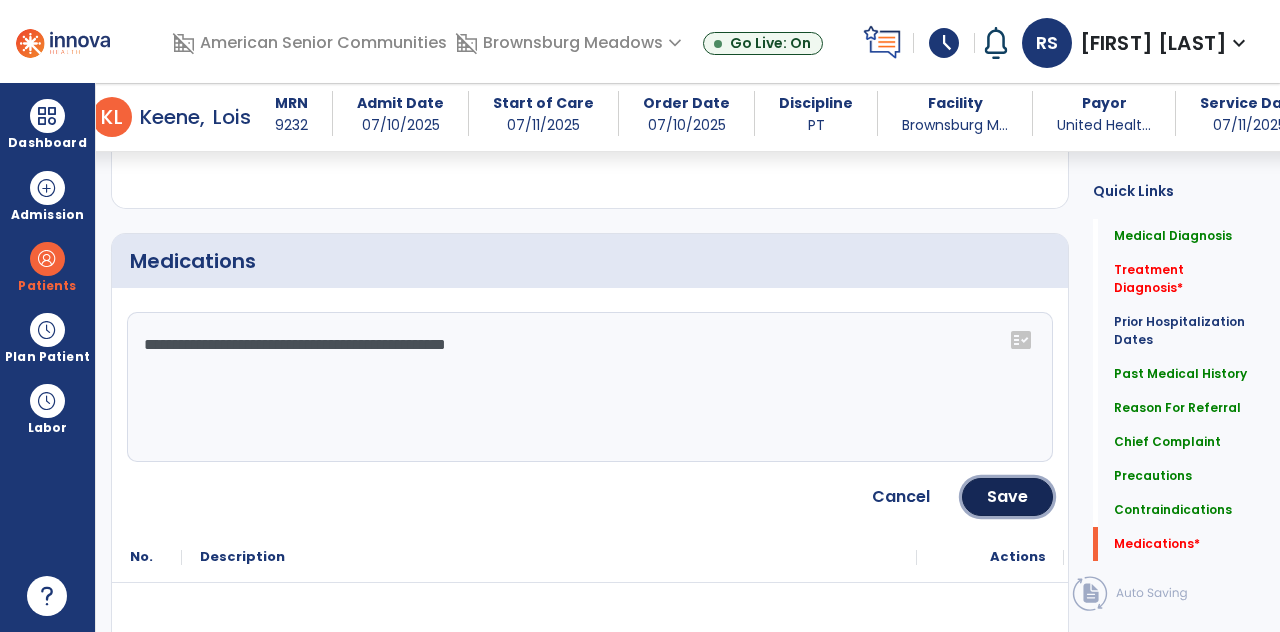 click on "Save" 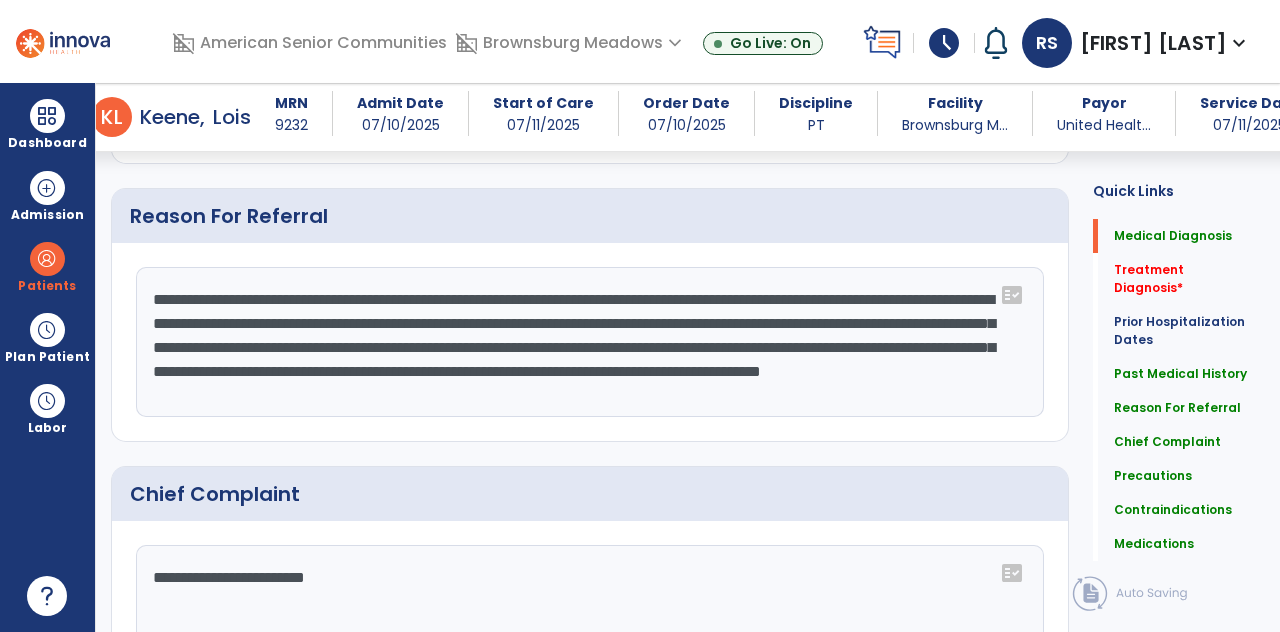 scroll, scrollTop: 0, scrollLeft: 0, axis: both 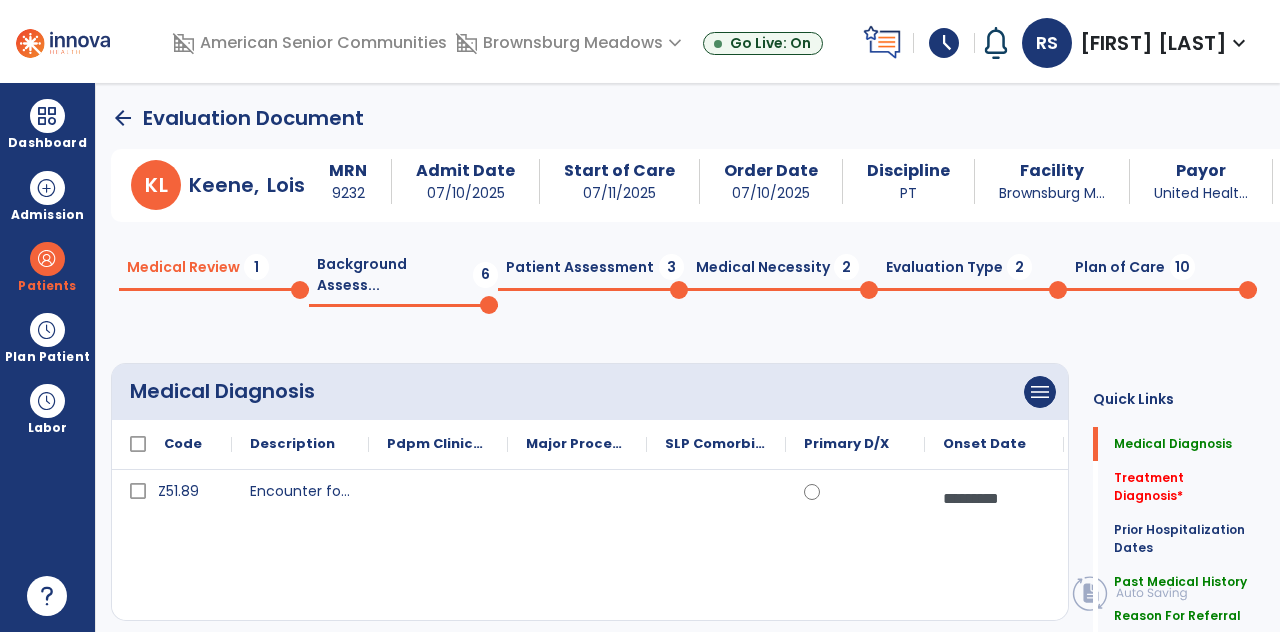 click on "Background Assess...  6" 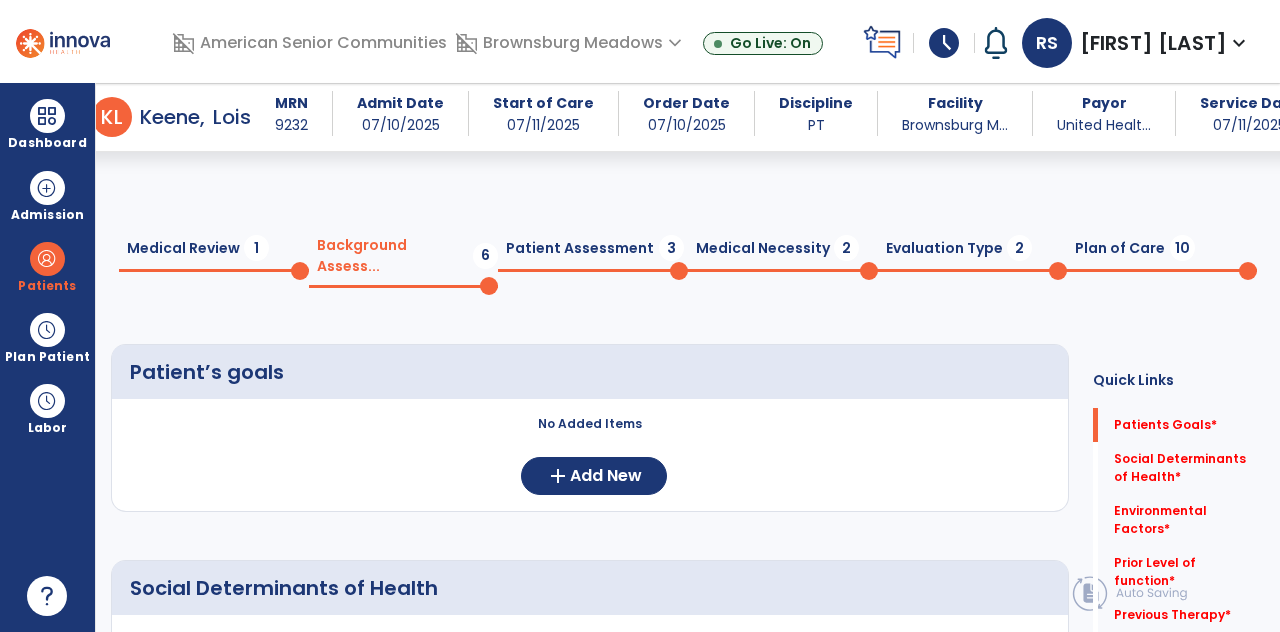 scroll, scrollTop: 131, scrollLeft: 0, axis: vertical 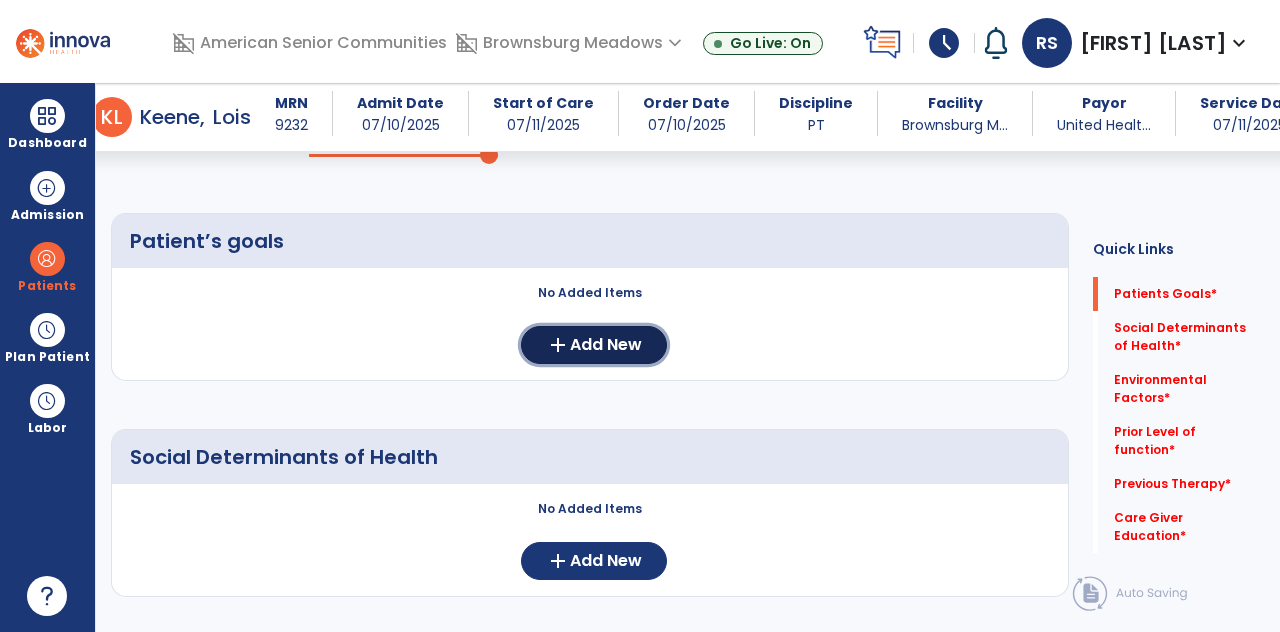 click on "add  Add New" 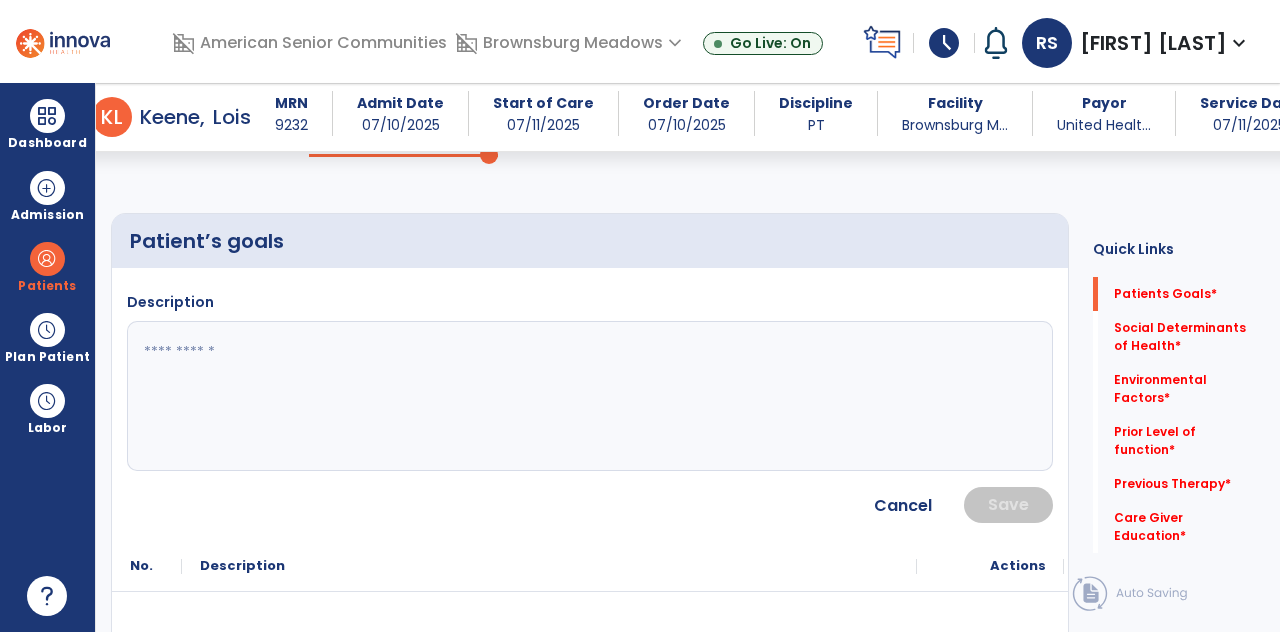 click 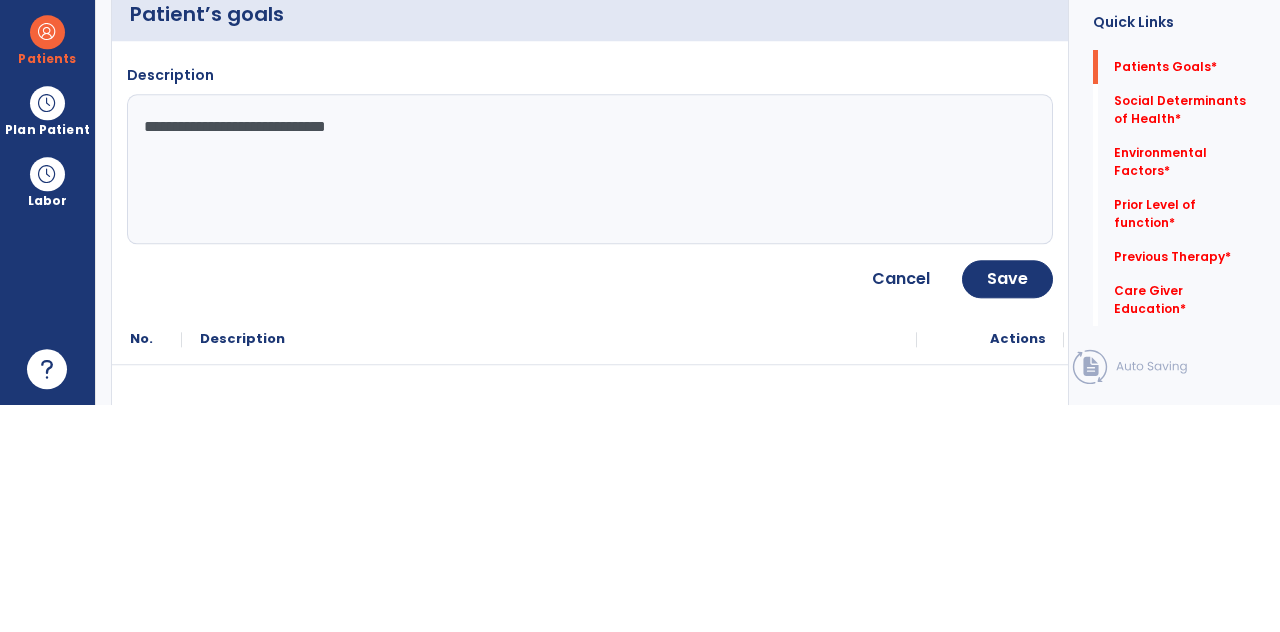 type on "**********" 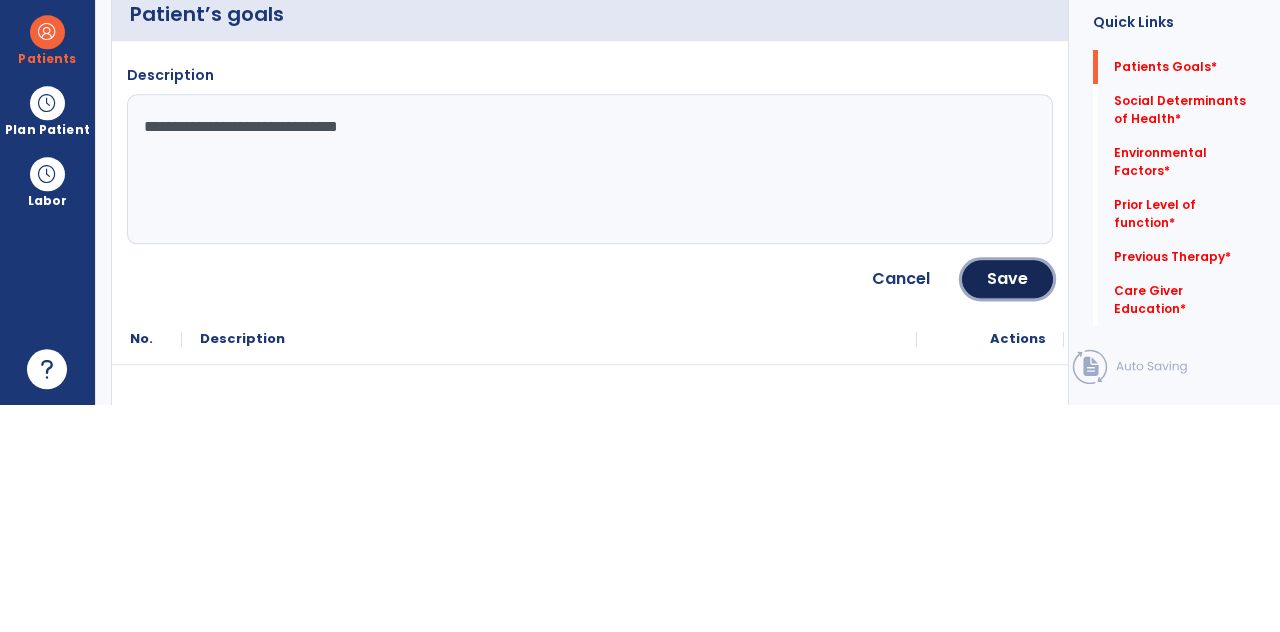 click on "Save" 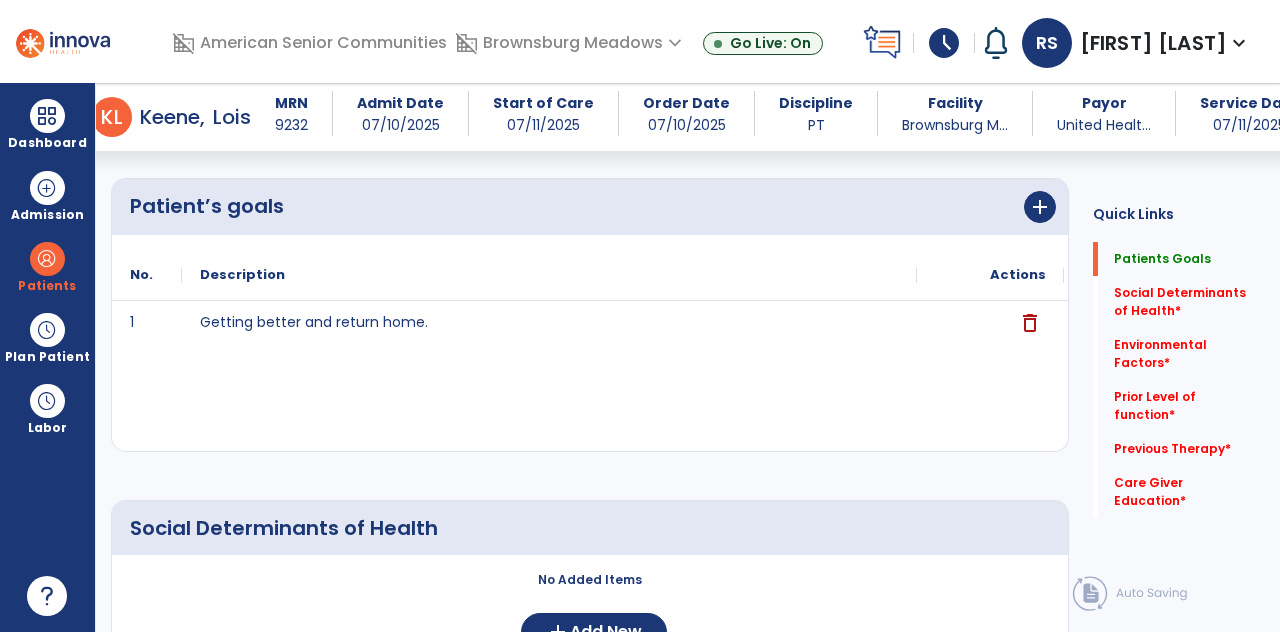 scroll, scrollTop: 203, scrollLeft: 0, axis: vertical 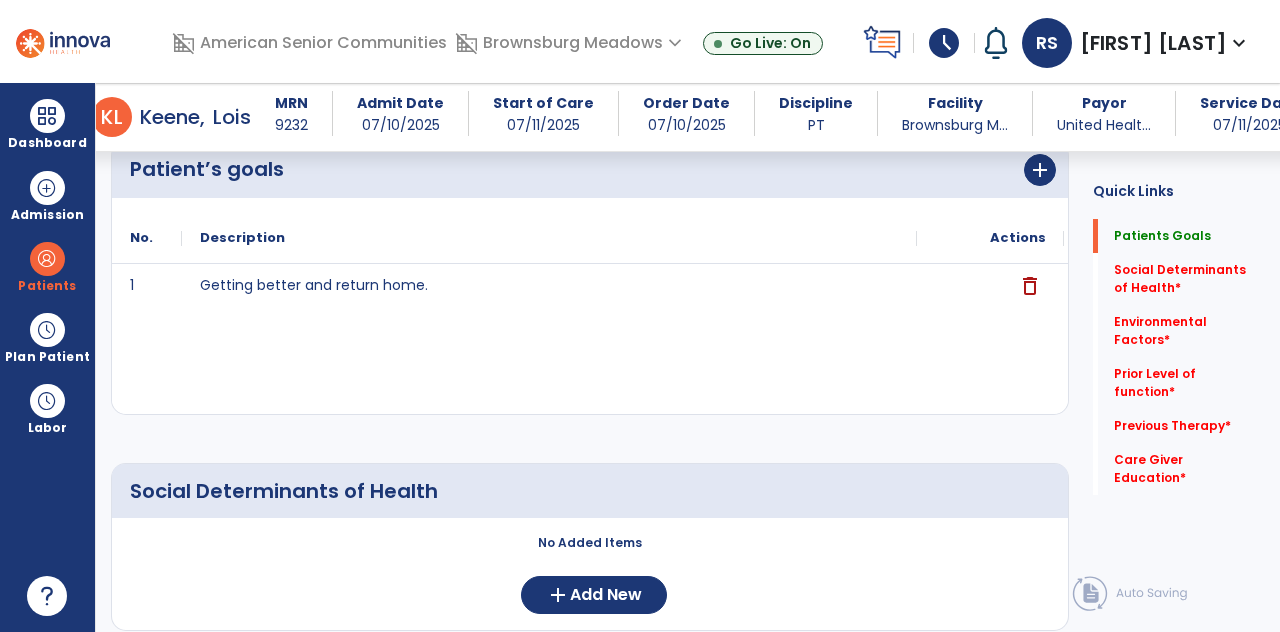 click on "Social Determinants of Health   *" 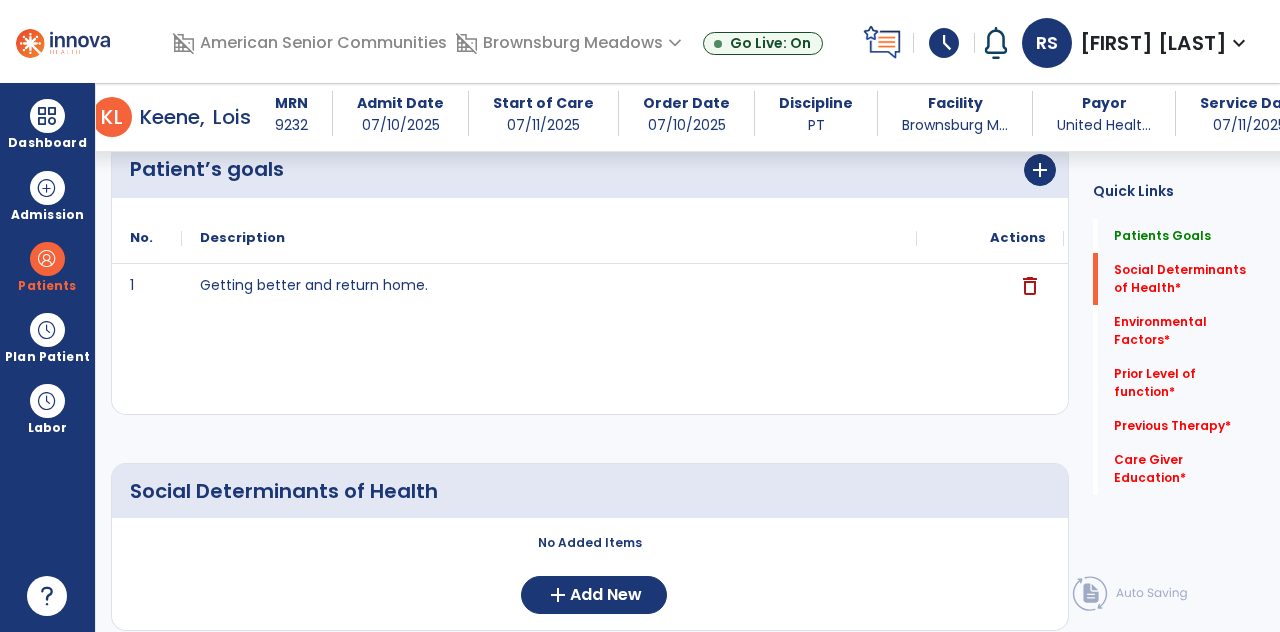 scroll, scrollTop: 336, scrollLeft: 0, axis: vertical 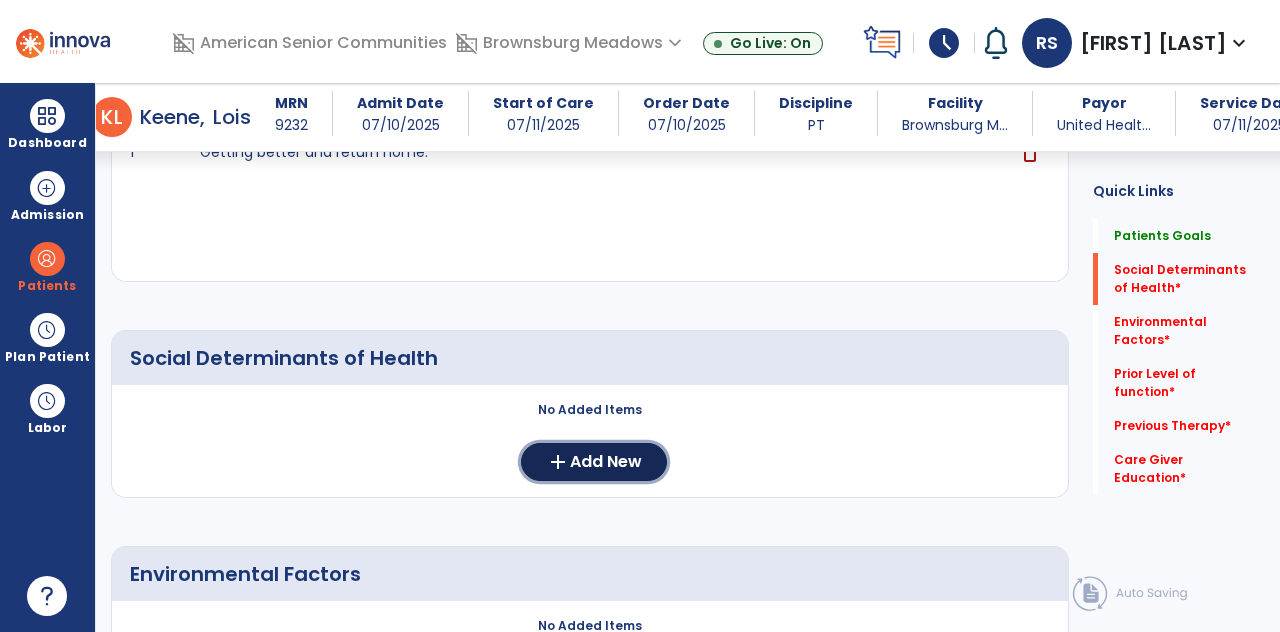click on "Add New" 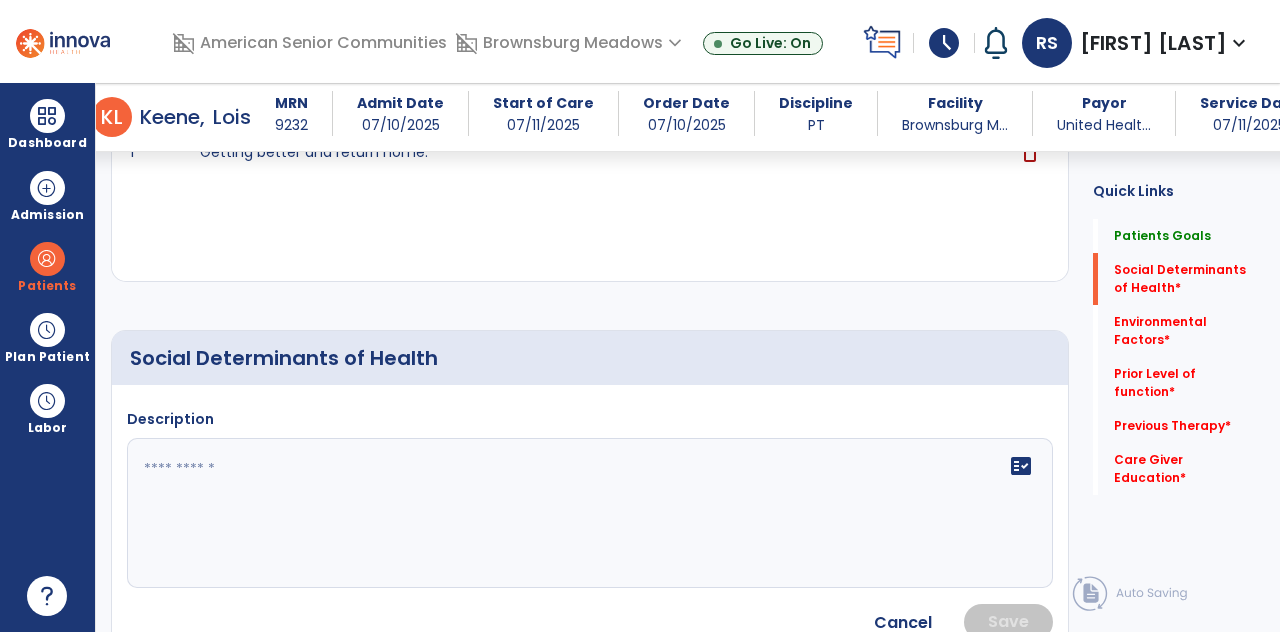 click 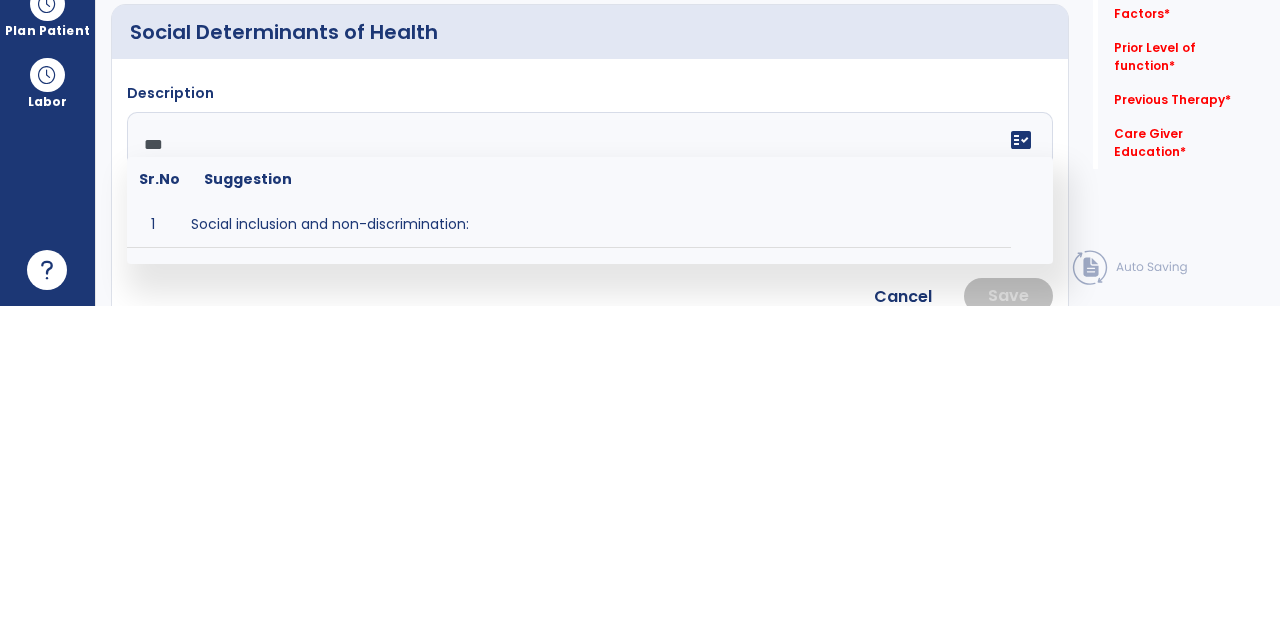 type on "****" 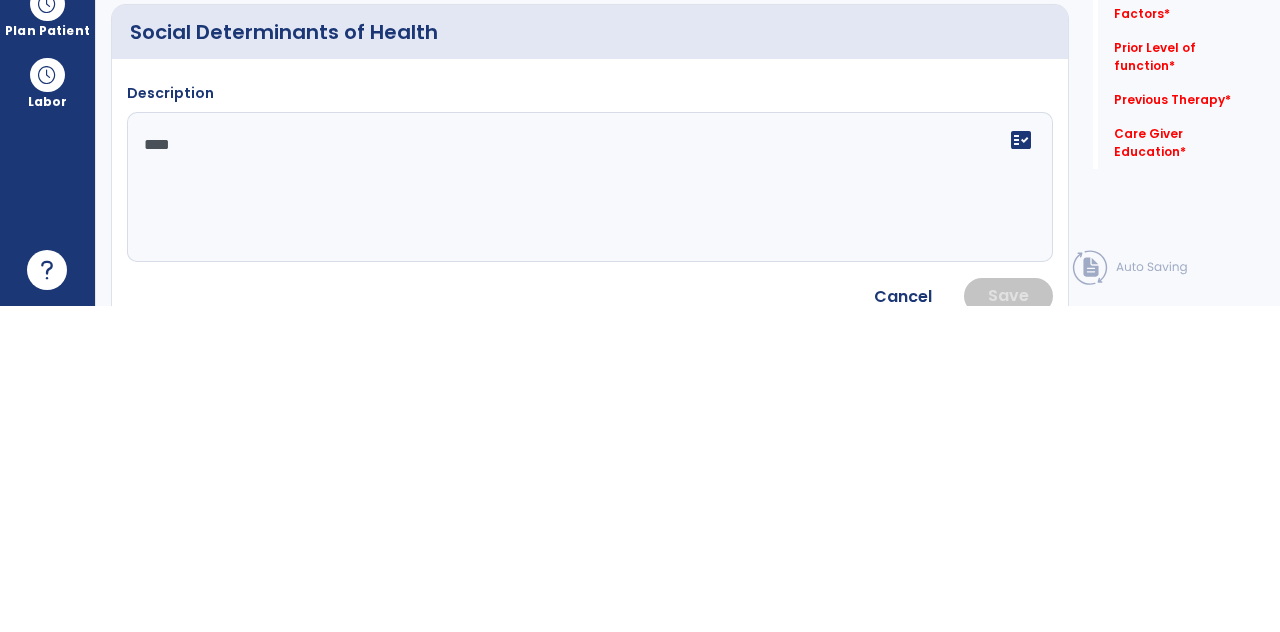 click 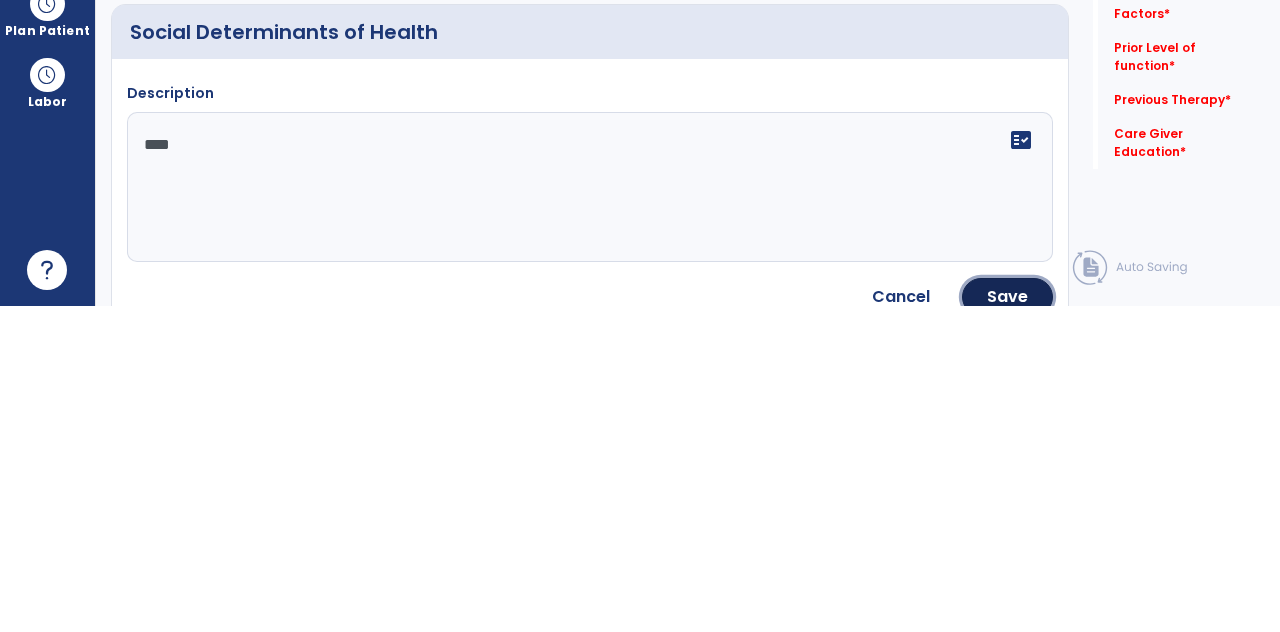 click on "Save" 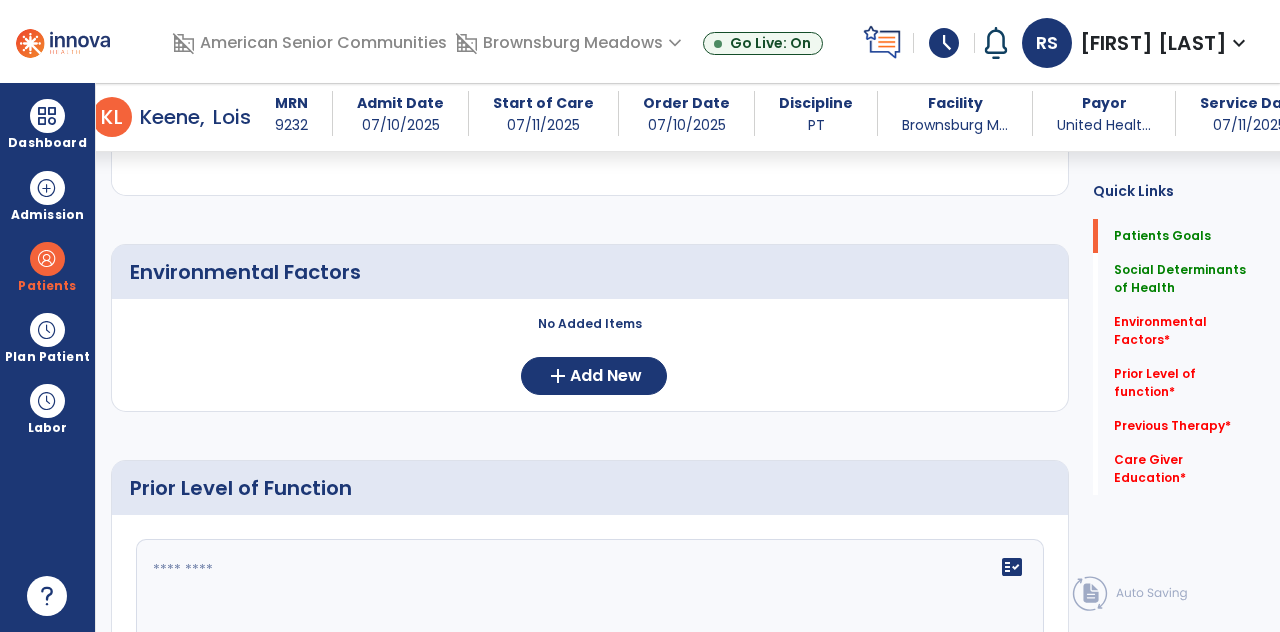 scroll, scrollTop: 759, scrollLeft: 0, axis: vertical 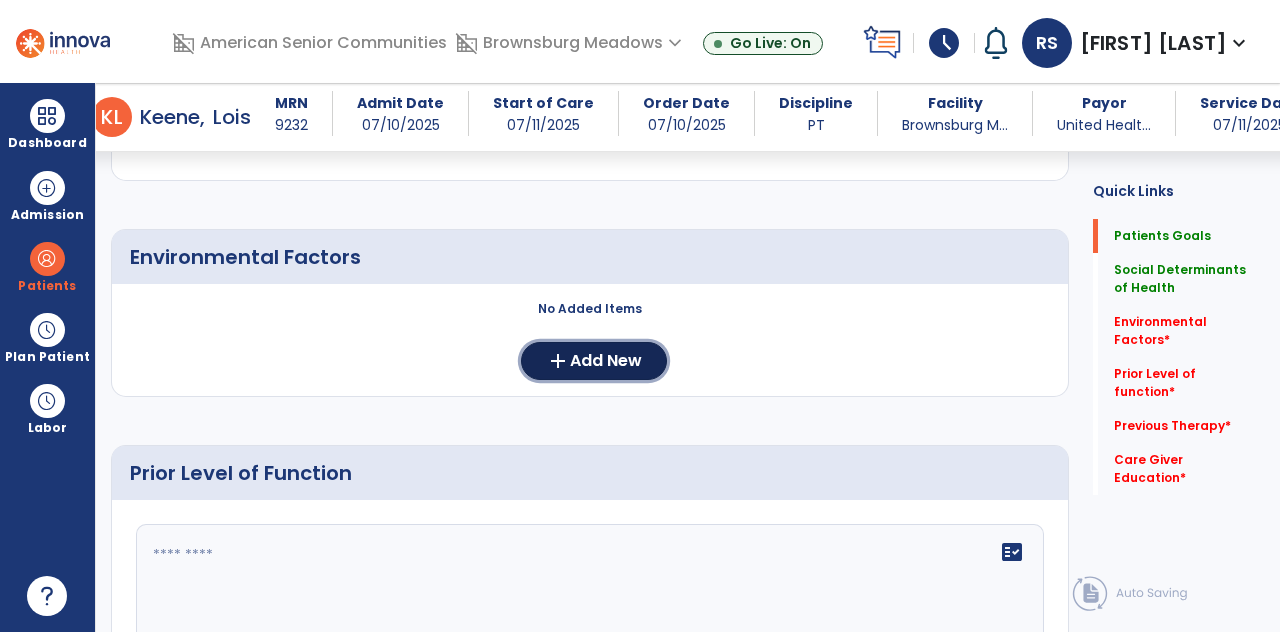 click on "add  Add New" 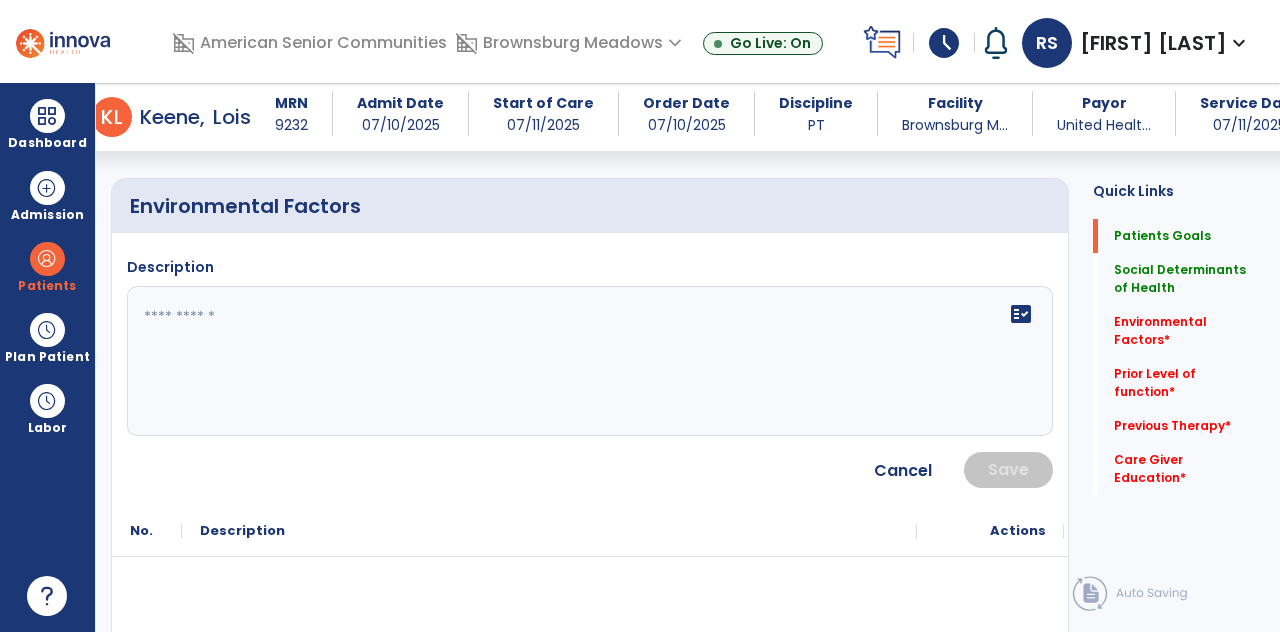 scroll, scrollTop: 809, scrollLeft: 0, axis: vertical 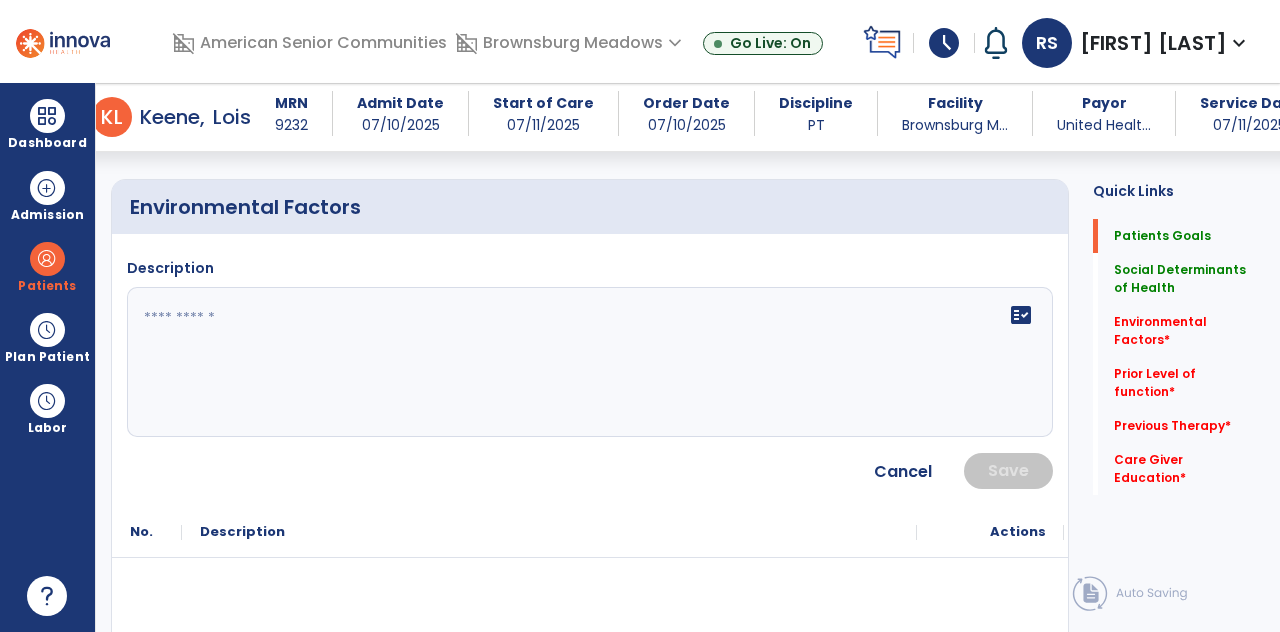 click 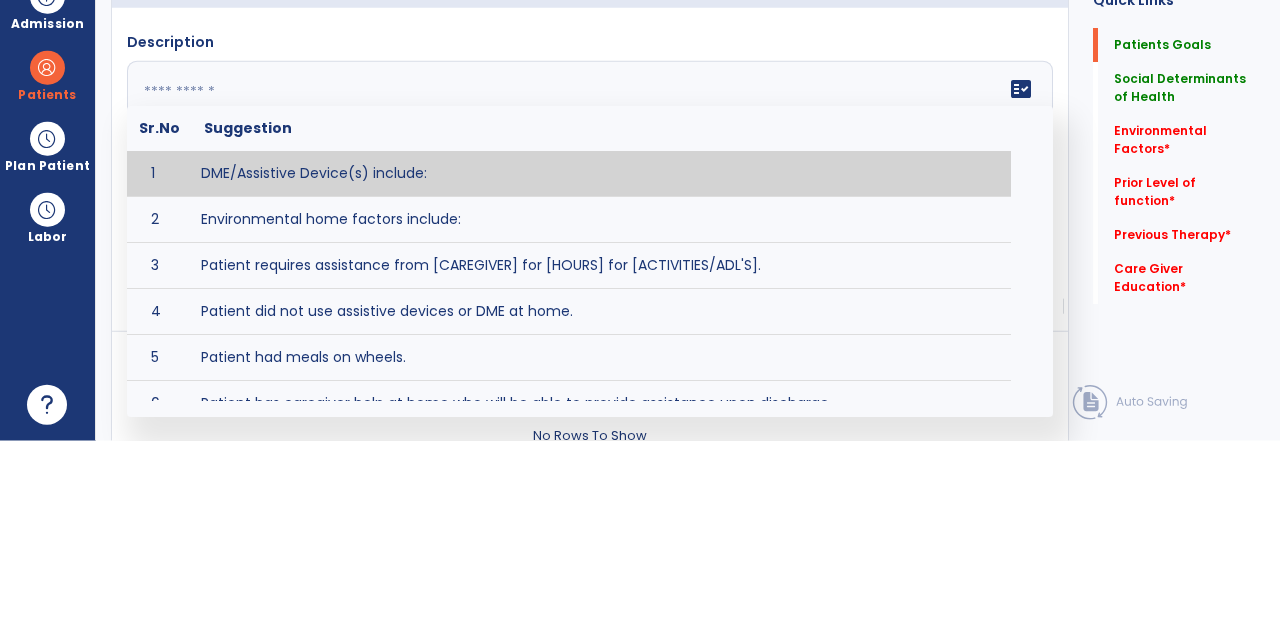 scroll, scrollTop: 896, scrollLeft: 0, axis: vertical 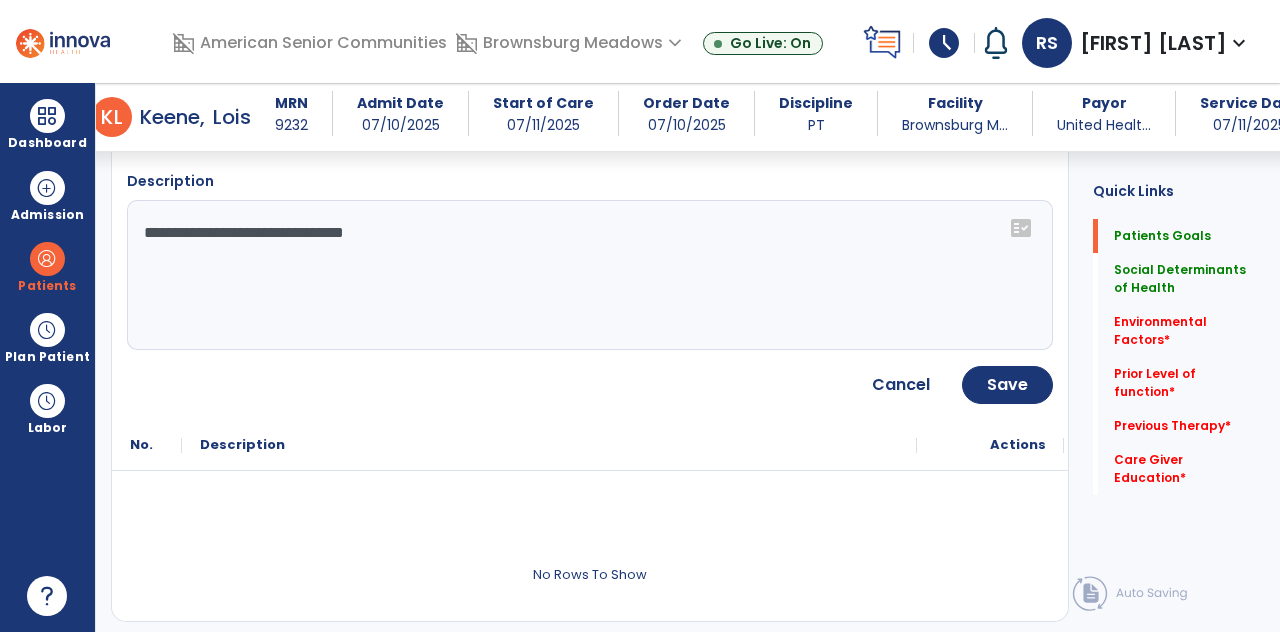 click on "**********" 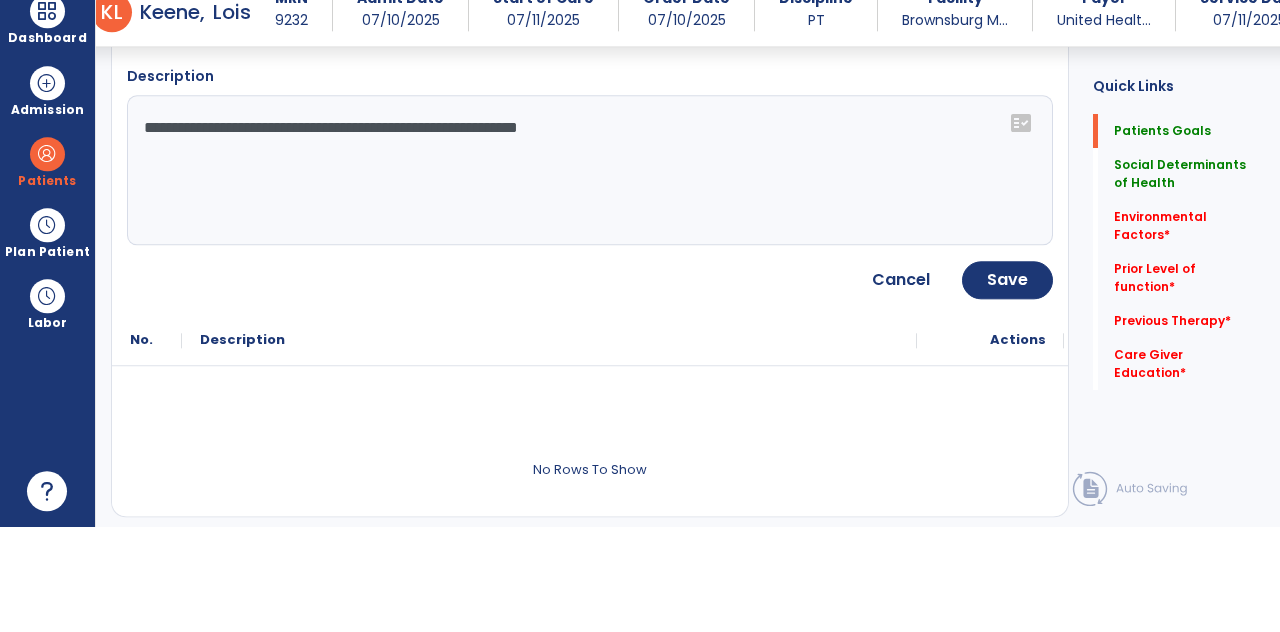 type on "**********" 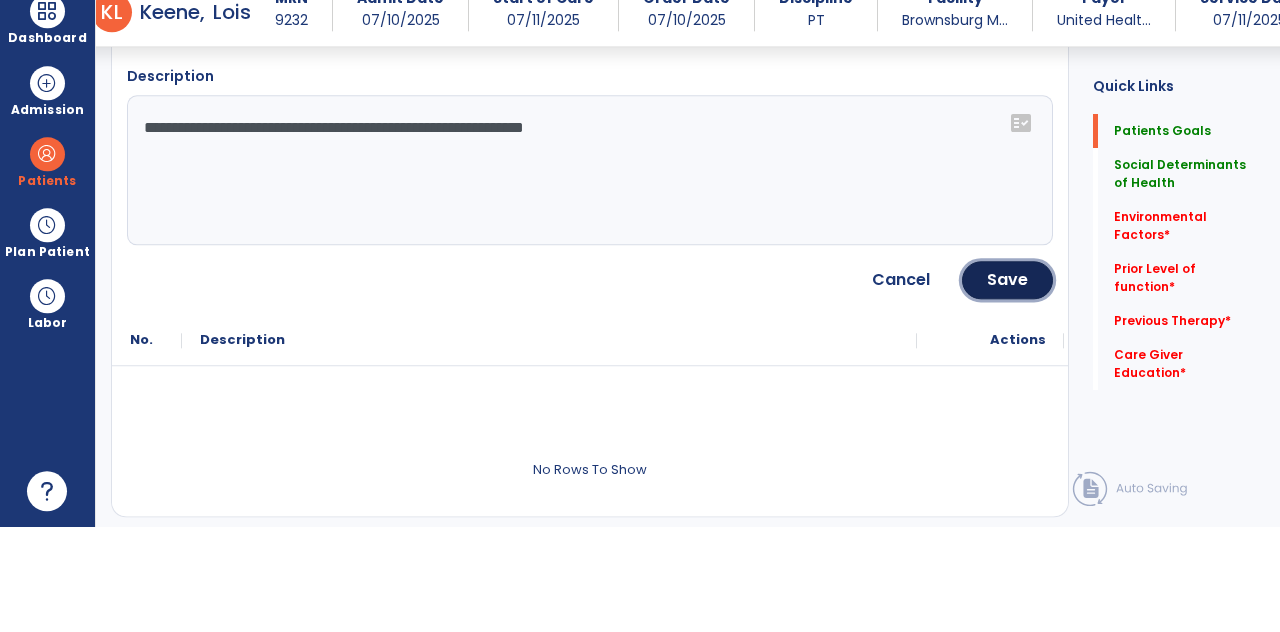 click on "Save" 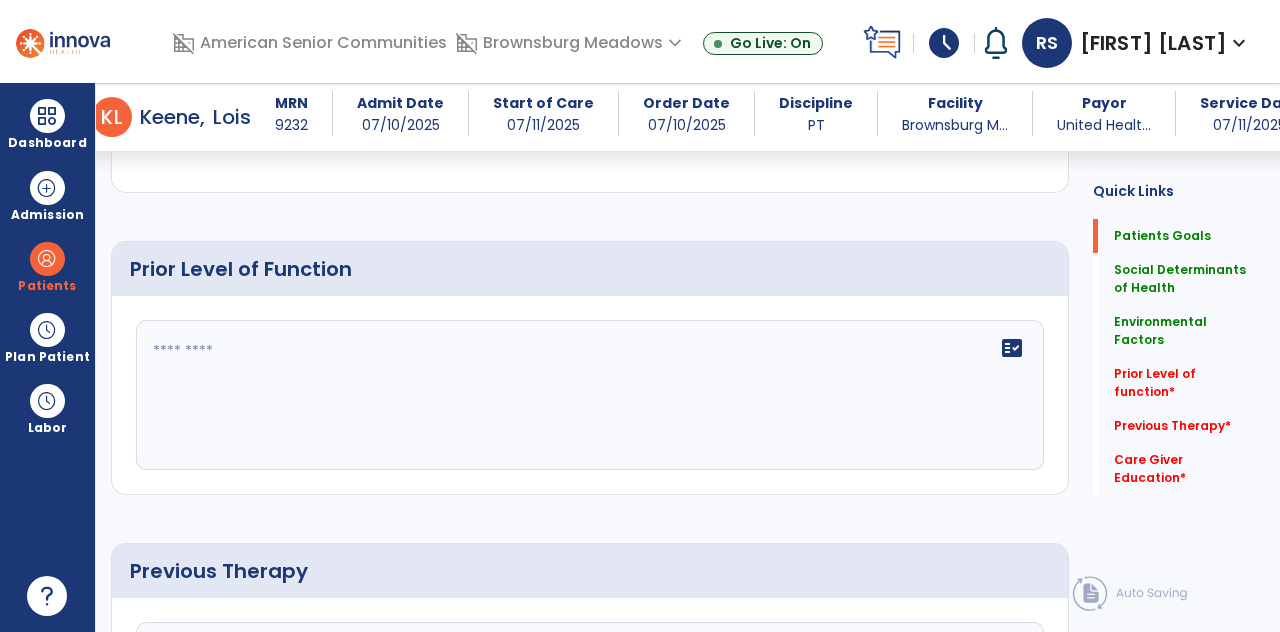 scroll, scrollTop: 1080, scrollLeft: 0, axis: vertical 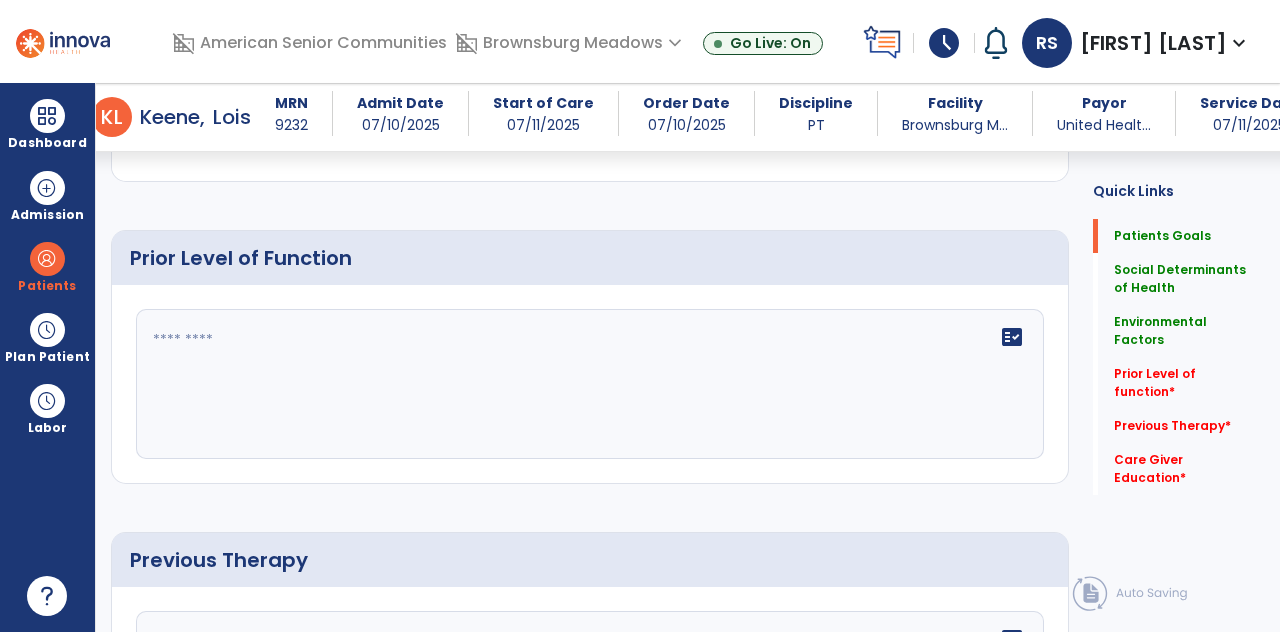 click 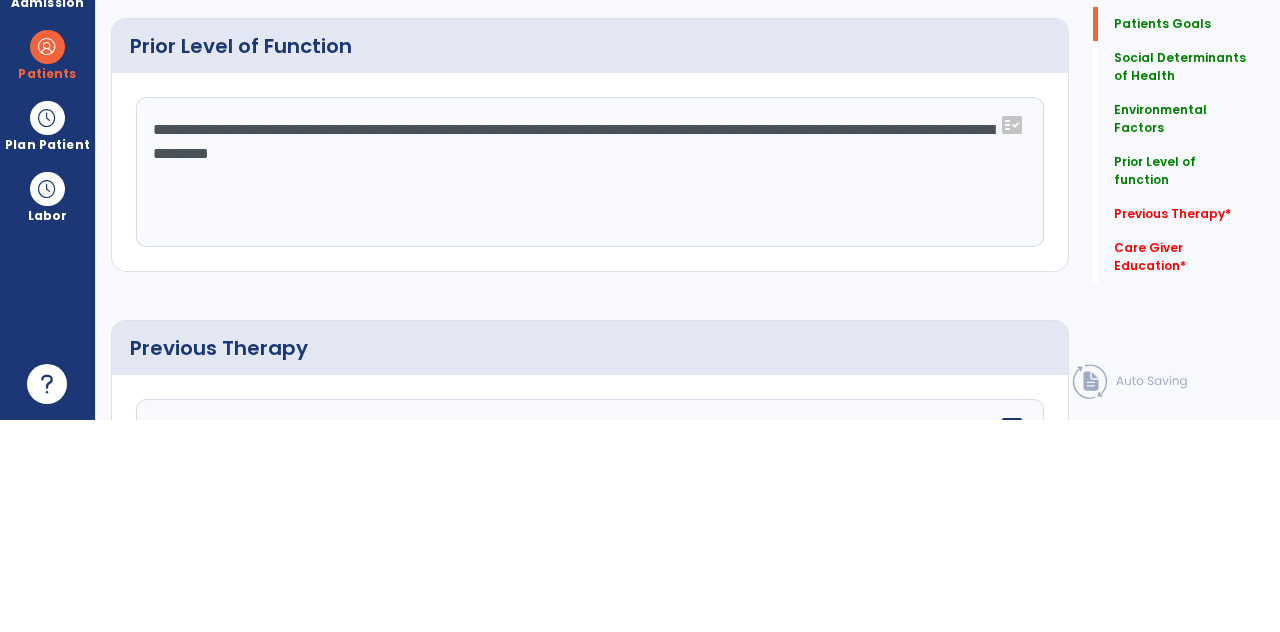 type on "**********" 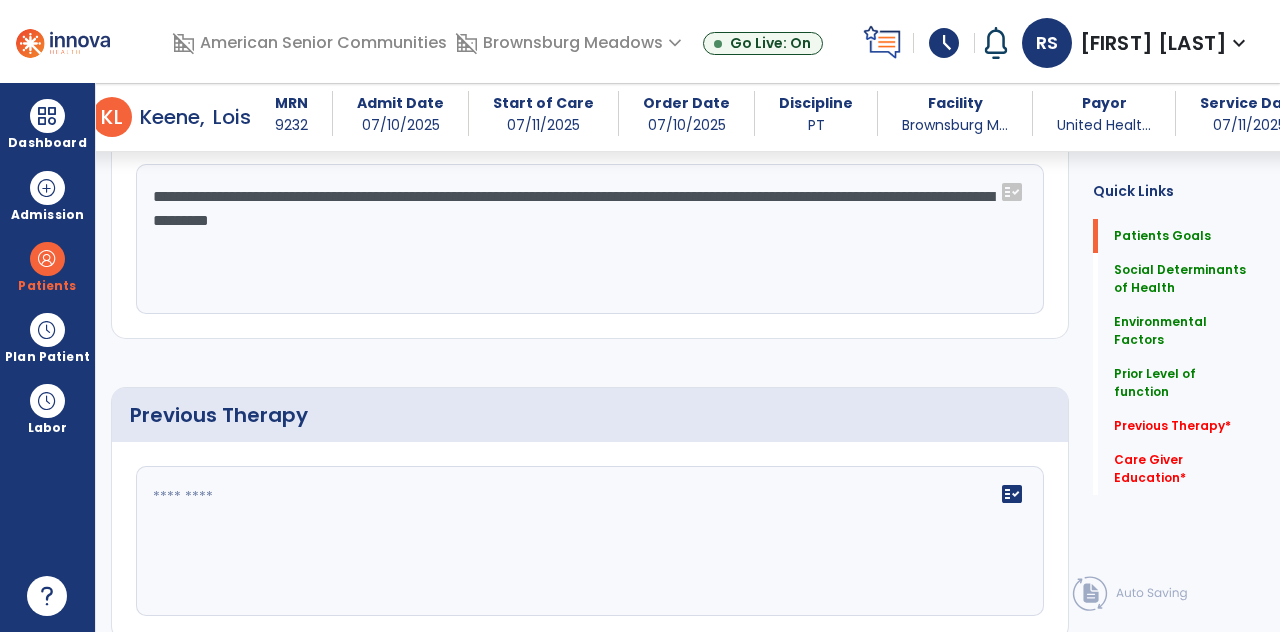 scroll, scrollTop: 1243, scrollLeft: 0, axis: vertical 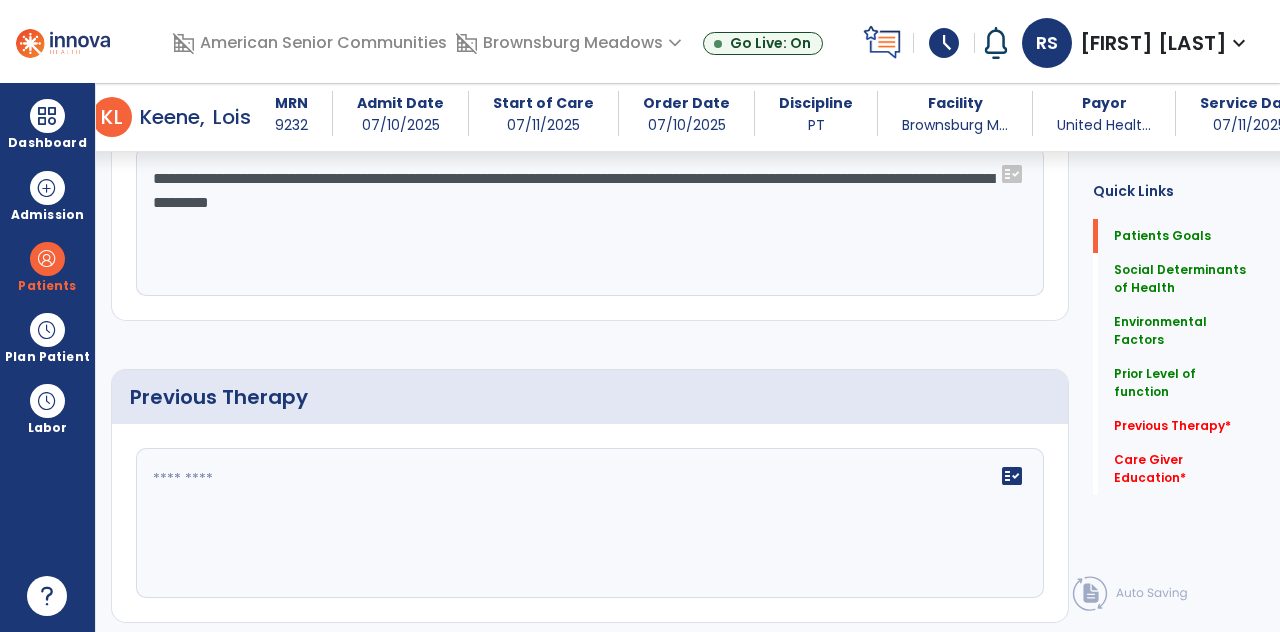 click on "Previous Therapy   *" 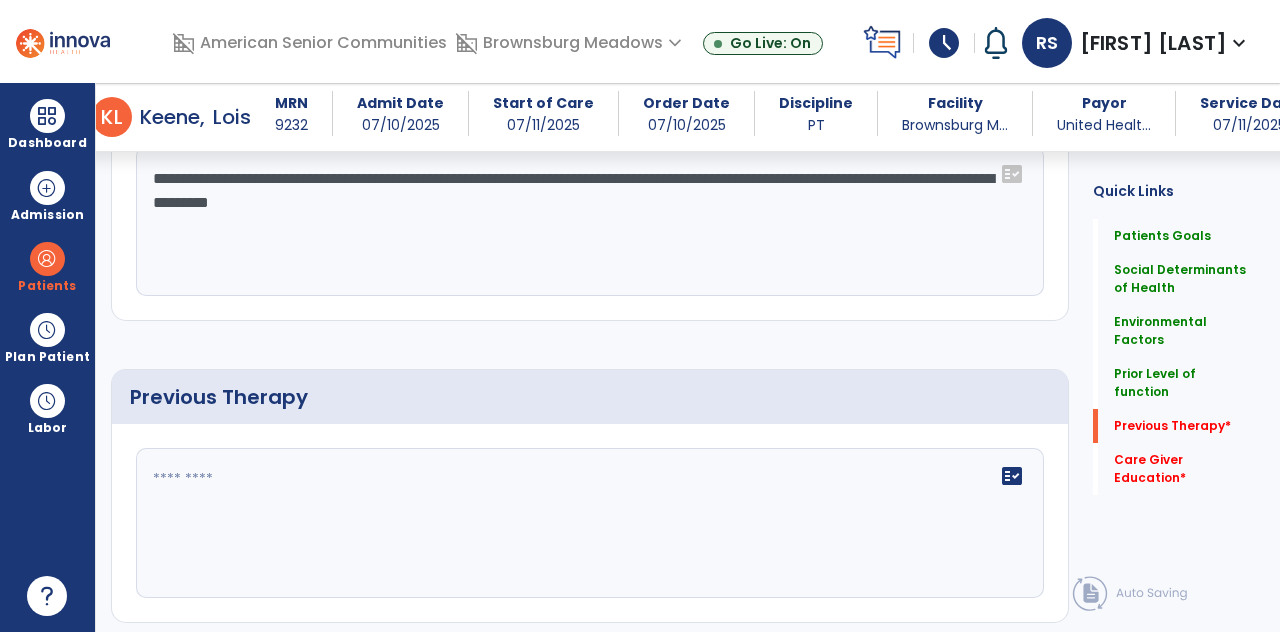 scroll, scrollTop: 1340, scrollLeft: 0, axis: vertical 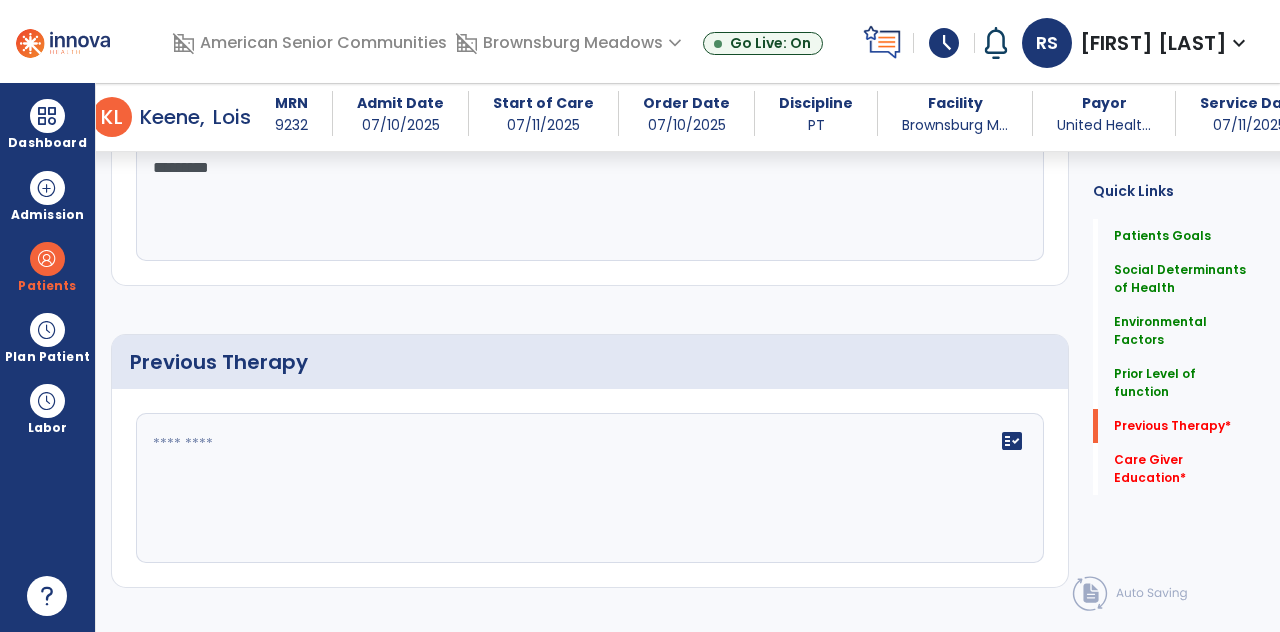click 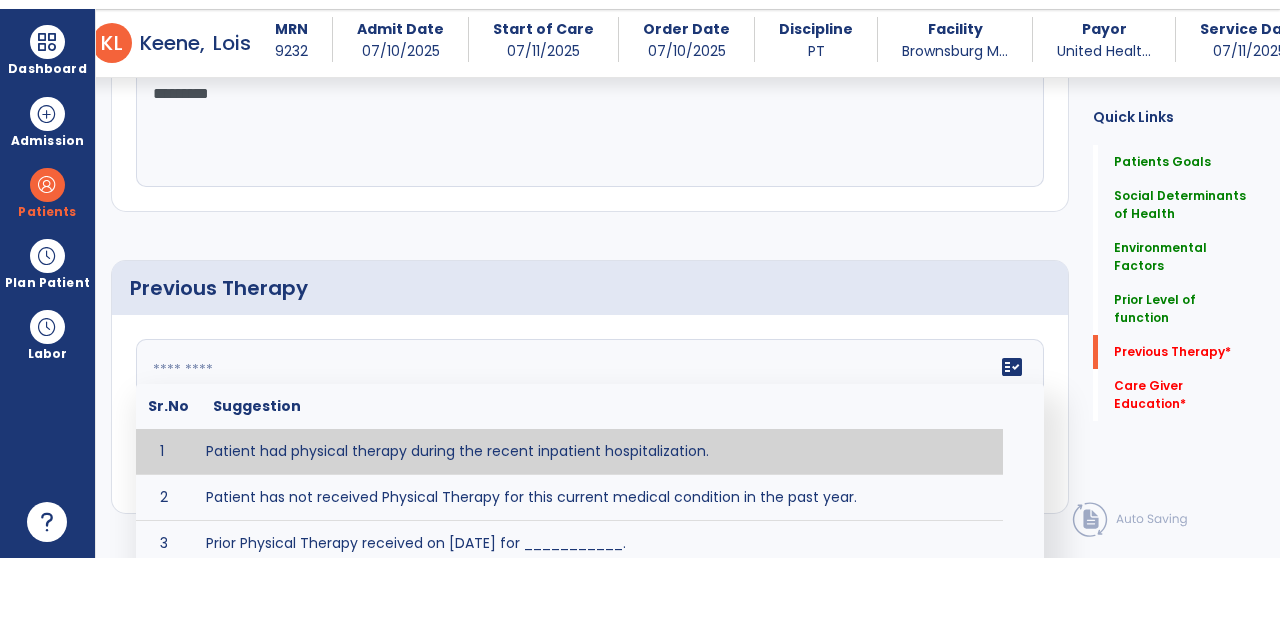scroll, scrollTop: 89, scrollLeft: 0, axis: vertical 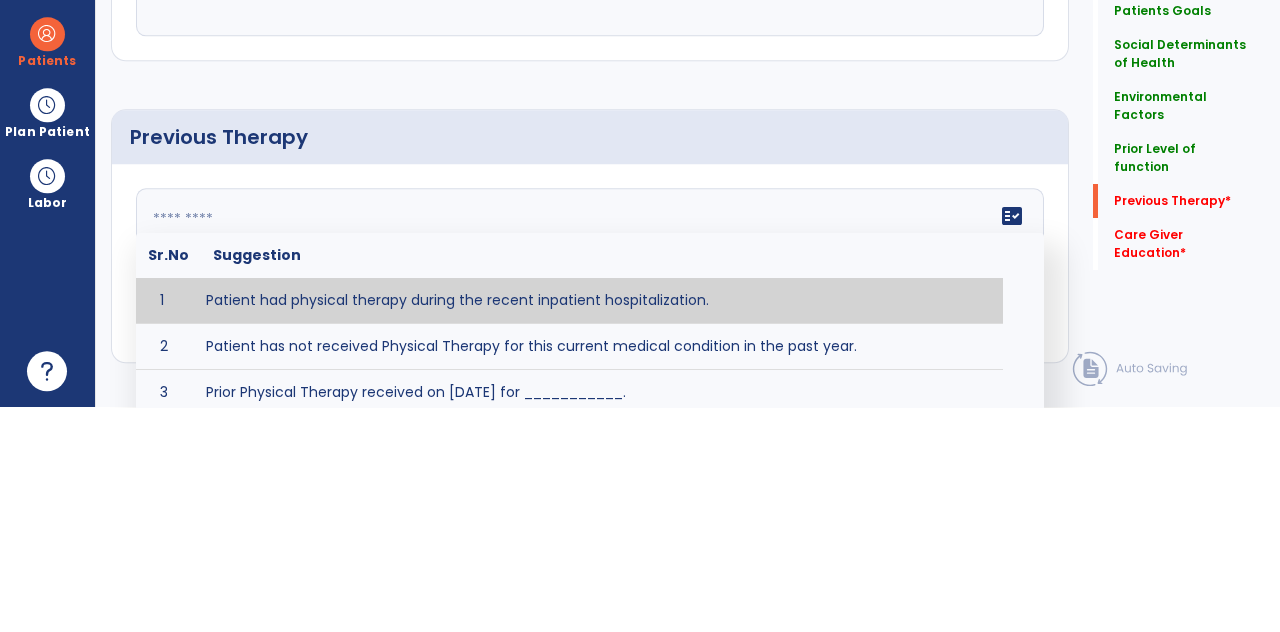type on "**********" 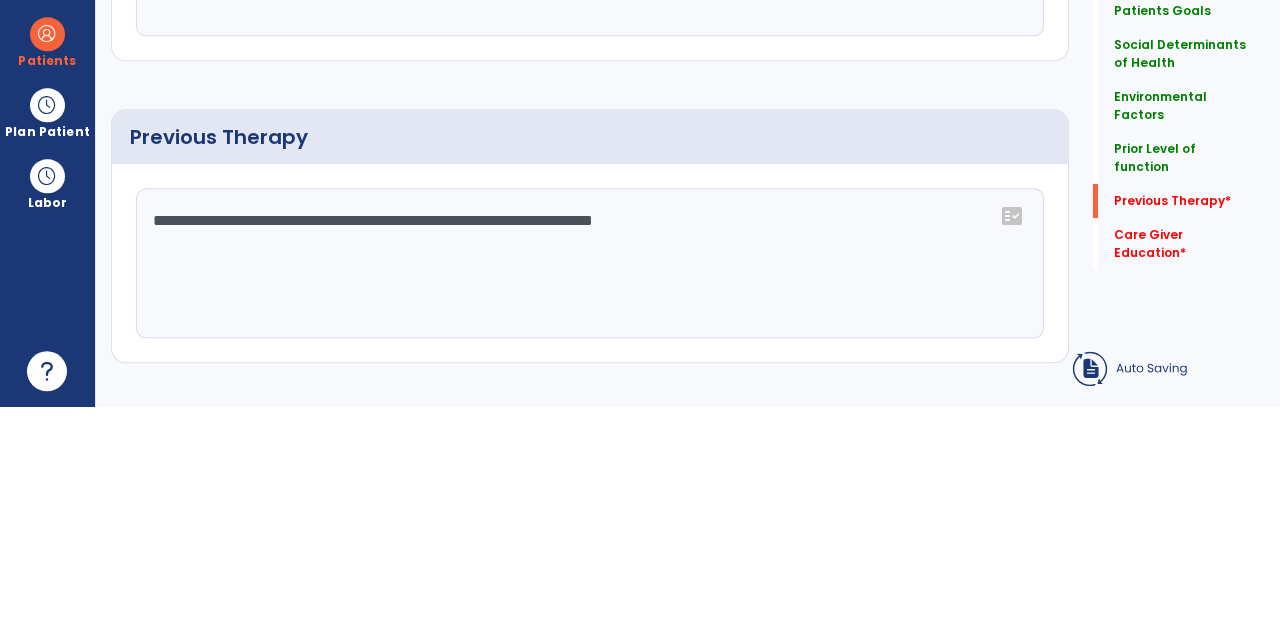 scroll, scrollTop: 90, scrollLeft: 0, axis: vertical 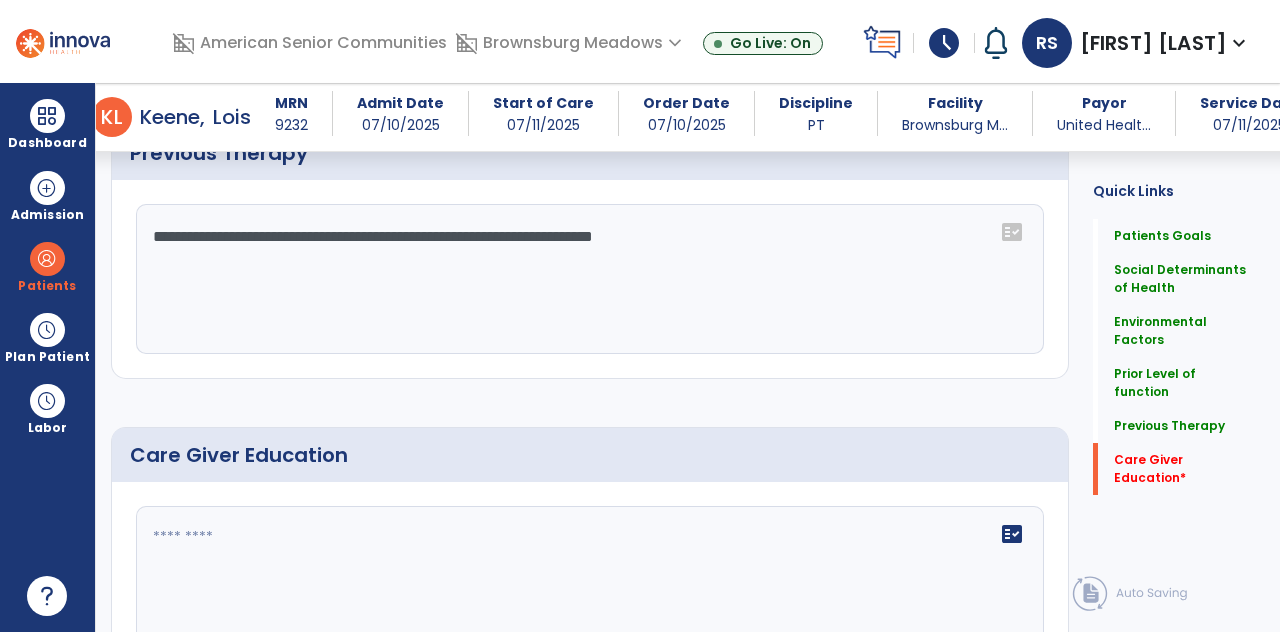 click 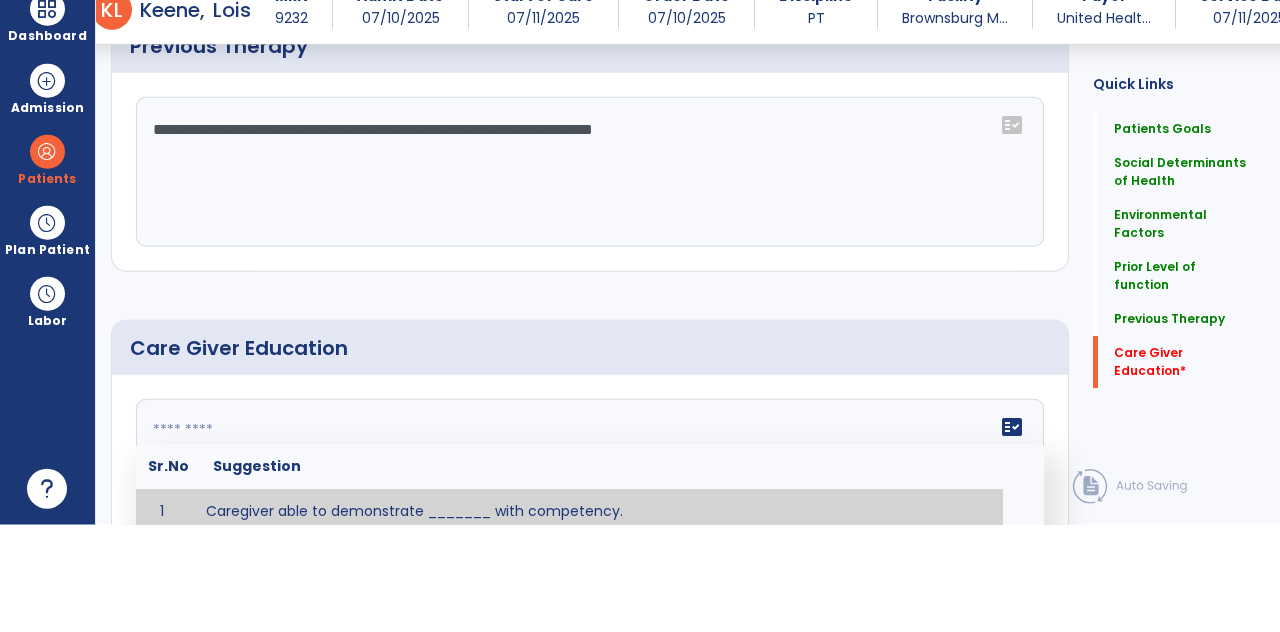 scroll, scrollTop: 90, scrollLeft: 0, axis: vertical 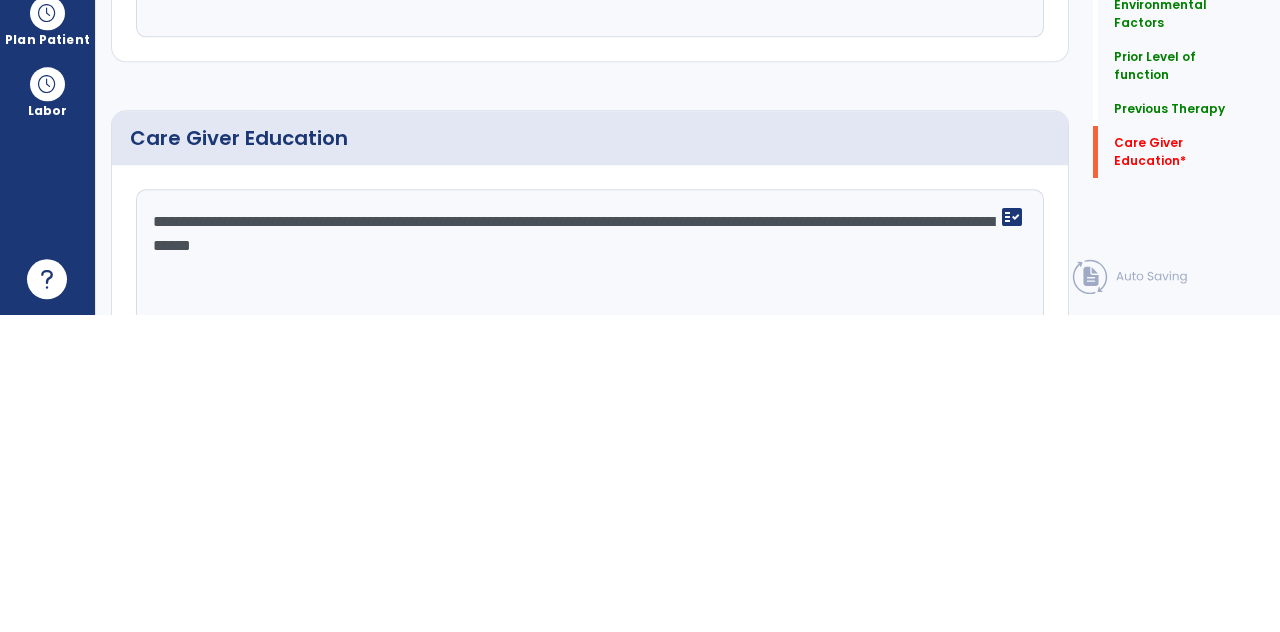 type on "**********" 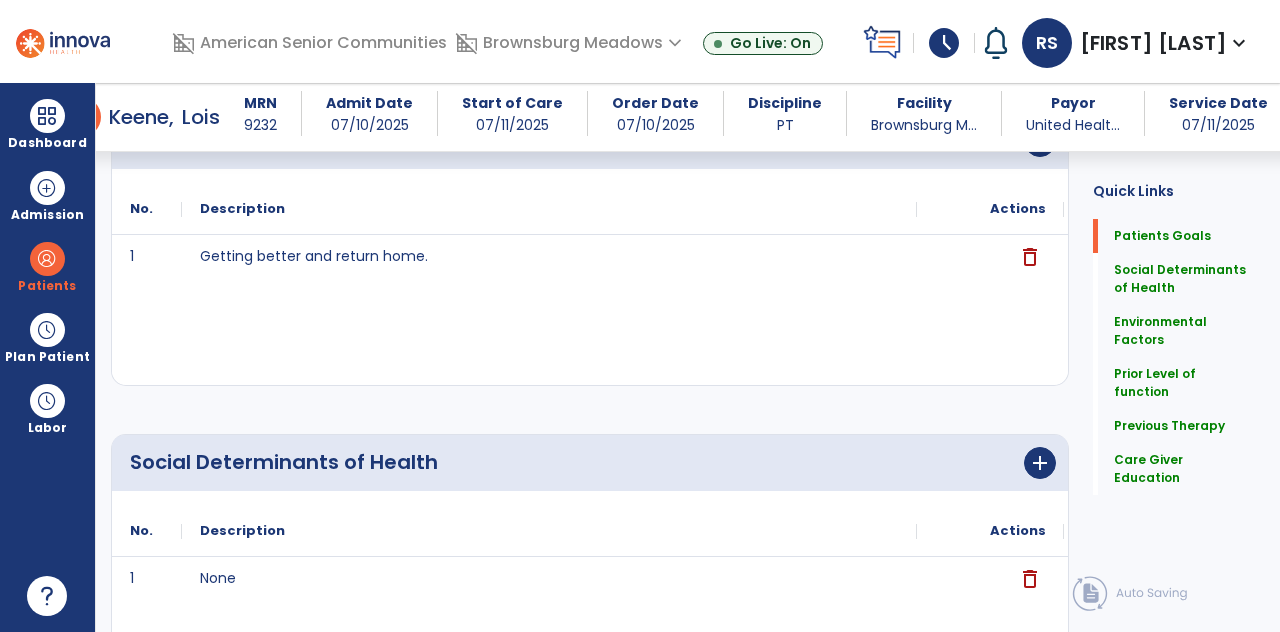 scroll, scrollTop: 0, scrollLeft: 0, axis: both 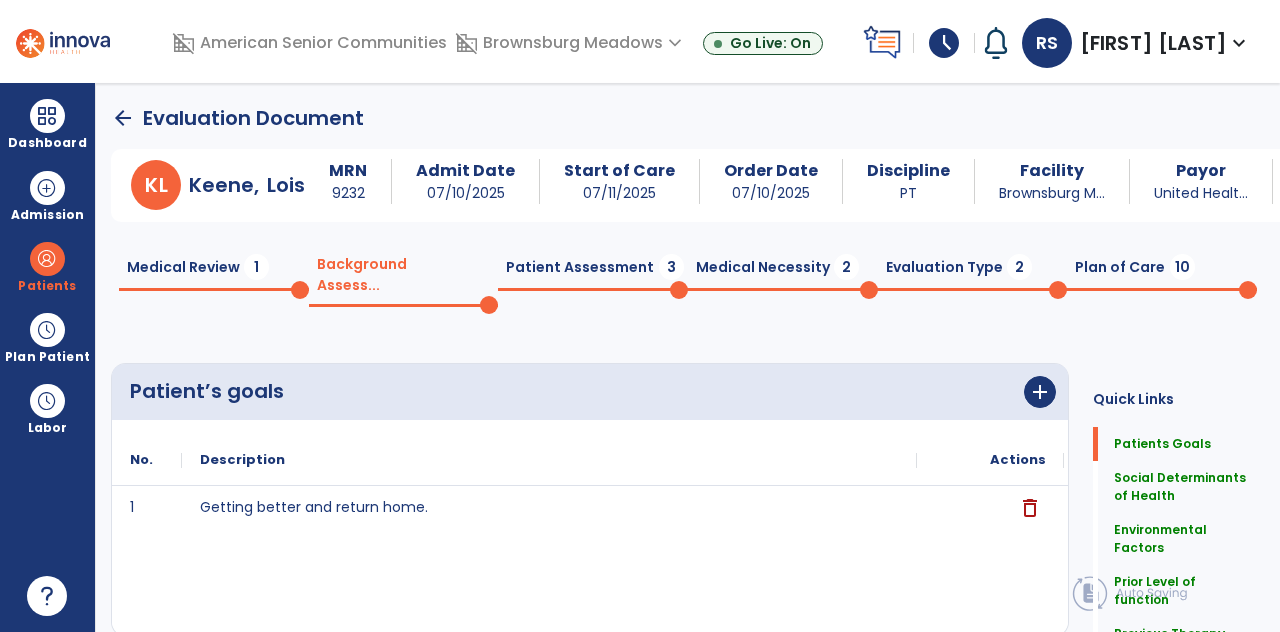 click on "Patient Assessment  3" 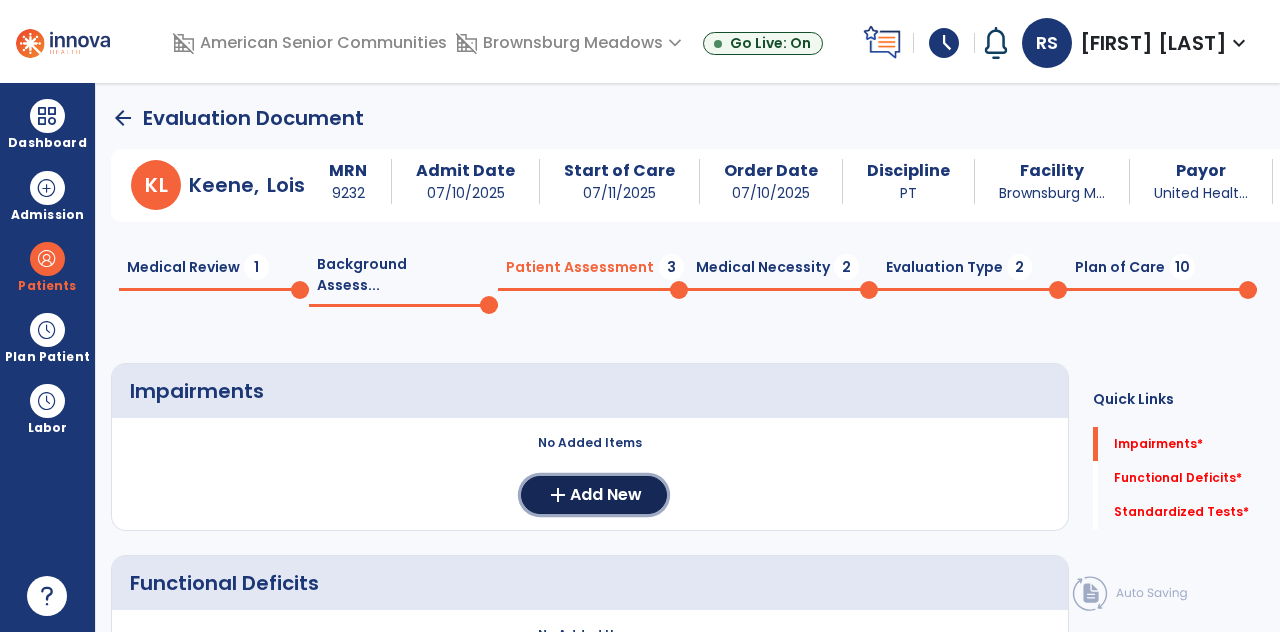 click on "Add New" 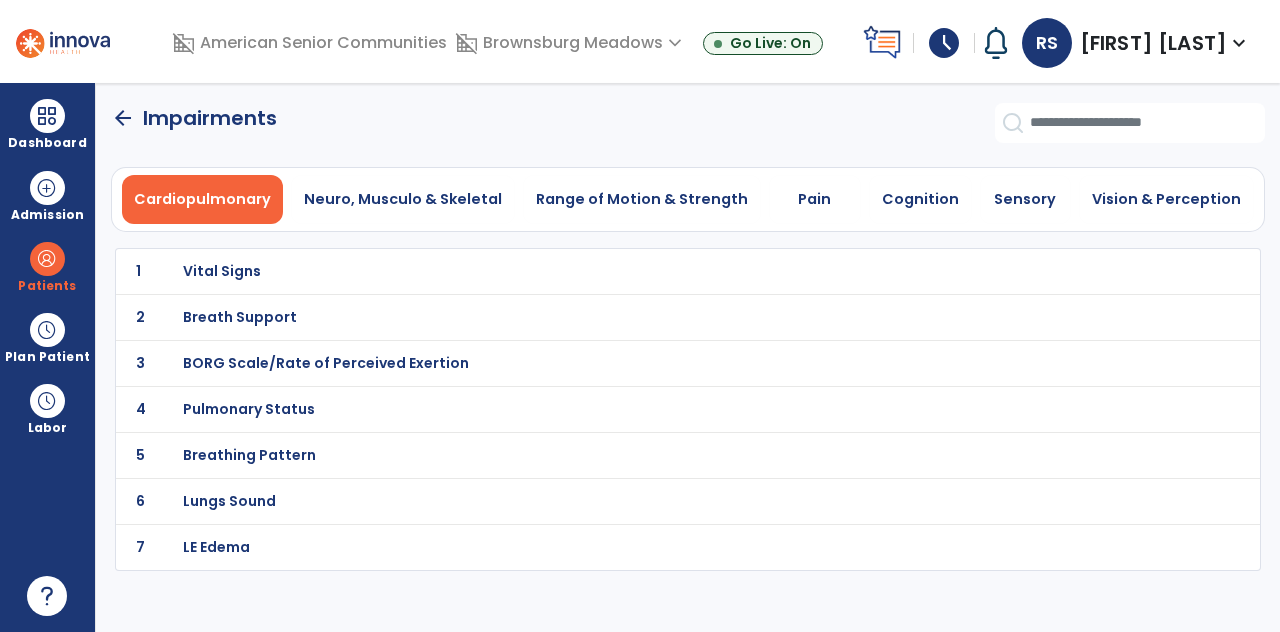 click on "Neuro, Musculo & Skeletal" at bounding box center [403, 199] 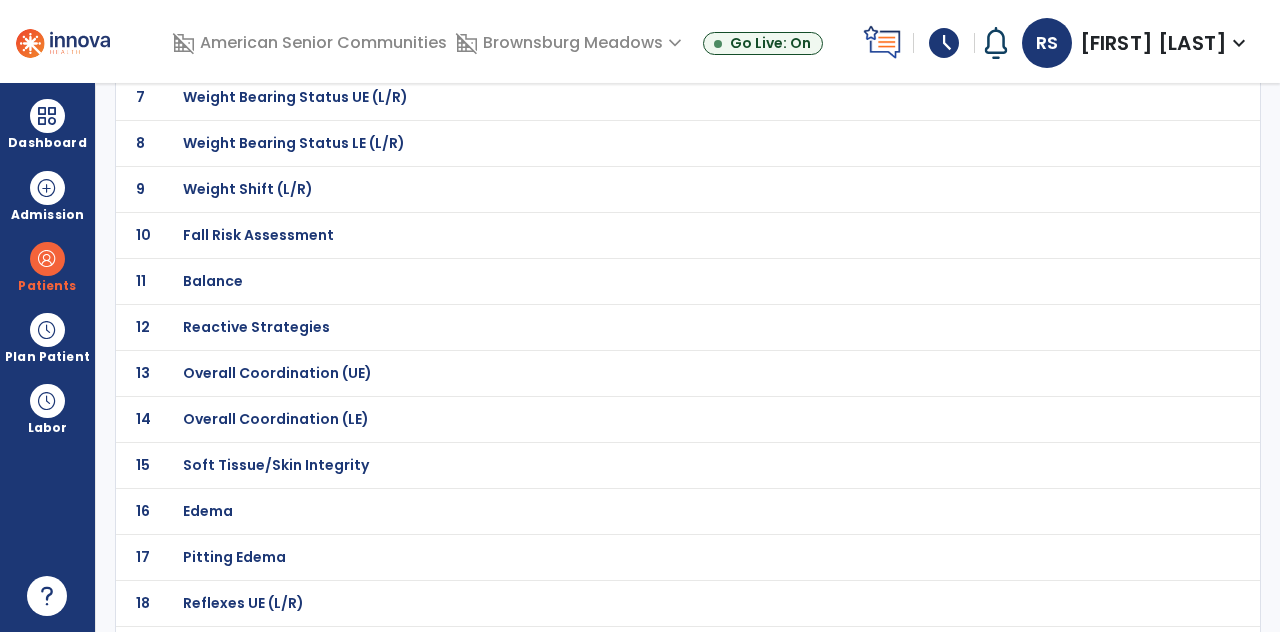scroll, scrollTop: 422, scrollLeft: 0, axis: vertical 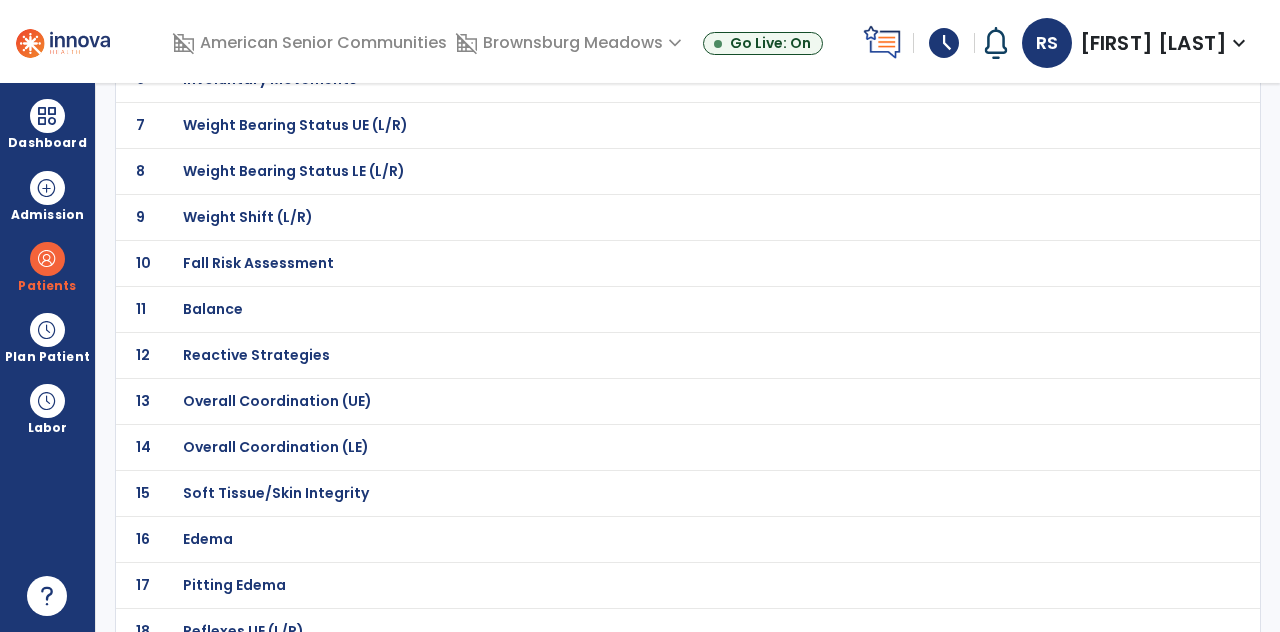 click on "10 Fall Risk Assessment" 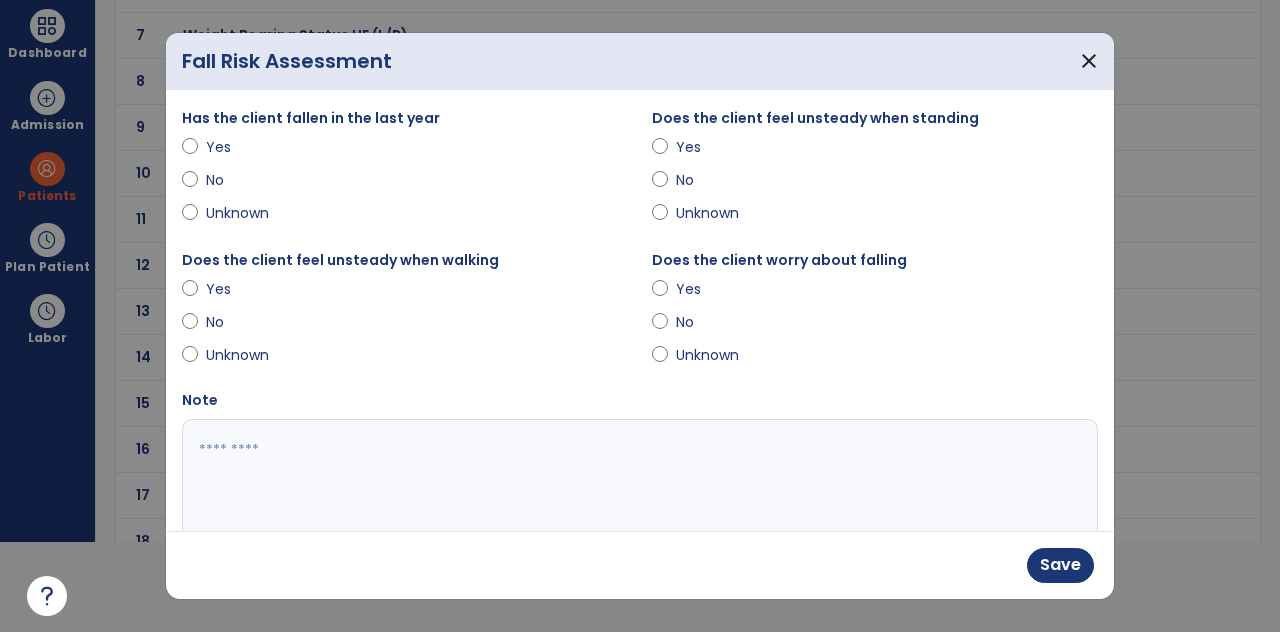 click on "Yes" at bounding box center [711, 147] 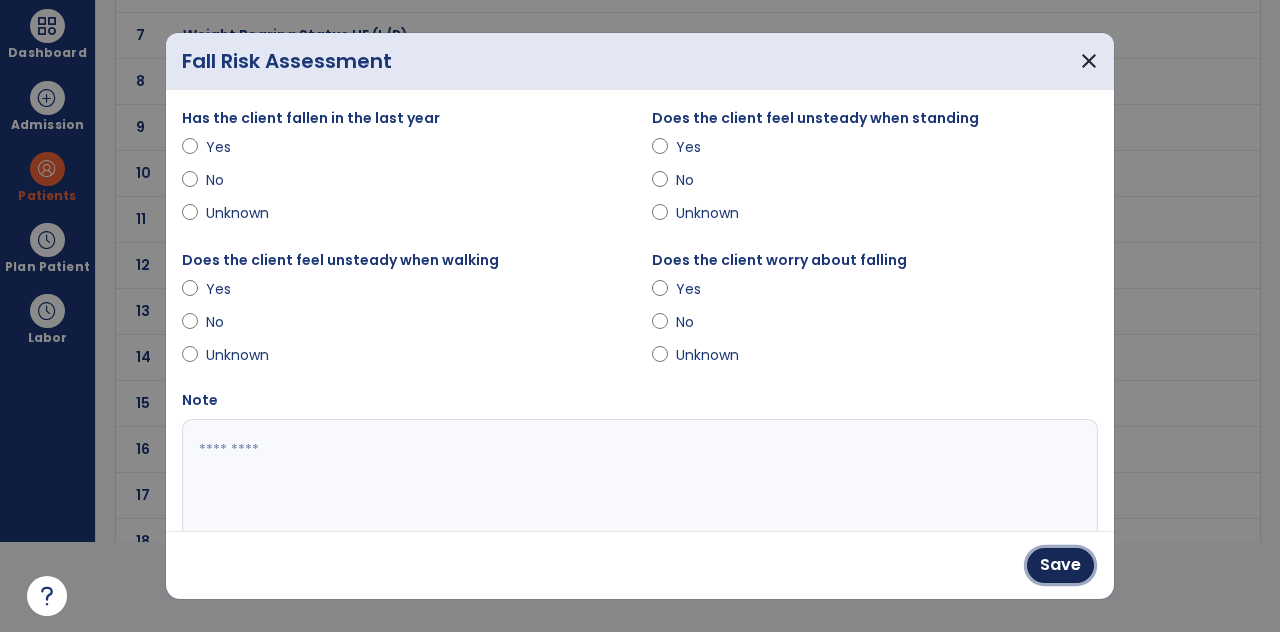 click on "Save" at bounding box center (1060, 565) 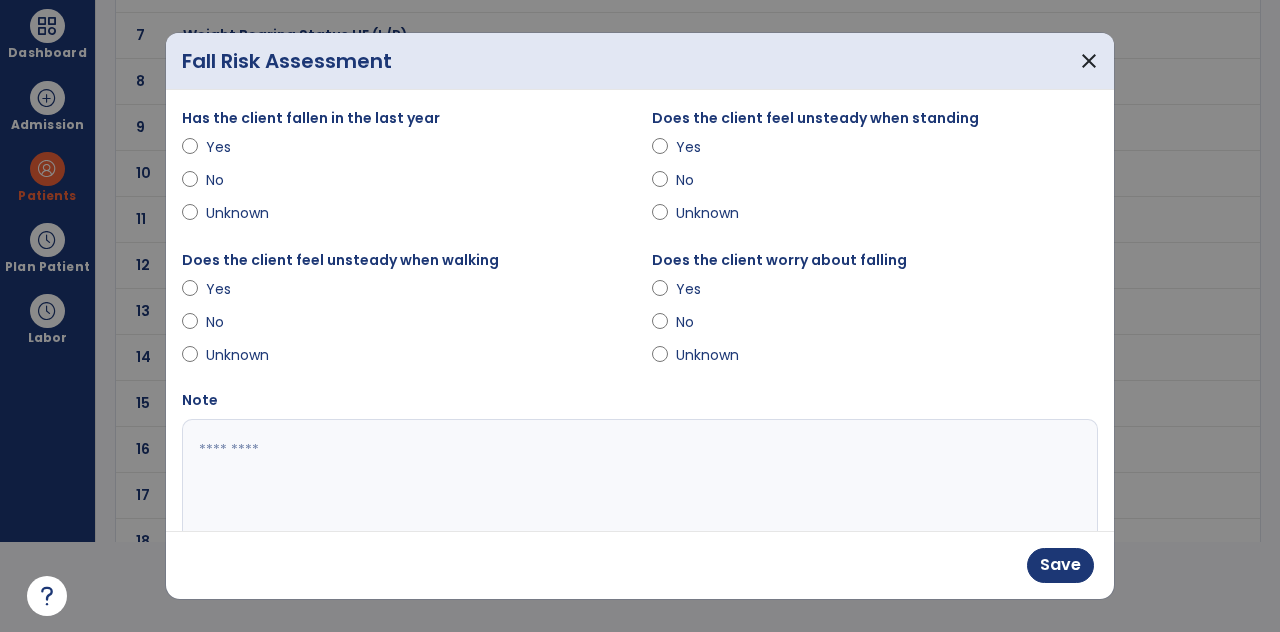 scroll, scrollTop: 90, scrollLeft: 0, axis: vertical 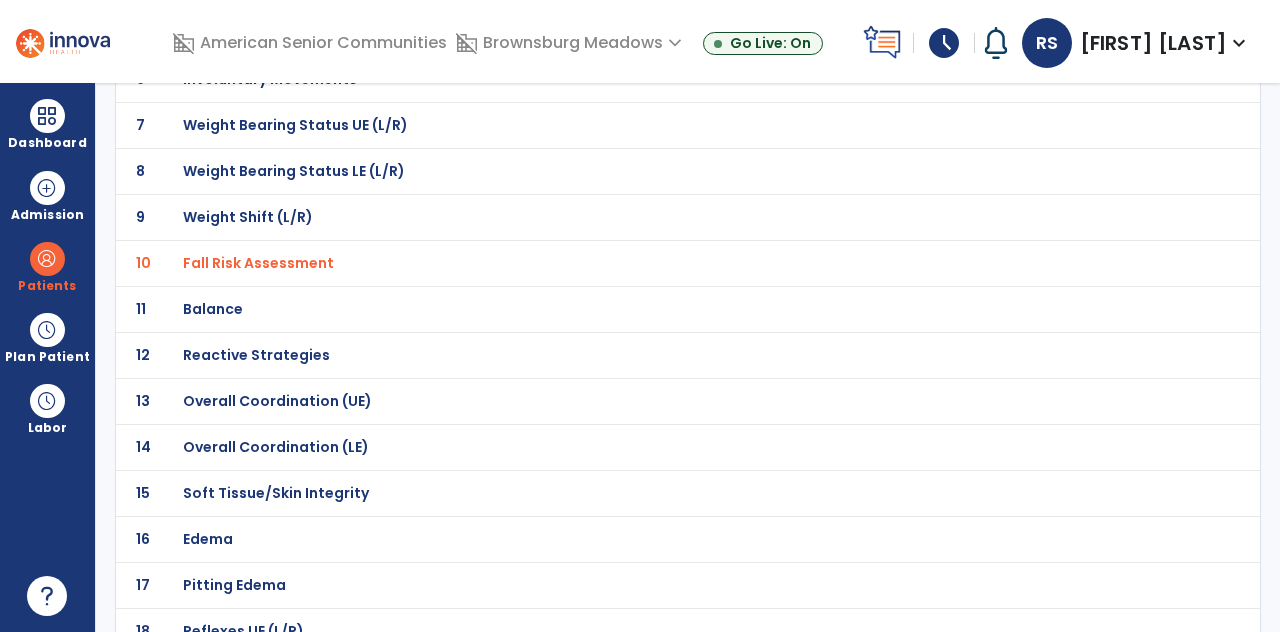click on "Balance" at bounding box center (644, -151) 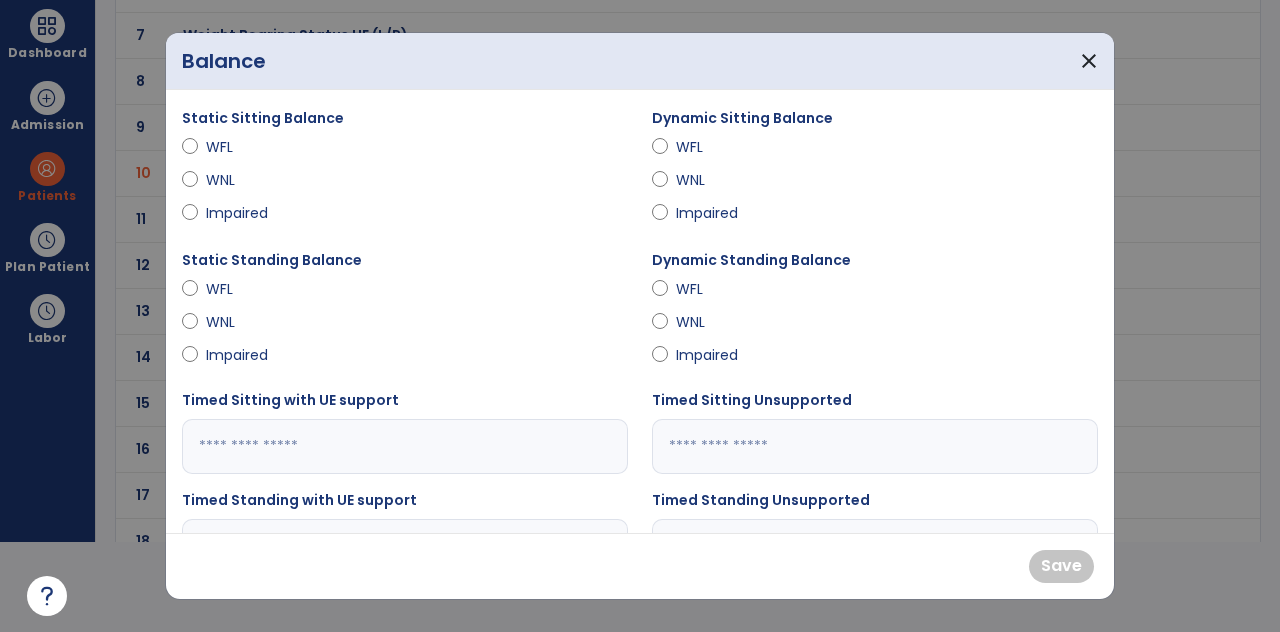 scroll, scrollTop: 0, scrollLeft: 0, axis: both 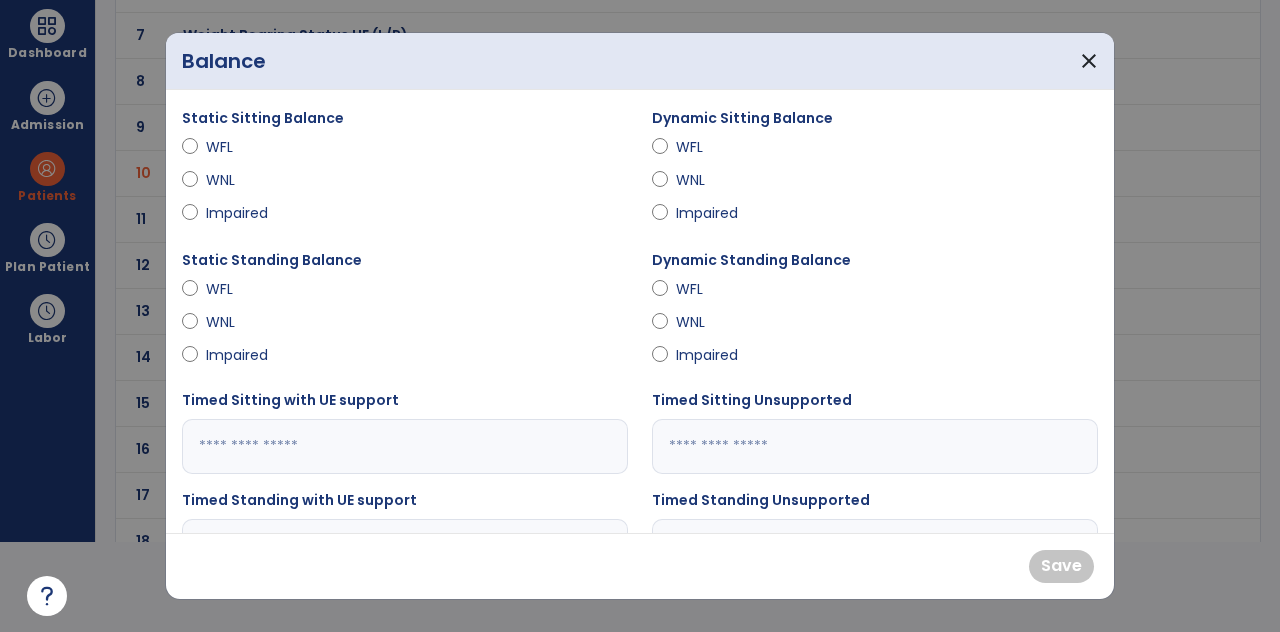 click on "Static Sitting Balance WFL WNL Impaired" at bounding box center [405, 177] 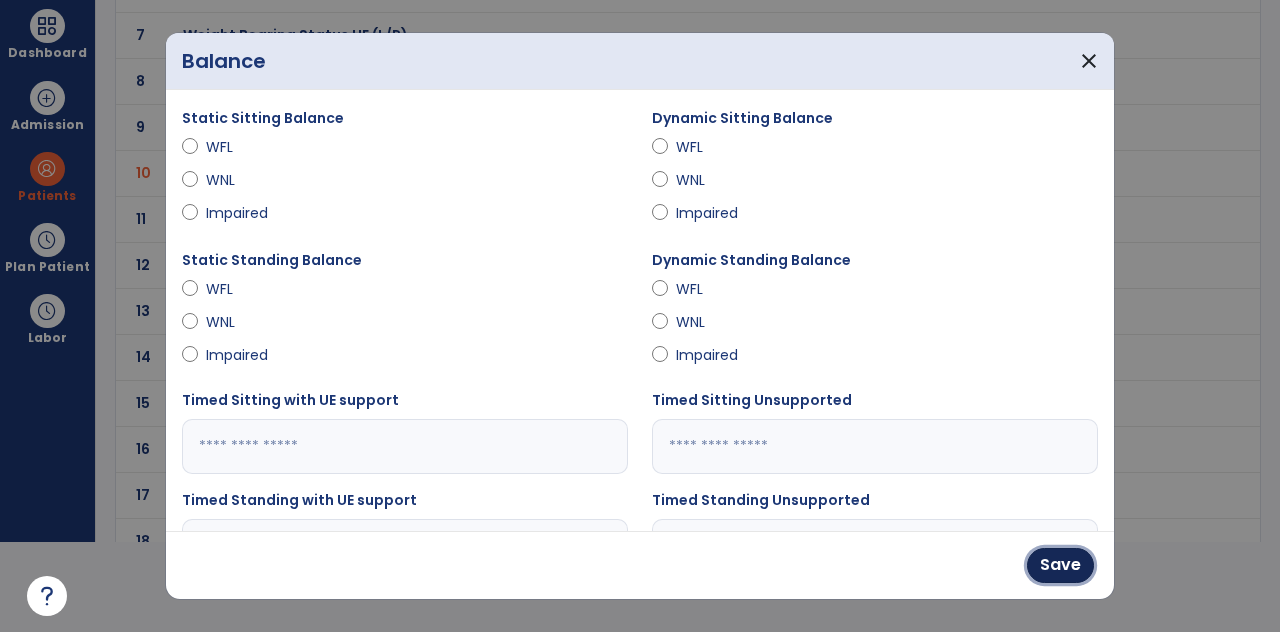 click on "Save" at bounding box center (1060, 565) 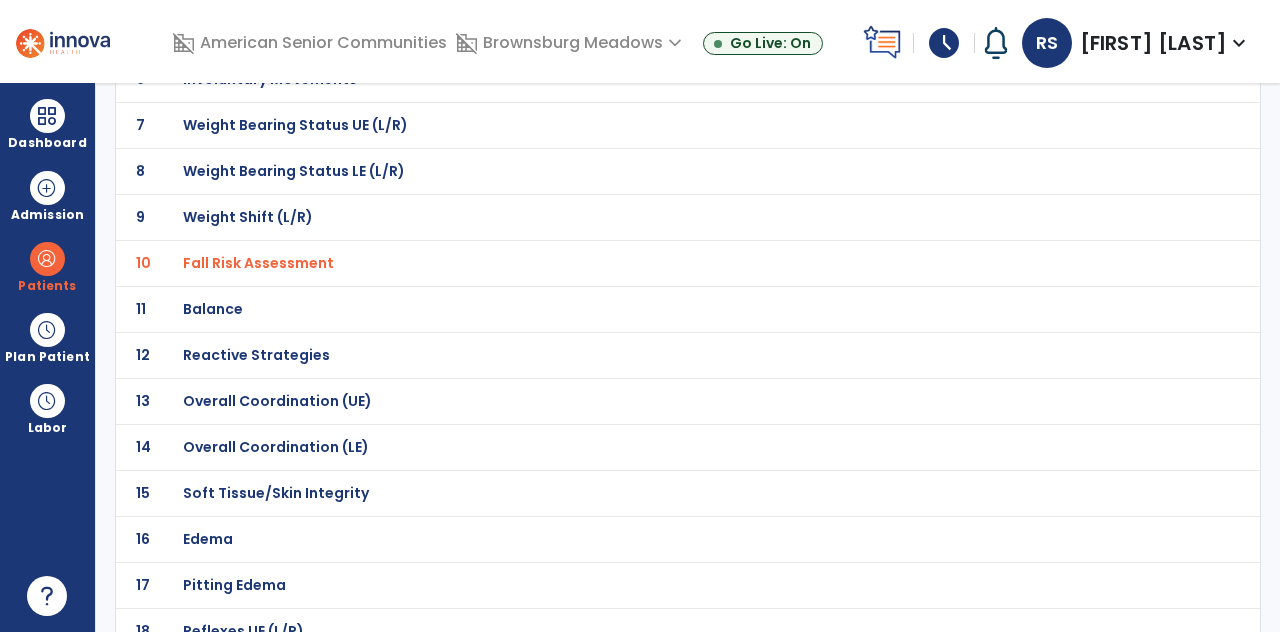 scroll, scrollTop: 90, scrollLeft: 0, axis: vertical 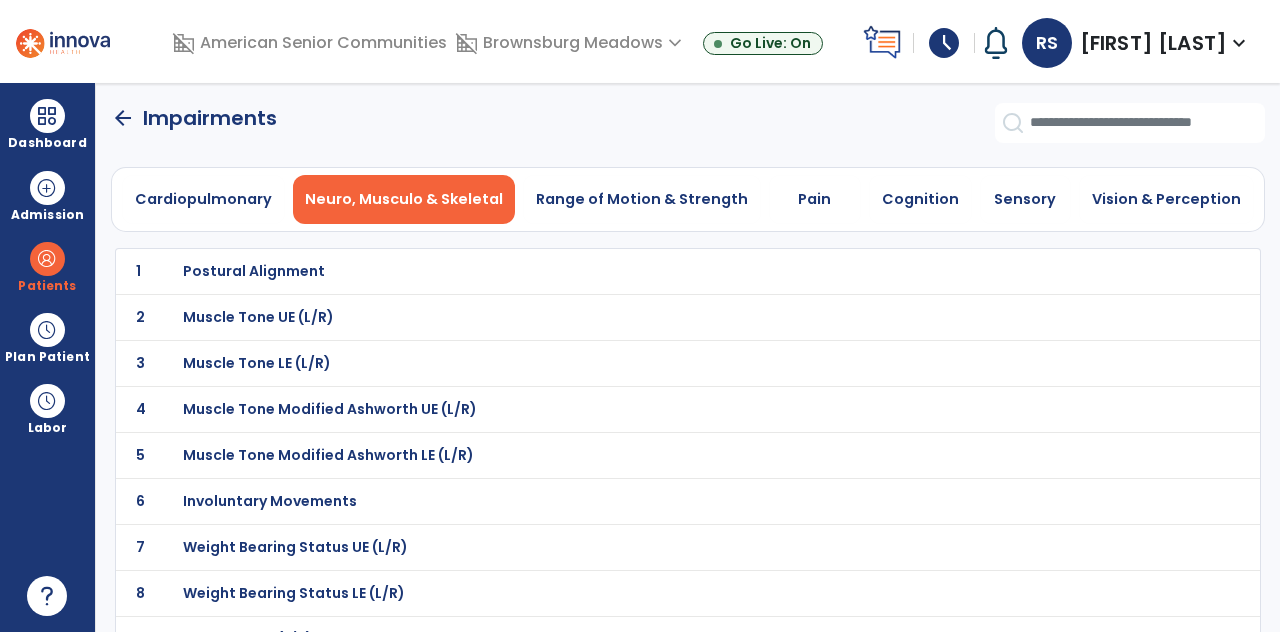 click on "Range of Motion & Strength" at bounding box center [642, 199] 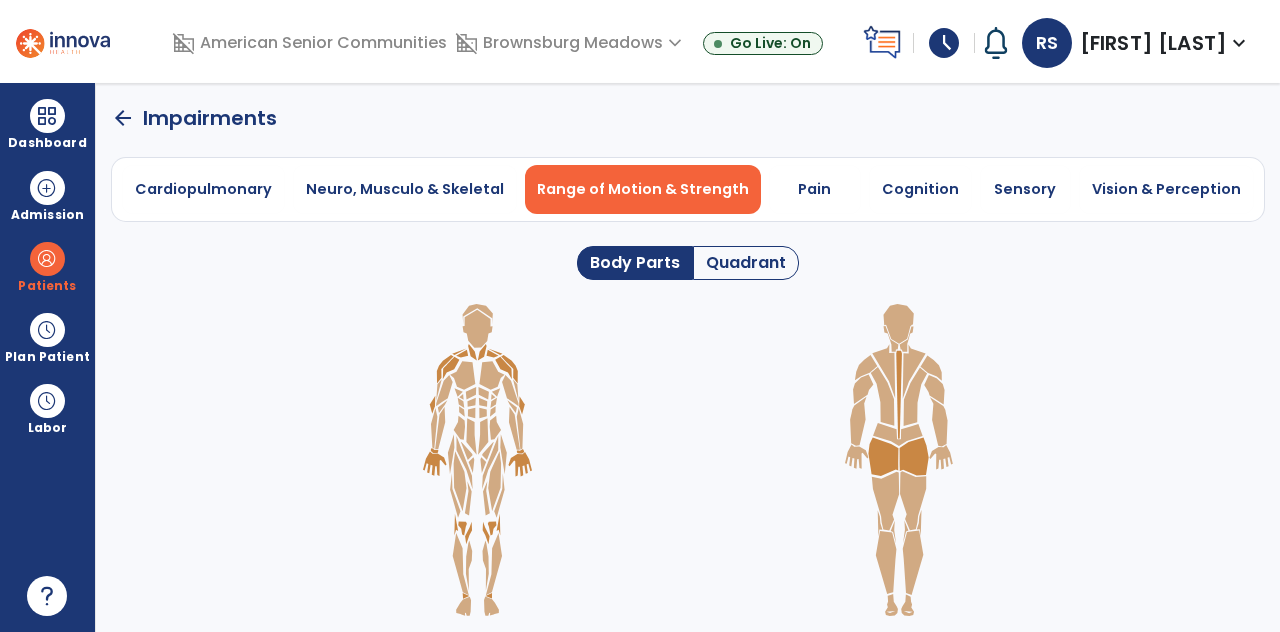 click on "Quadrant" 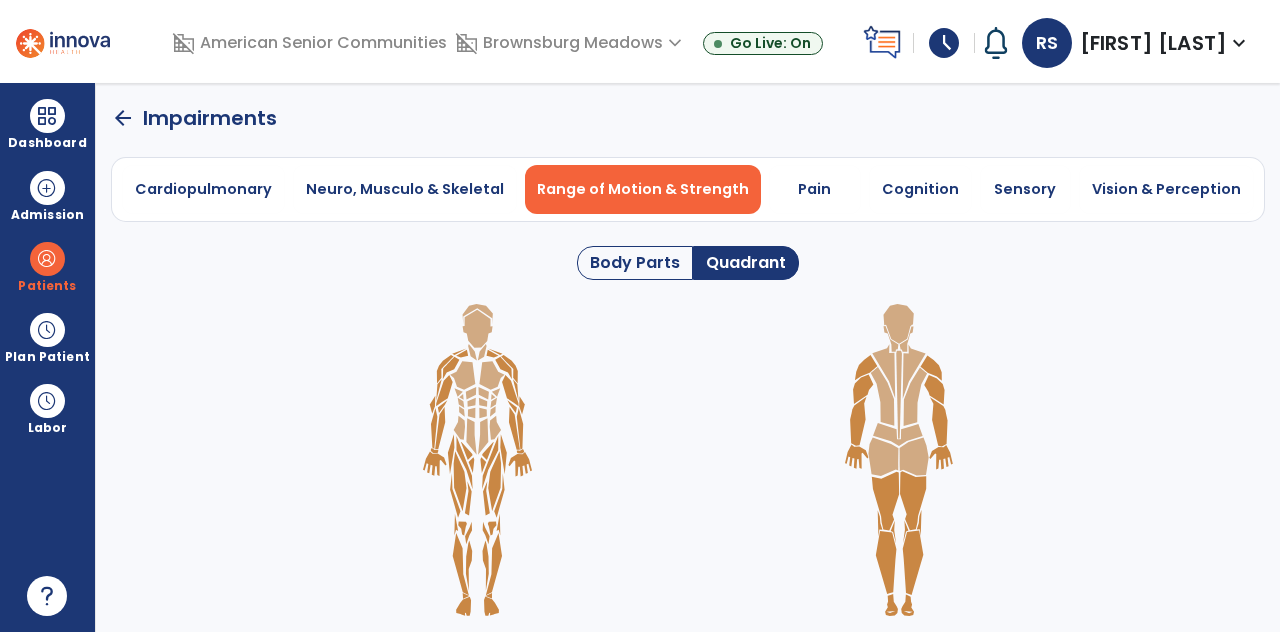 click 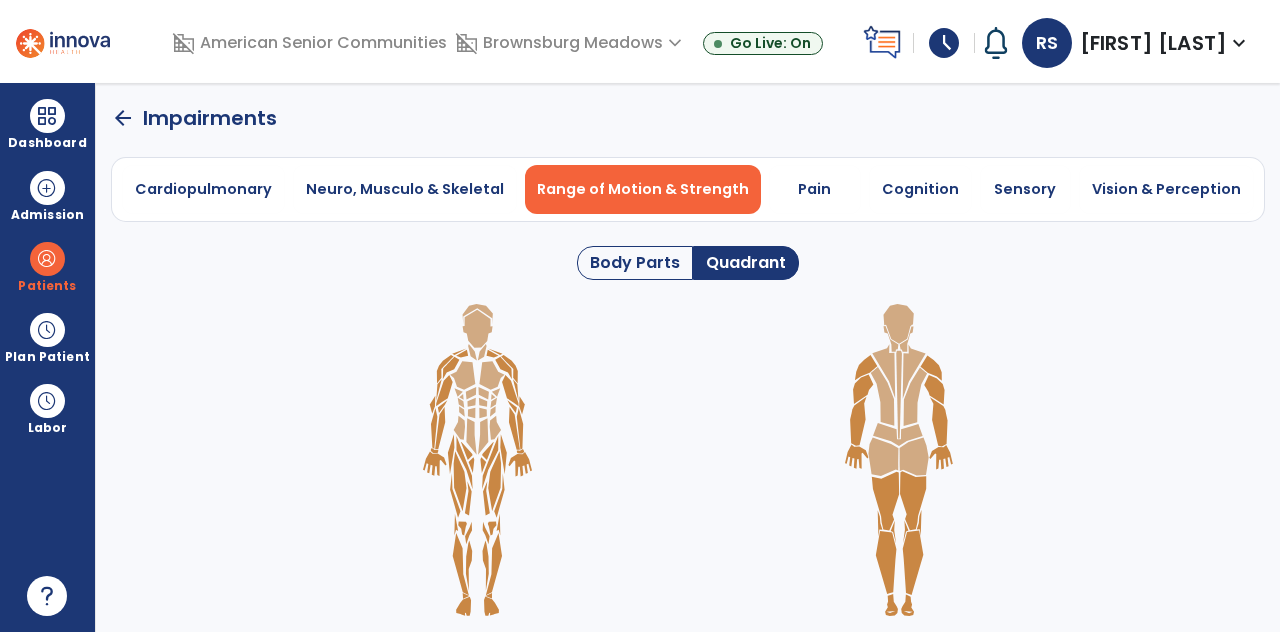 click 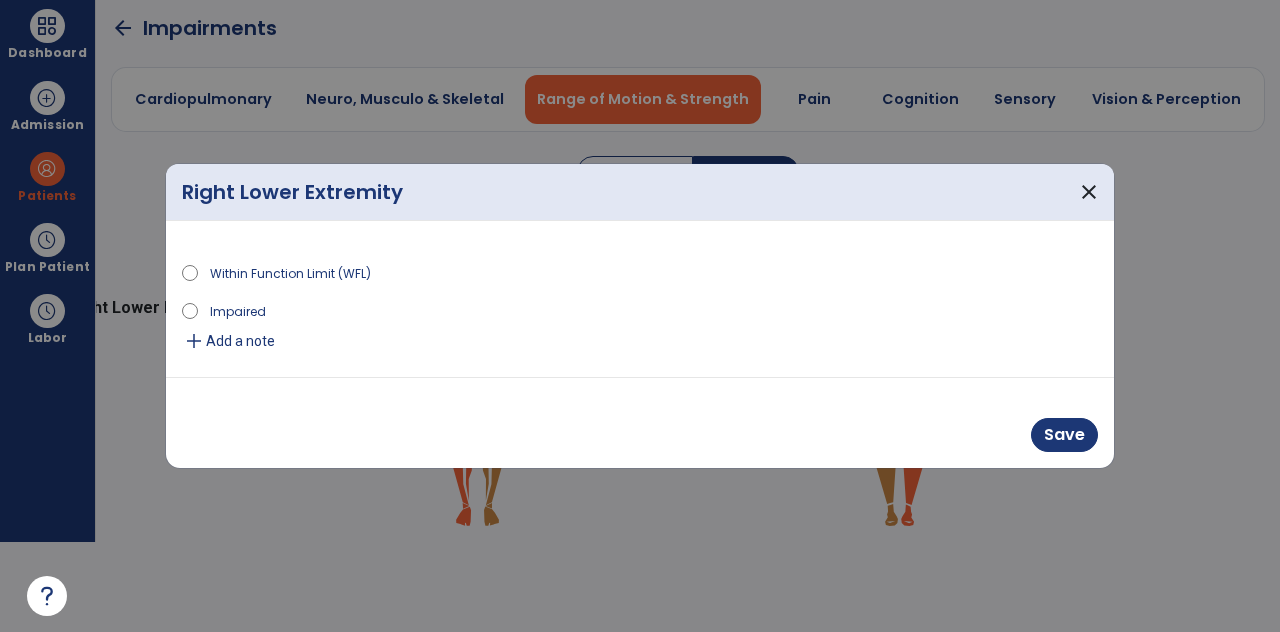 scroll, scrollTop: 0, scrollLeft: 0, axis: both 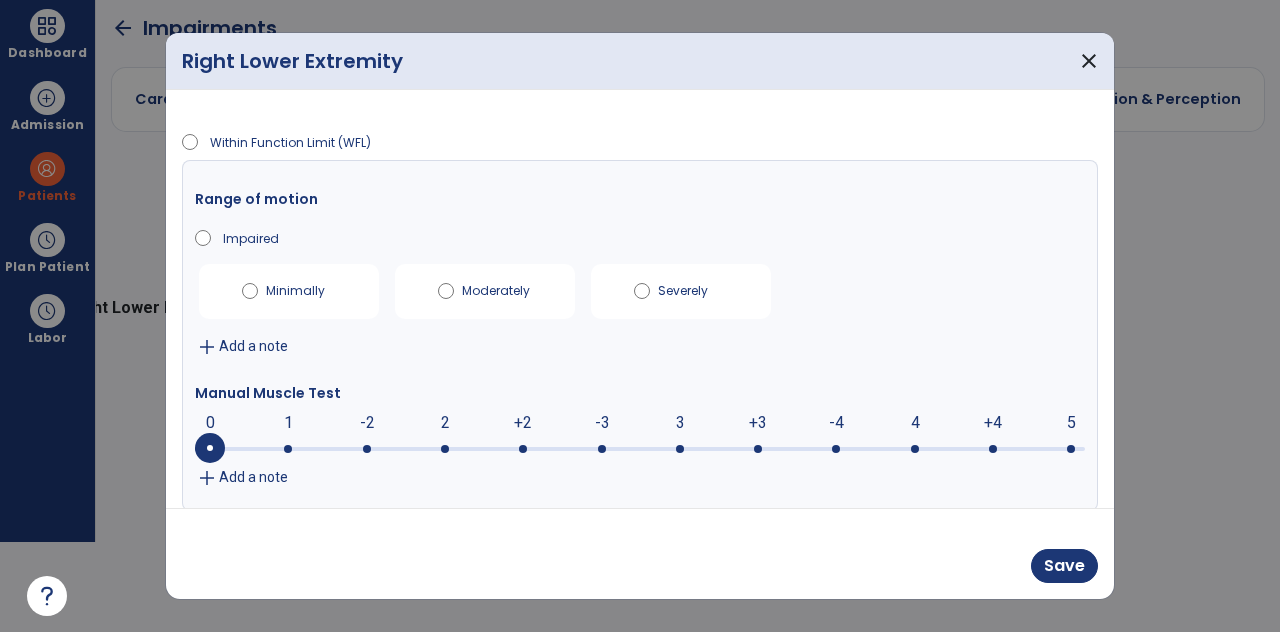 click at bounding box center (640, 447) 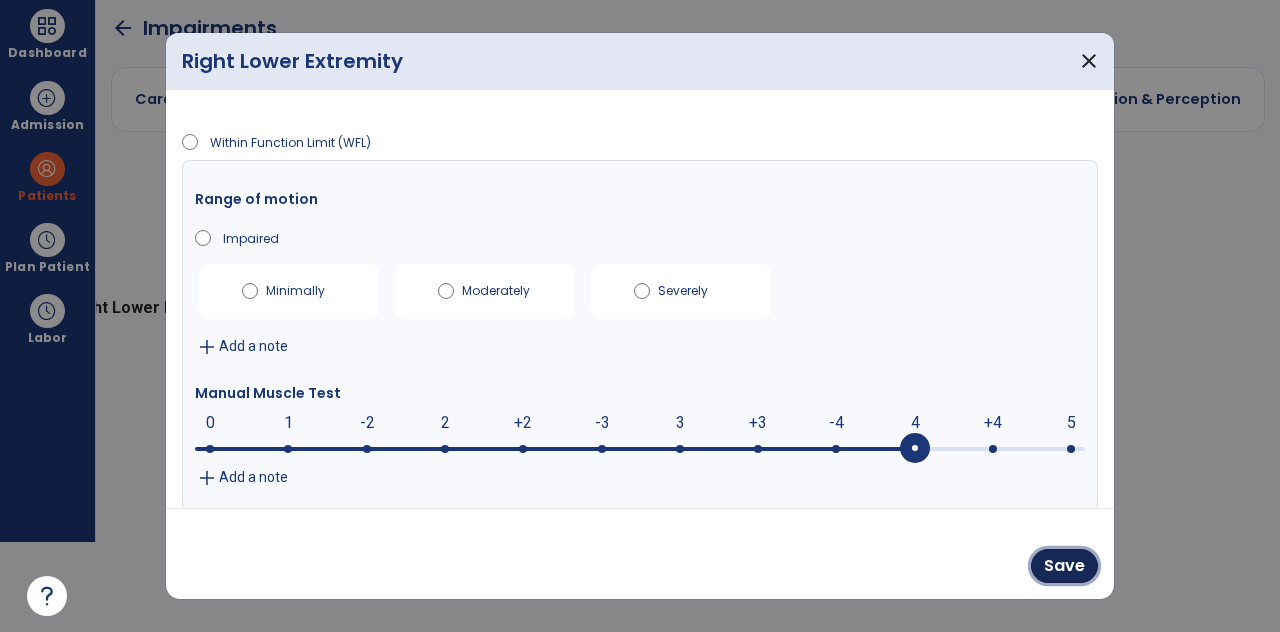 click on "Save" at bounding box center (1064, 566) 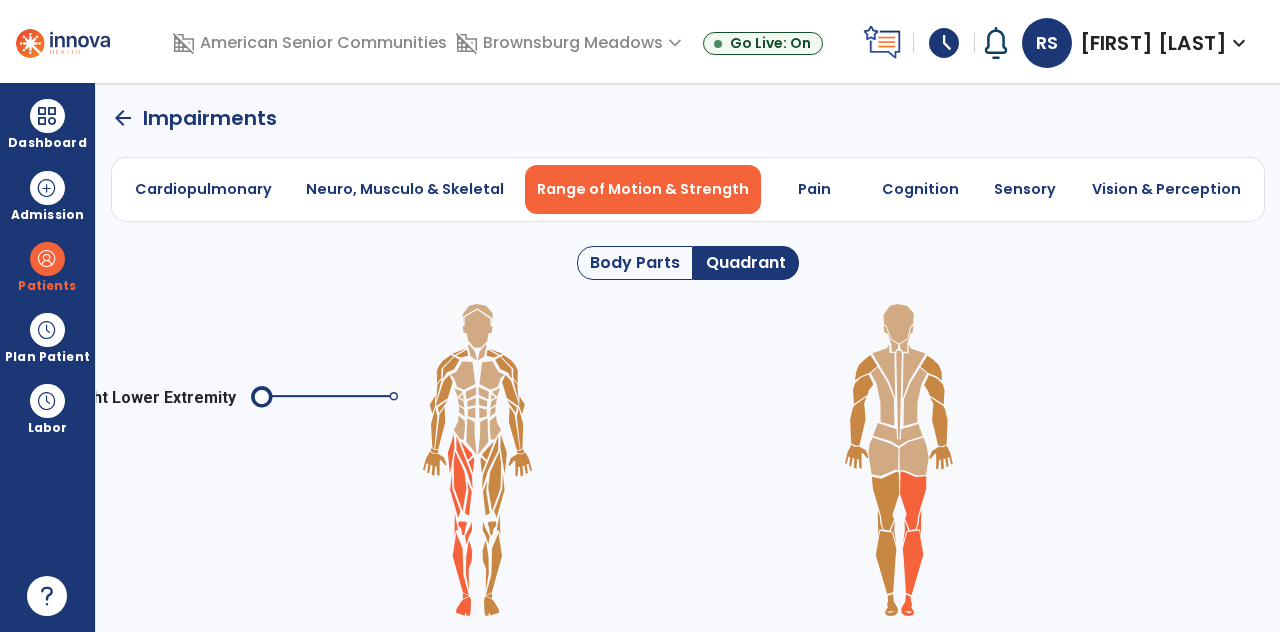 scroll, scrollTop: 90, scrollLeft: 0, axis: vertical 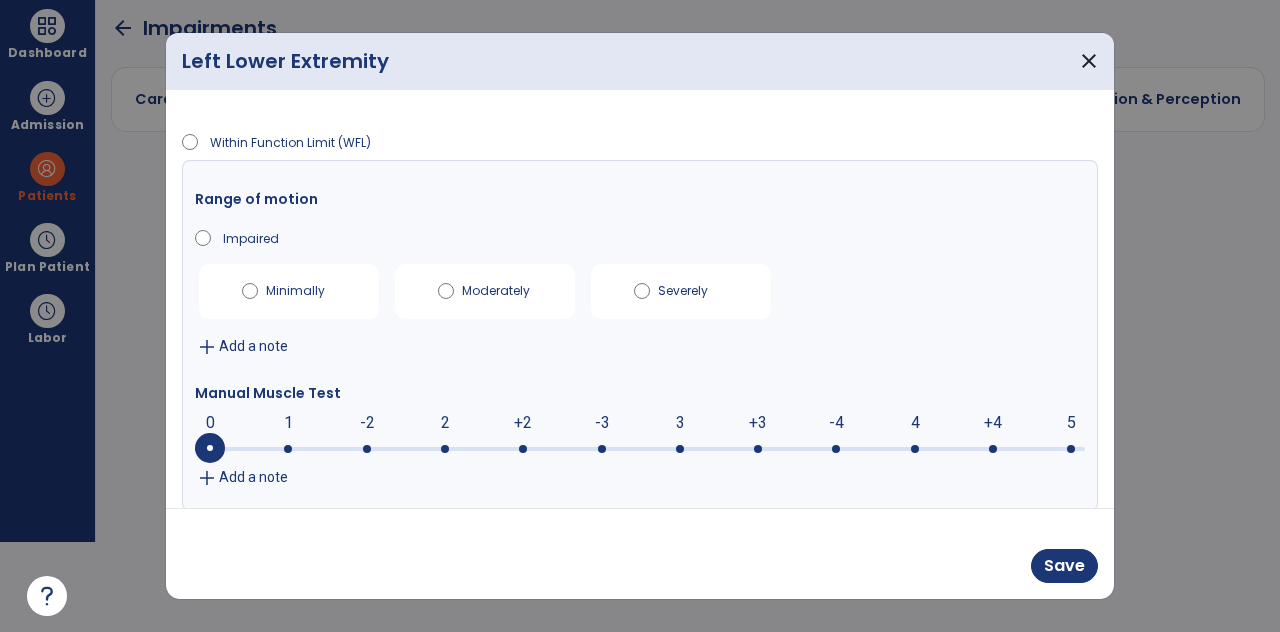 click at bounding box center (640, 449) 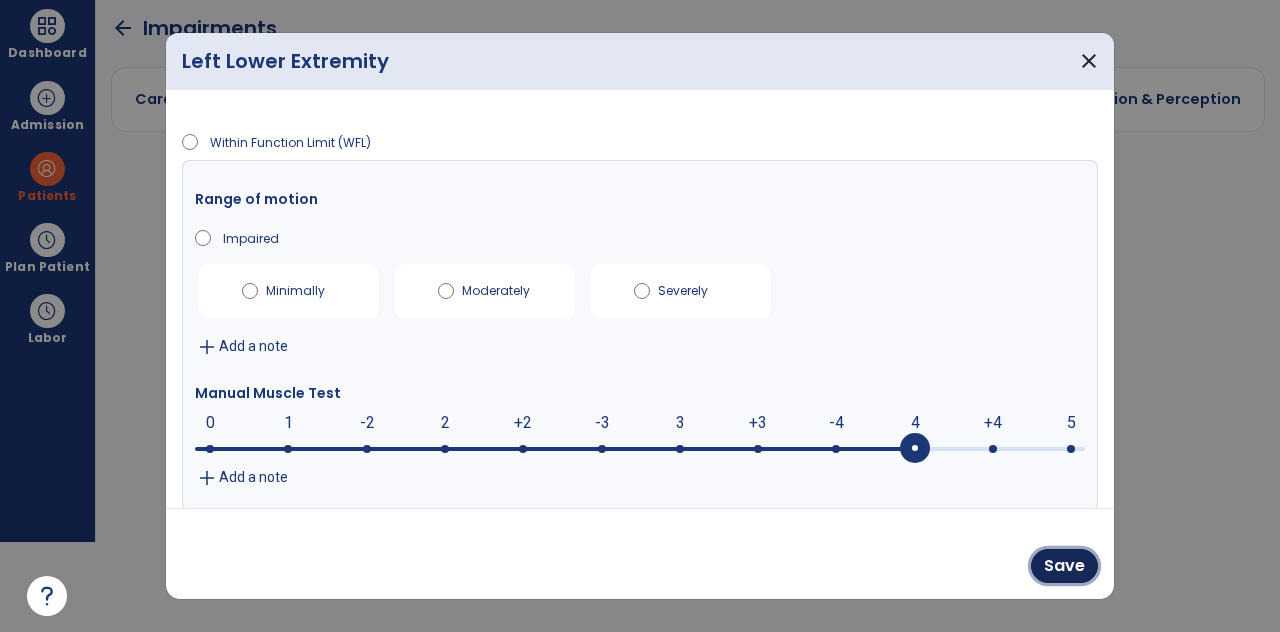 click on "Save" at bounding box center (1064, 566) 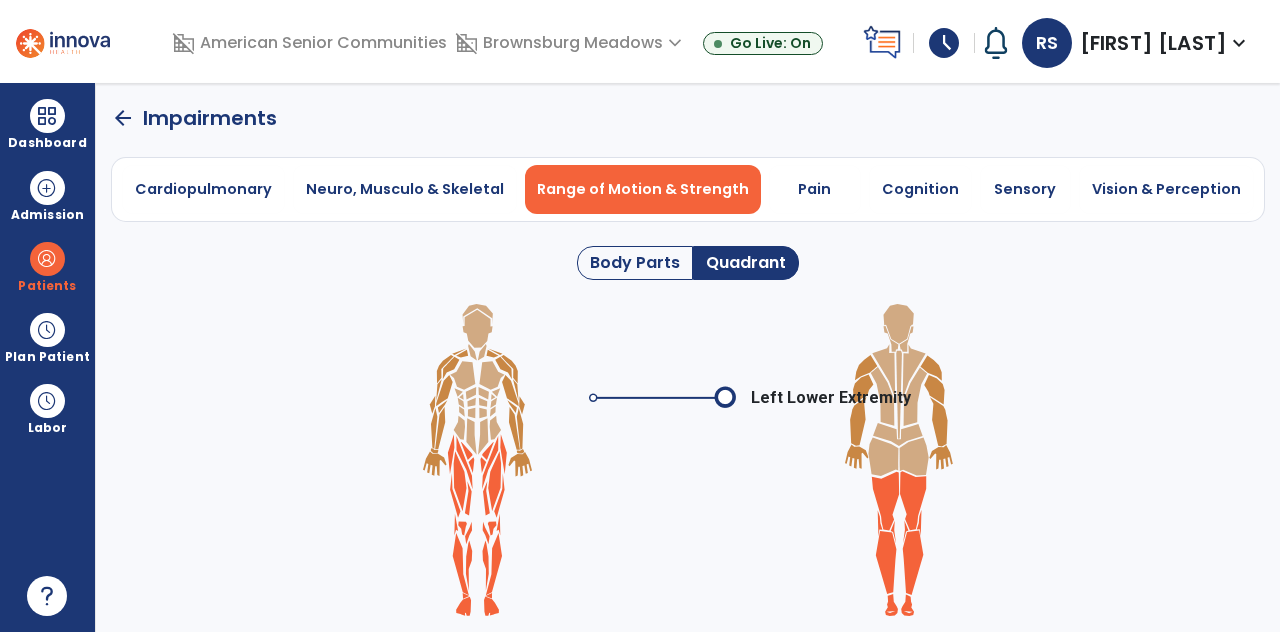 scroll, scrollTop: 90, scrollLeft: 0, axis: vertical 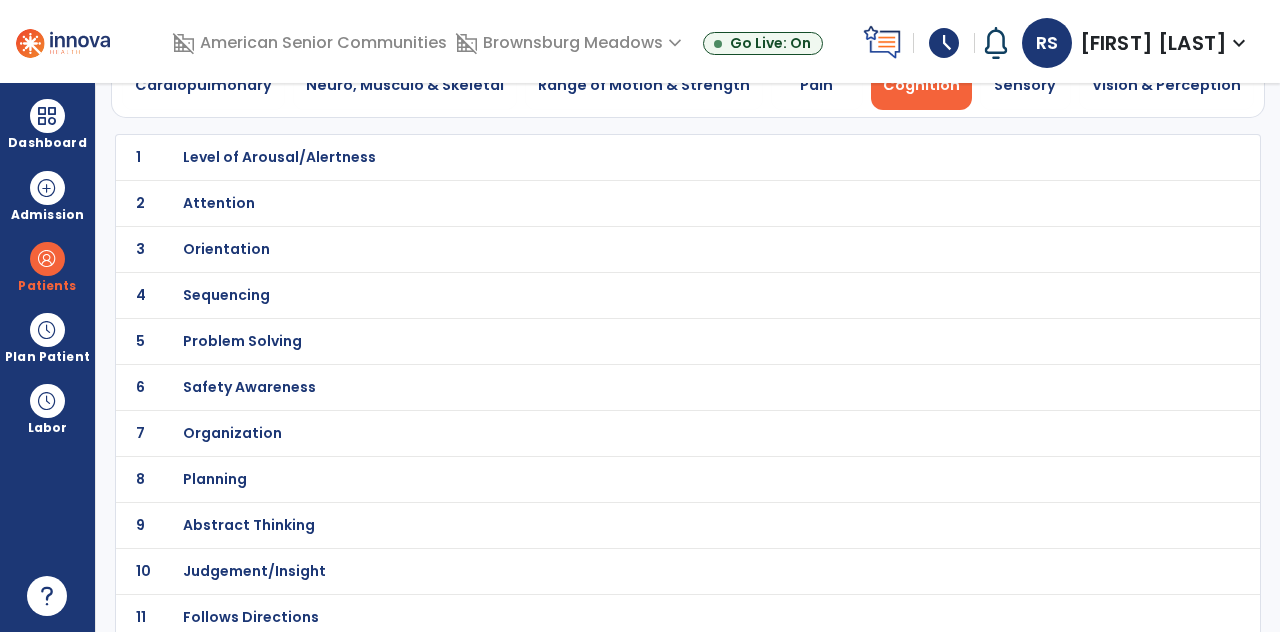 click on "Safety Awareness" at bounding box center [279, 157] 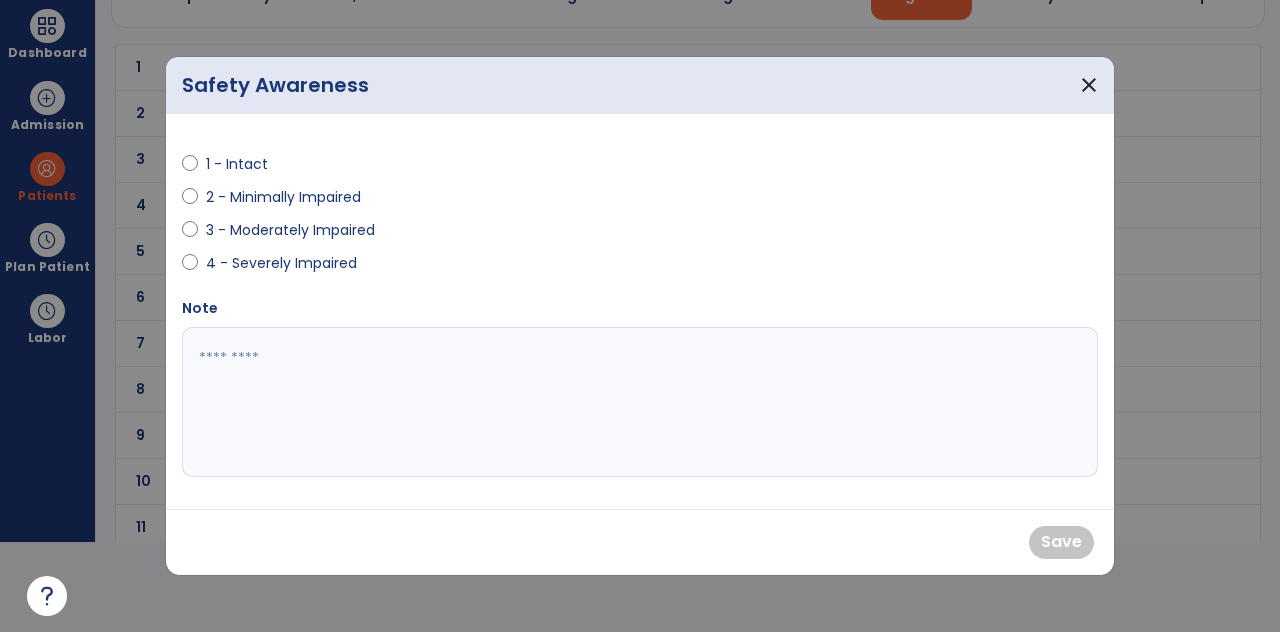 scroll, scrollTop: 0, scrollLeft: 0, axis: both 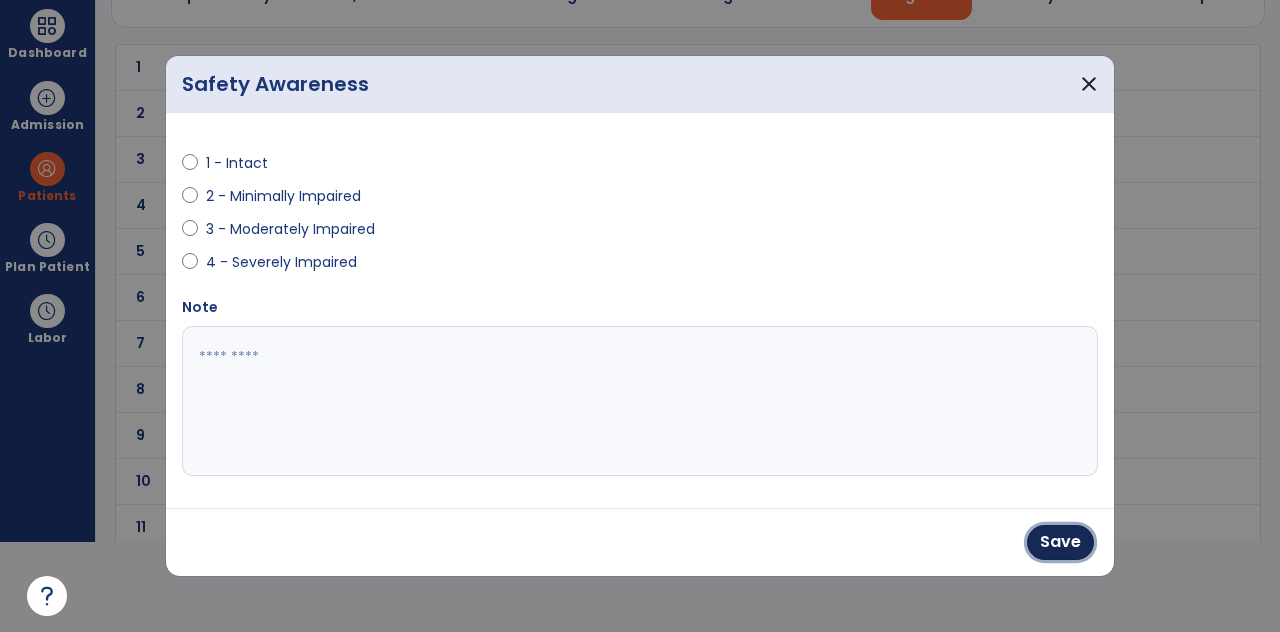 click on "Save" at bounding box center (1060, 542) 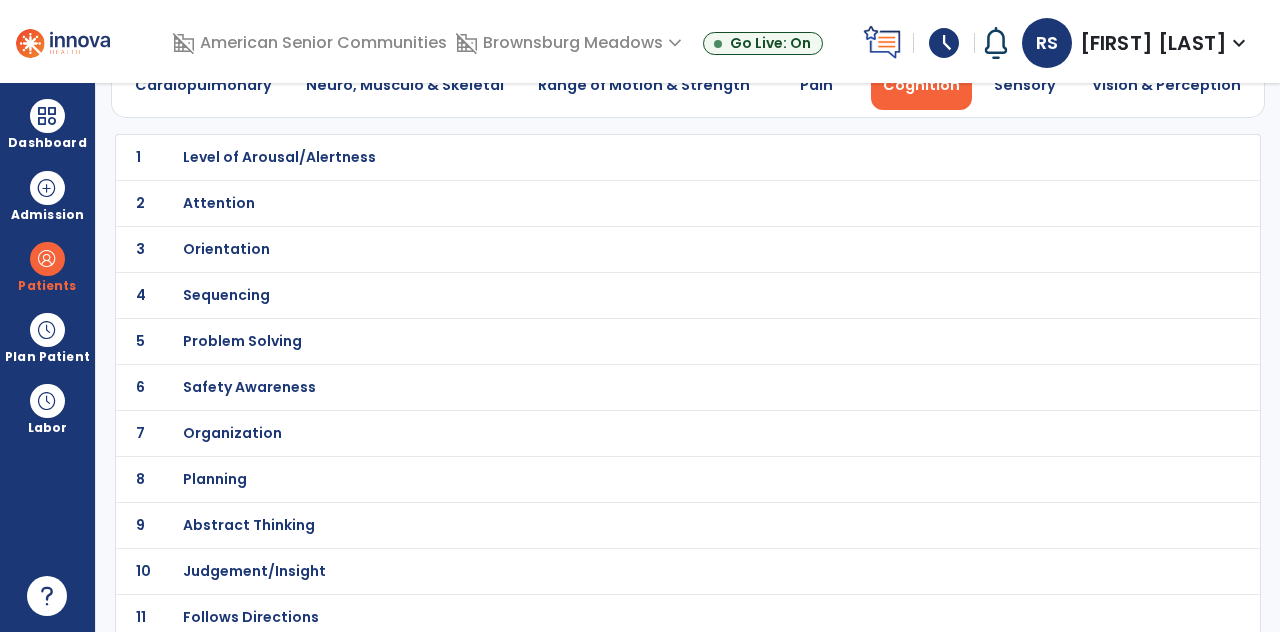 scroll, scrollTop: 90, scrollLeft: 0, axis: vertical 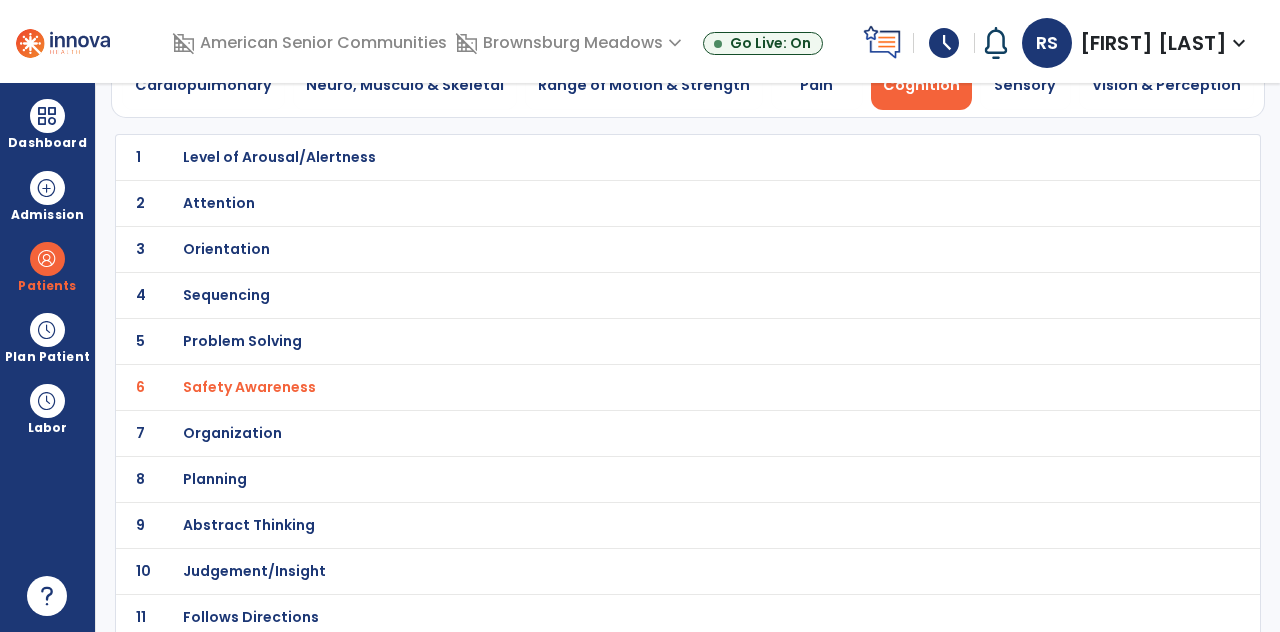 click on "Follows Directions" at bounding box center (279, 157) 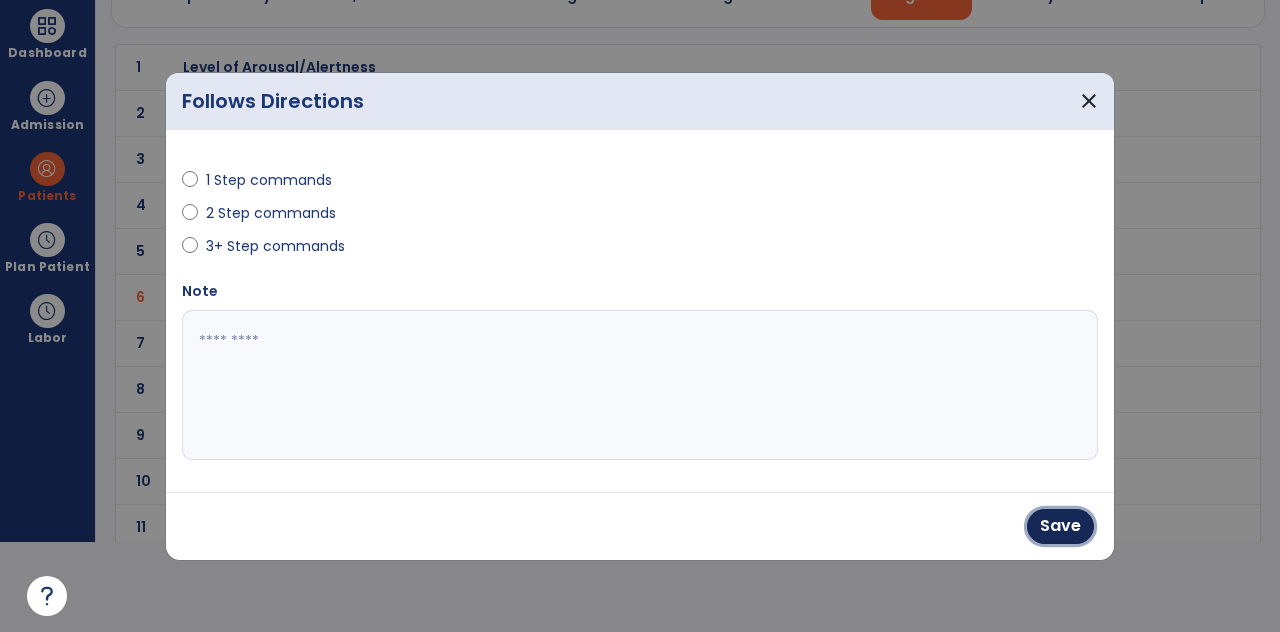 click on "Save" at bounding box center [1060, 526] 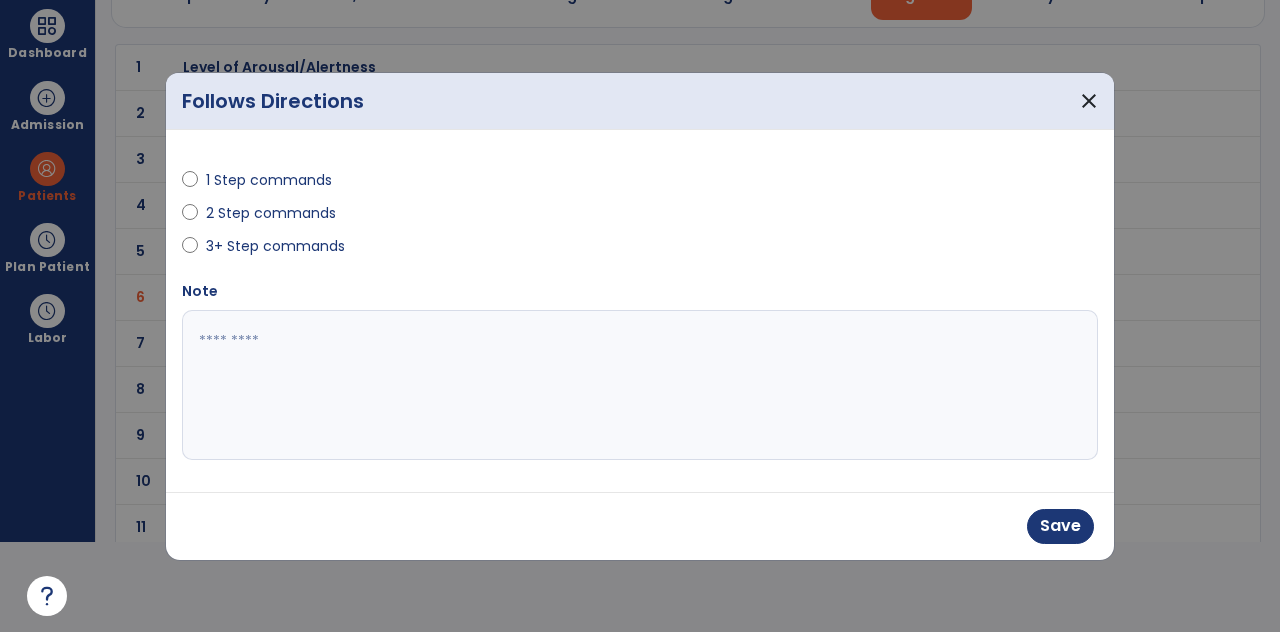 scroll, scrollTop: 90, scrollLeft: 0, axis: vertical 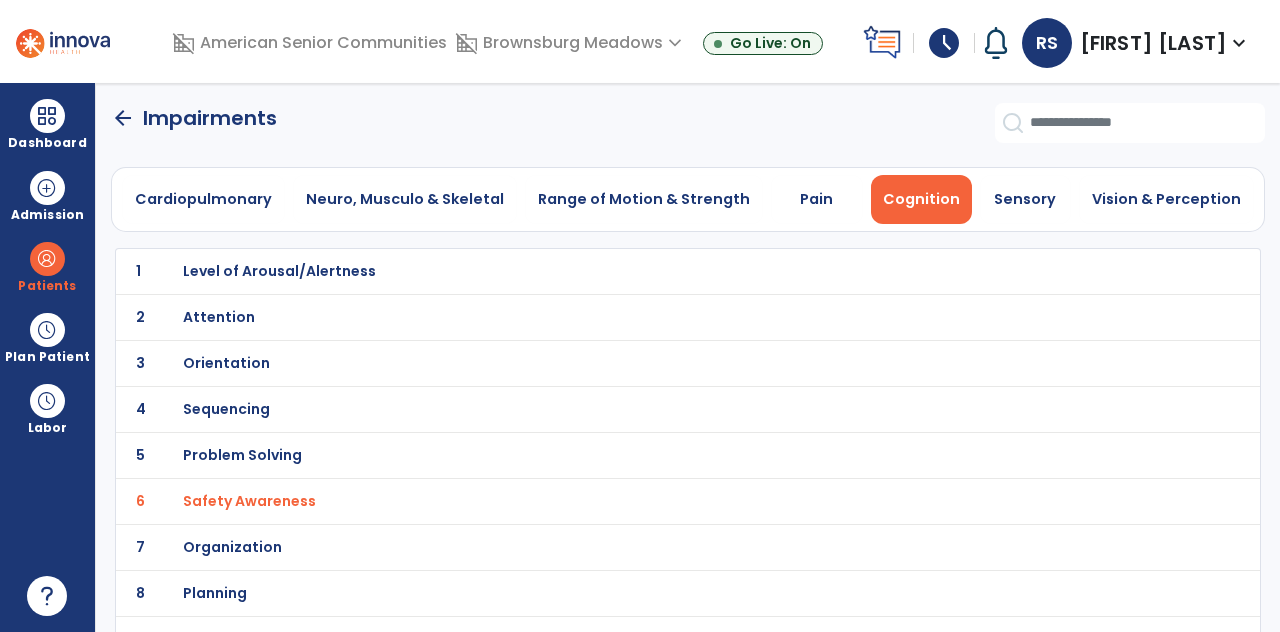 click on "arrow_back" 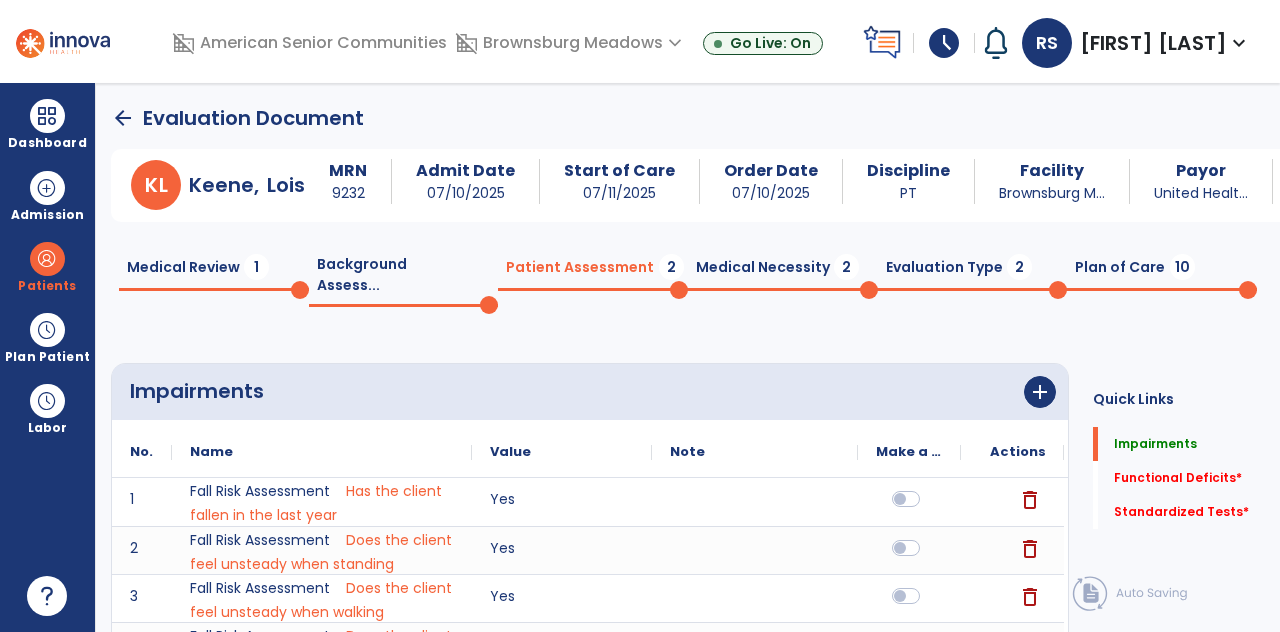click on "Functional Deficits   *" 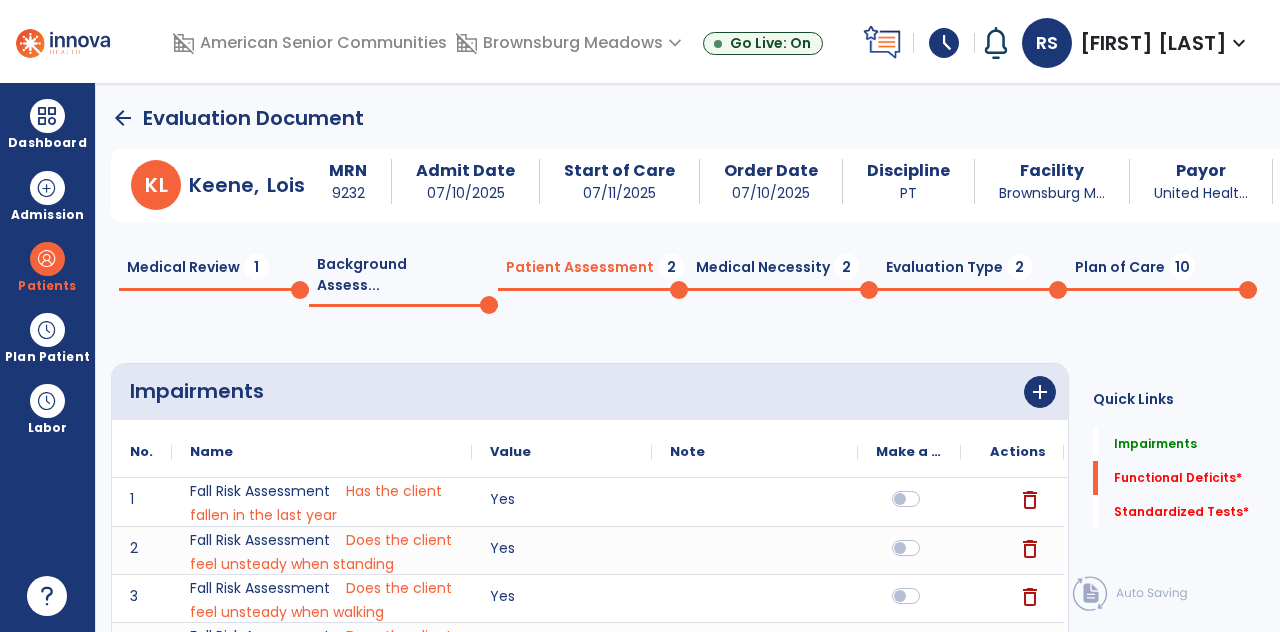 scroll, scrollTop: 89, scrollLeft: 0, axis: vertical 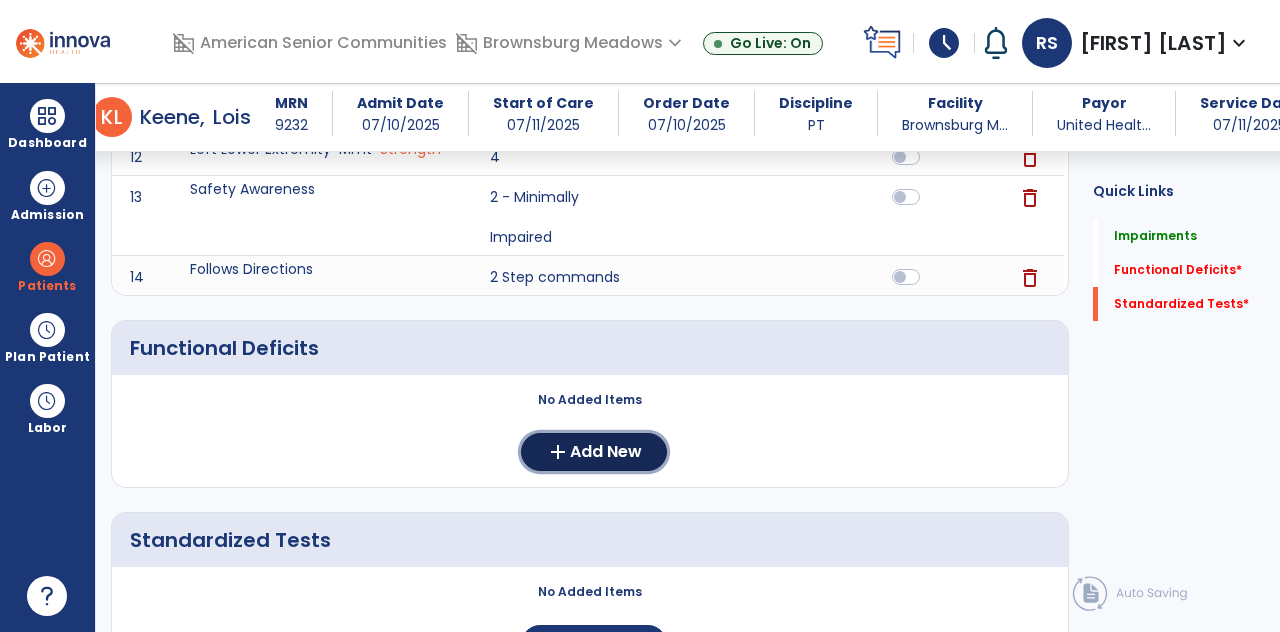 click on "Add New" 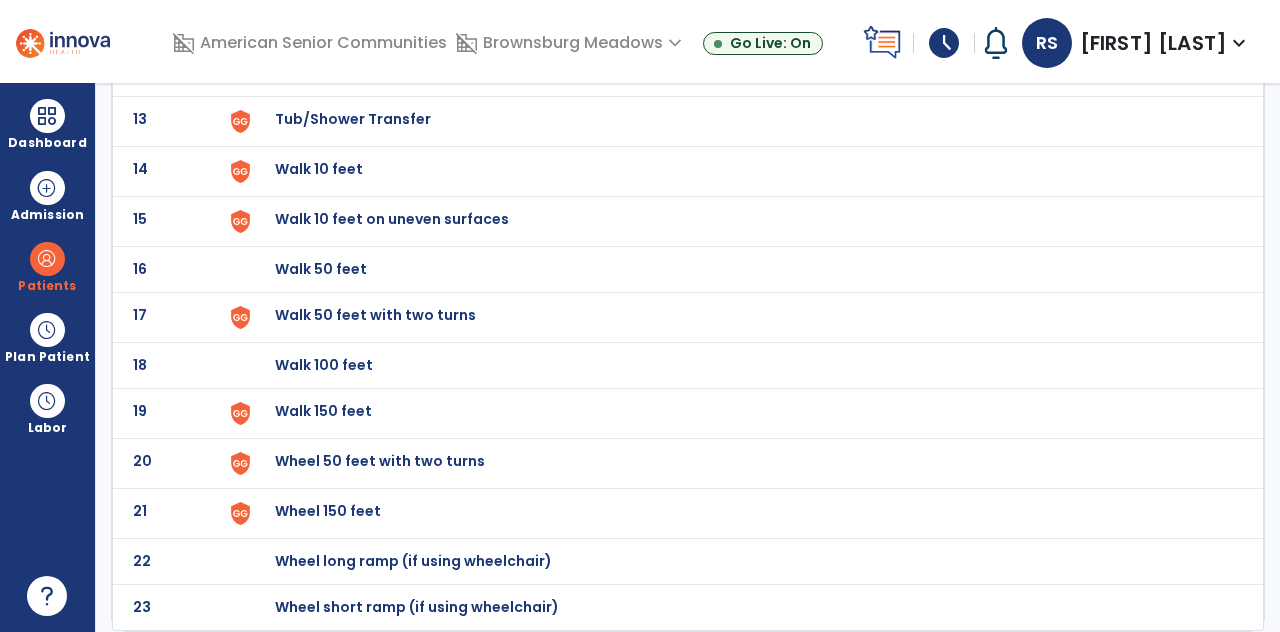 scroll, scrollTop: 96, scrollLeft: 0, axis: vertical 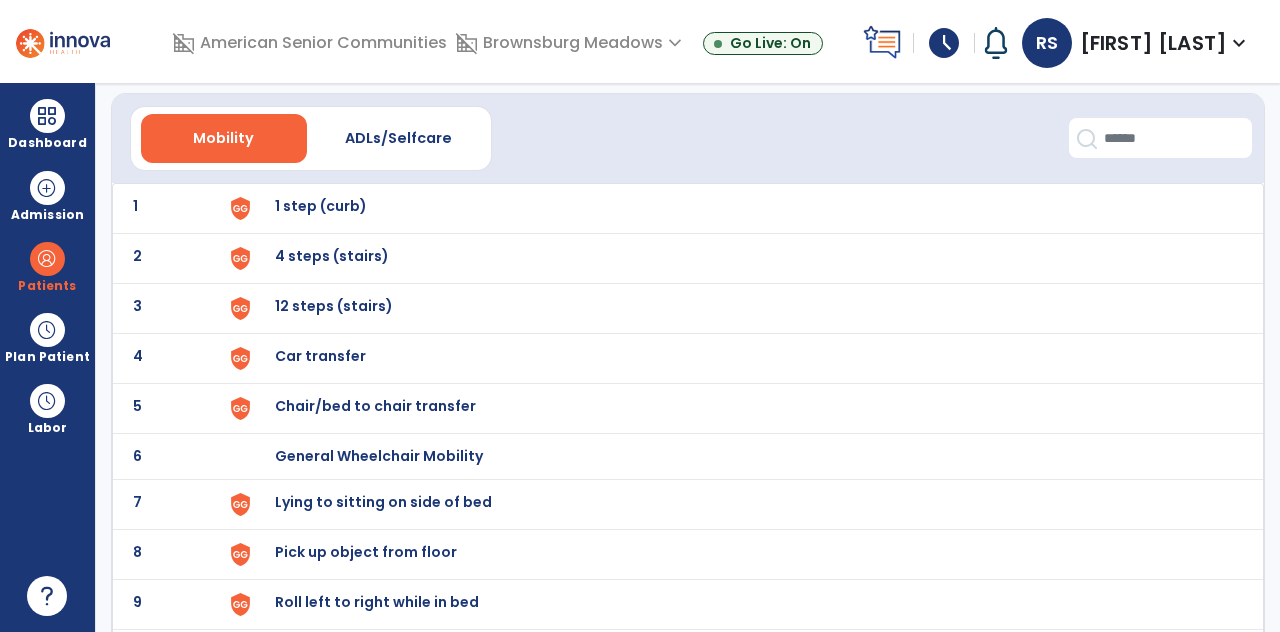 click on "Chair/bed to chair transfer" at bounding box center (739, 208) 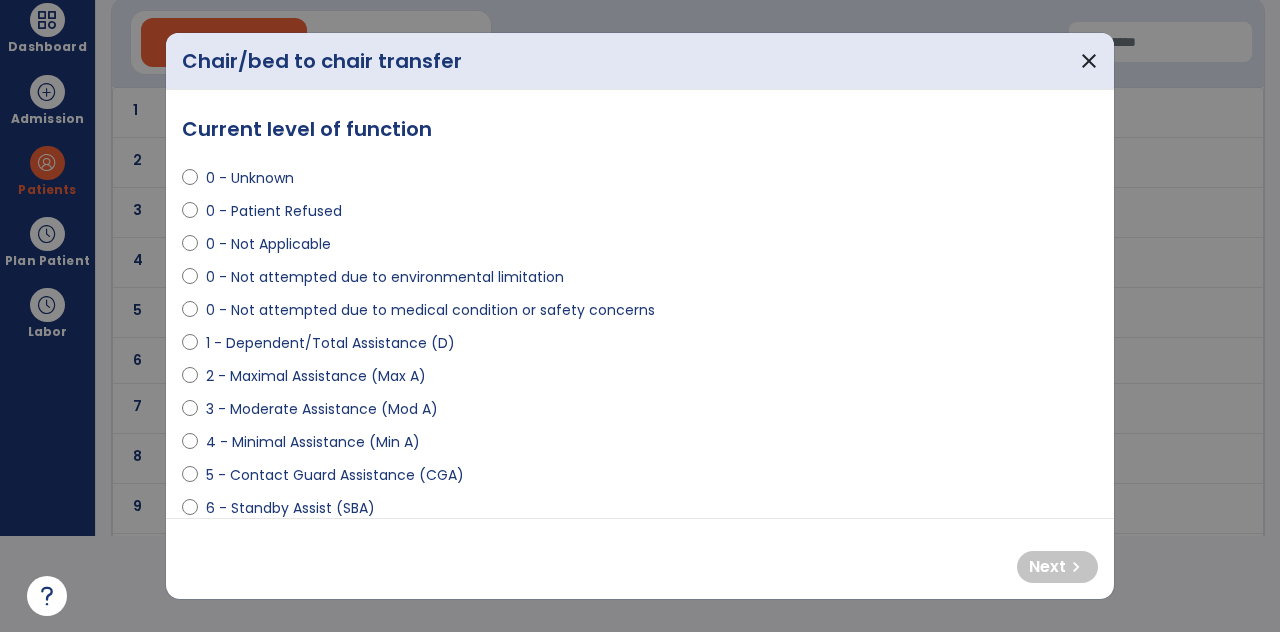 scroll, scrollTop: 0, scrollLeft: 0, axis: both 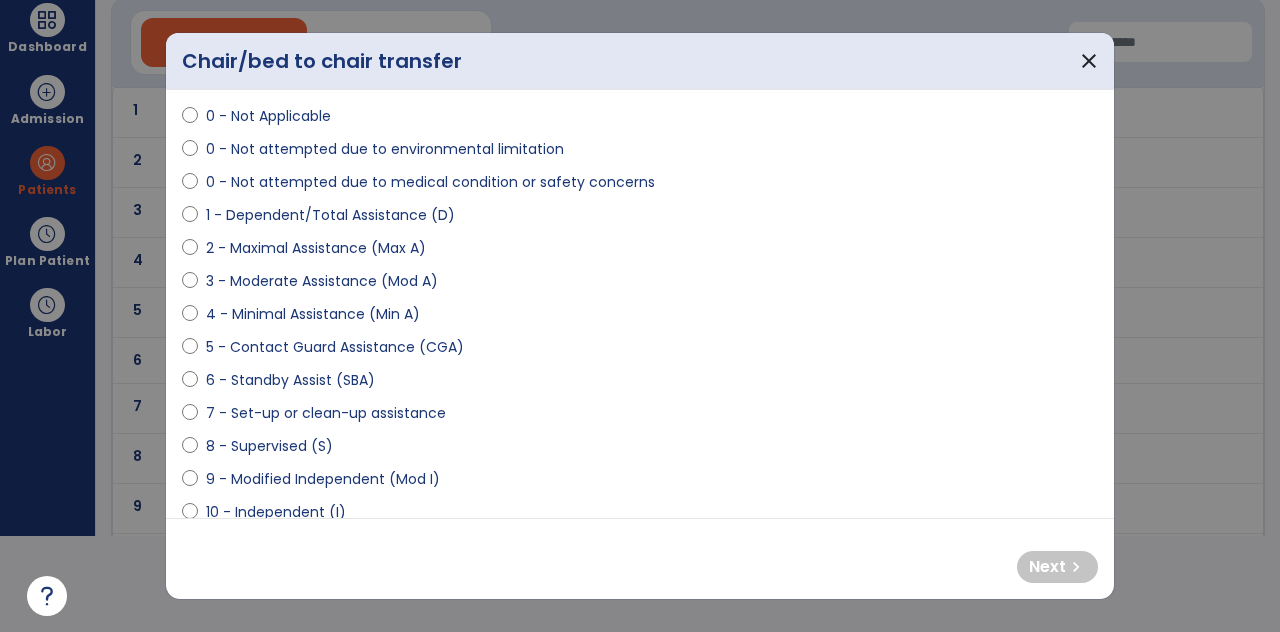 select on "**********" 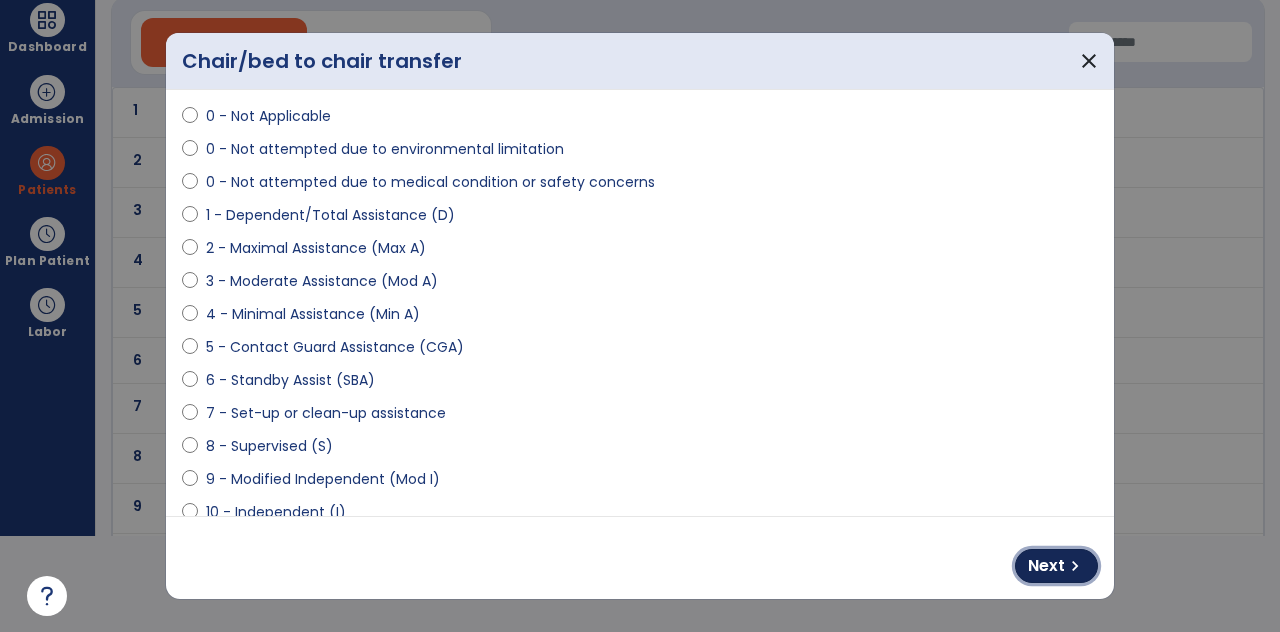 click on "chevron_right" at bounding box center (1075, 566) 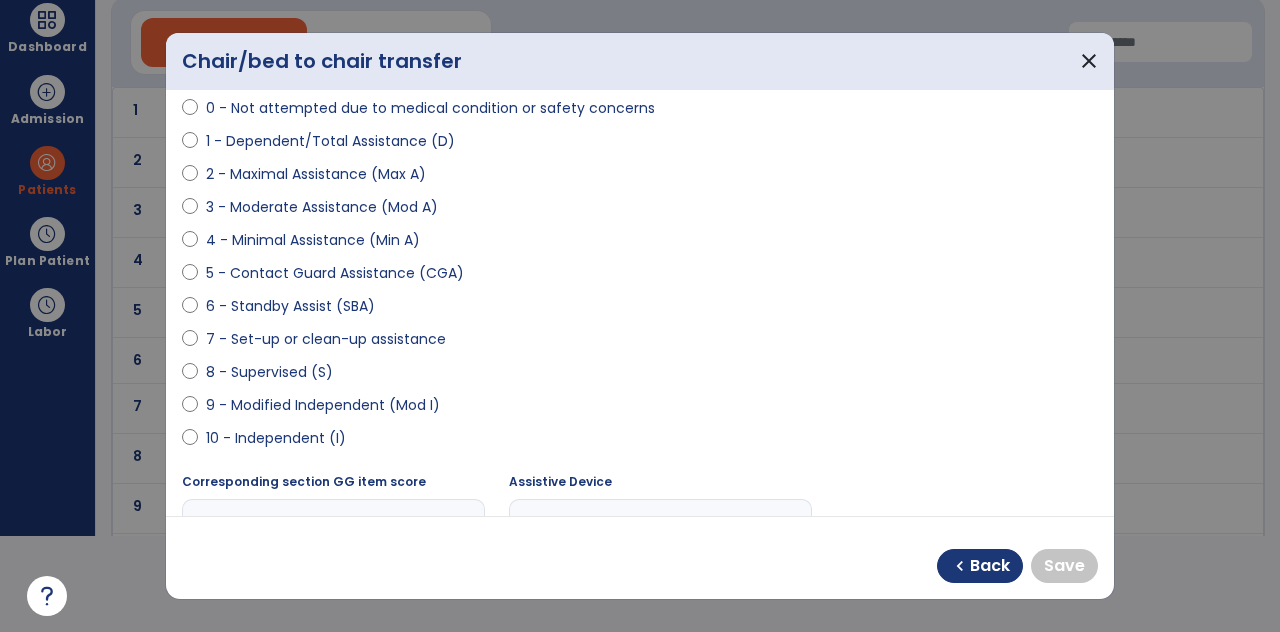 scroll, scrollTop: 209, scrollLeft: 0, axis: vertical 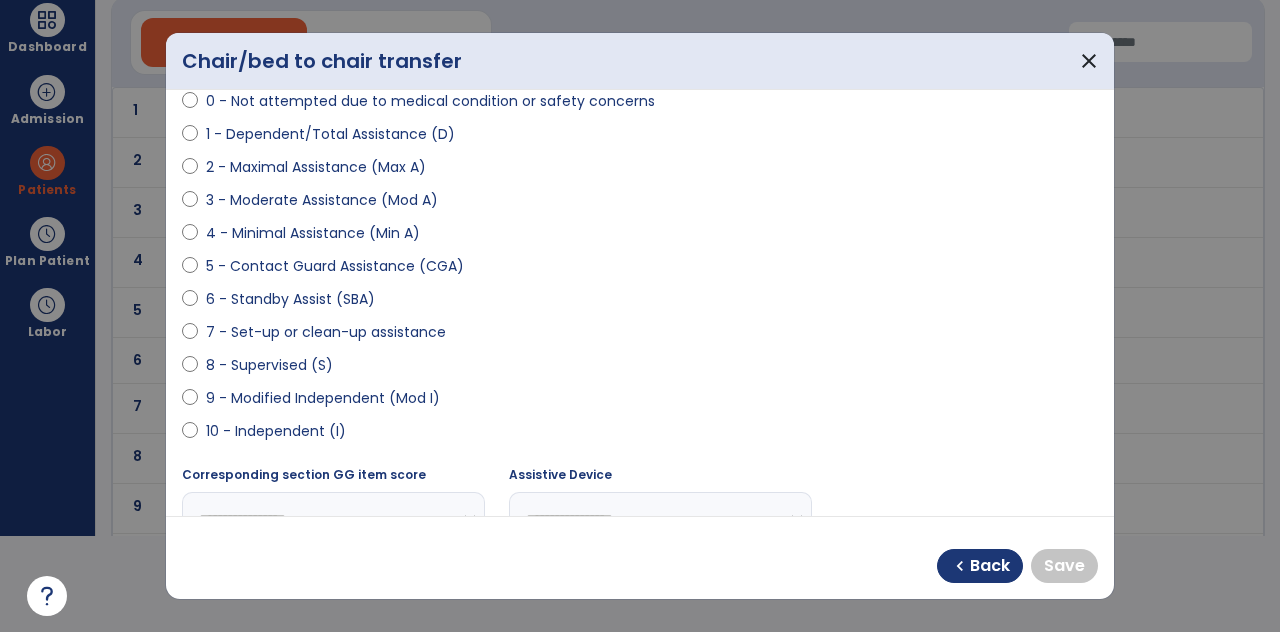 select on "**********" 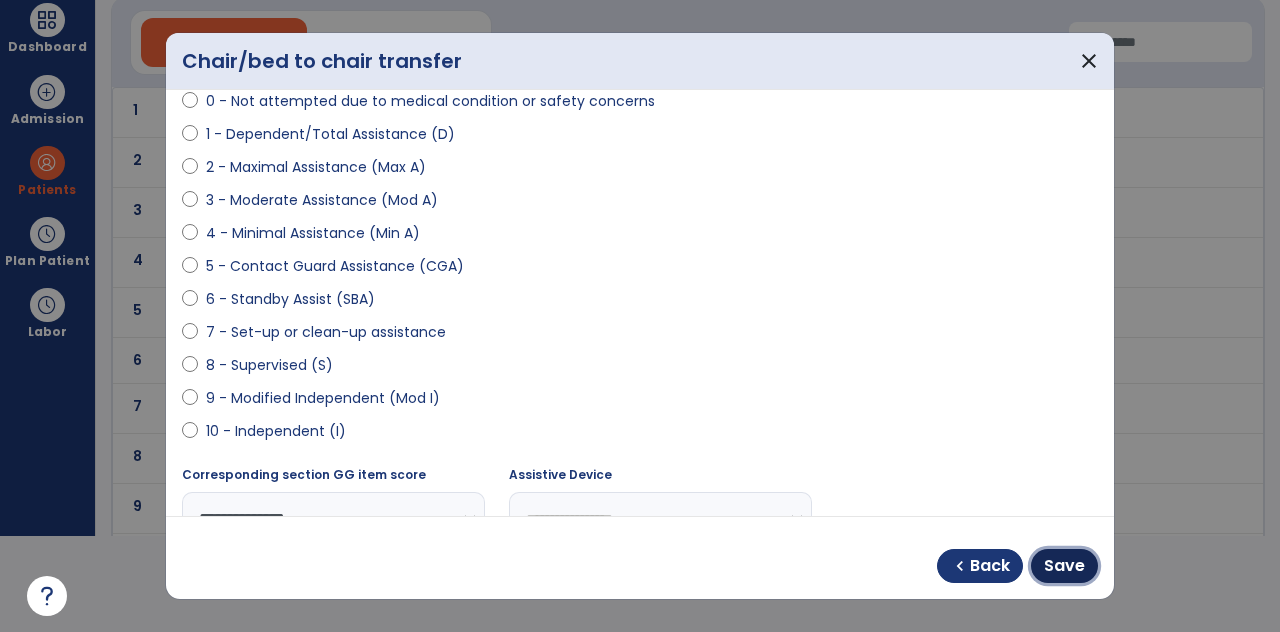 click on "Save" at bounding box center (1064, 566) 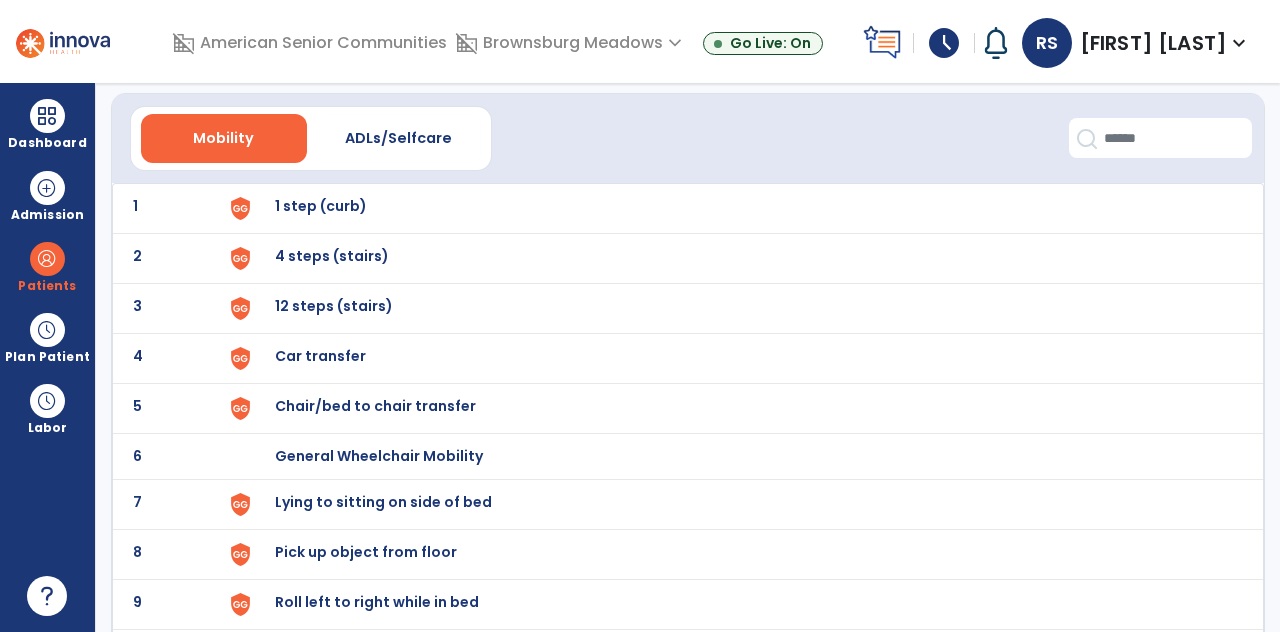 scroll, scrollTop: 96, scrollLeft: 0, axis: vertical 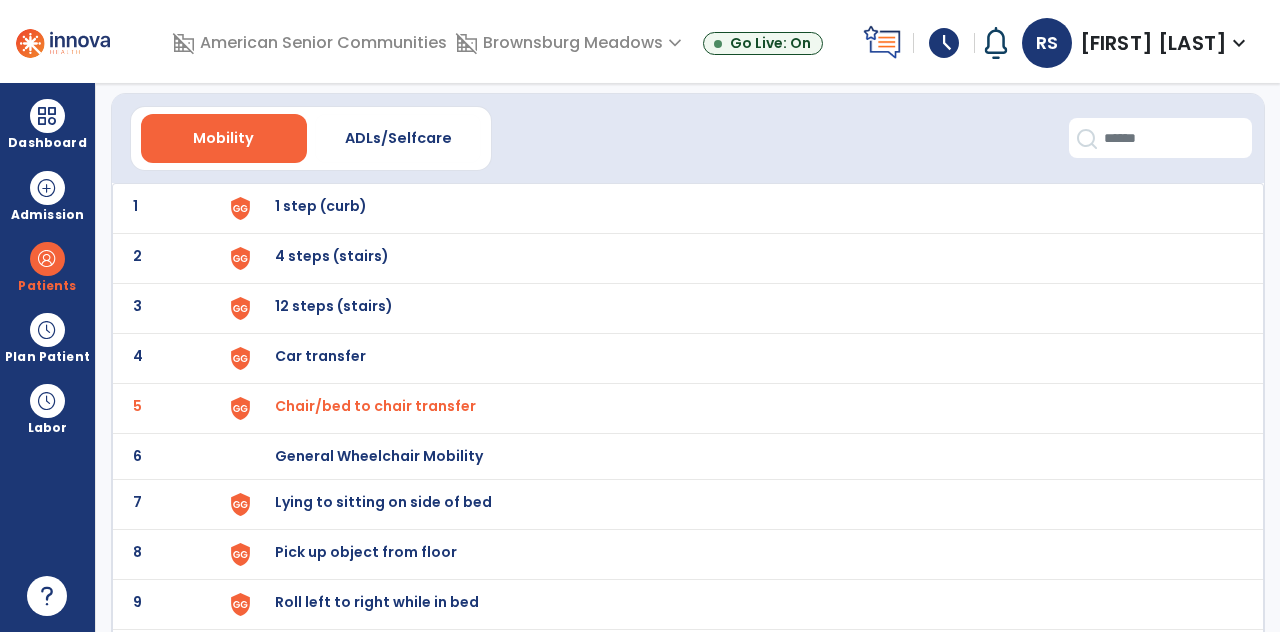 click on "Lying to sitting on side of bed" at bounding box center (739, 208) 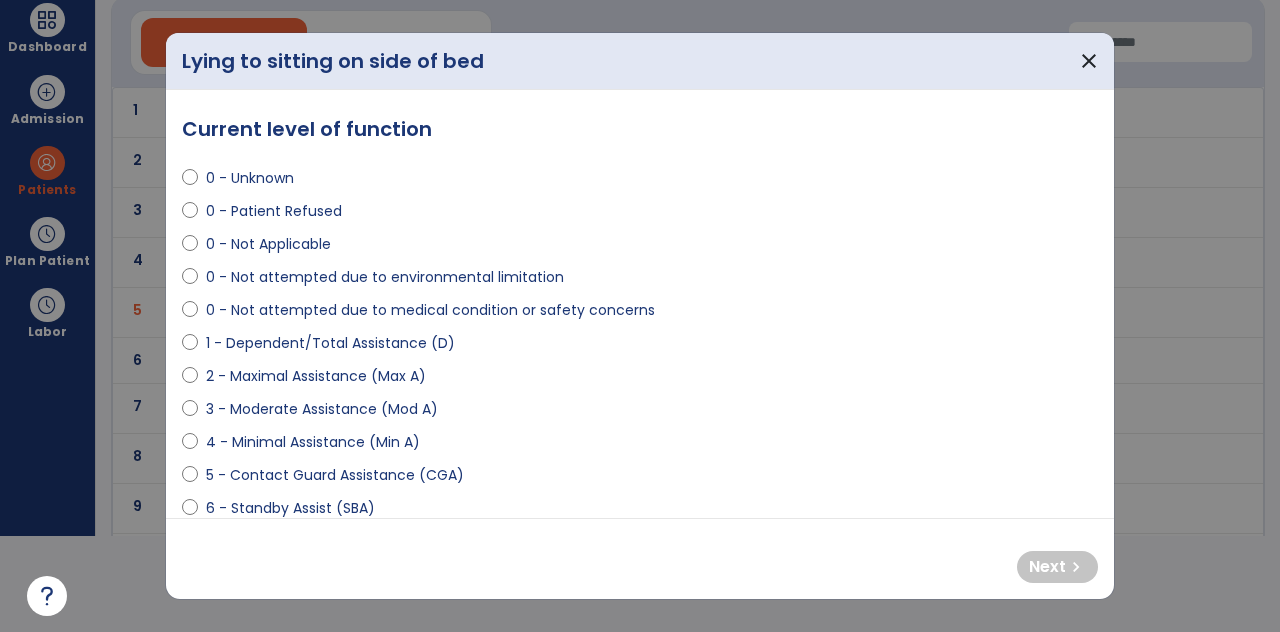 scroll, scrollTop: 0, scrollLeft: 0, axis: both 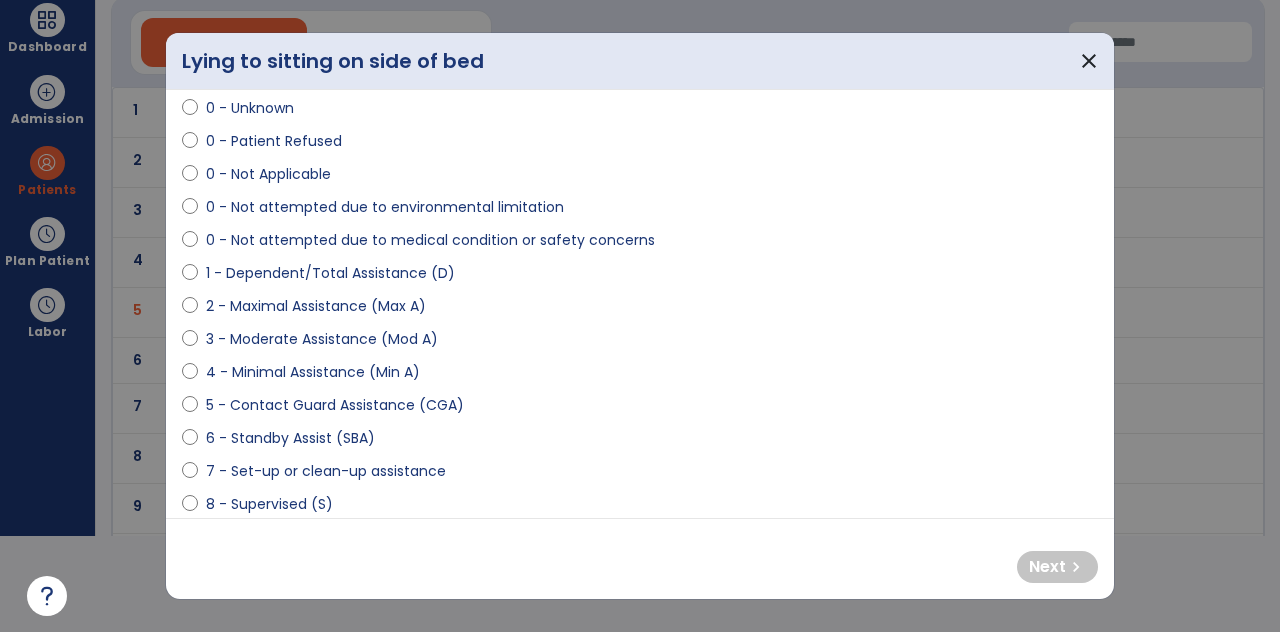 select on "**********" 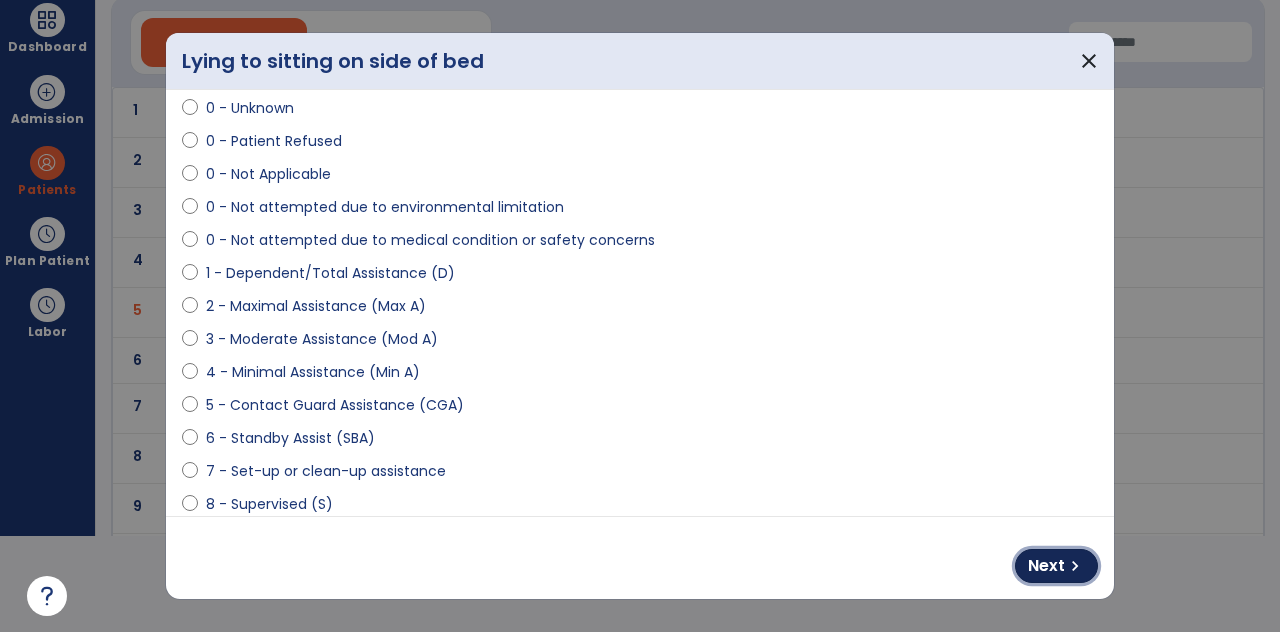 click on "chevron_right" at bounding box center [1075, 566] 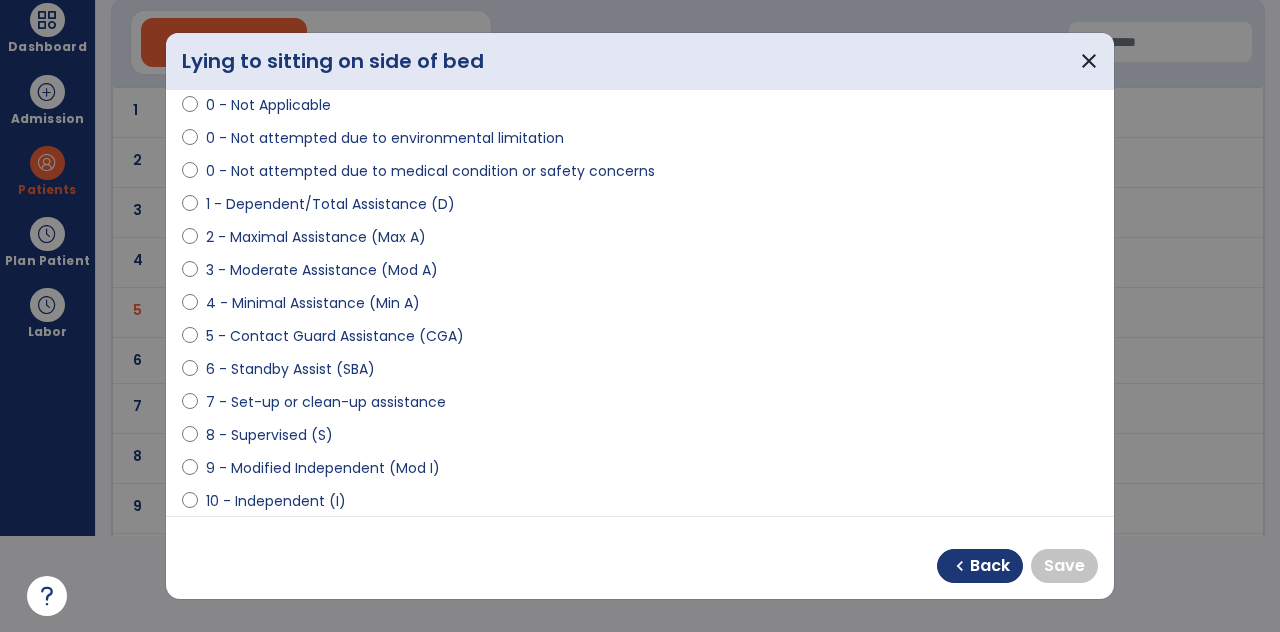 scroll, scrollTop: 137, scrollLeft: 0, axis: vertical 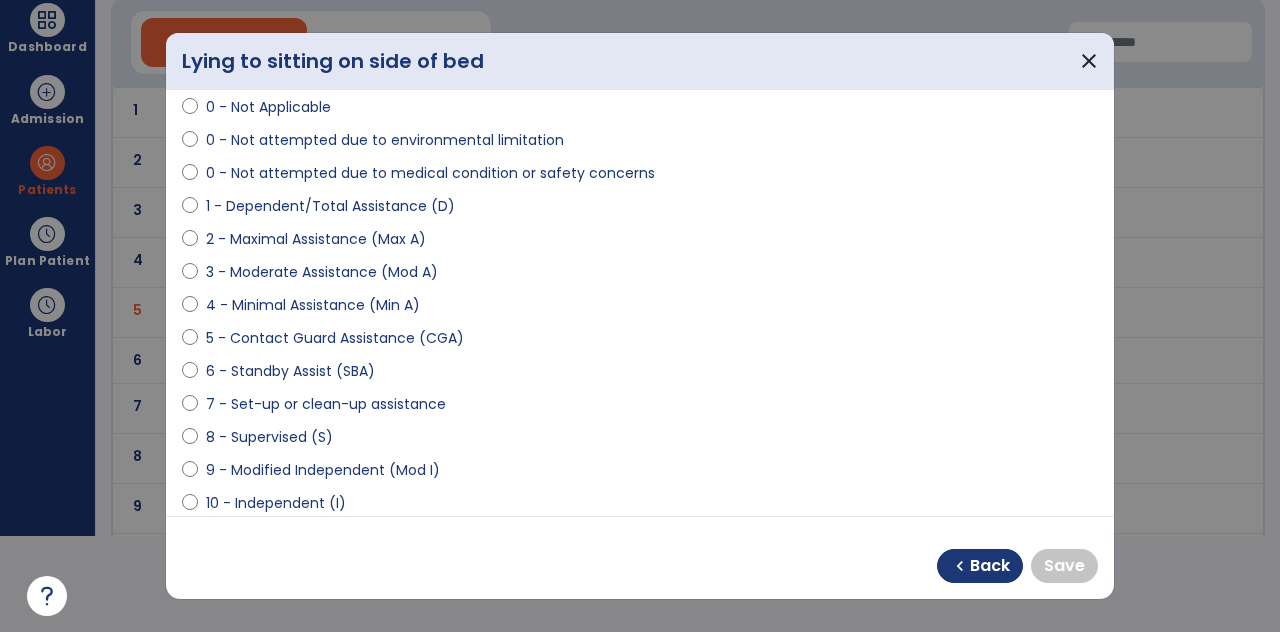 select on "**********" 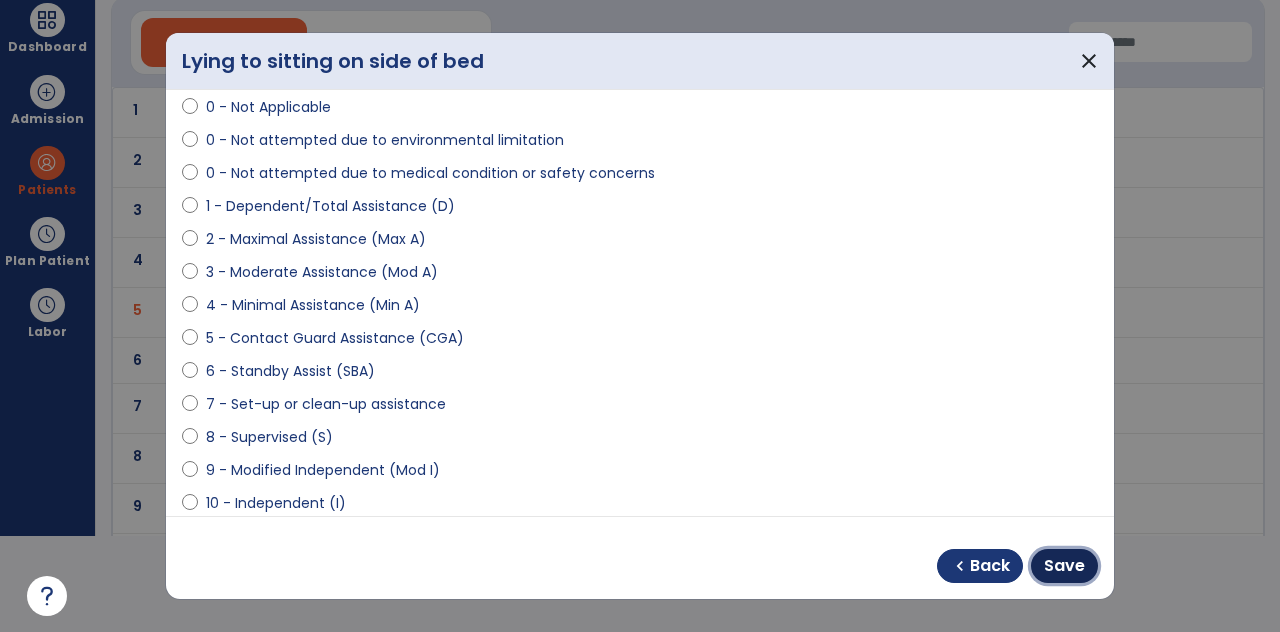 click on "Save" at bounding box center (1064, 566) 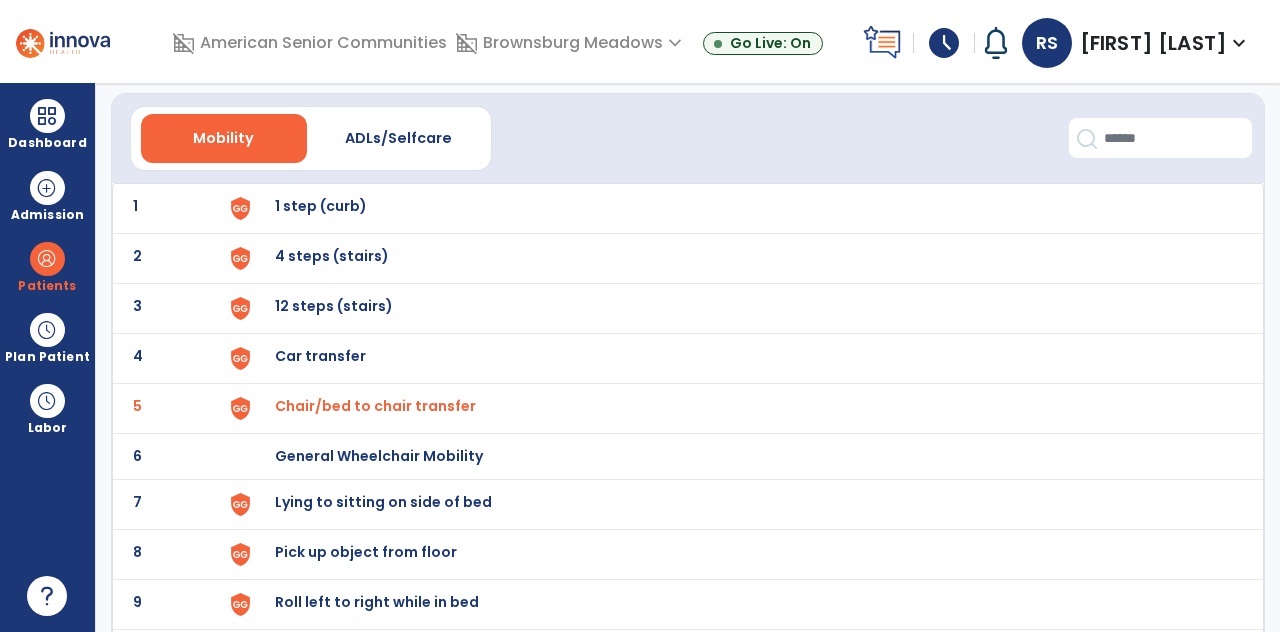 scroll, scrollTop: 96, scrollLeft: 0, axis: vertical 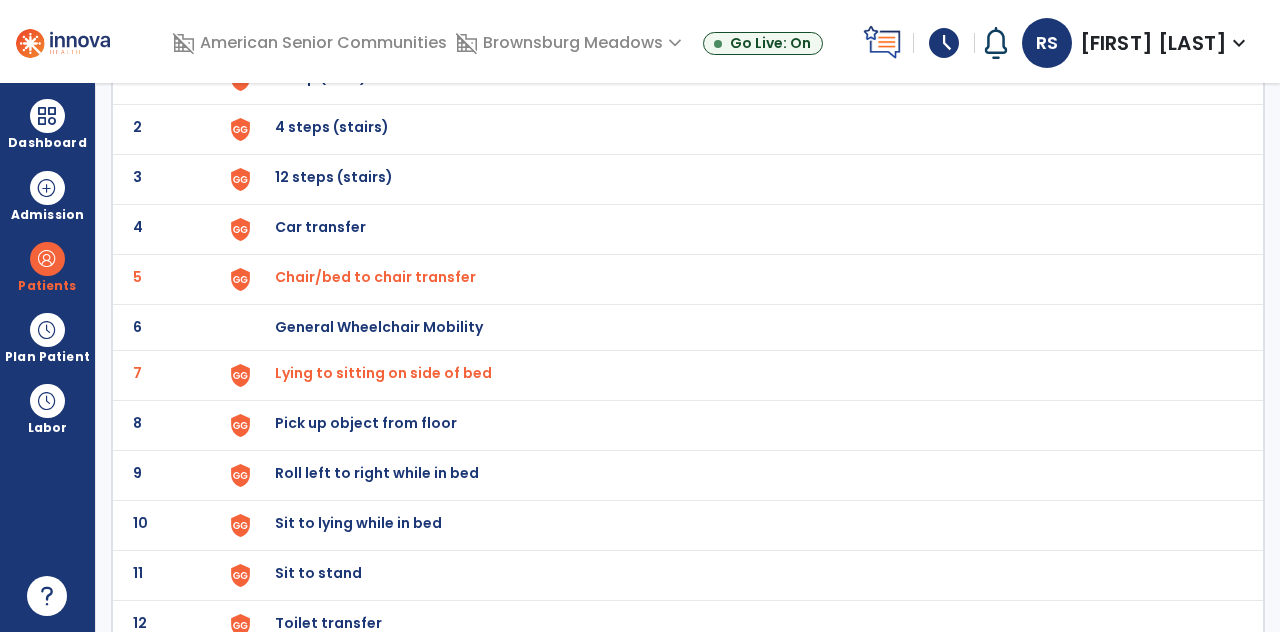 click on "10 Sit to lying while in bed" 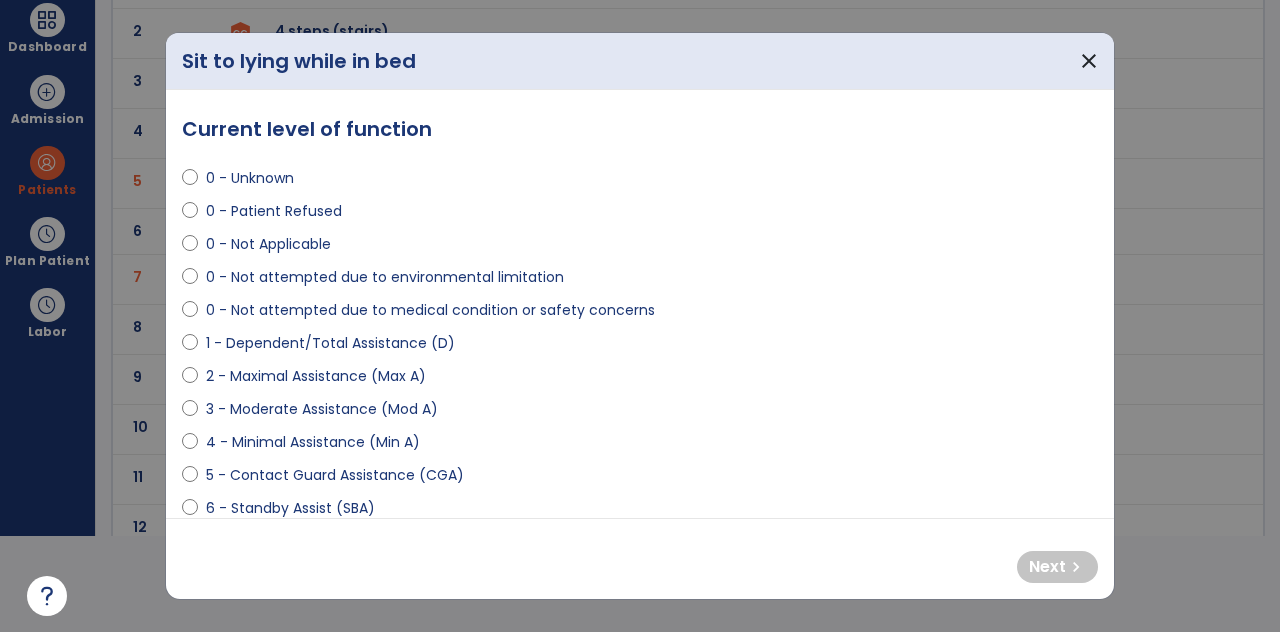 scroll, scrollTop: 0, scrollLeft: 0, axis: both 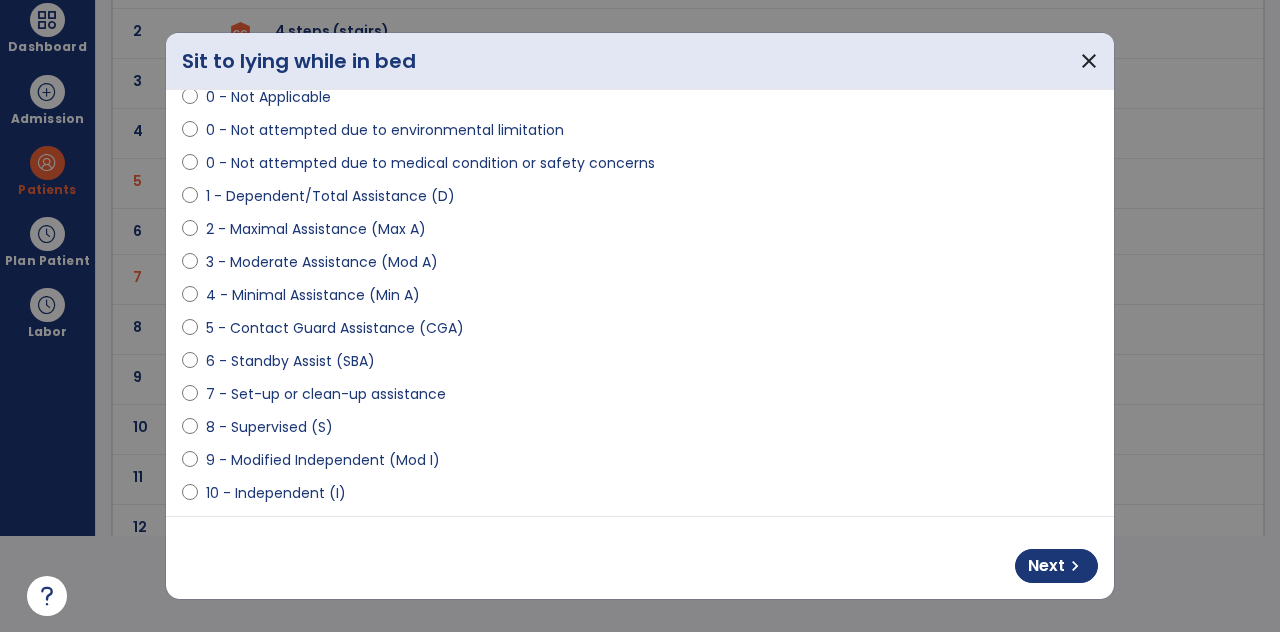 select on "**********" 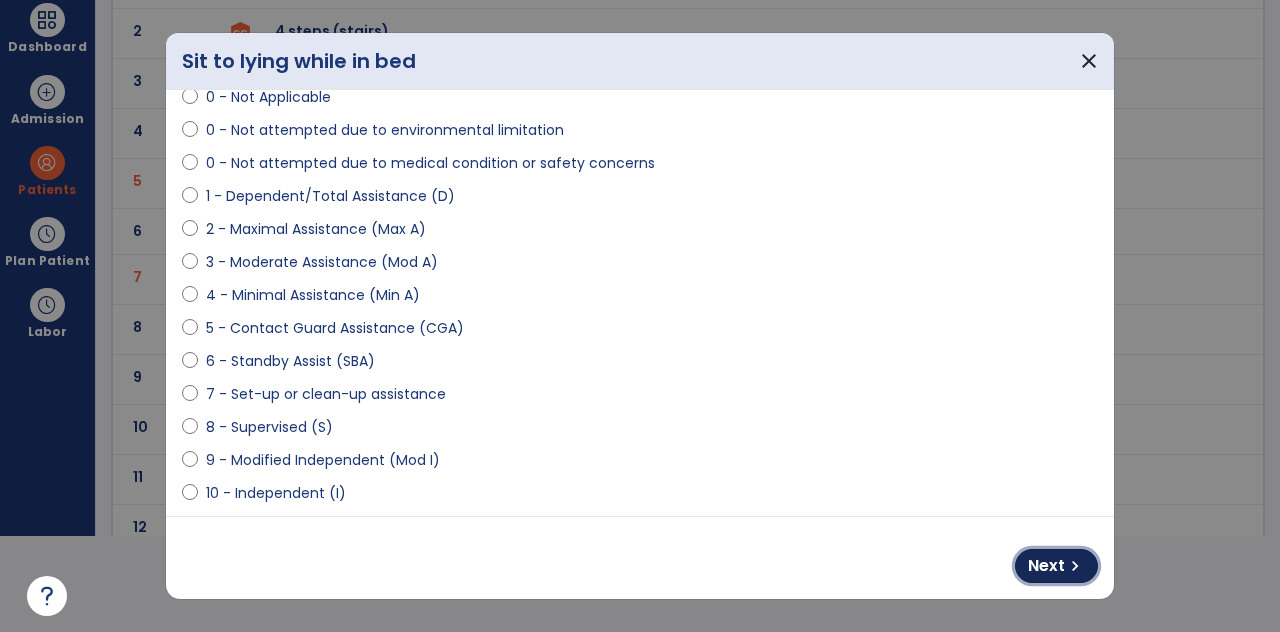 click on "chevron_right" at bounding box center [1075, 566] 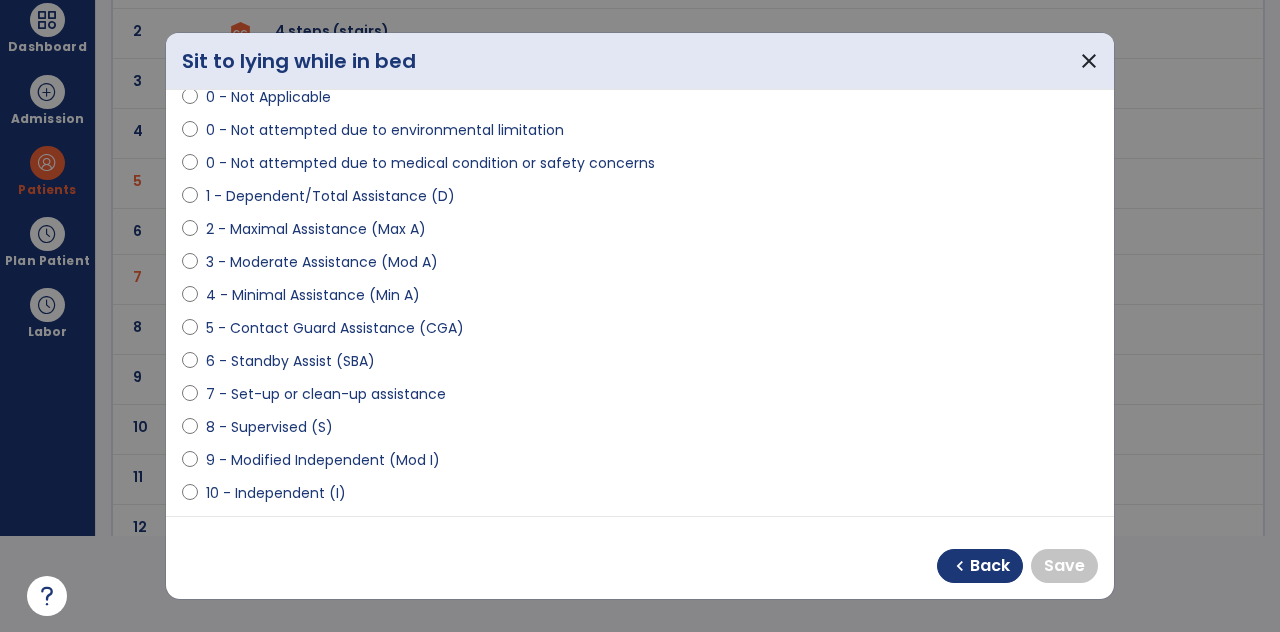 select on "**********" 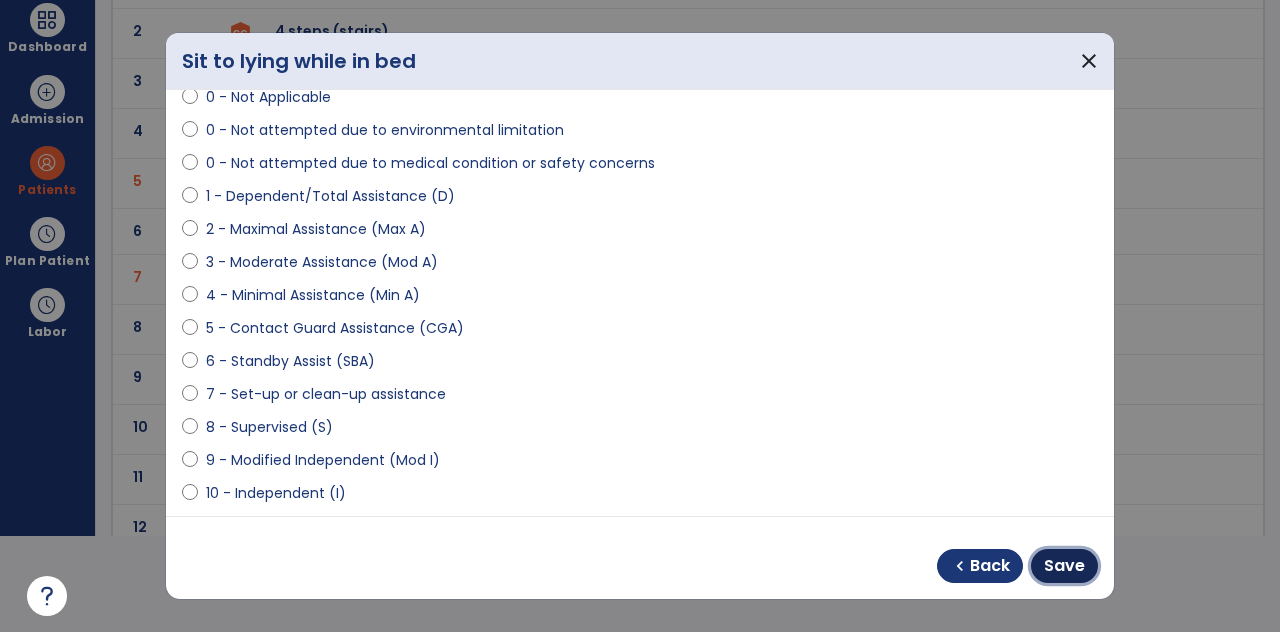 click on "Save" at bounding box center [1064, 566] 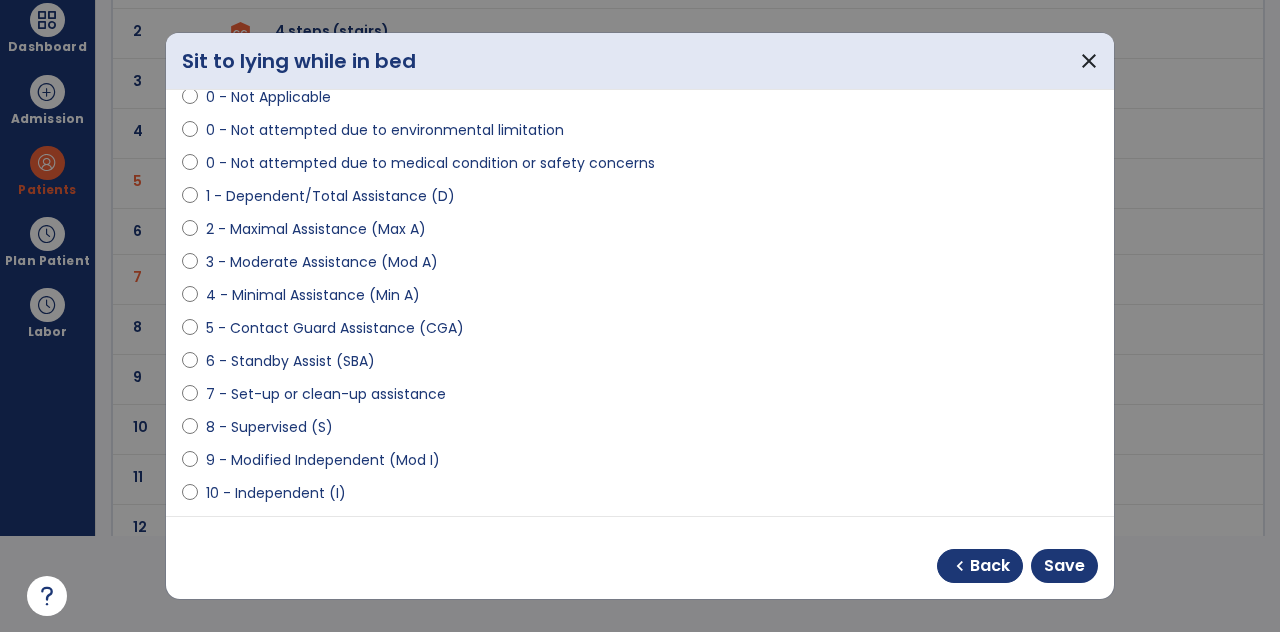 scroll, scrollTop: 96, scrollLeft: 0, axis: vertical 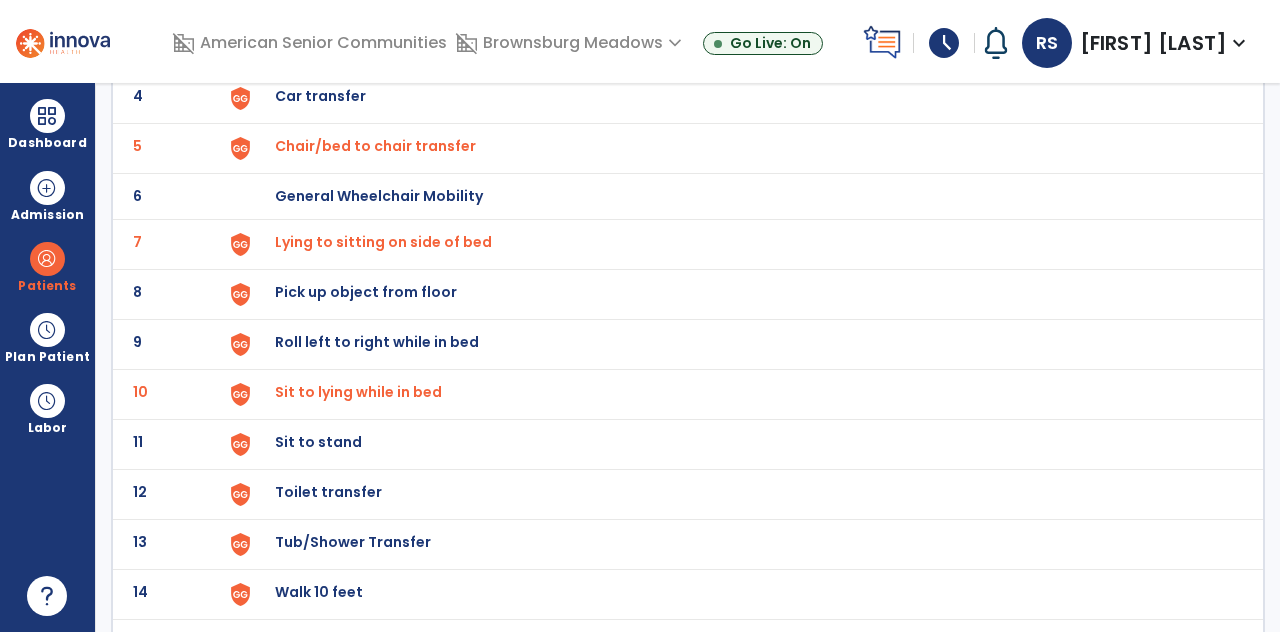 click on "Sit to stand" at bounding box center (739, -52) 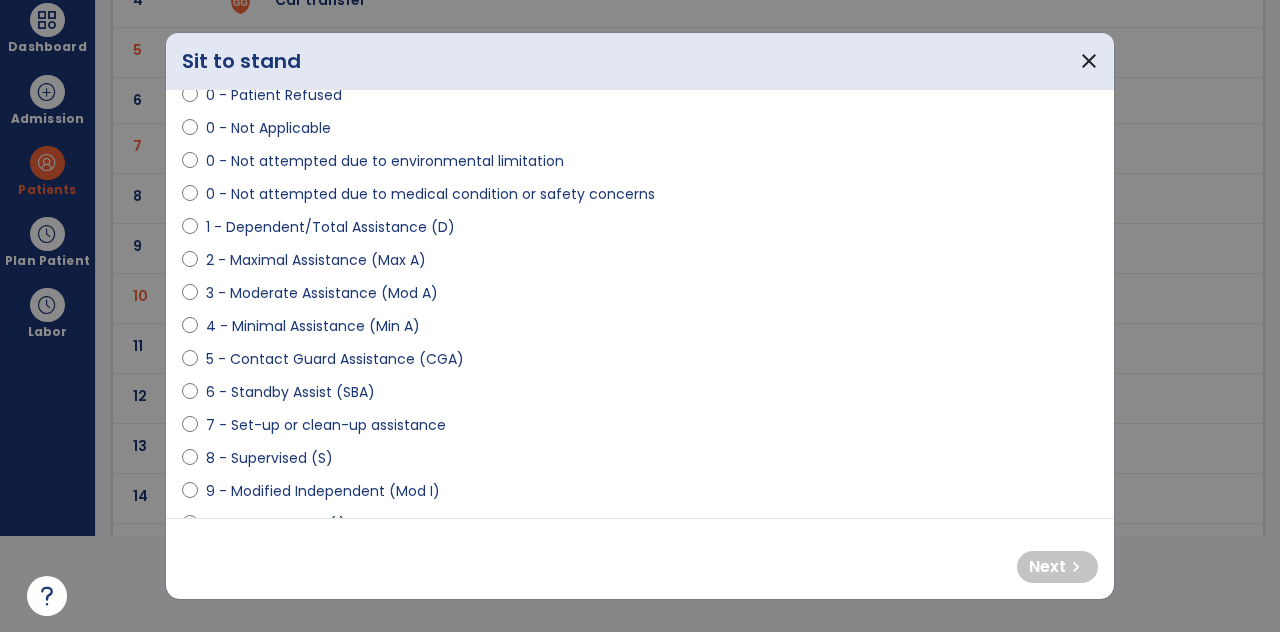 scroll, scrollTop: 126, scrollLeft: 0, axis: vertical 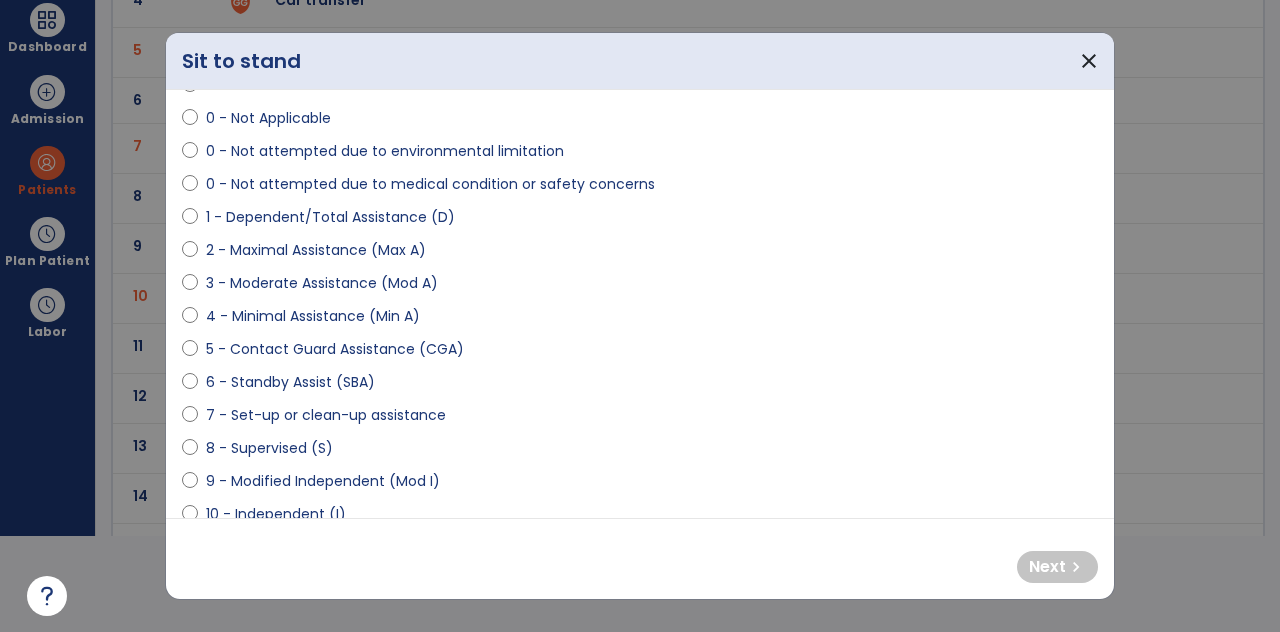select on "**********" 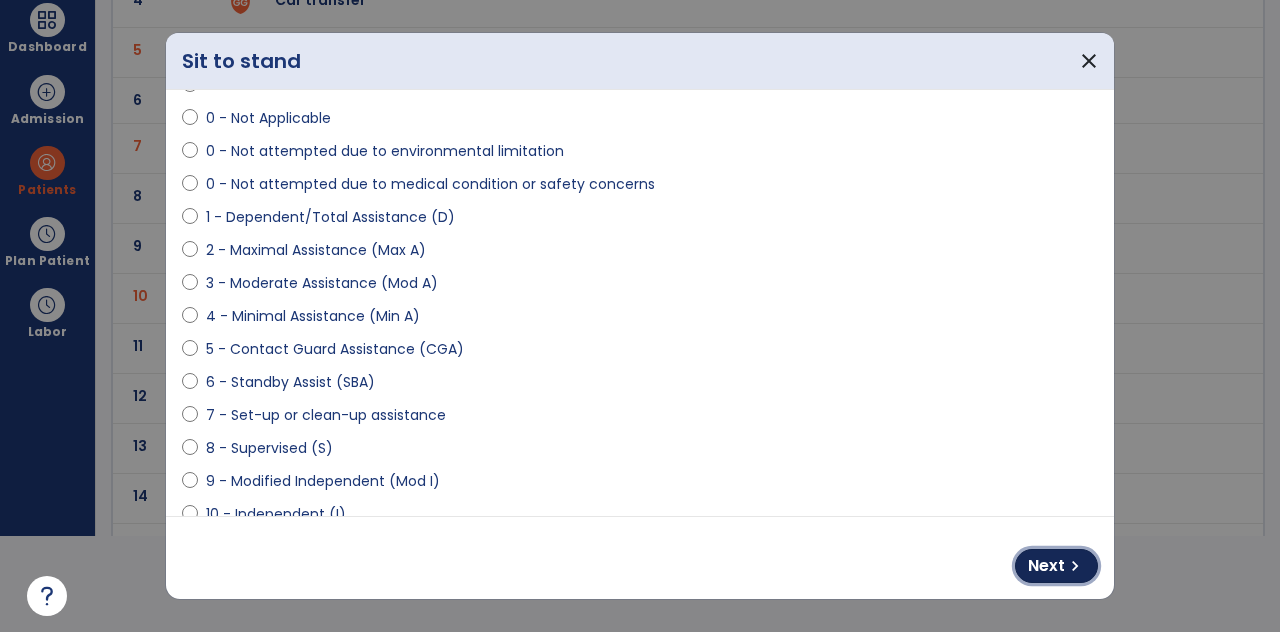 click on "Next  chevron_right" at bounding box center (1056, 566) 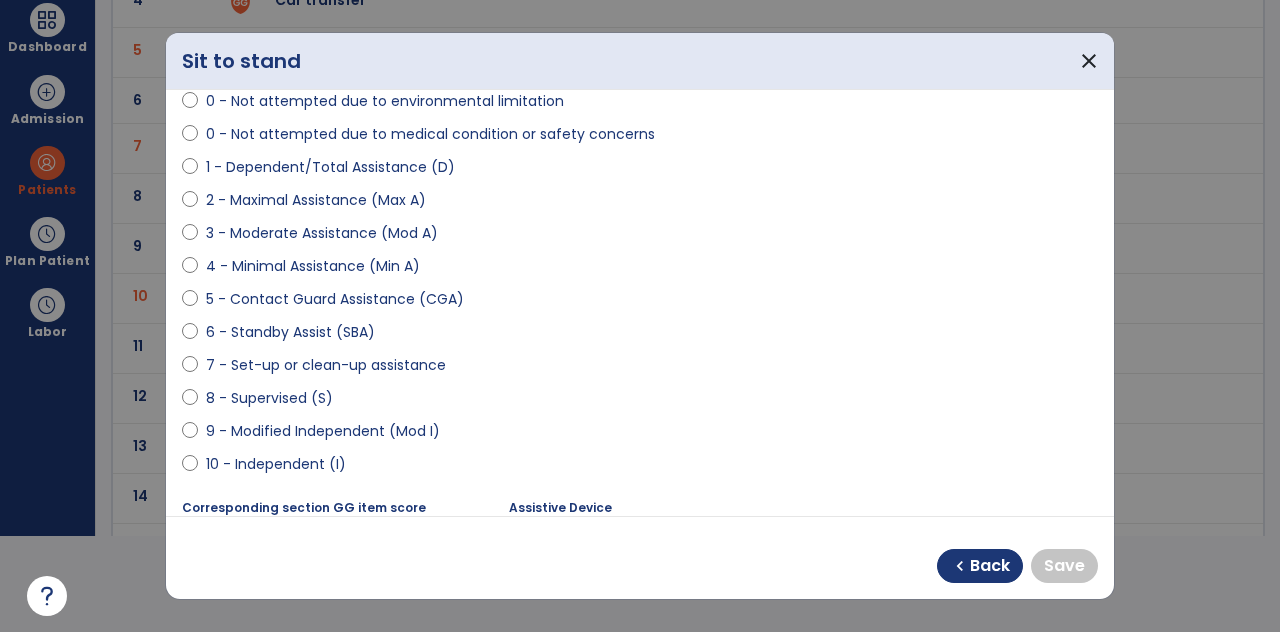 scroll, scrollTop: 210, scrollLeft: 0, axis: vertical 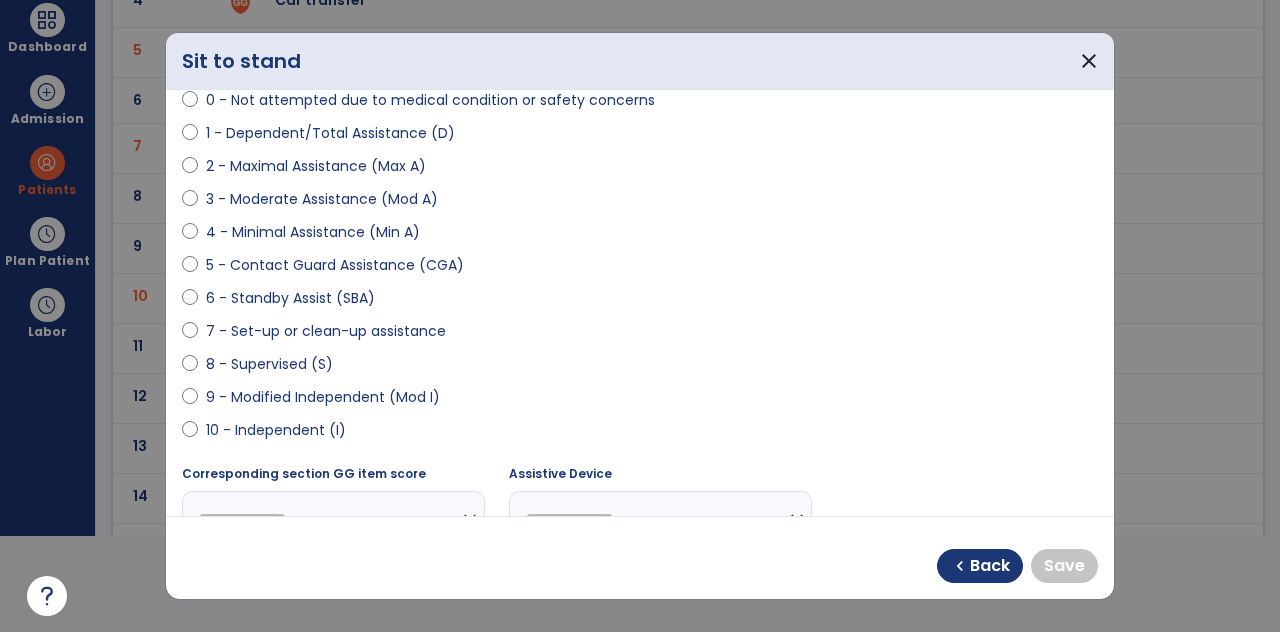 select on "**********" 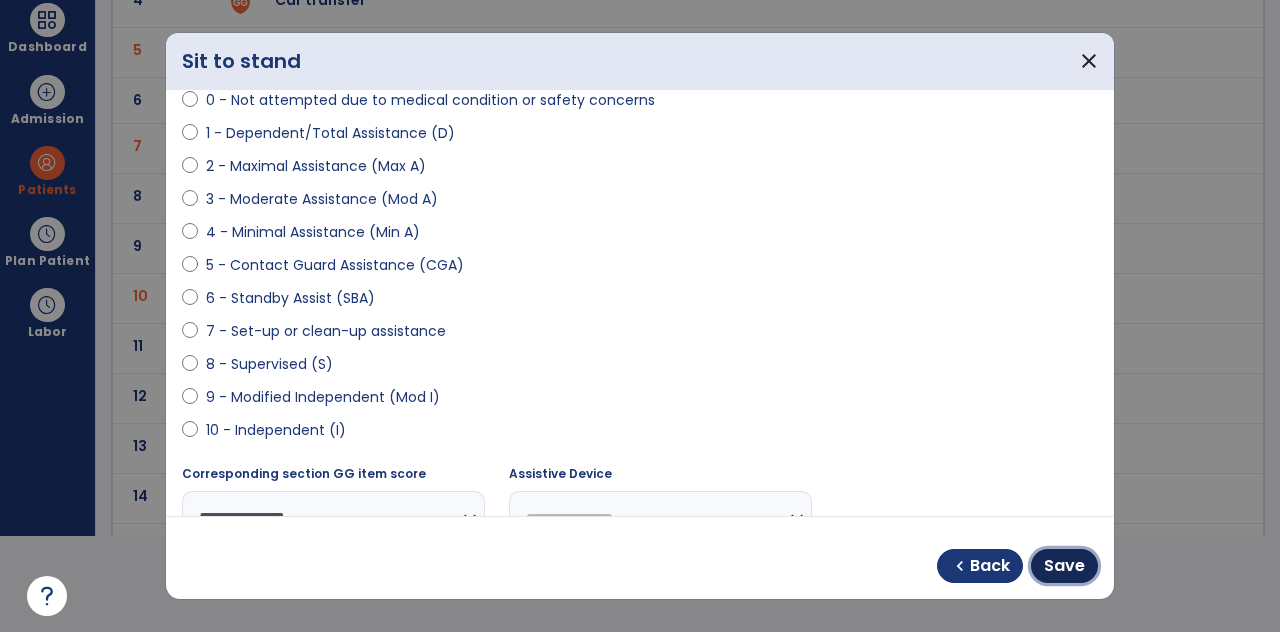 click on "Save" at bounding box center [1064, 566] 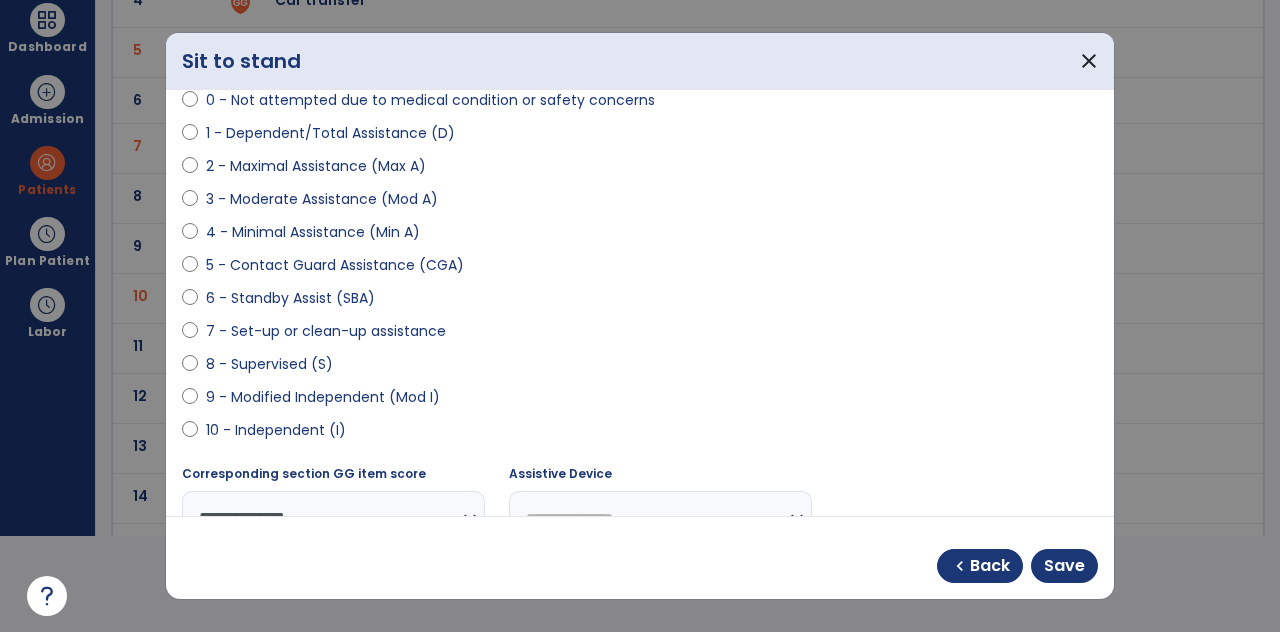 scroll, scrollTop: 96, scrollLeft: 0, axis: vertical 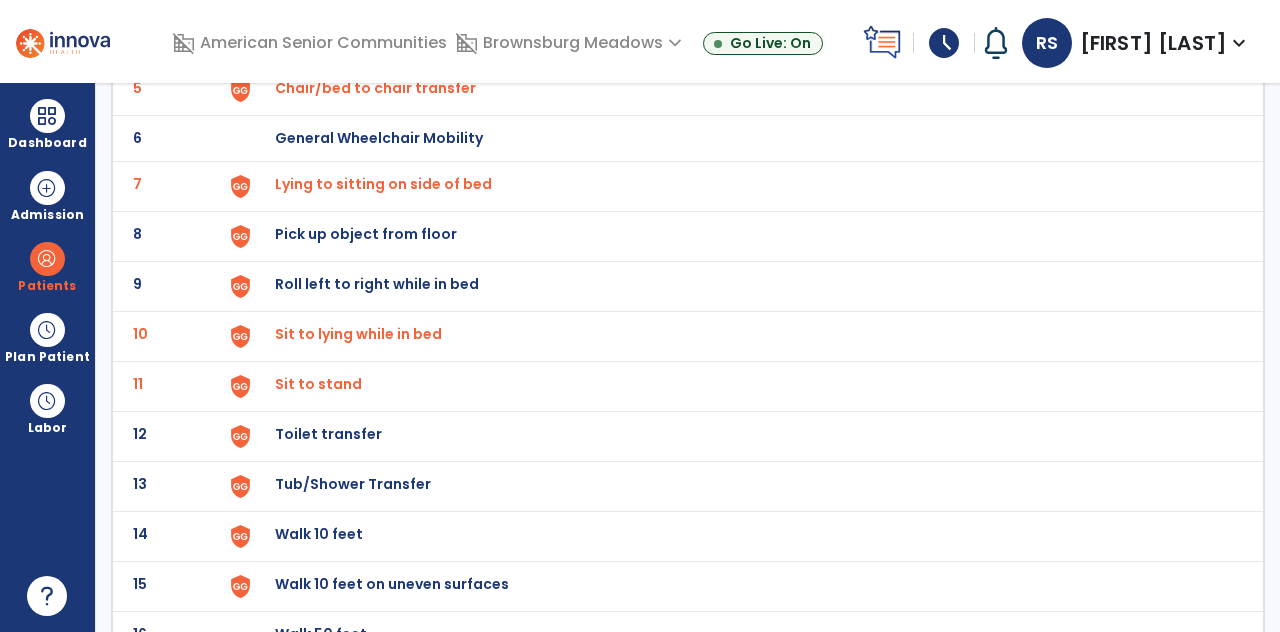 click on "Toilet transfer" at bounding box center [739, -110] 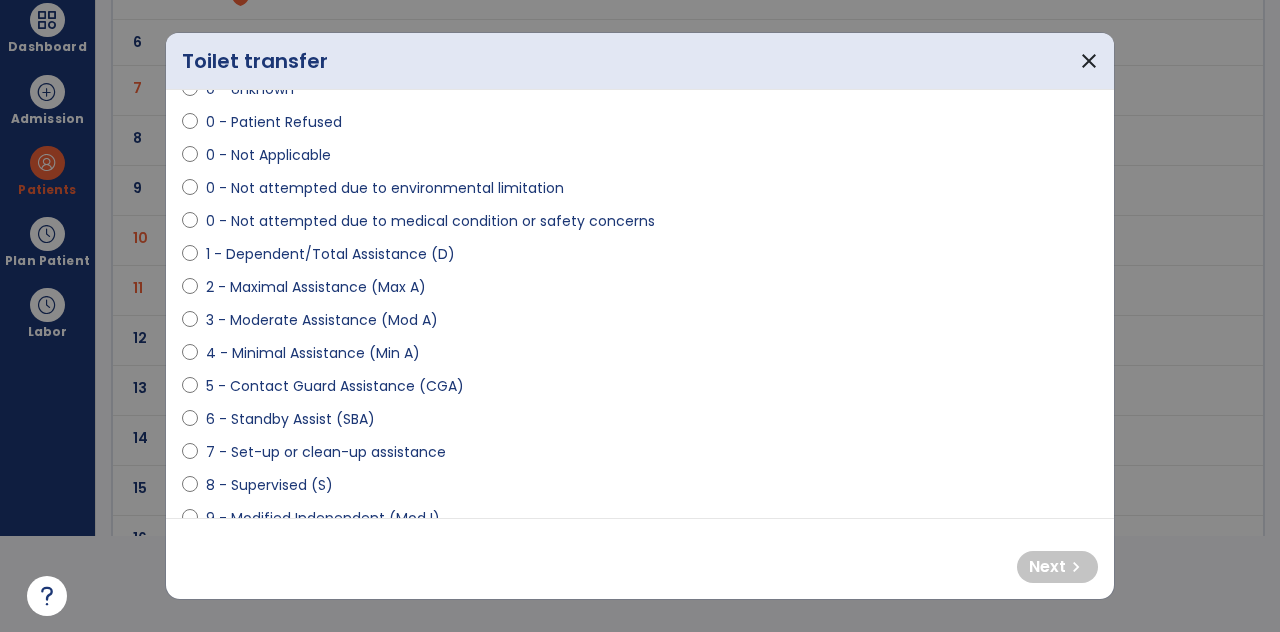 select on "**********" 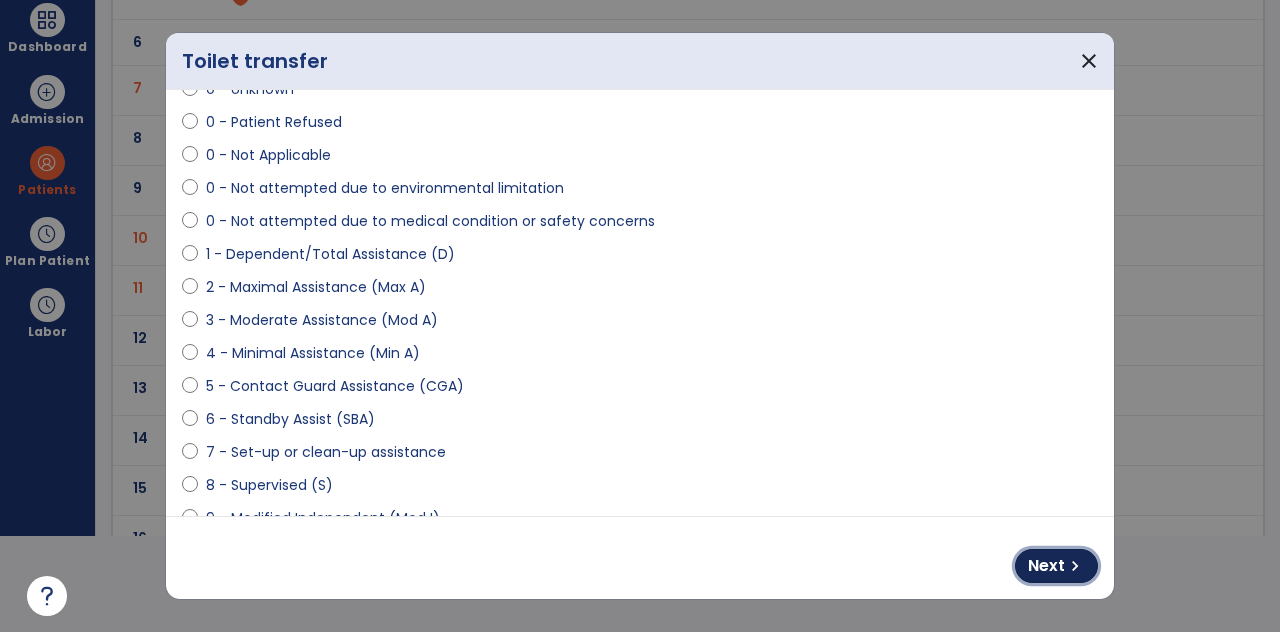 click on "Next  chevron_right" at bounding box center (1056, 566) 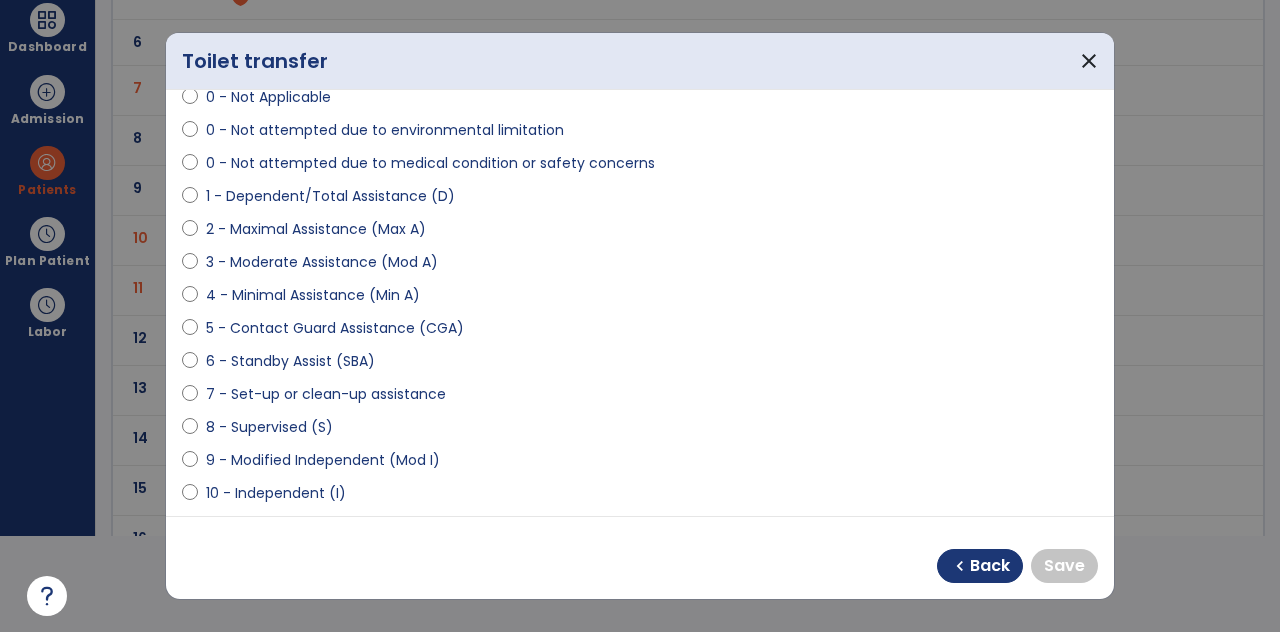 select on "**********" 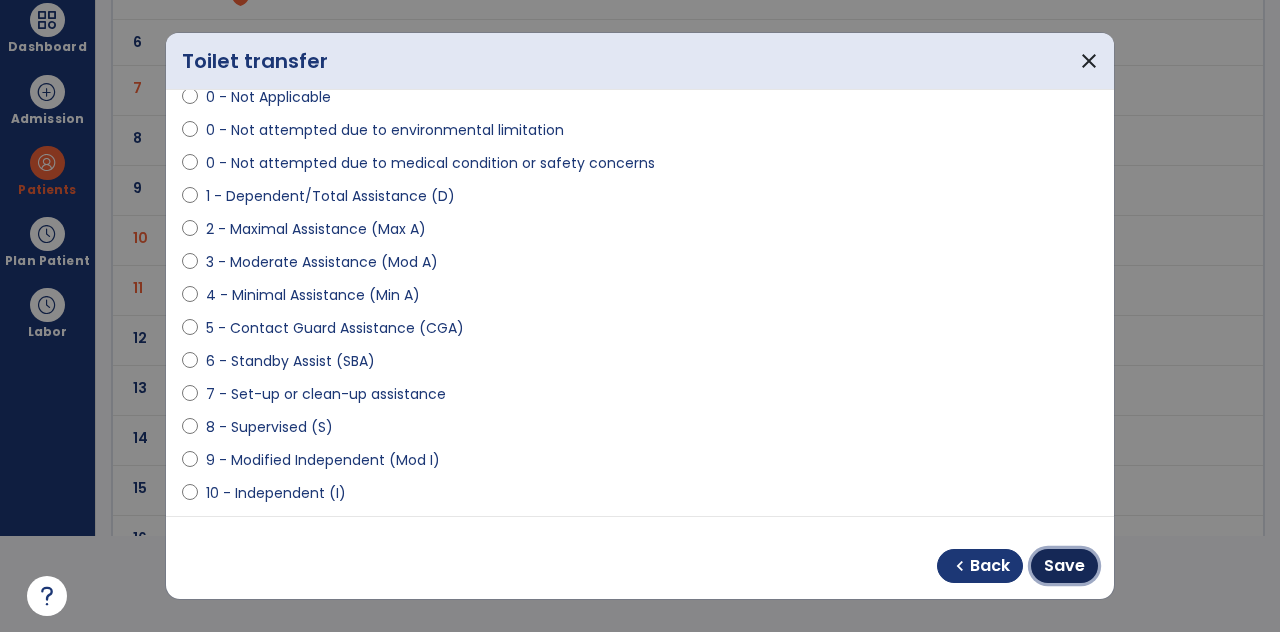 click on "Save" at bounding box center [1064, 566] 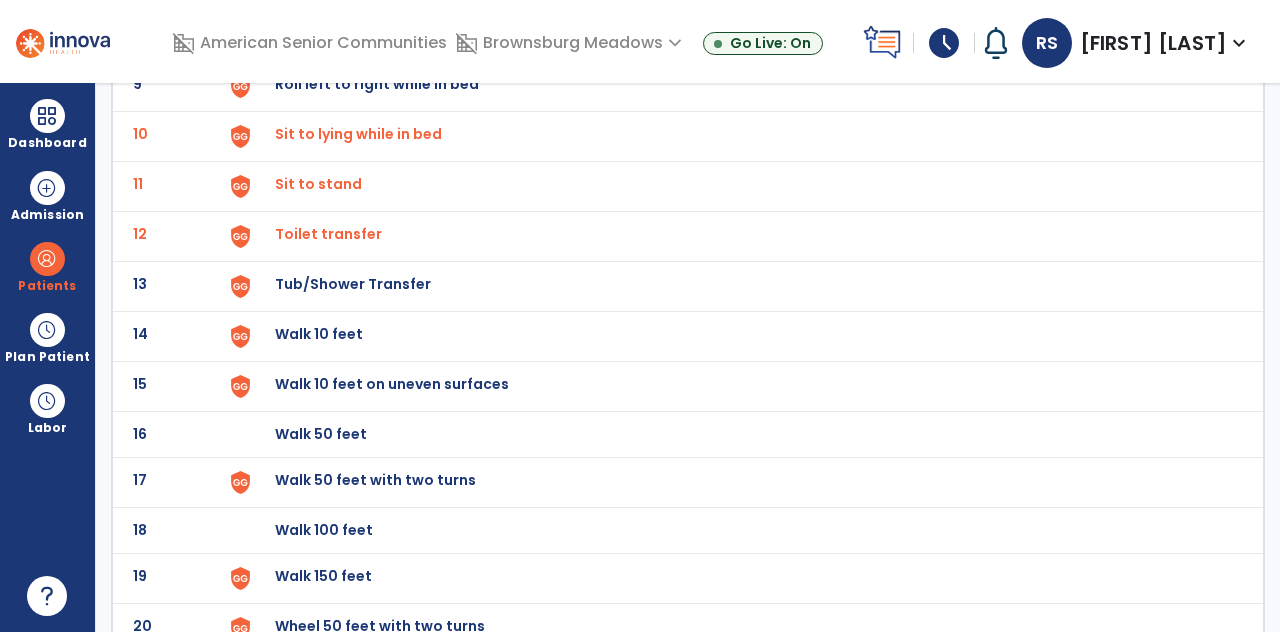 click on "Walk 150 feet" at bounding box center [739, -310] 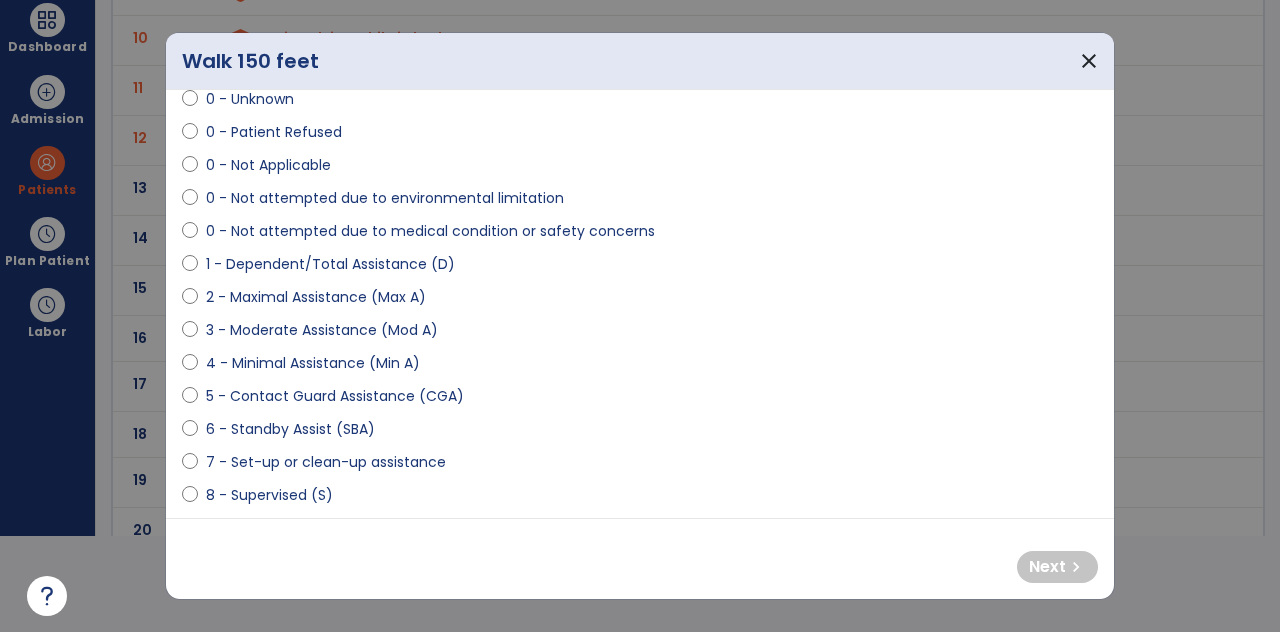 select on "**********" 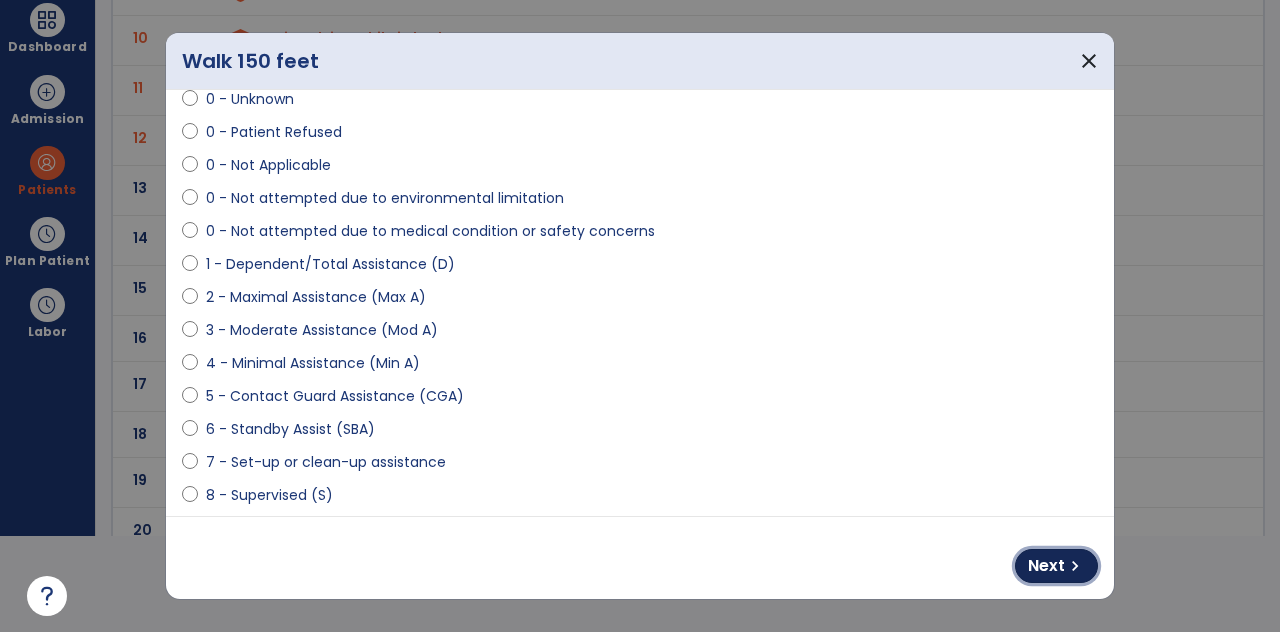 click on "Next  chevron_right" at bounding box center (1056, 566) 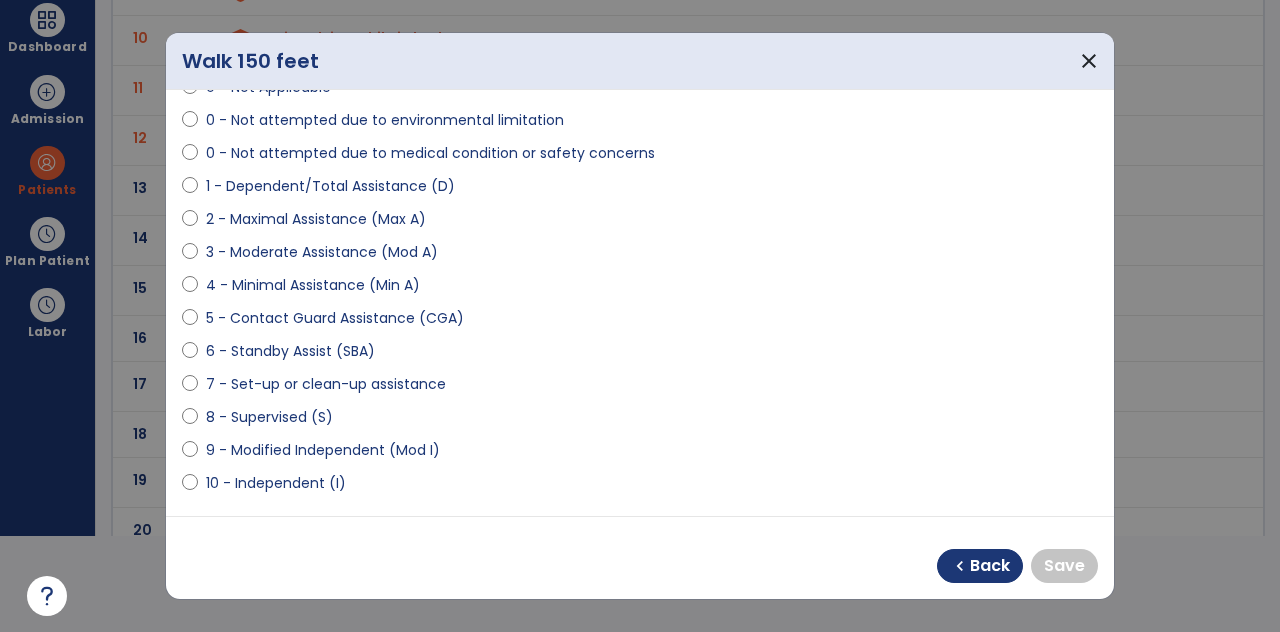 select on "**********" 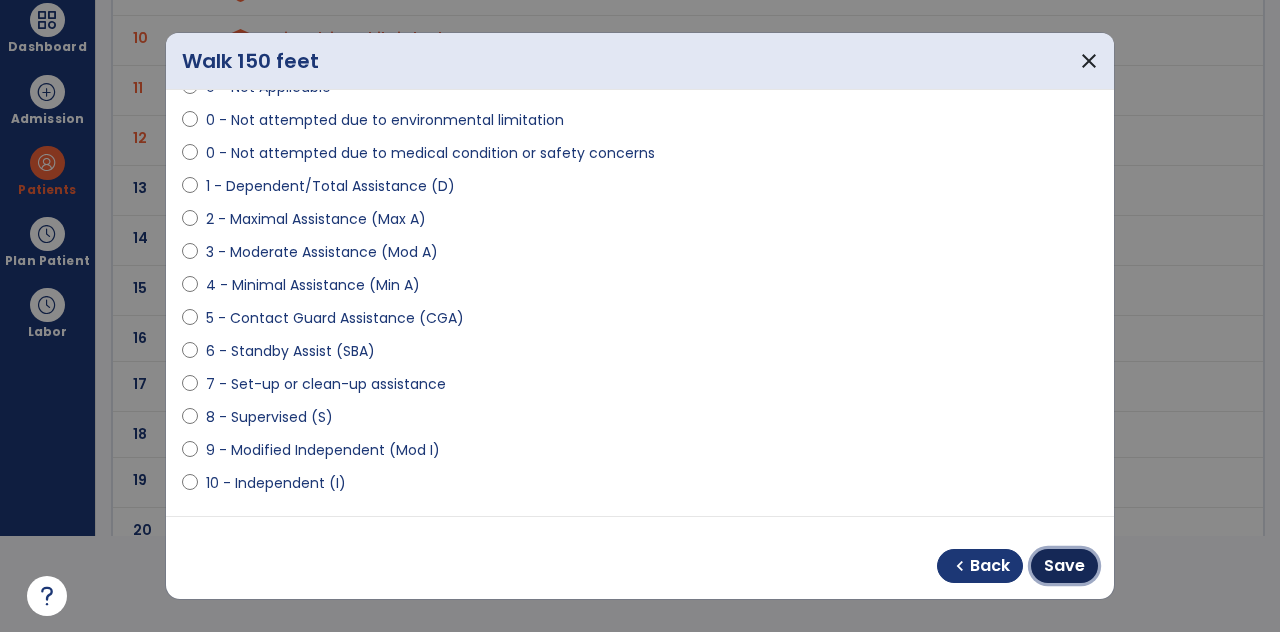 click on "Save" at bounding box center (1064, 566) 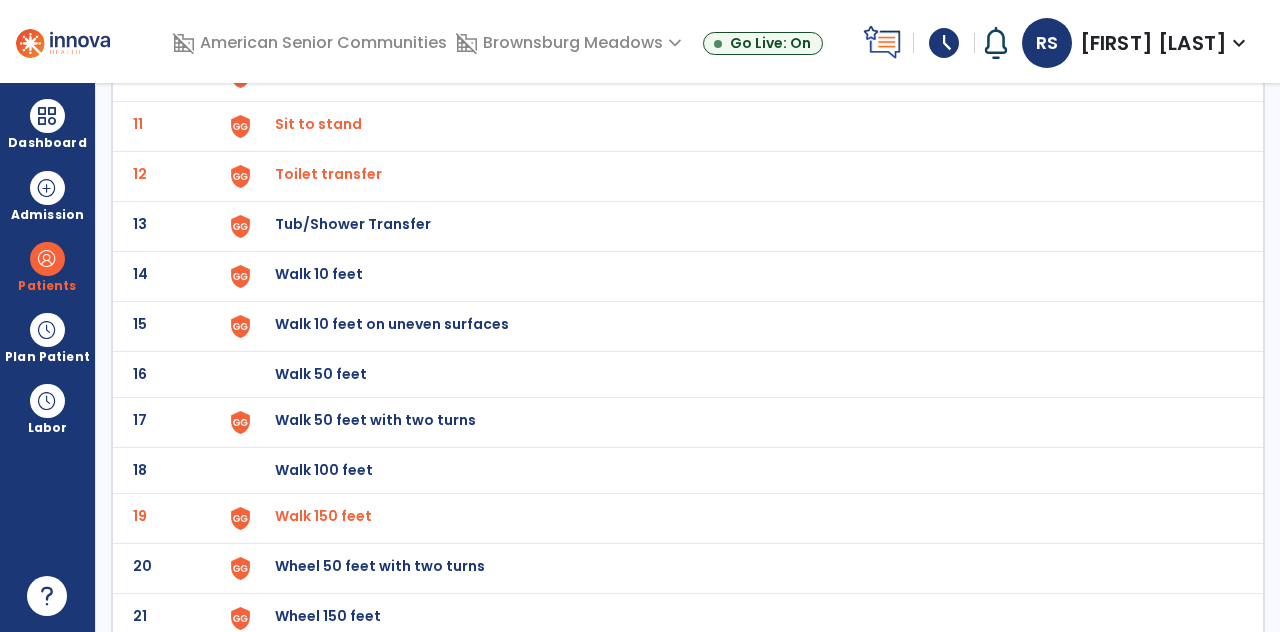 click on "Wheel 150 feet" at bounding box center [739, -370] 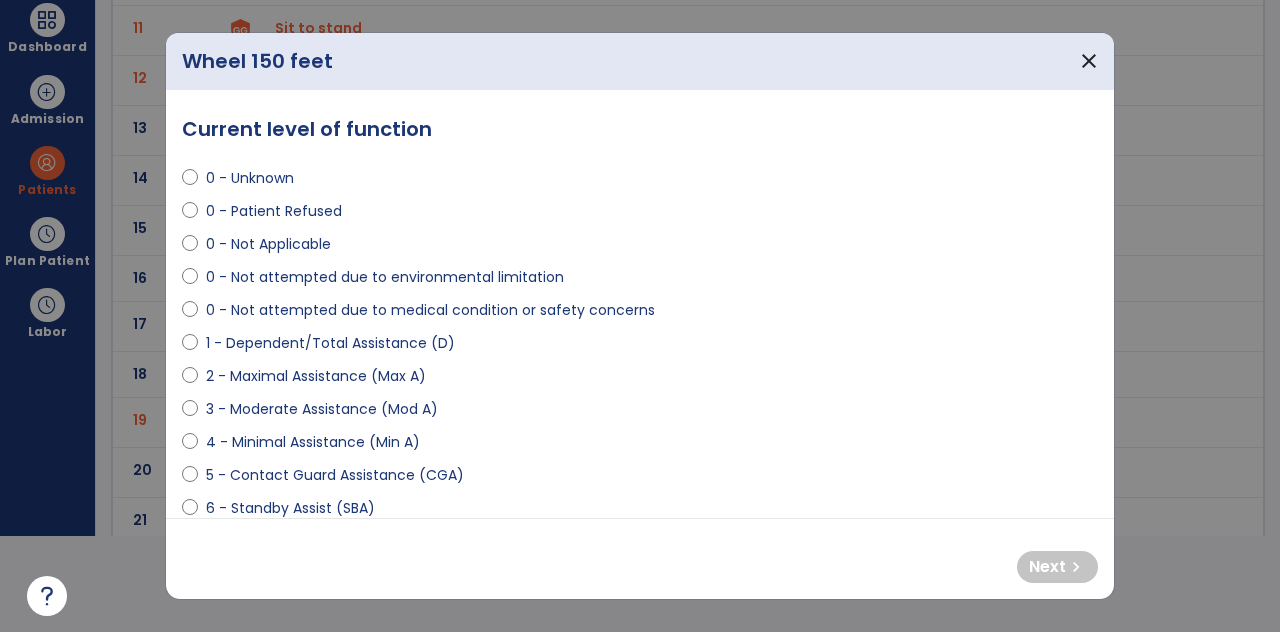 scroll, scrollTop: 0, scrollLeft: 0, axis: both 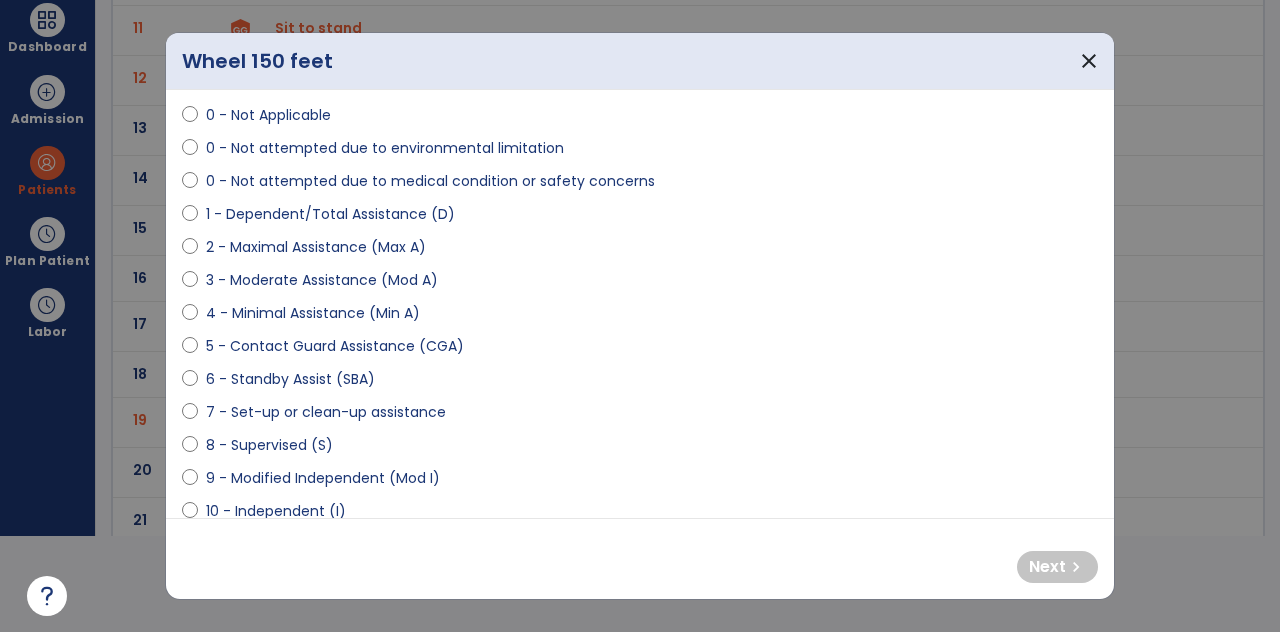 select on "**********" 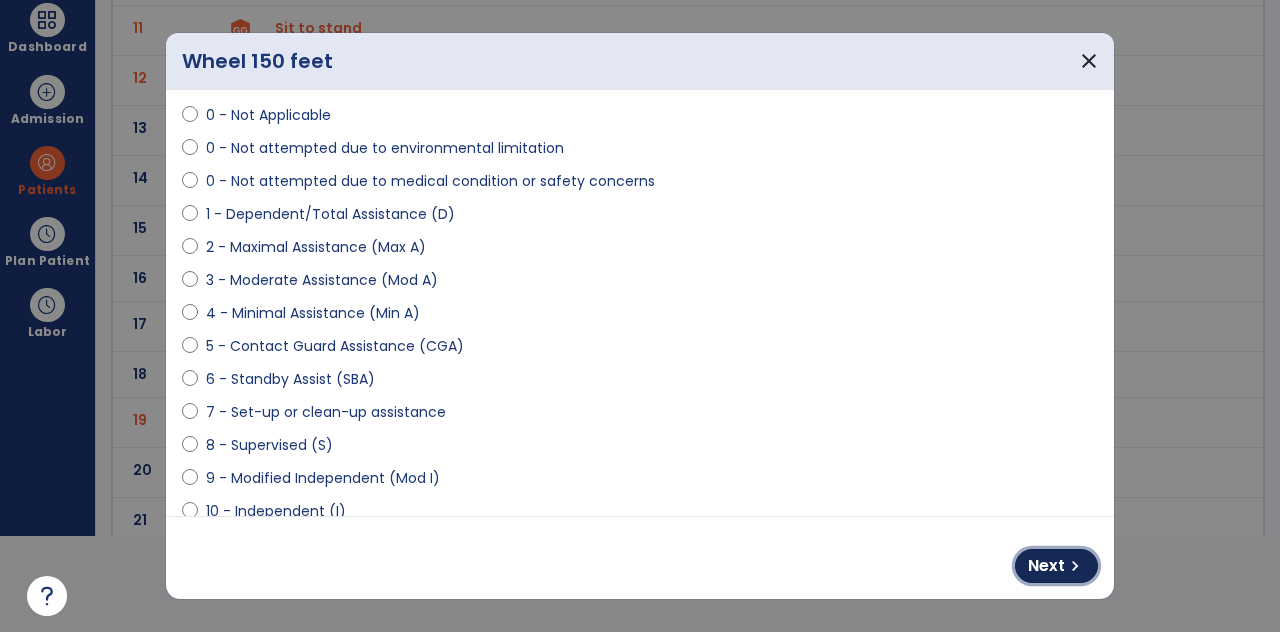 click on "chevron_right" at bounding box center (1075, 566) 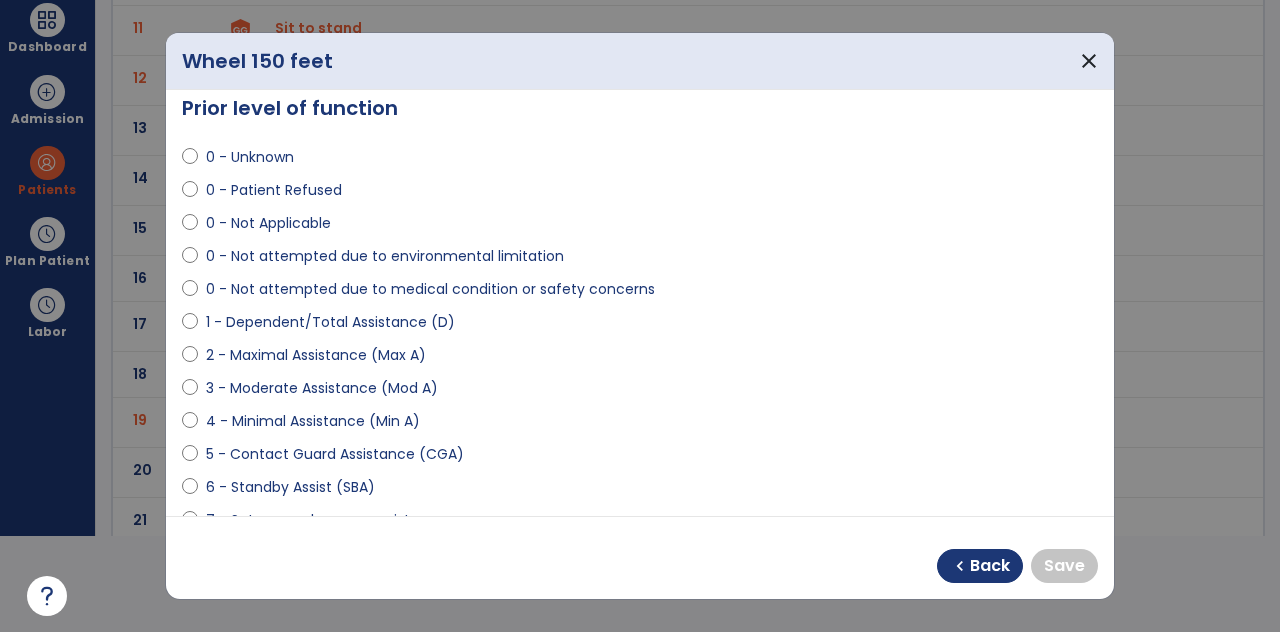 scroll, scrollTop: 22, scrollLeft: 0, axis: vertical 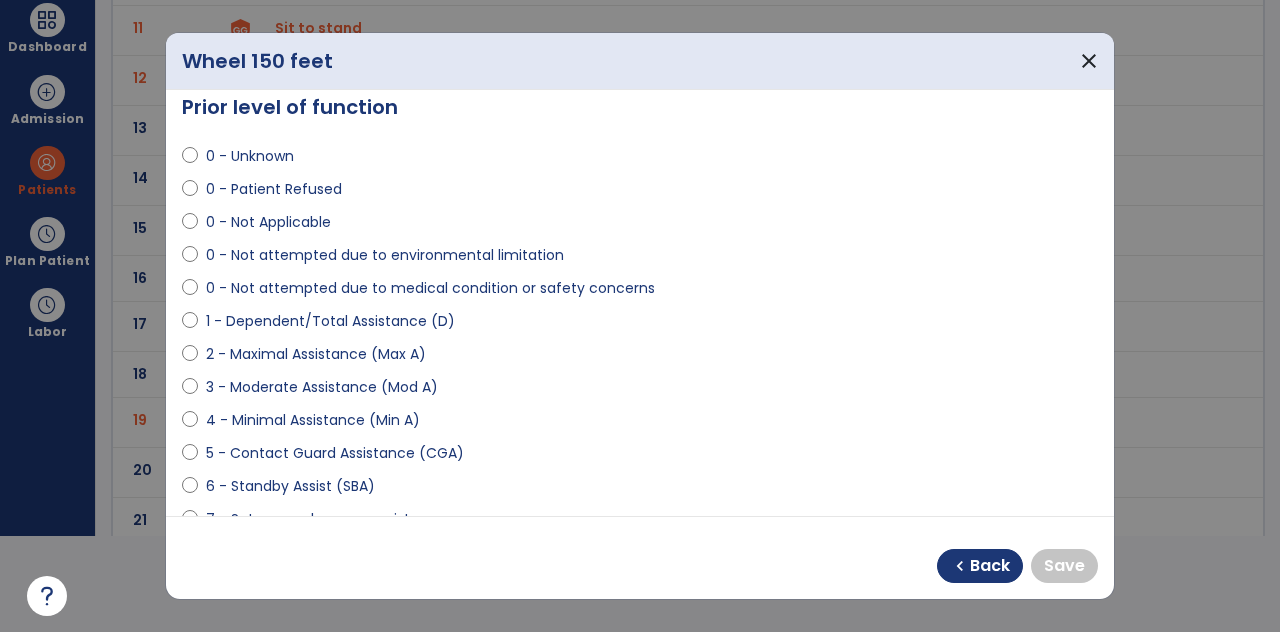 select on "**********" 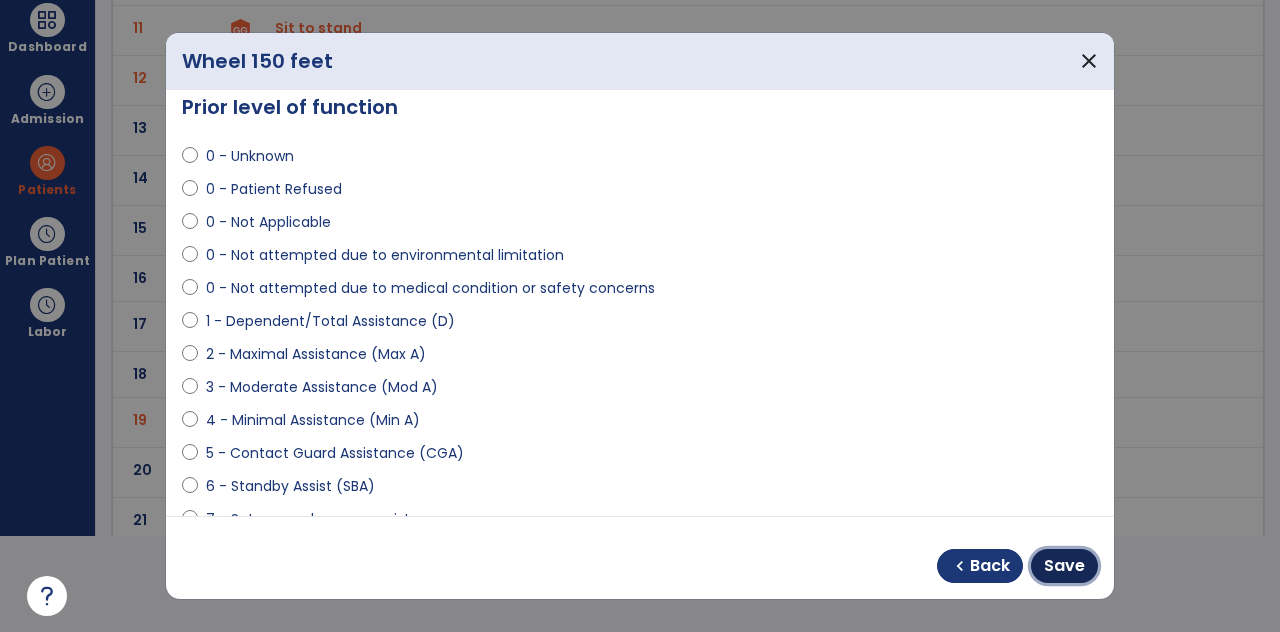 click on "Save" at bounding box center (1064, 566) 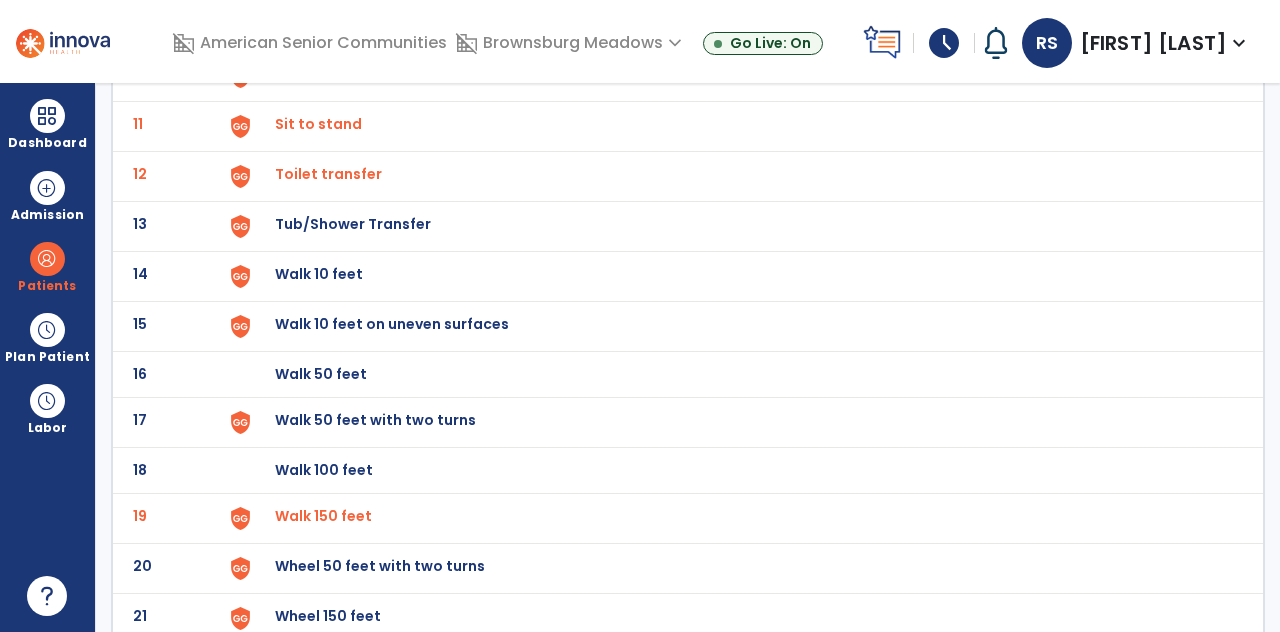 scroll, scrollTop: 96, scrollLeft: 0, axis: vertical 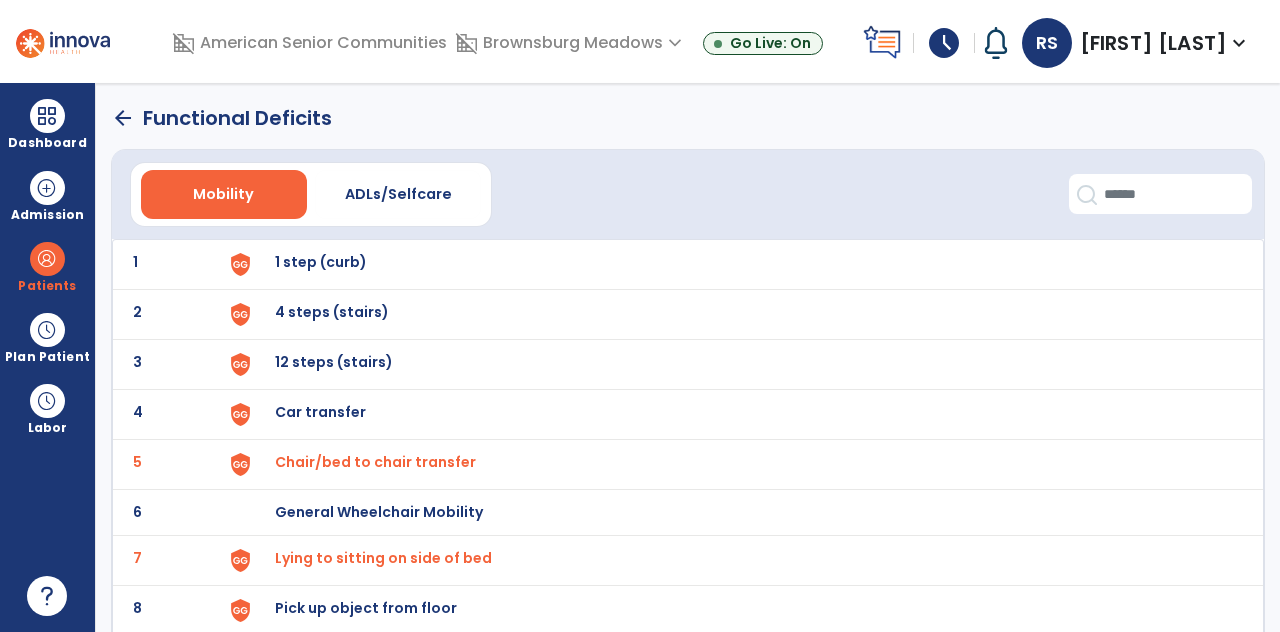 click on "arrow_back" 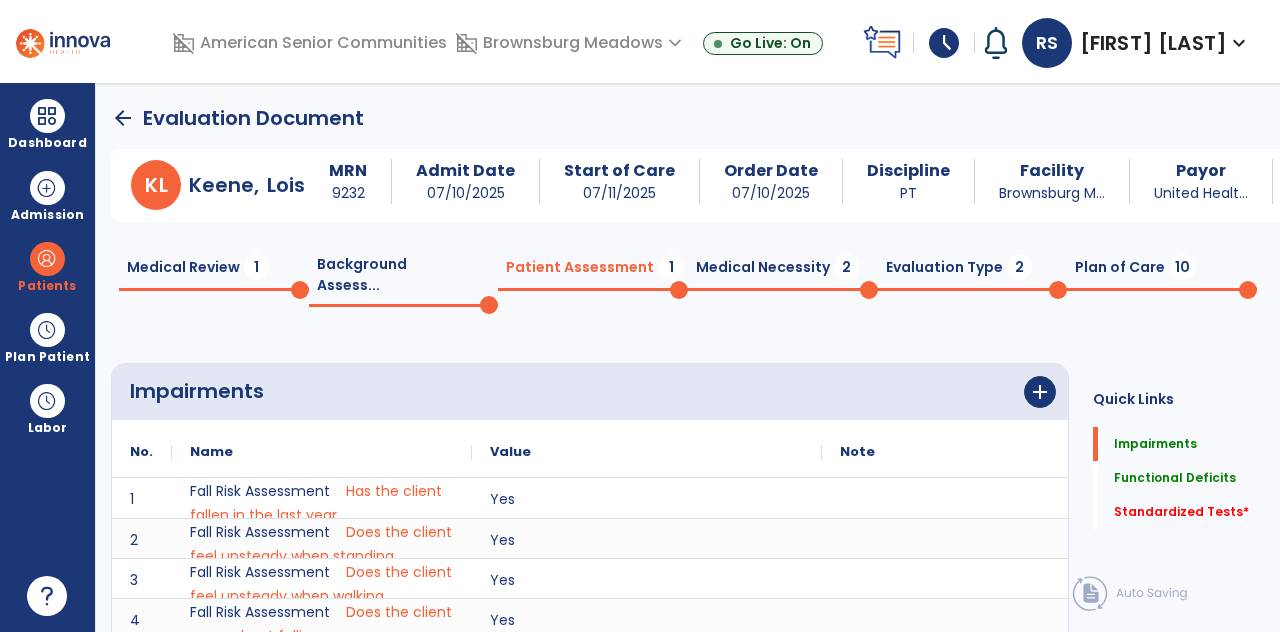 scroll, scrollTop: 82, scrollLeft: 0, axis: vertical 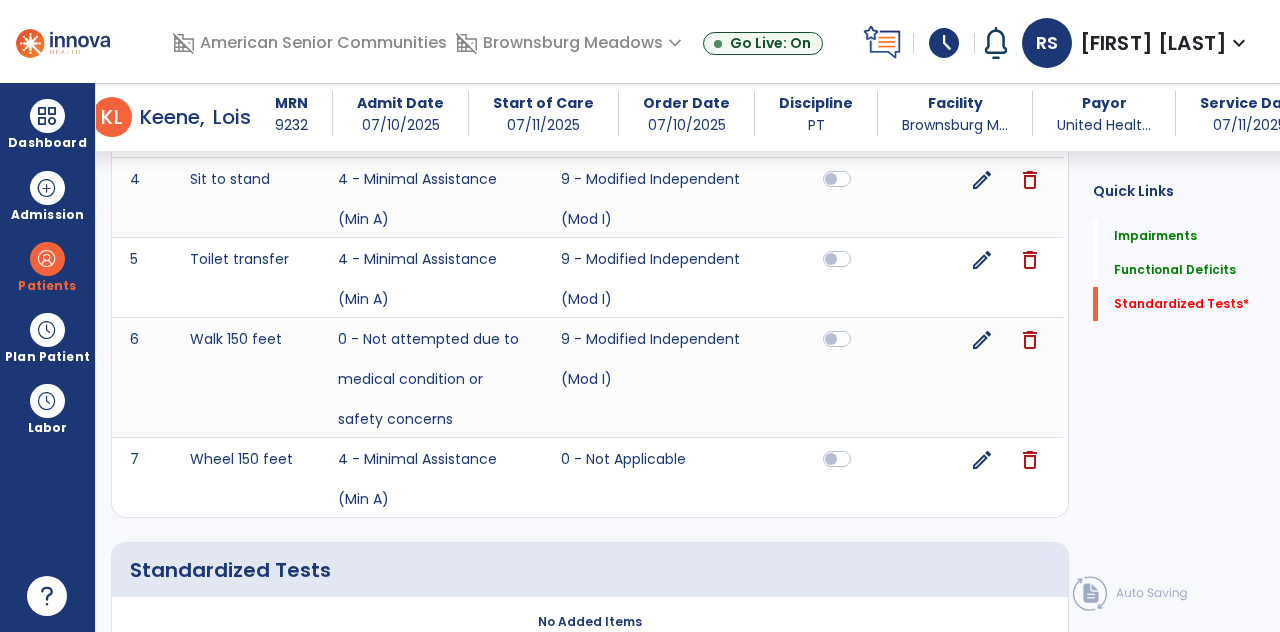 click on "add  Add New" 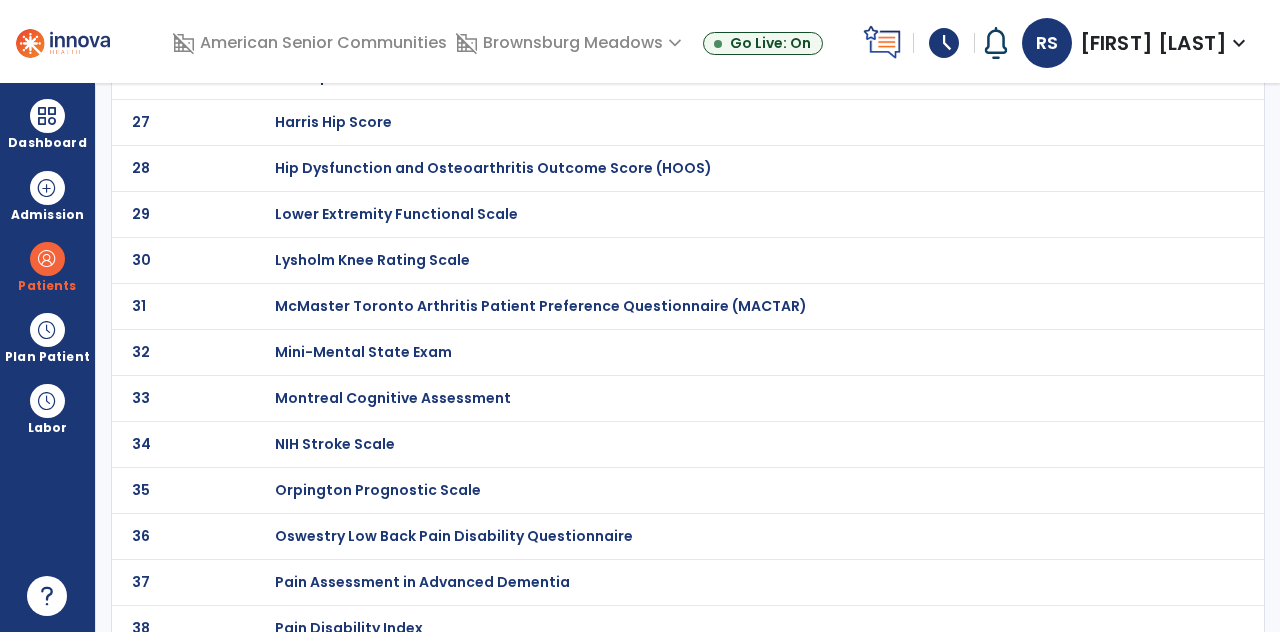 scroll, scrollTop: 96, scrollLeft: 0, axis: vertical 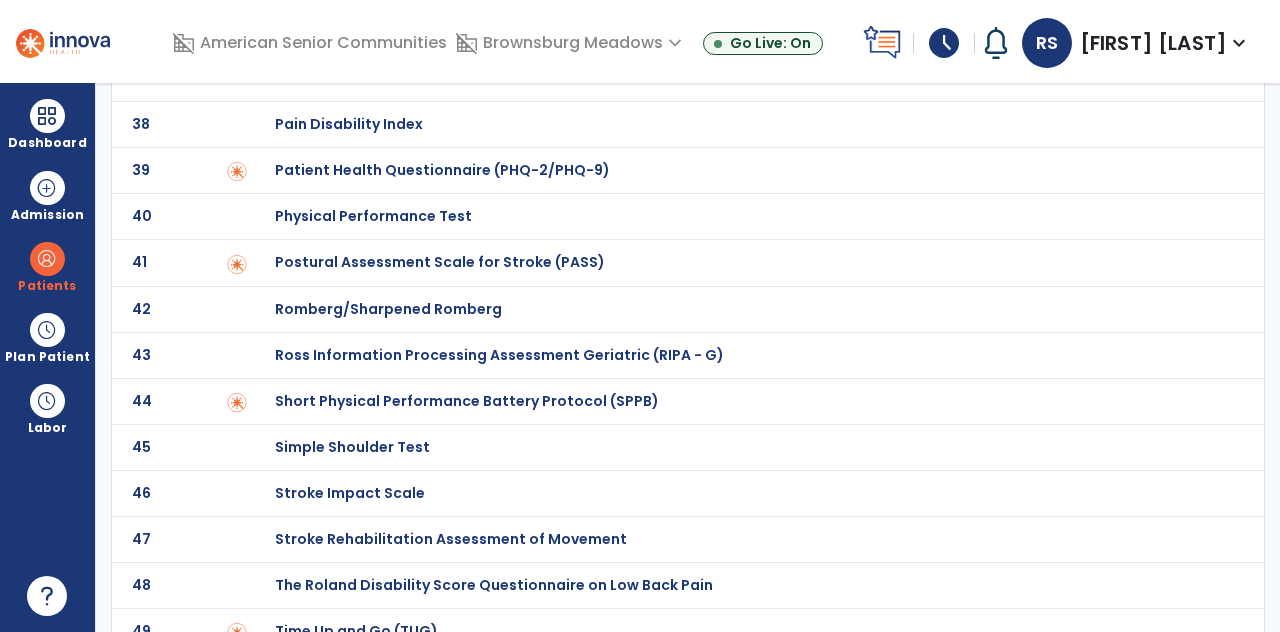 click on "Time Up and Go (TUG)" at bounding box center (346, -1578) 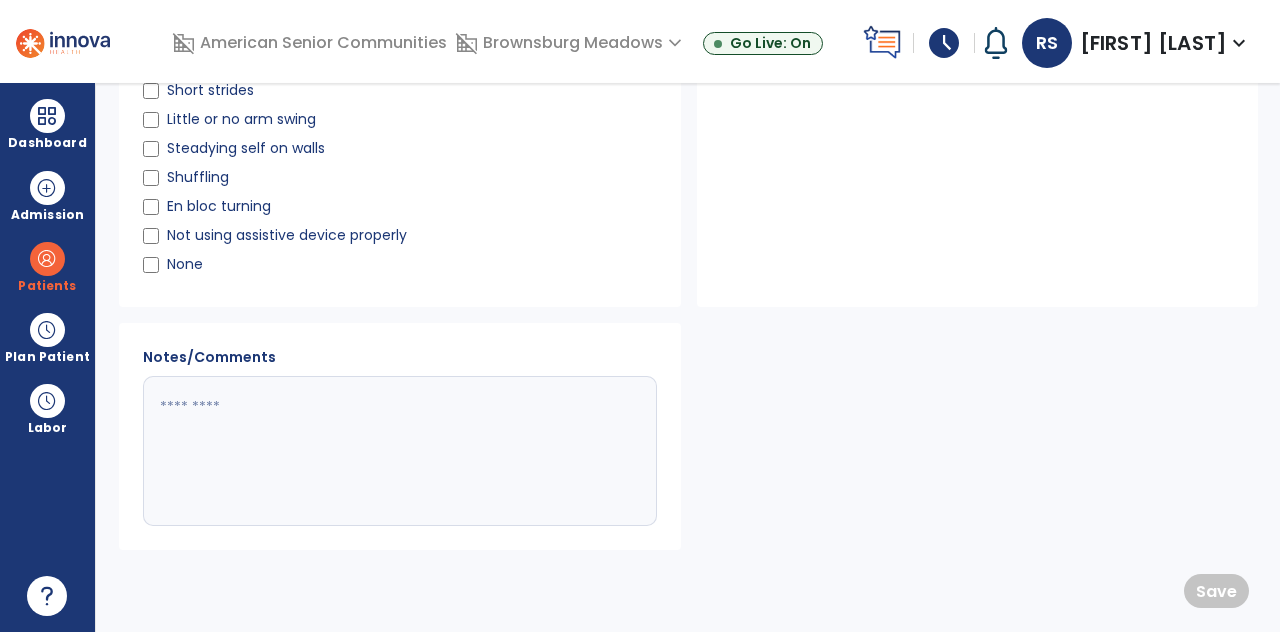 scroll, scrollTop: 0, scrollLeft: 0, axis: both 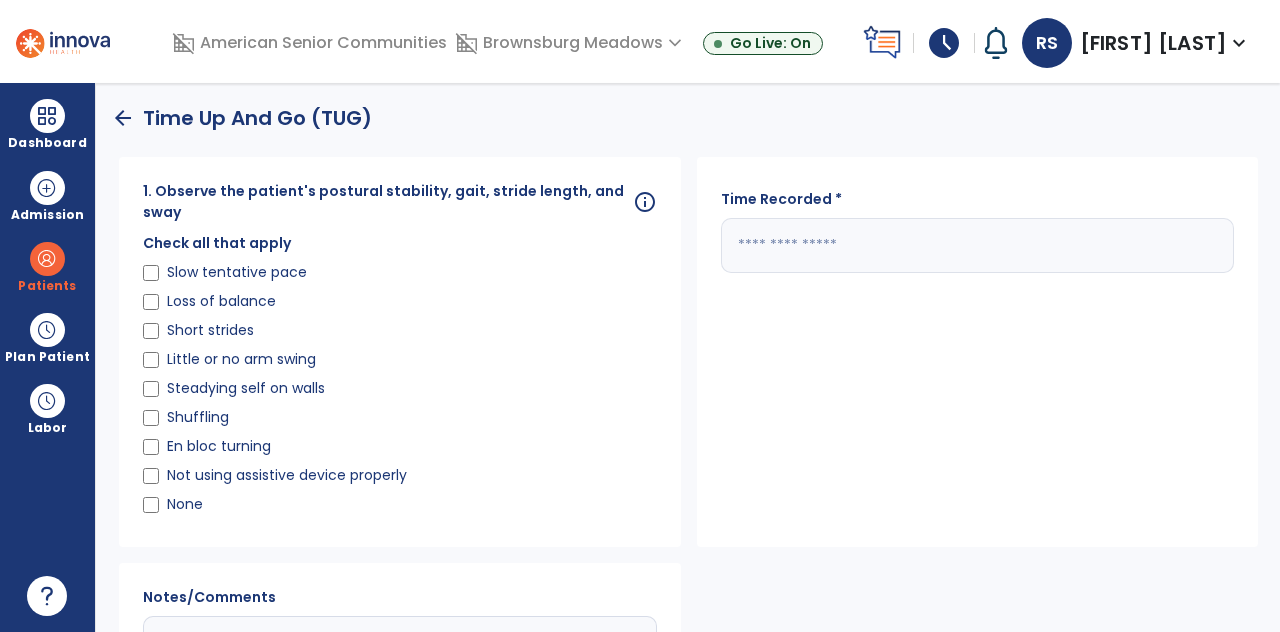 click 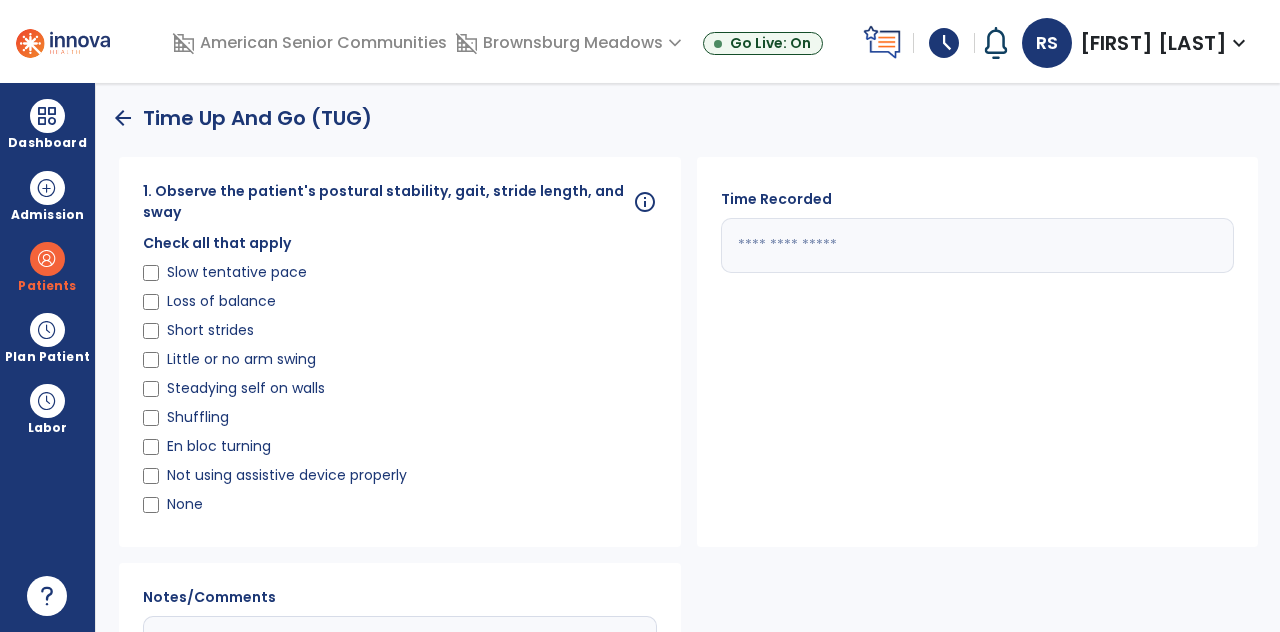 type on "**" 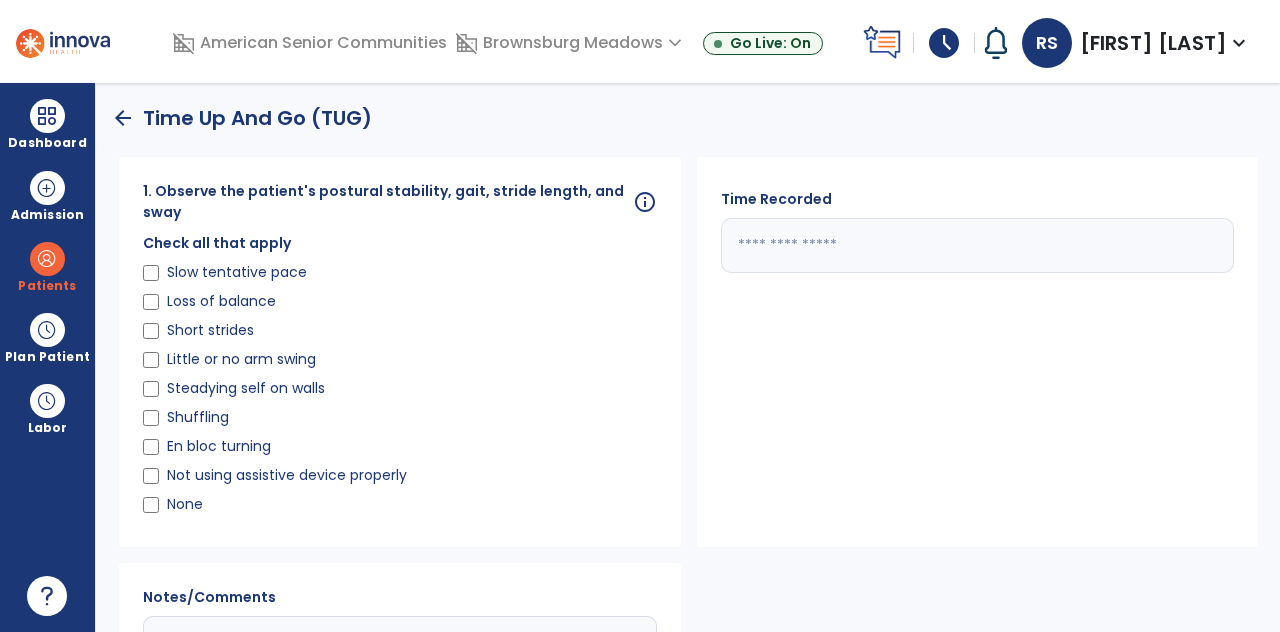scroll, scrollTop: 144, scrollLeft: 0, axis: vertical 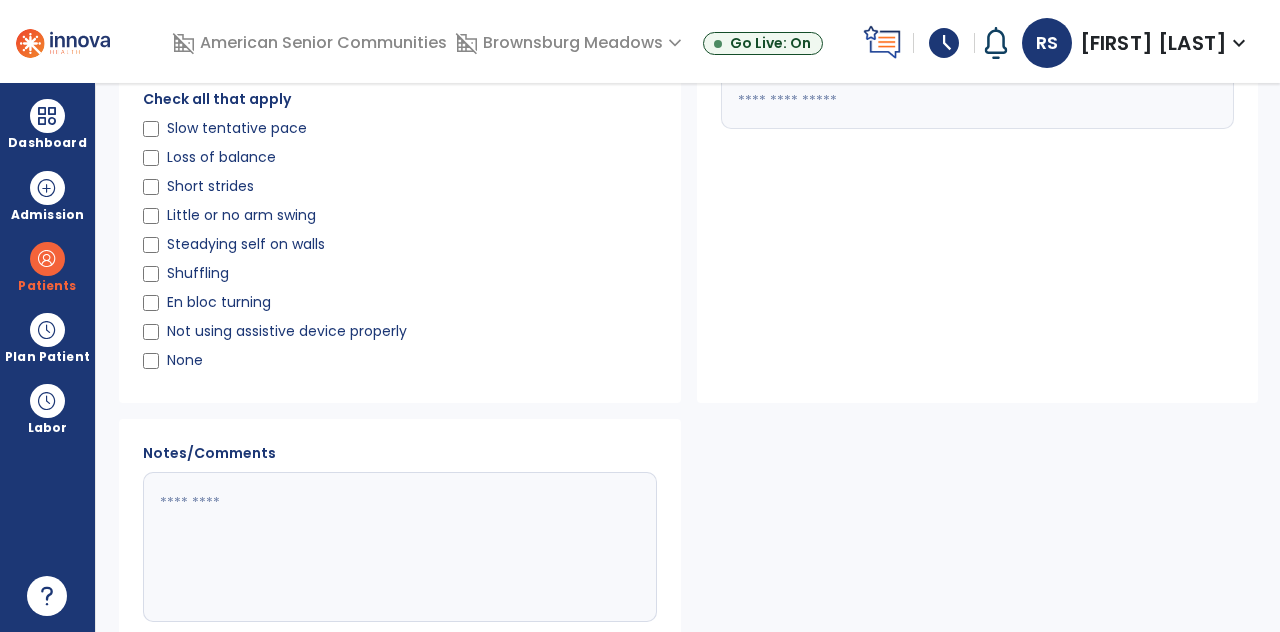 click 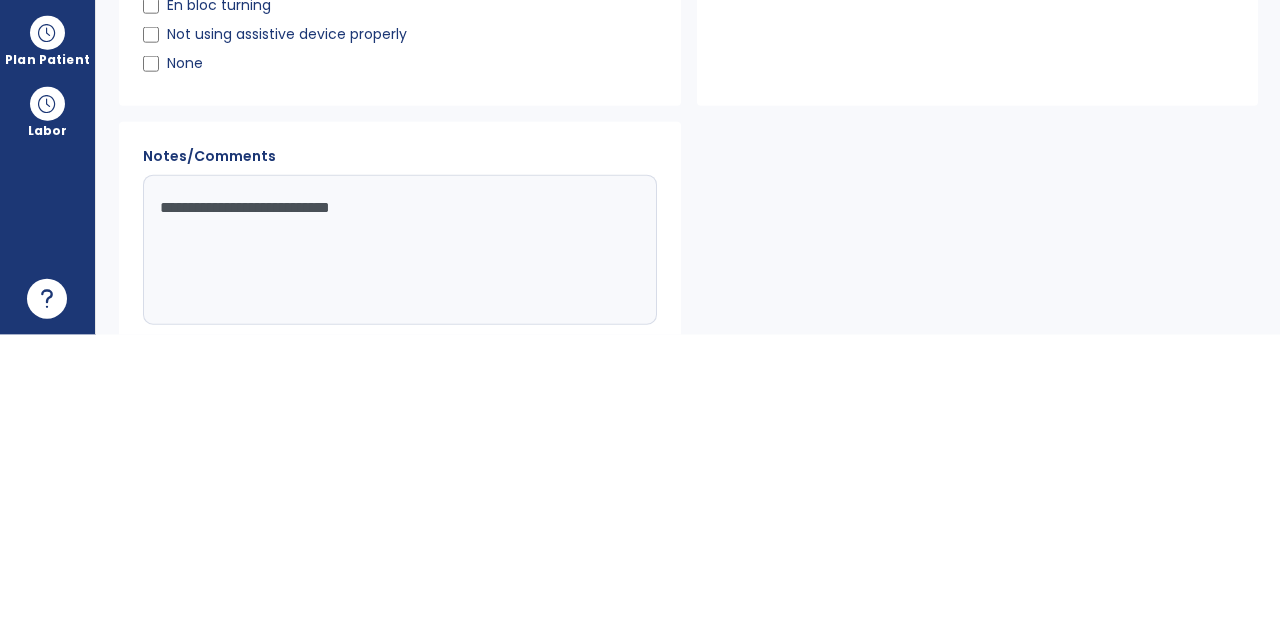 type on "**********" 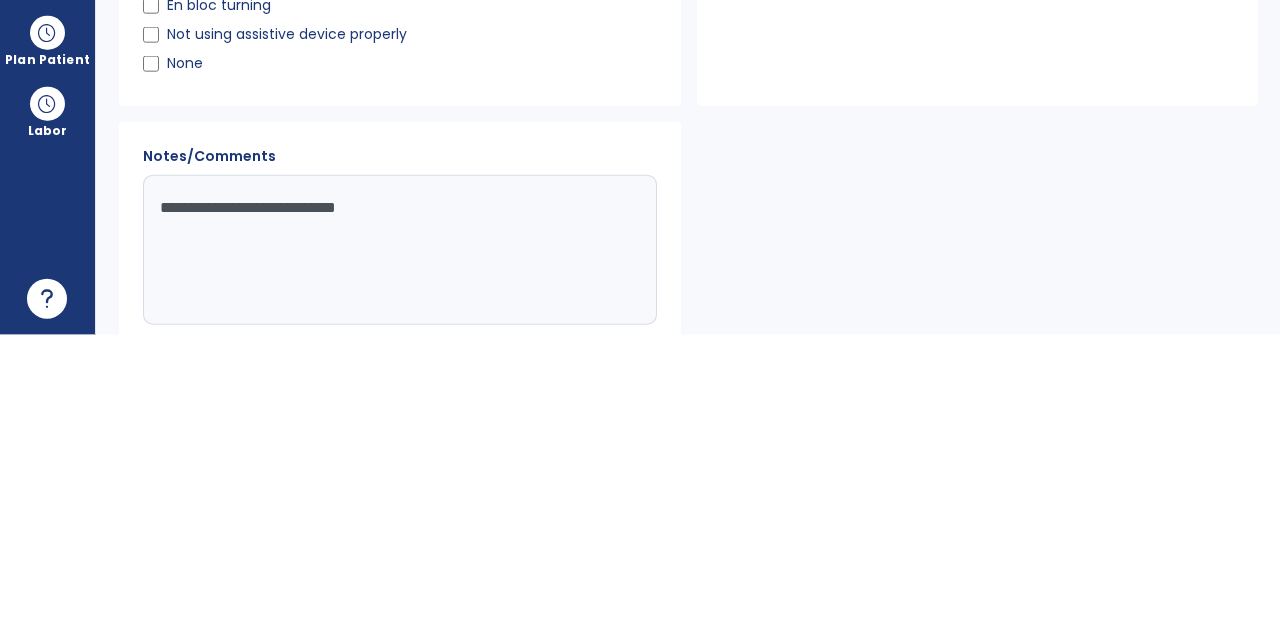 click on "Save" 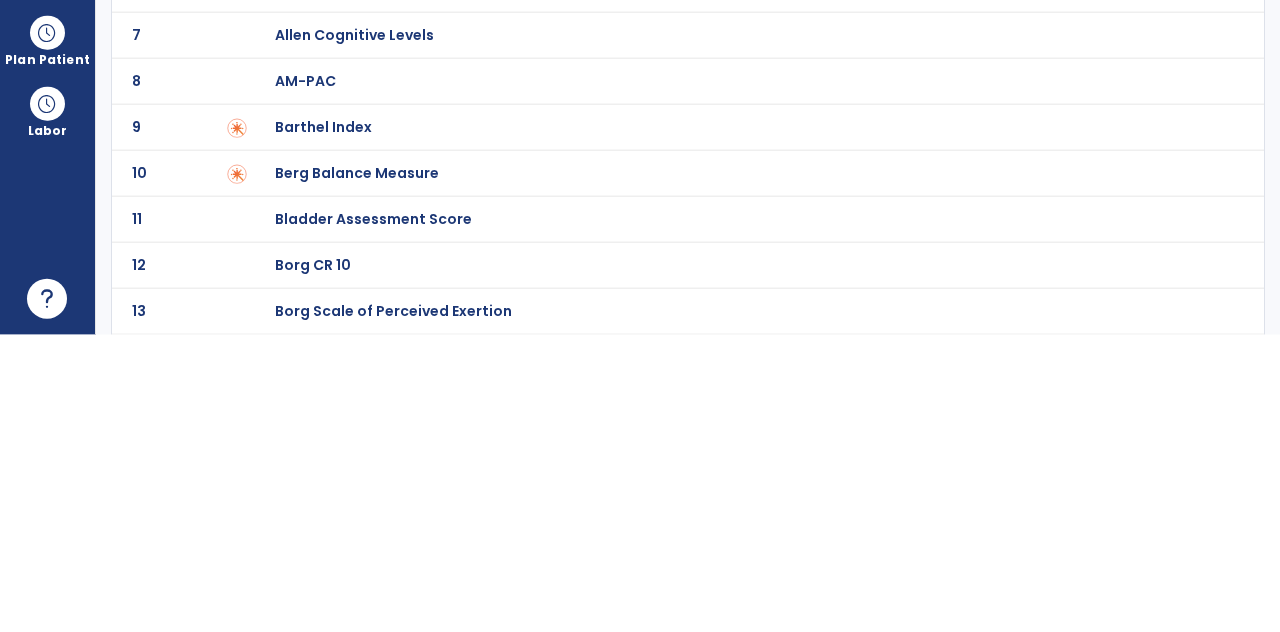 scroll, scrollTop: 82, scrollLeft: 0, axis: vertical 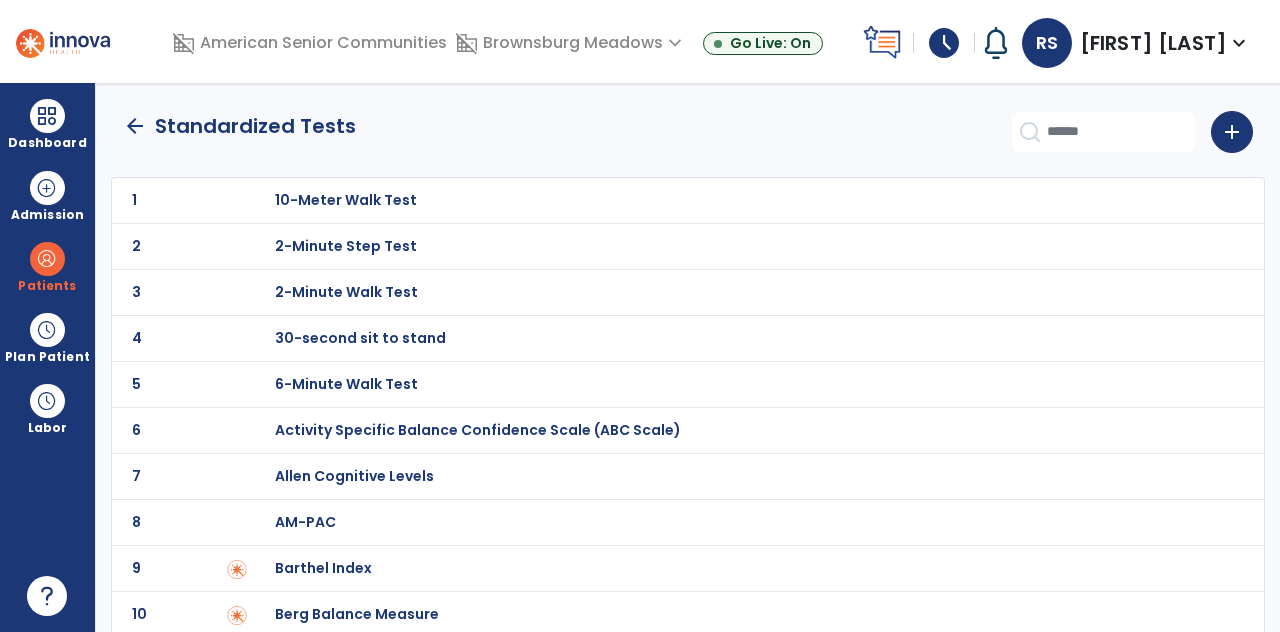 click on "arrow_back" 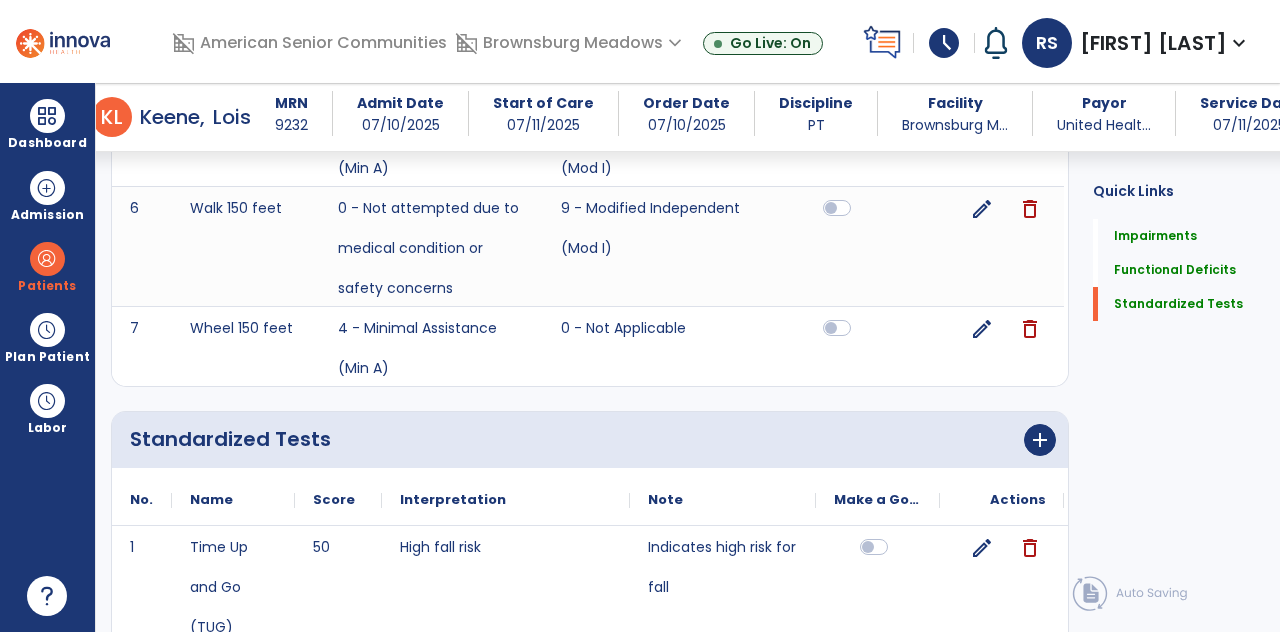 scroll, scrollTop: 1443, scrollLeft: 0, axis: vertical 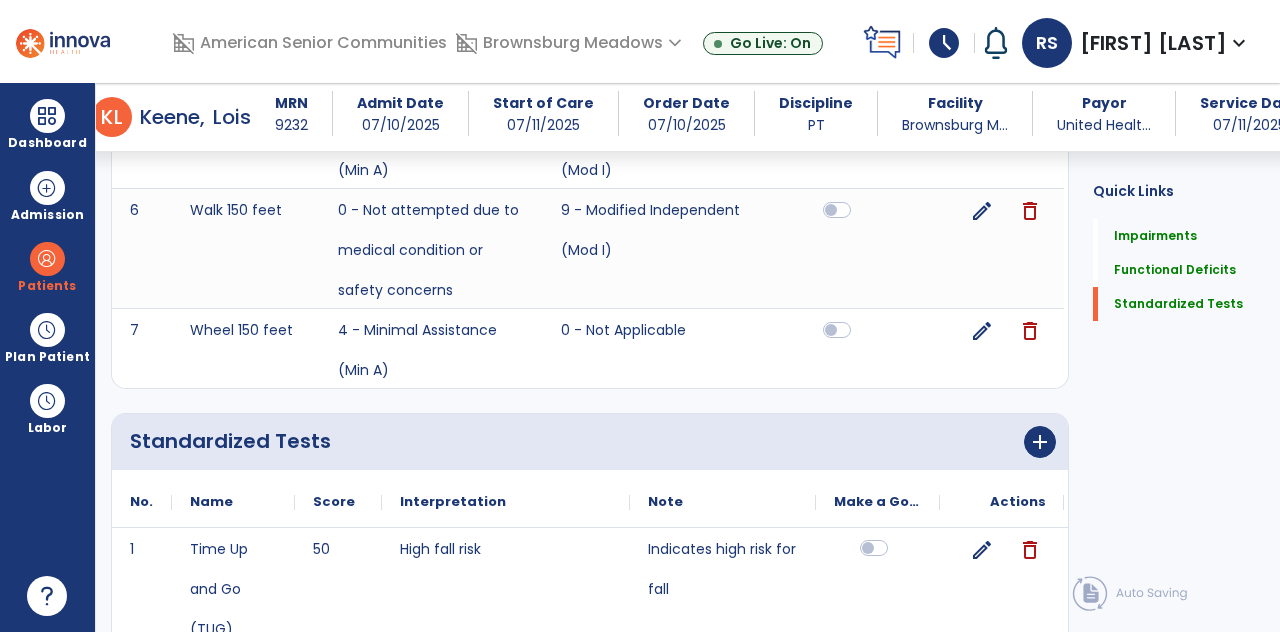 click 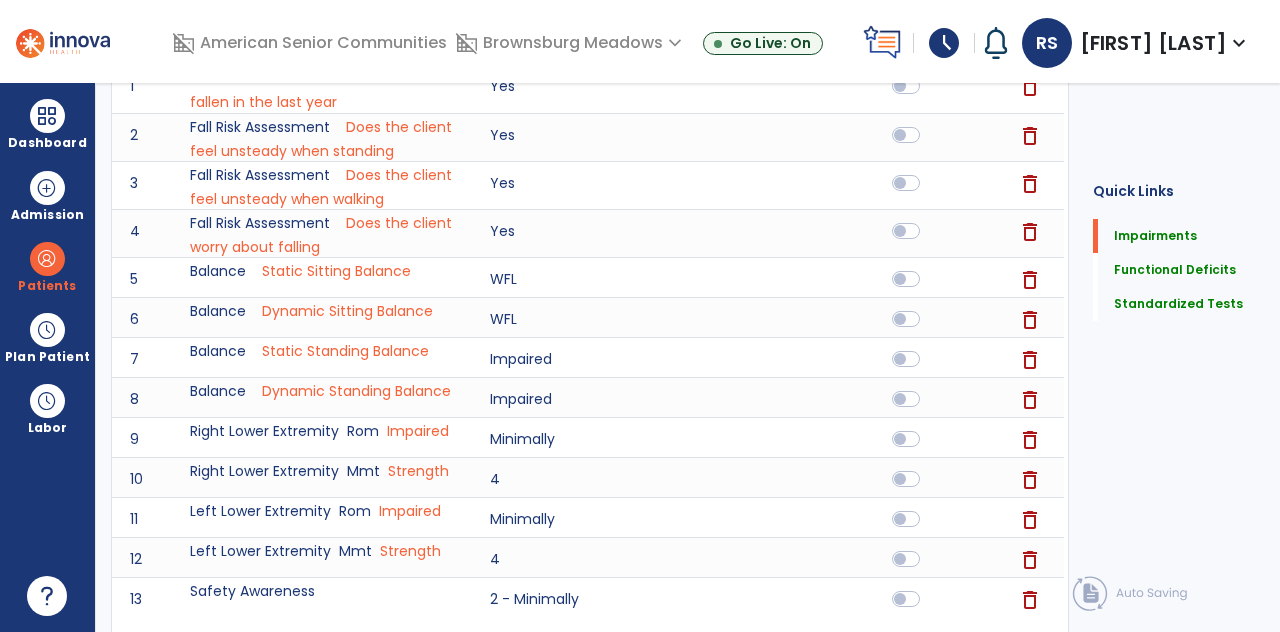 scroll, scrollTop: 0, scrollLeft: 0, axis: both 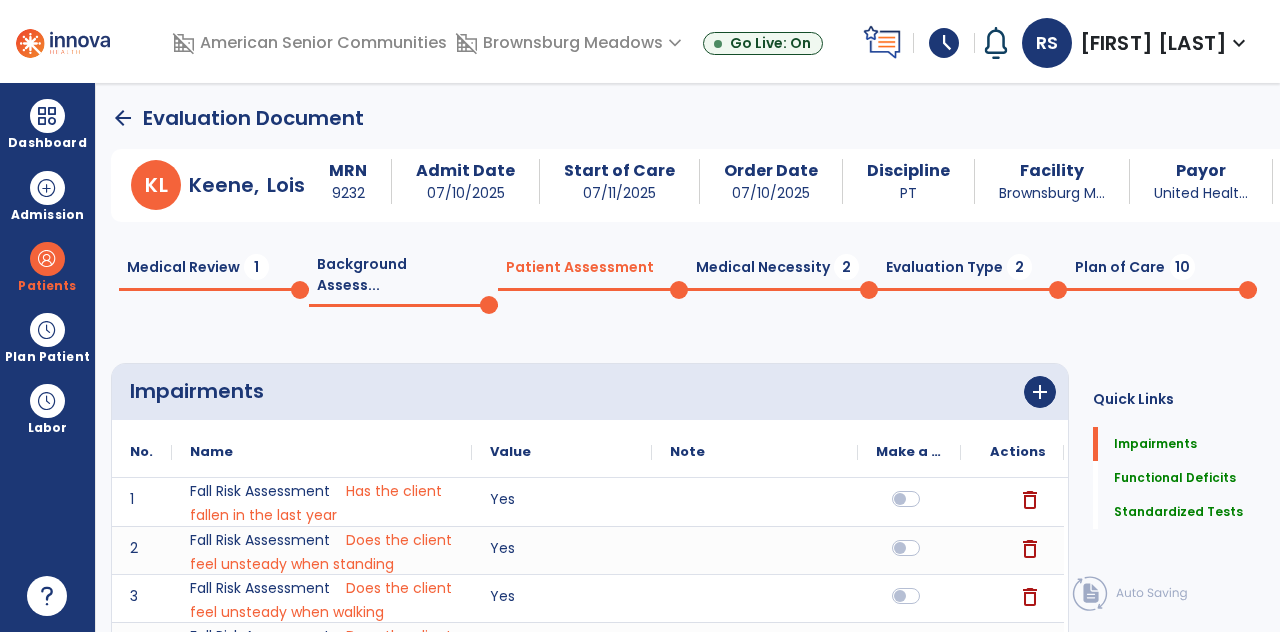 click on "Medical Necessity  2" 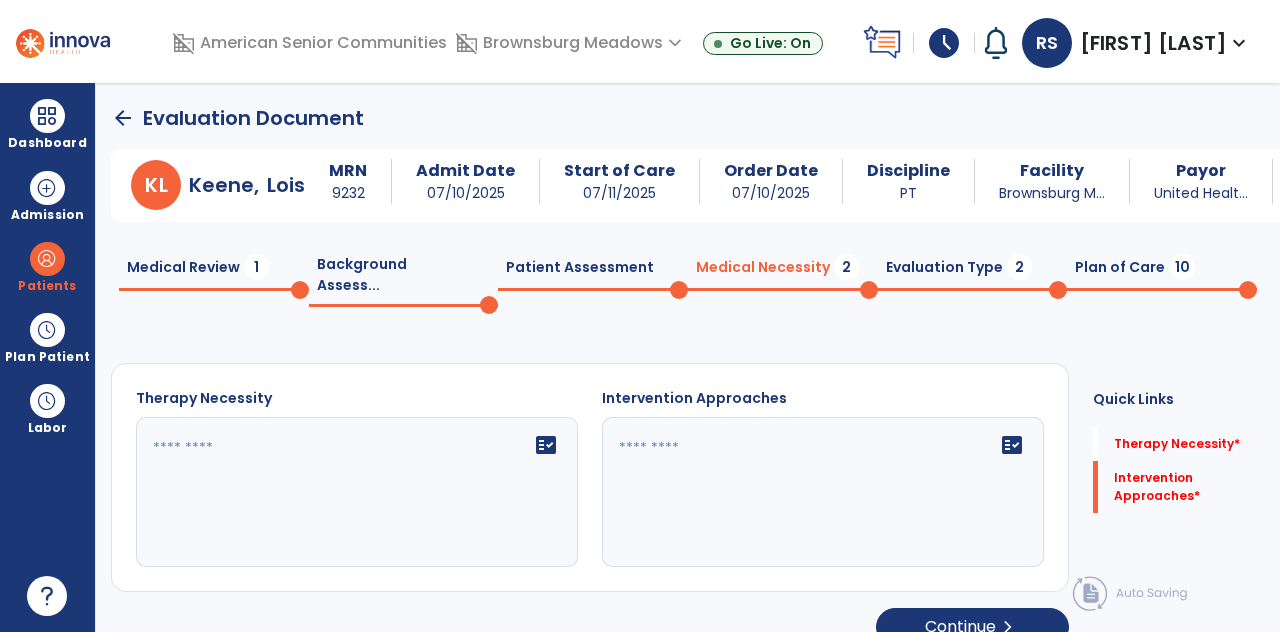 click on "fact_check" 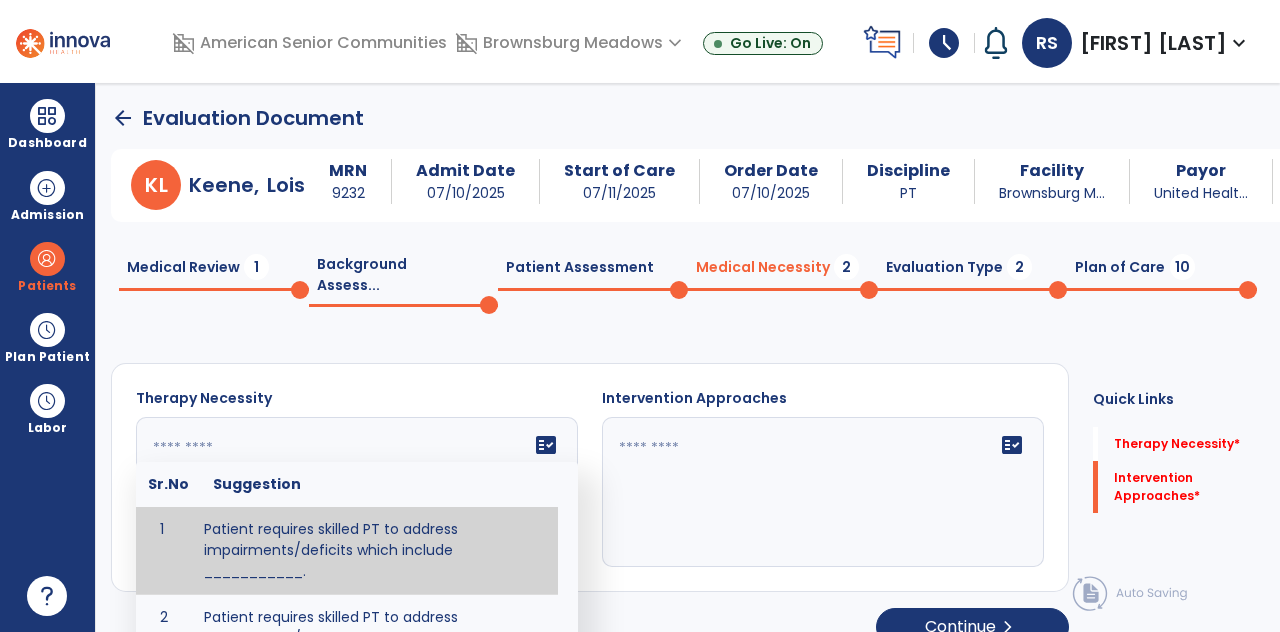 scroll, scrollTop: 82, scrollLeft: 0, axis: vertical 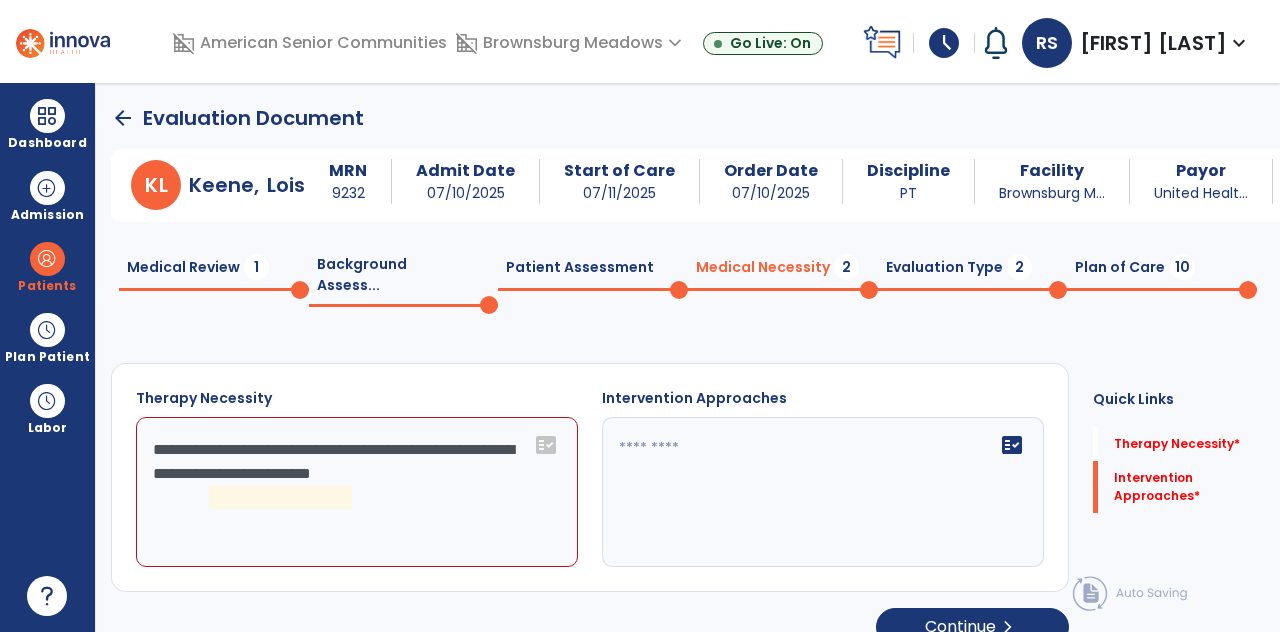click on "**********" 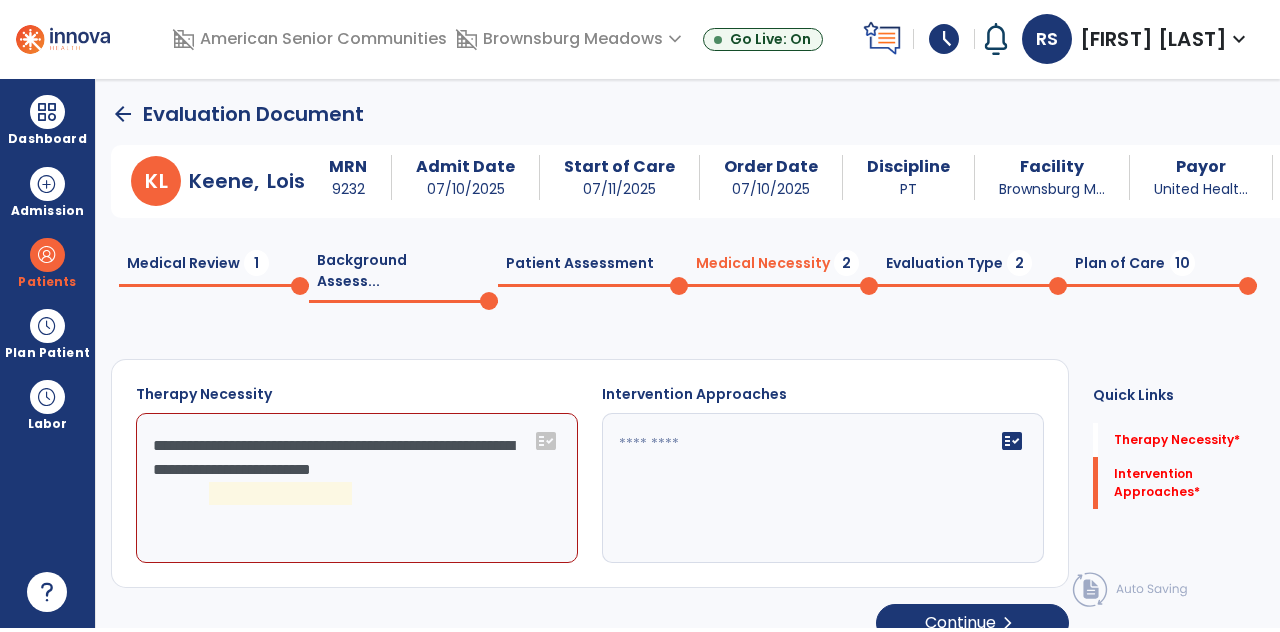 scroll, scrollTop: 82, scrollLeft: 0, axis: vertical 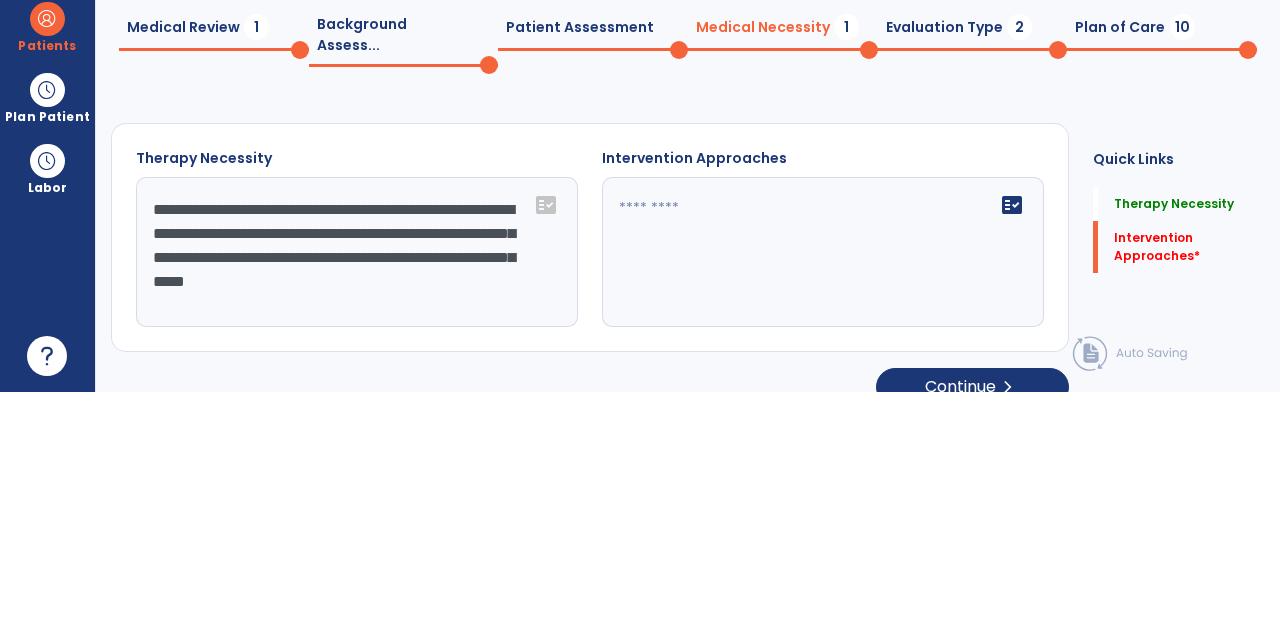 type on "**********" 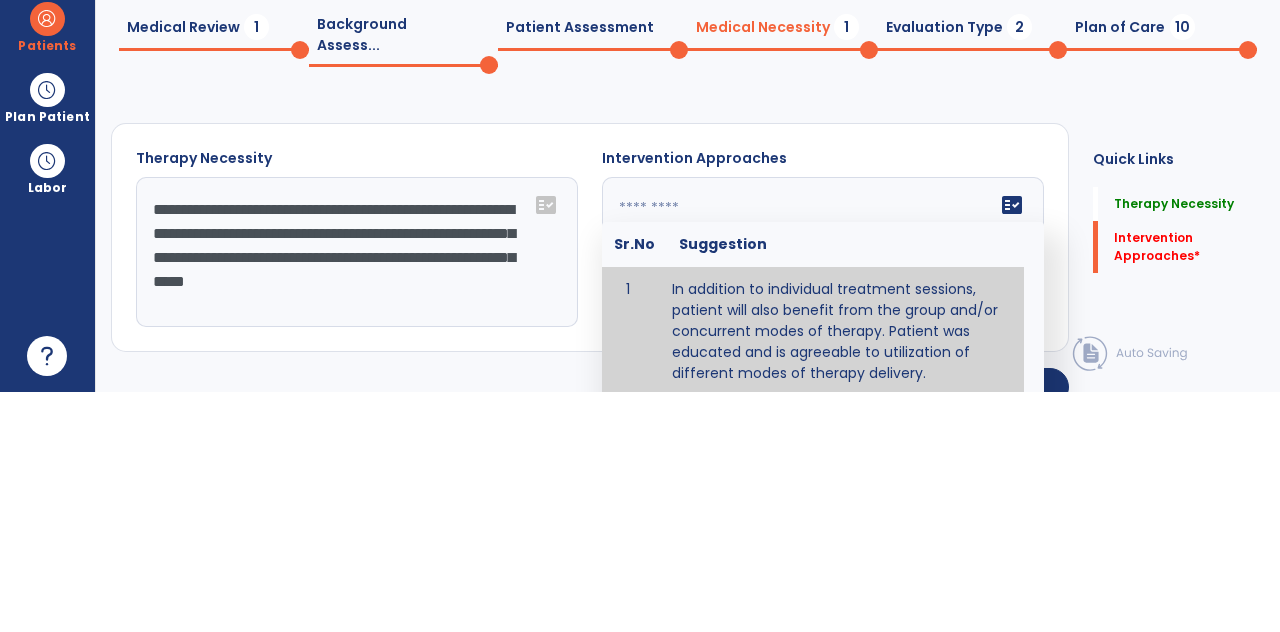 scroll, scrollTop: 335, scrollLeft: 0, axis: vertical 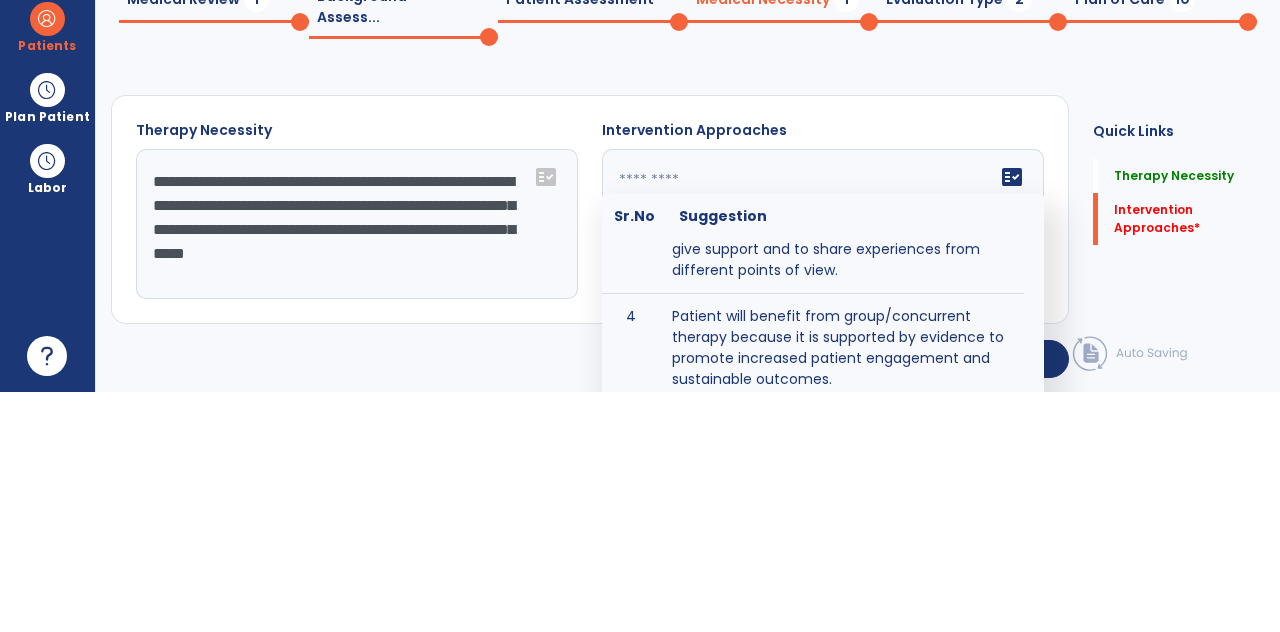 type on "**********" 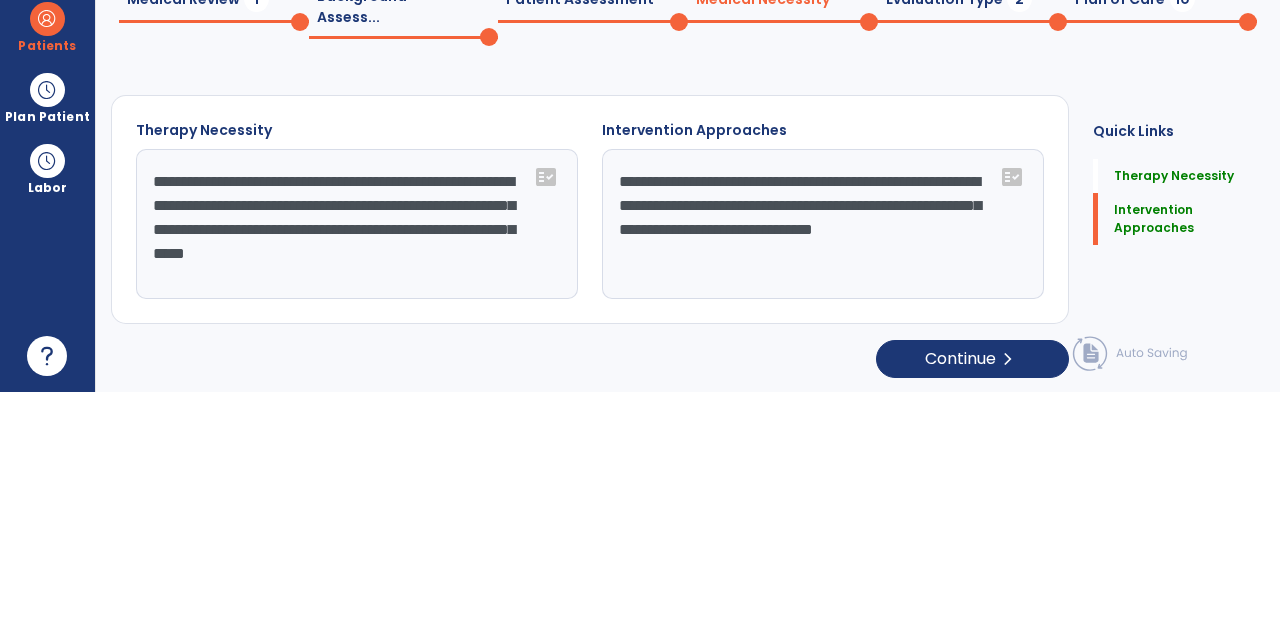 scroll, scrollTop: 82, scrollLeft: 0, axis: vertical 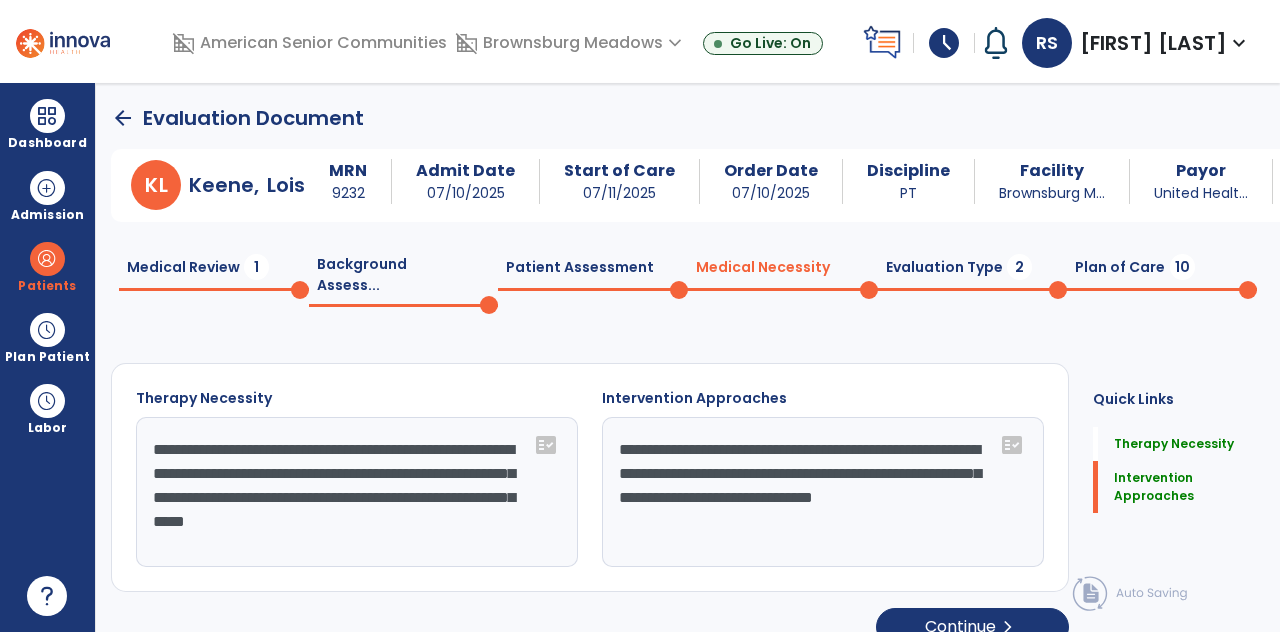 click on "Evaluation Type  2" 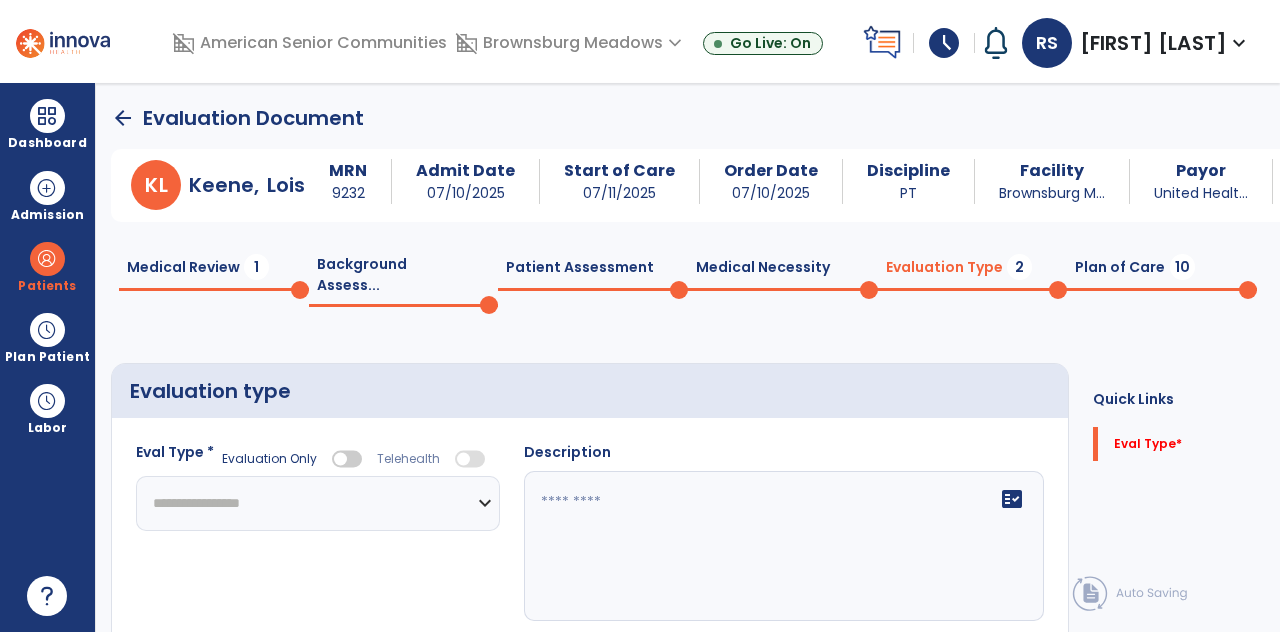 click on "**********" 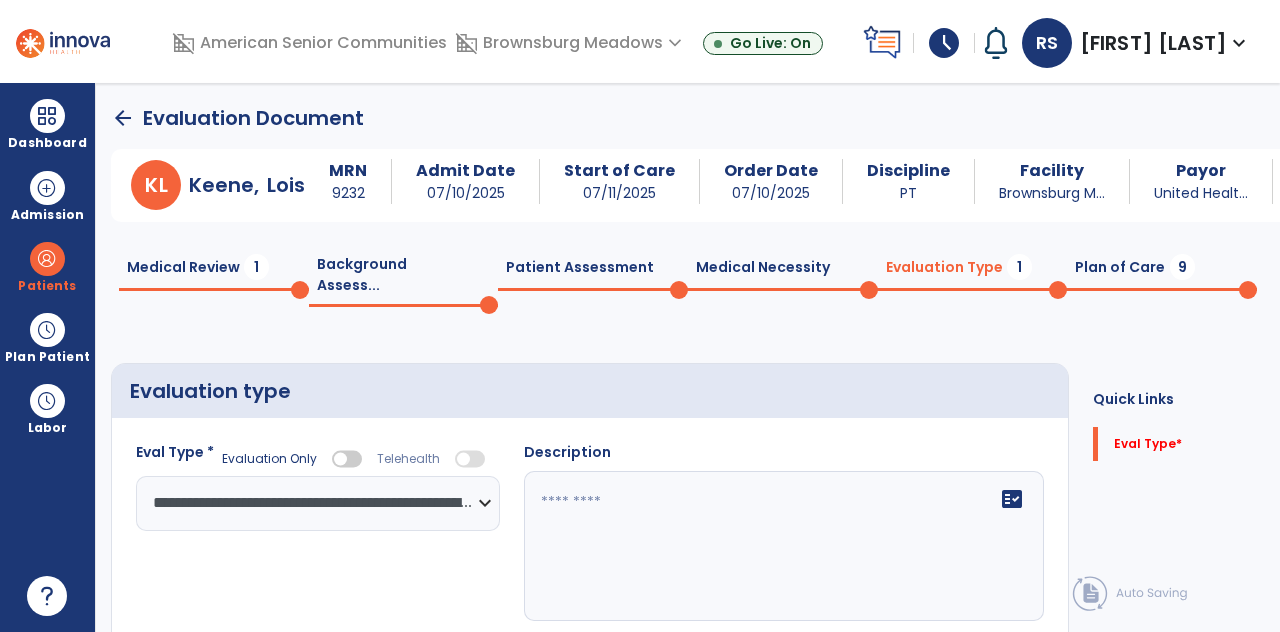 click on "fact_check" 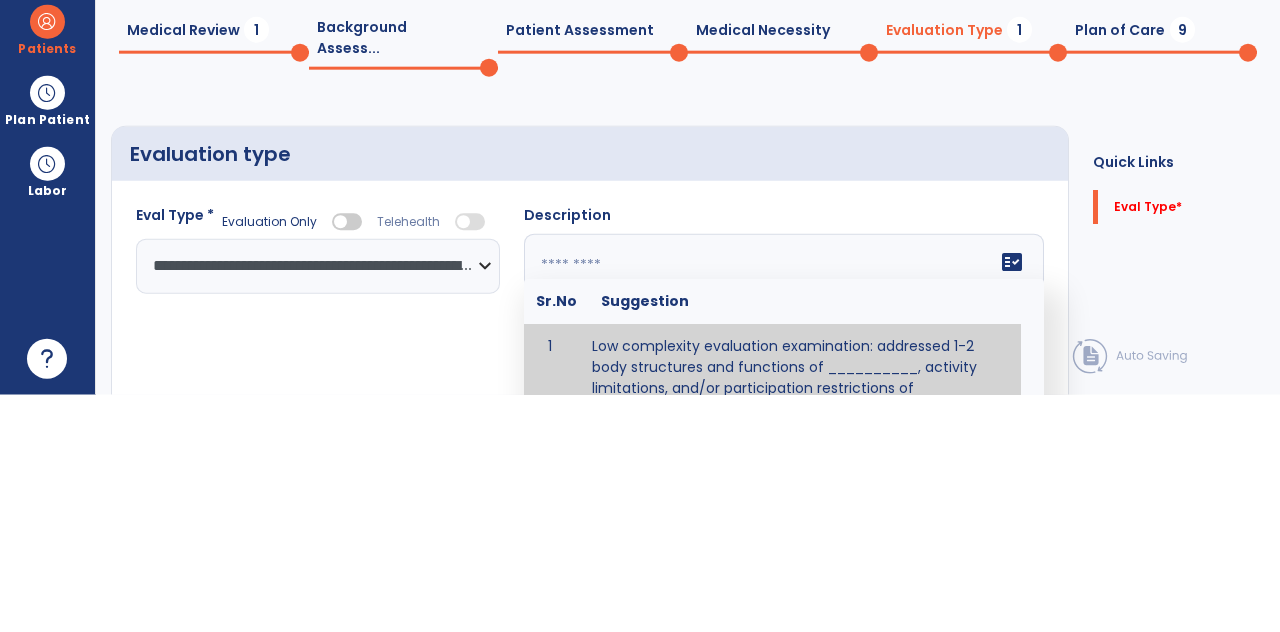 scroll, scrollTop: 82, scrollLeft: 0, axis: vertical 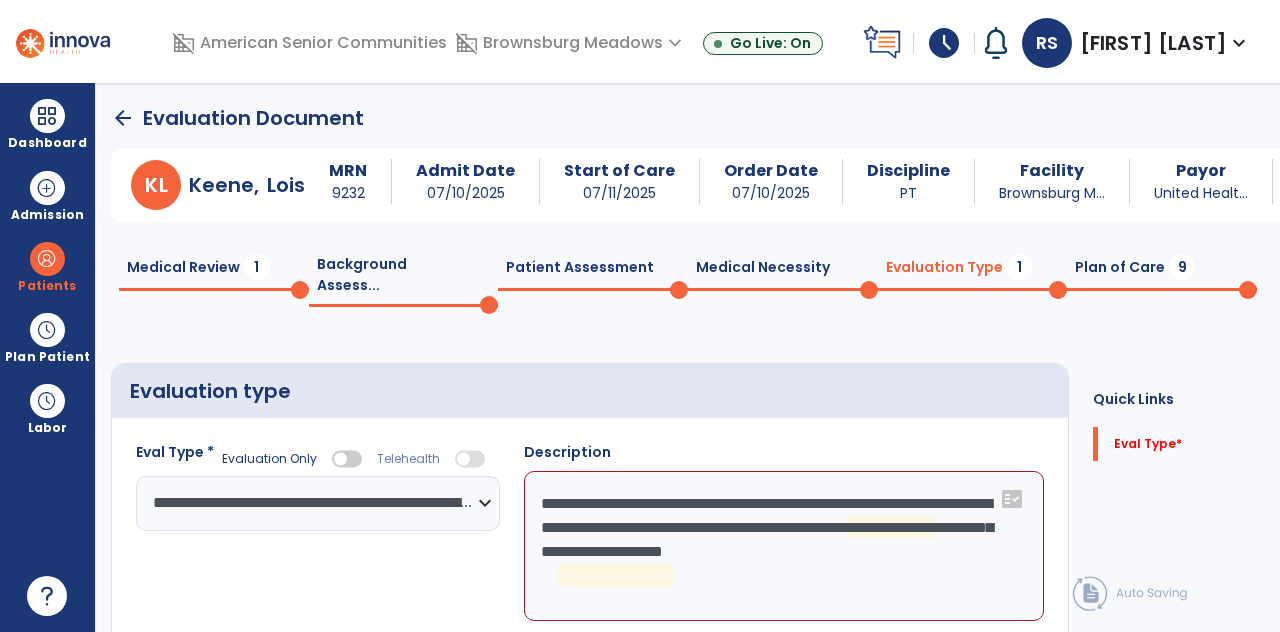 click on "**********" 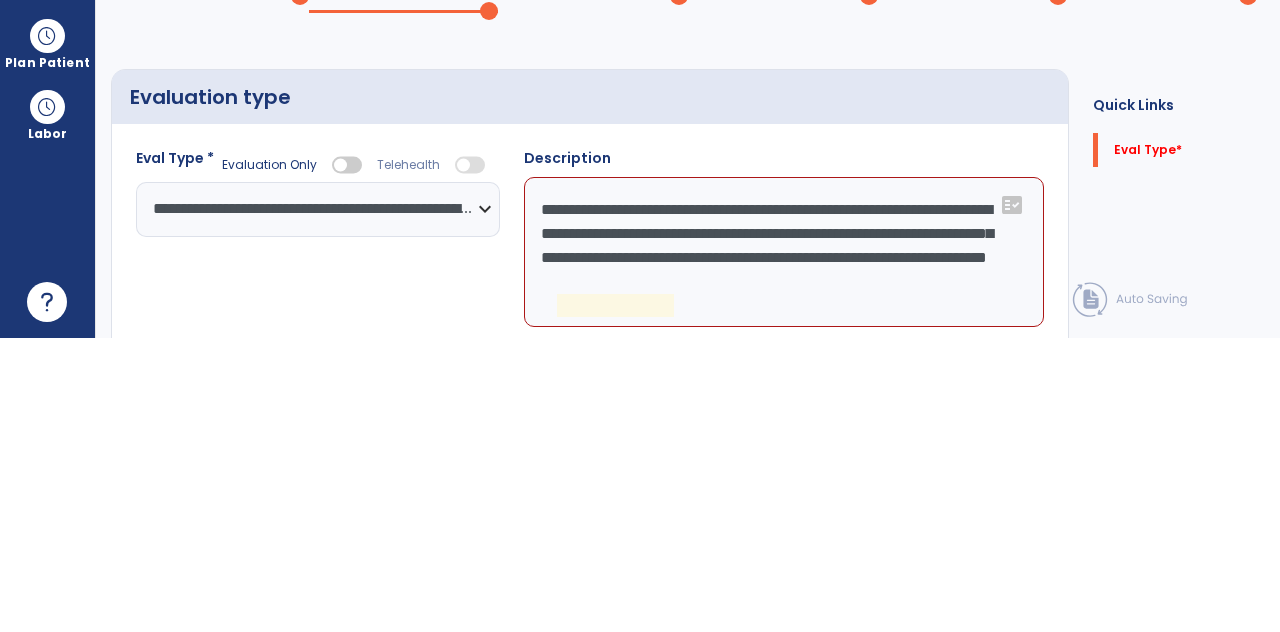 click on "**********" 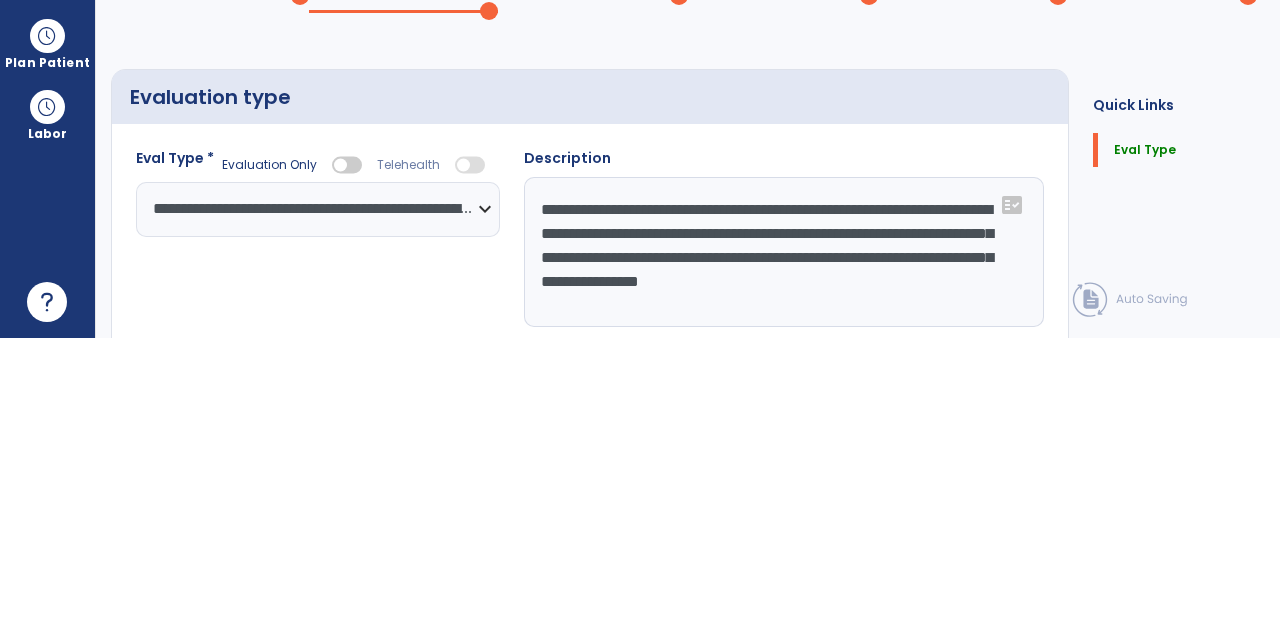 type on "**********" 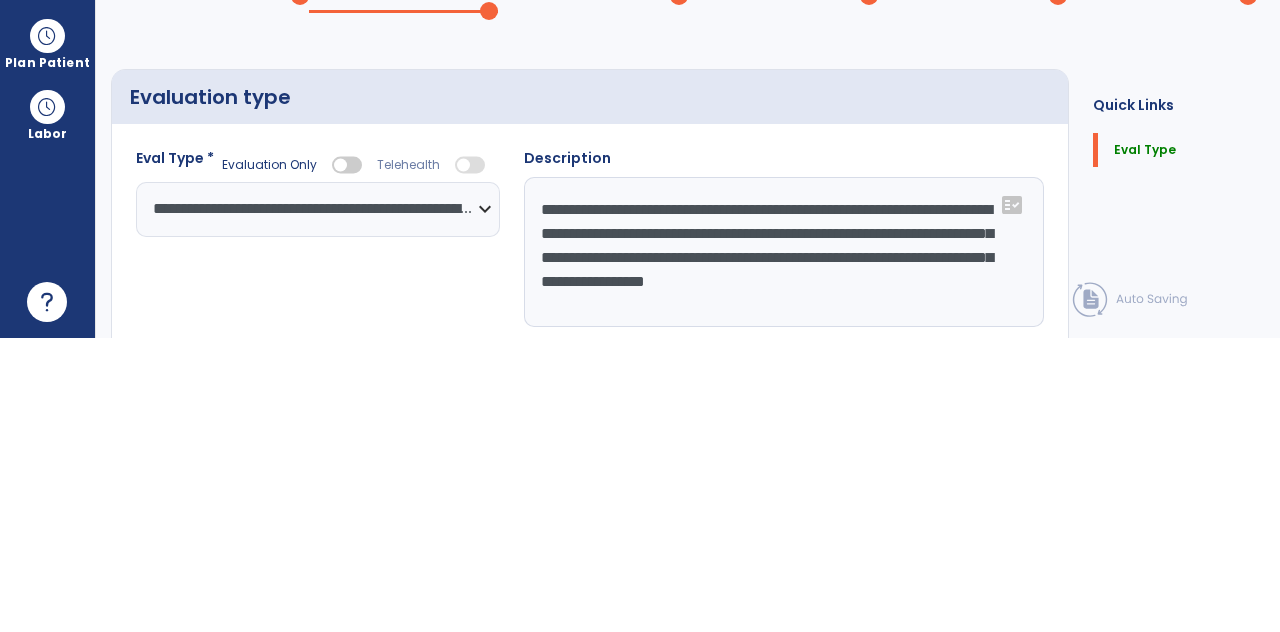 click on "chevron_right" 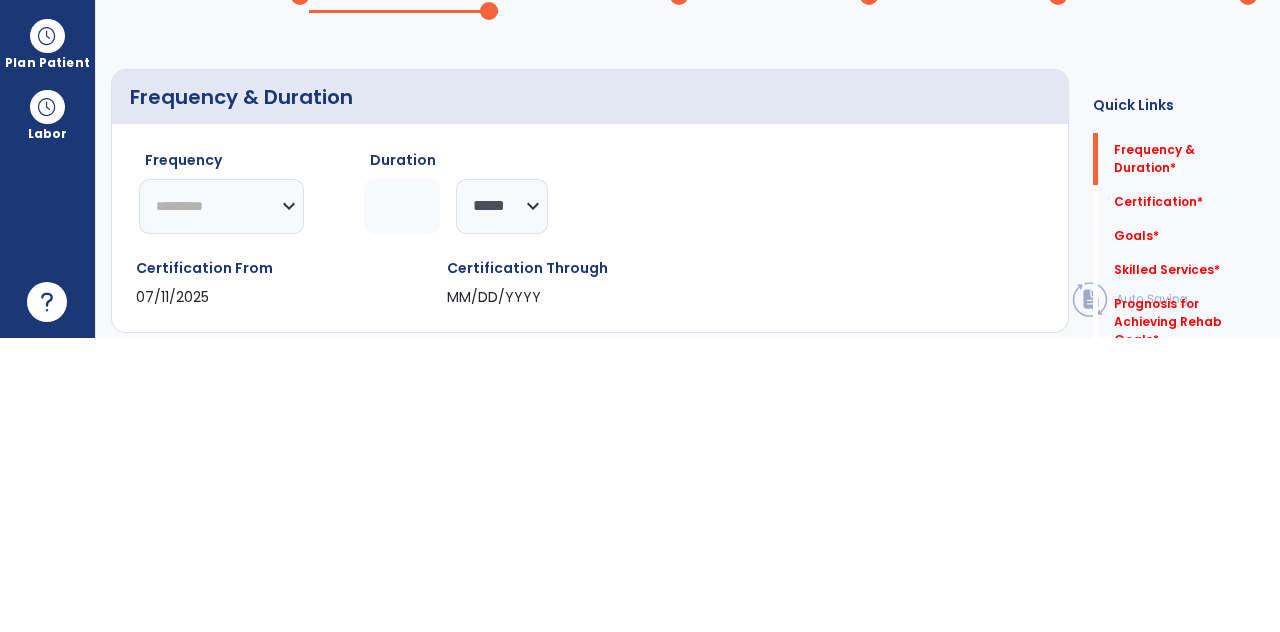 scroll, scrollTop: 82, scrollLeft: 0, axis: vertical 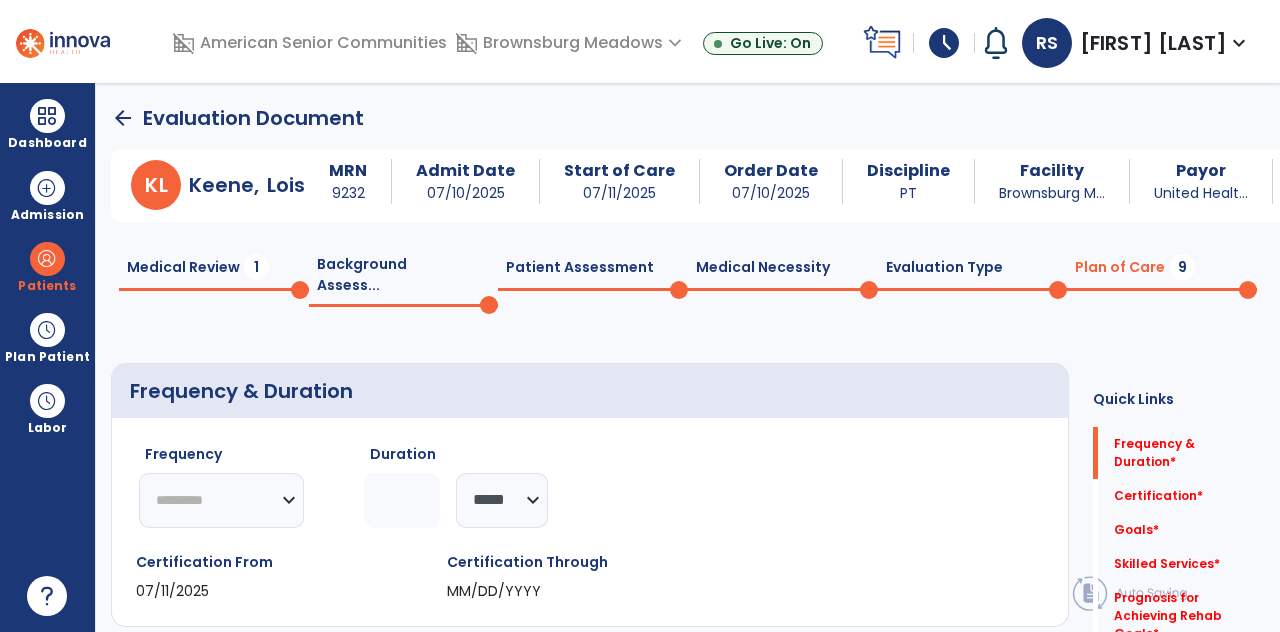 click on "********* ** ** ** ** ** ** **" 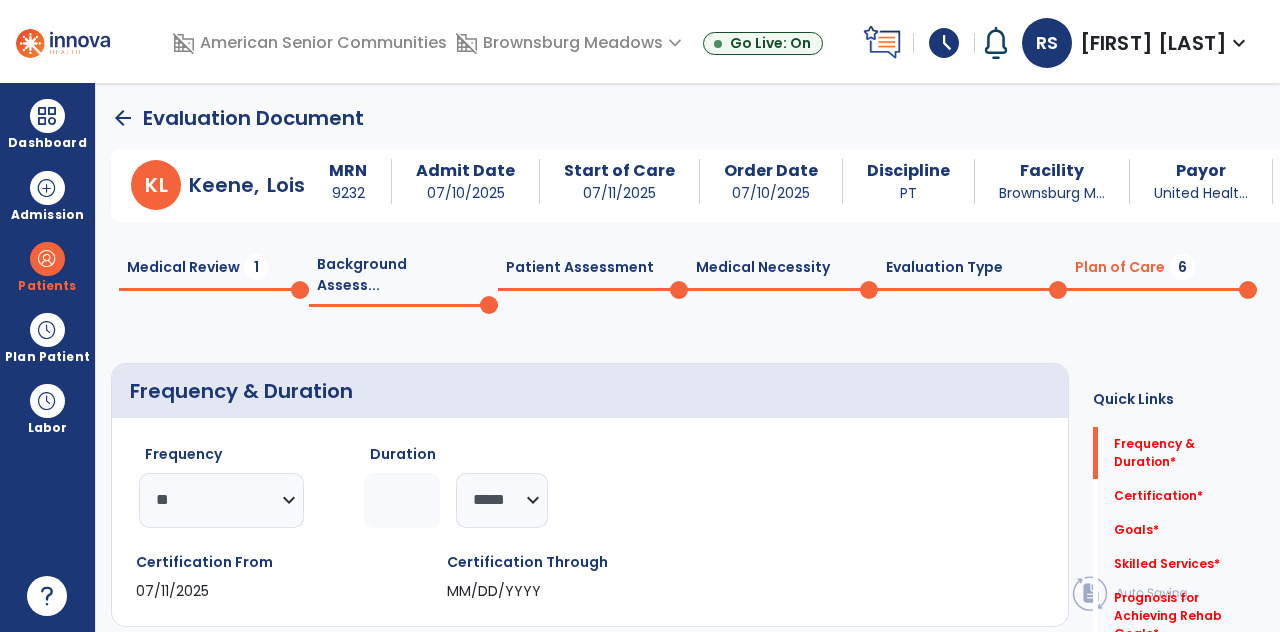 click 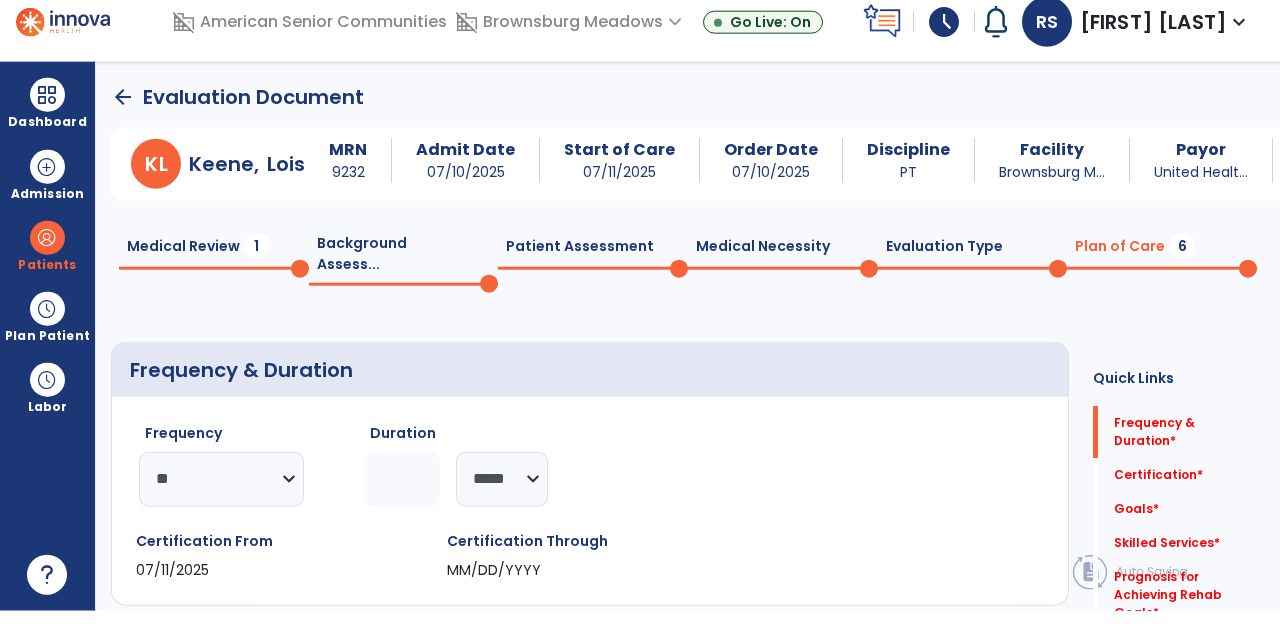 scroll, scrollTop: 82, scrollLeft: 0, axis: vertical 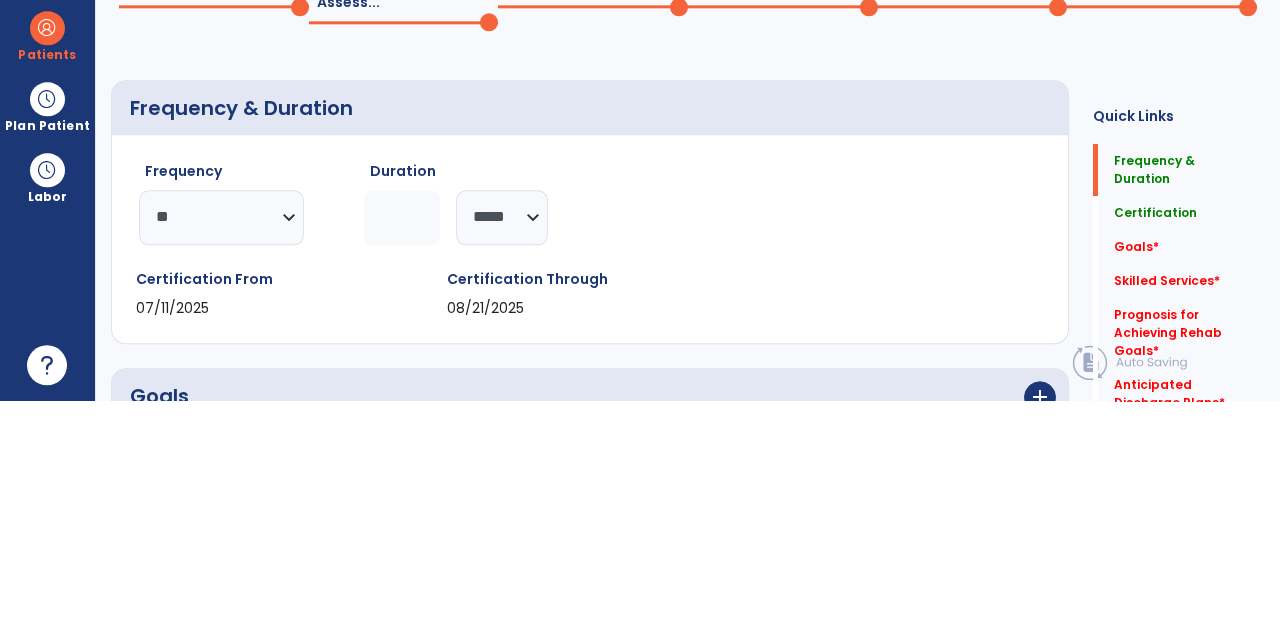 type on "*" 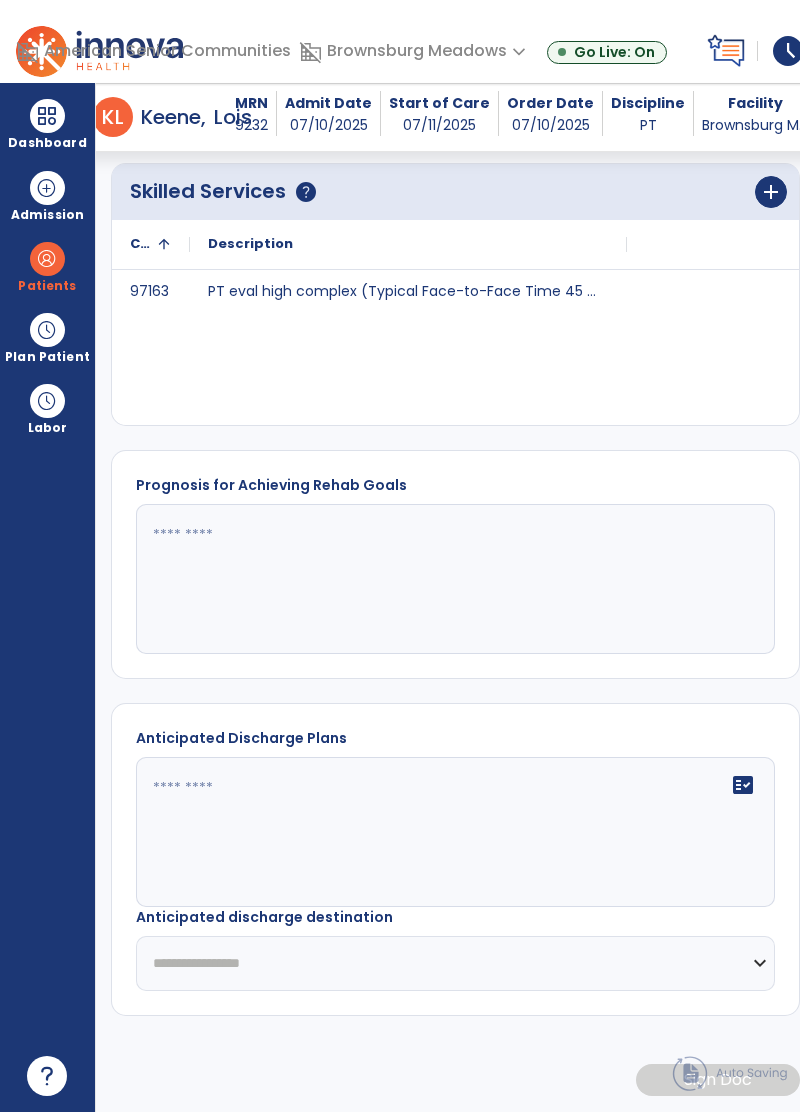 scroll, scrollTop: 873, scrollLeft: 0, axis: vertical 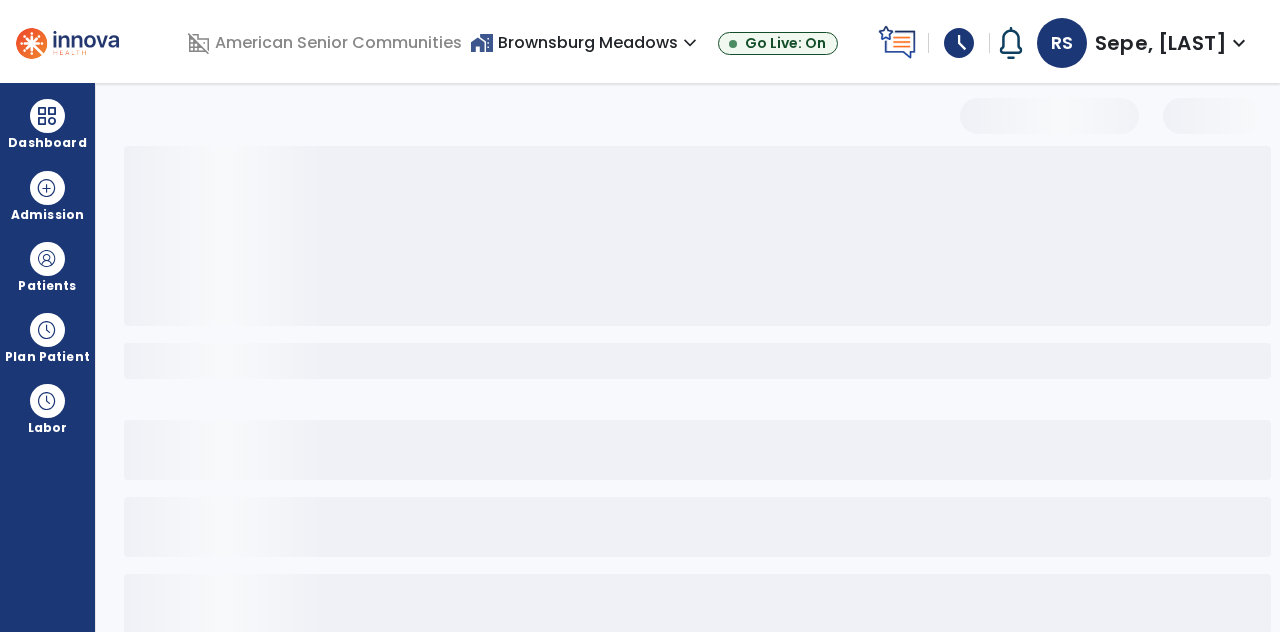 select on "**" 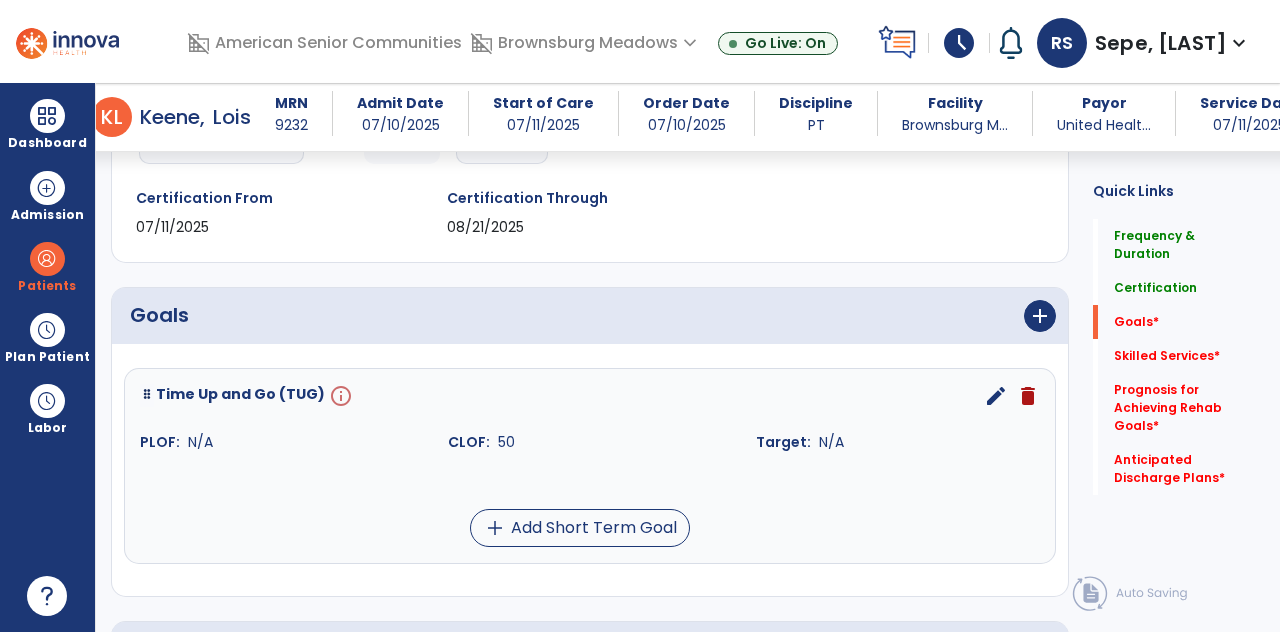 scroll, scrollTop: 340, scrollLeft: 0, axis: vertical 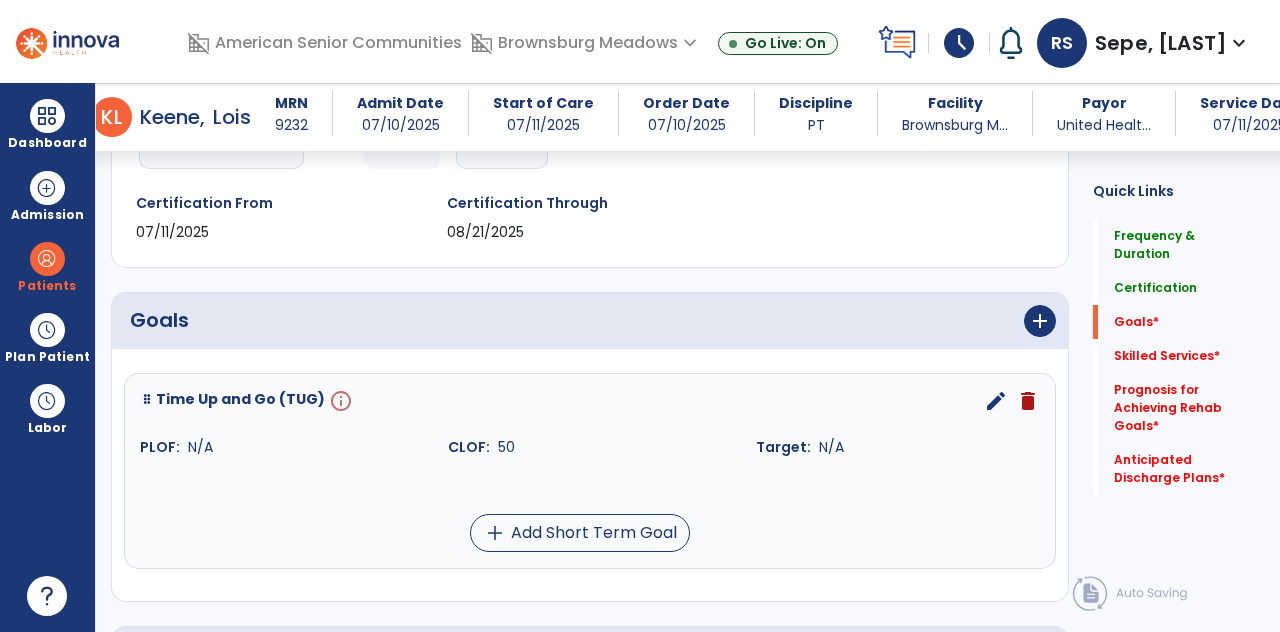 click on "edit" at bounding box center [996, 401] 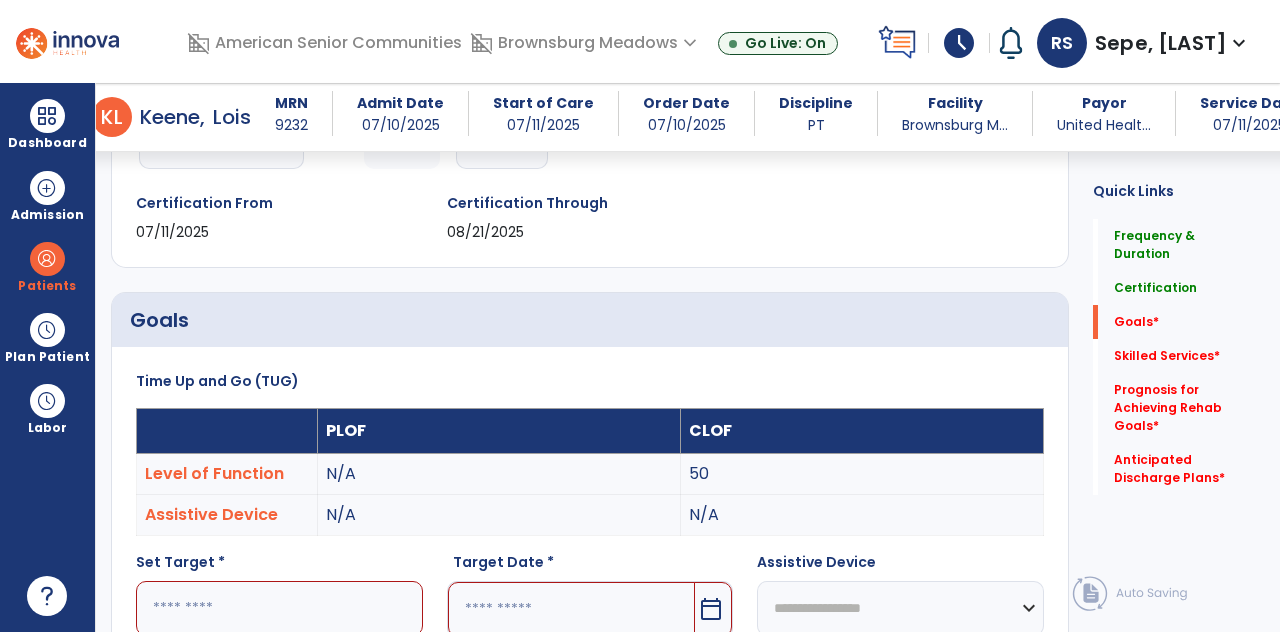 scroll, scrollTop: 83, scrollLeft: 0, axis: vertical 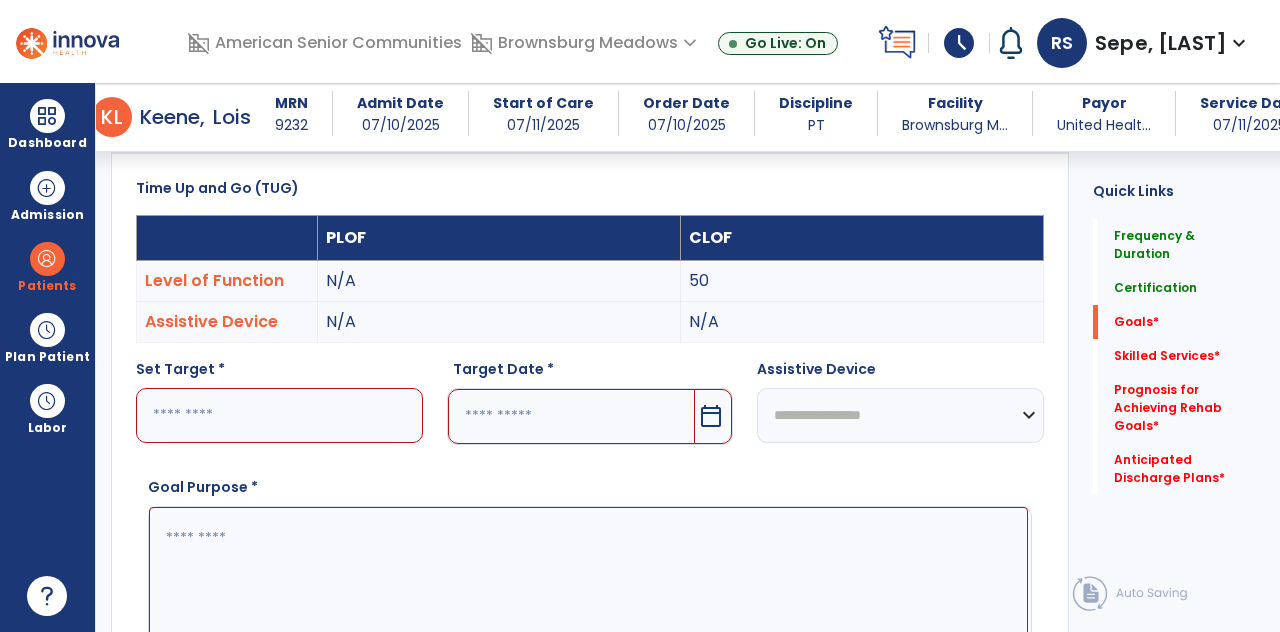 click on "calendar_today" at bounding box center [711, 416] 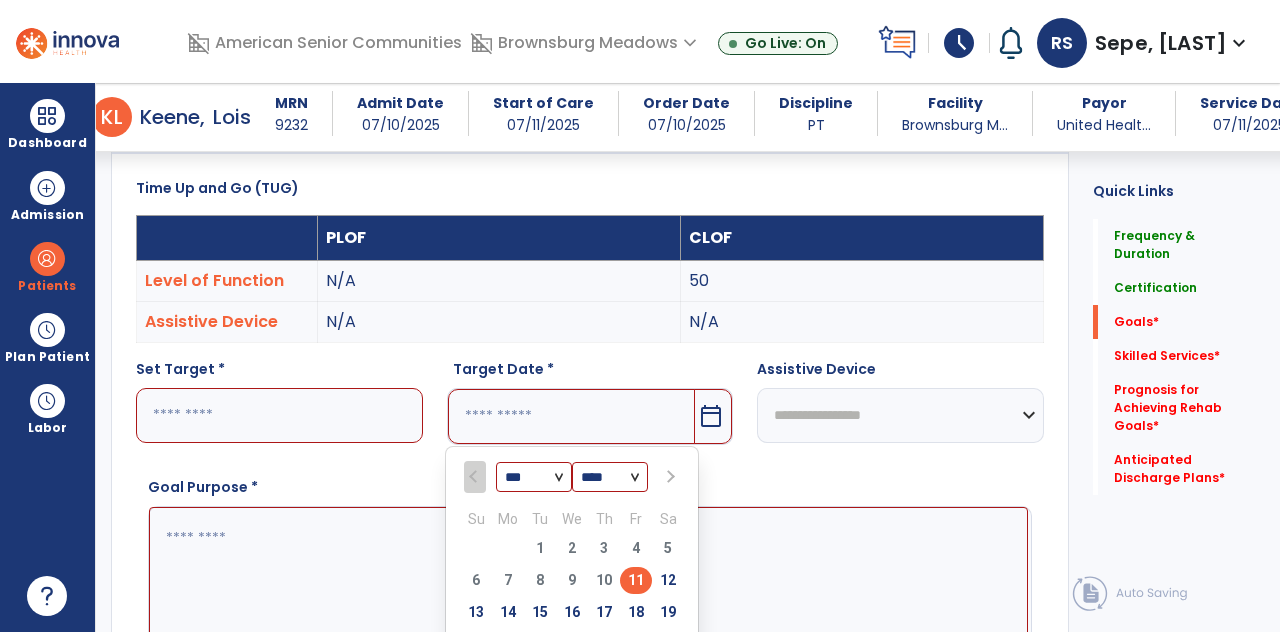 click at bounding box center [669, 477] 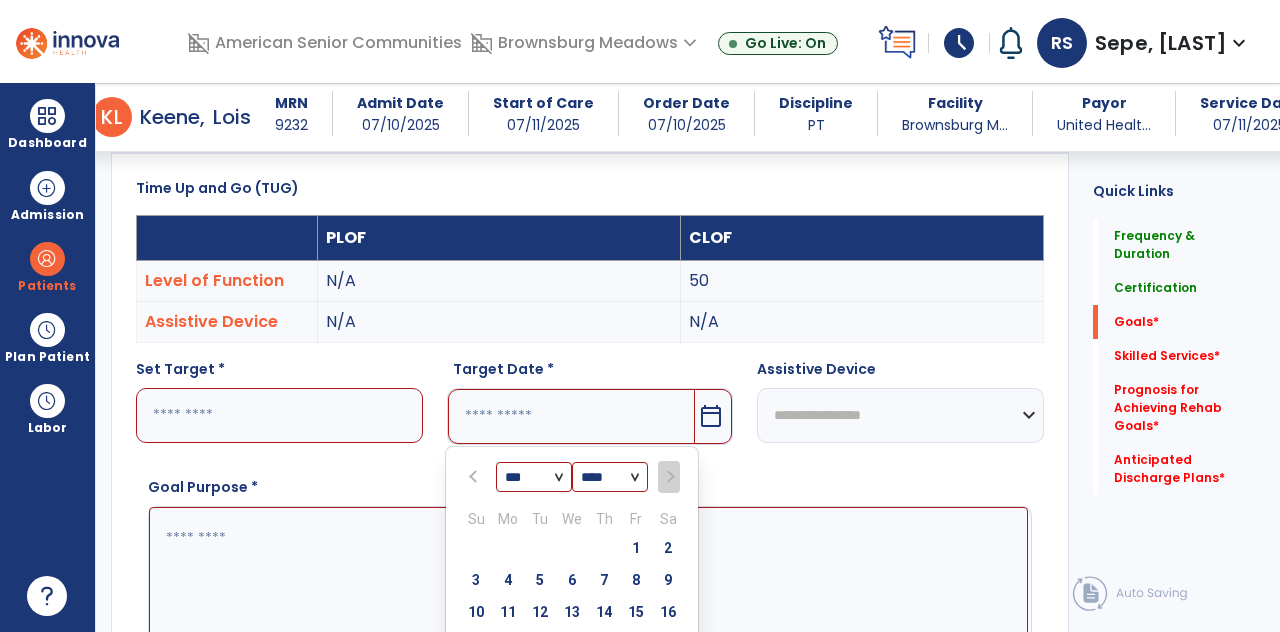 click on "21" at bounding box center [604, 644] 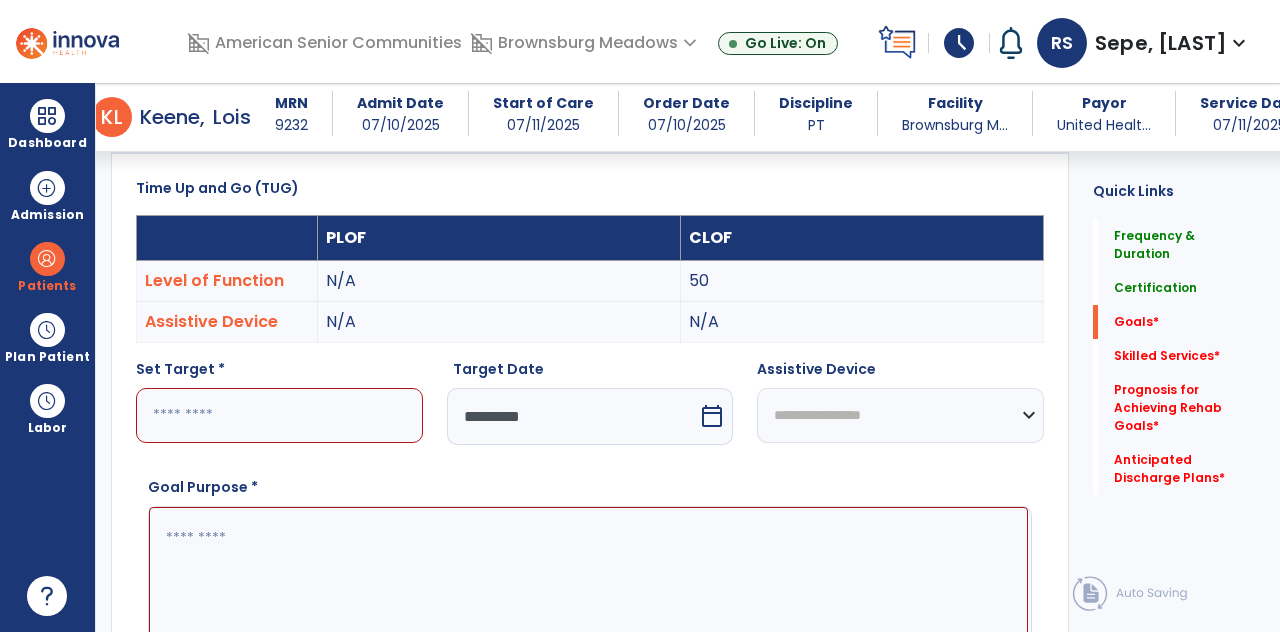 click at bounding box center [279, 415] 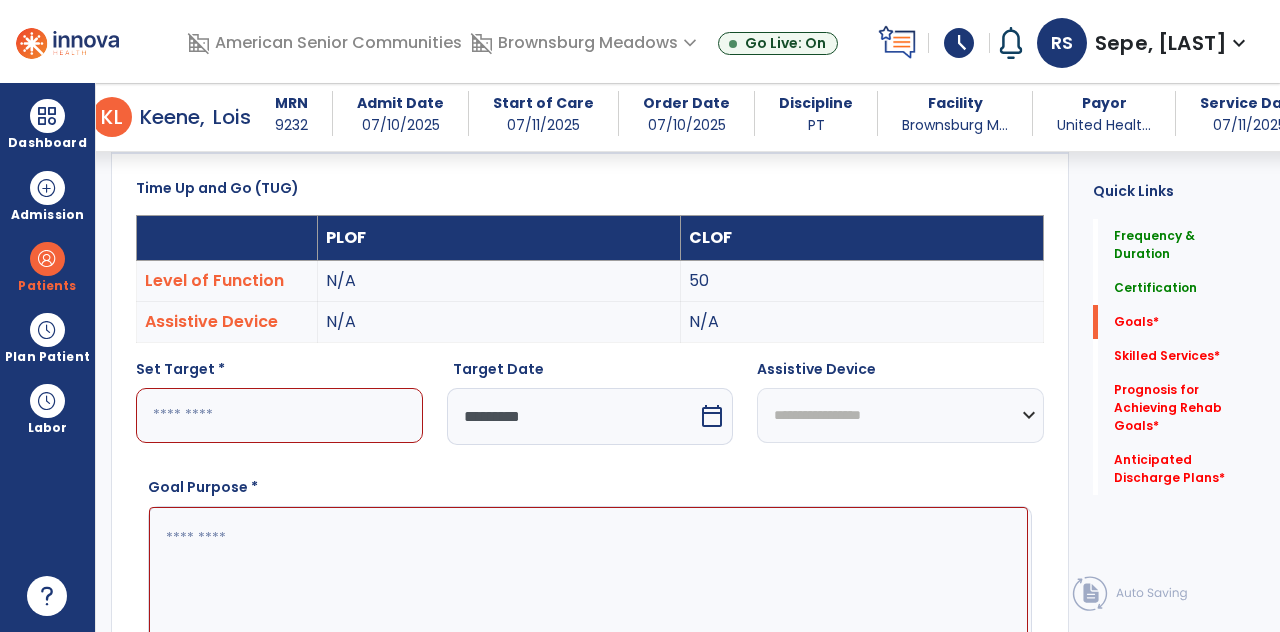 scroll, scrollTop: 83, scrollLeft: 0, axis: vertical 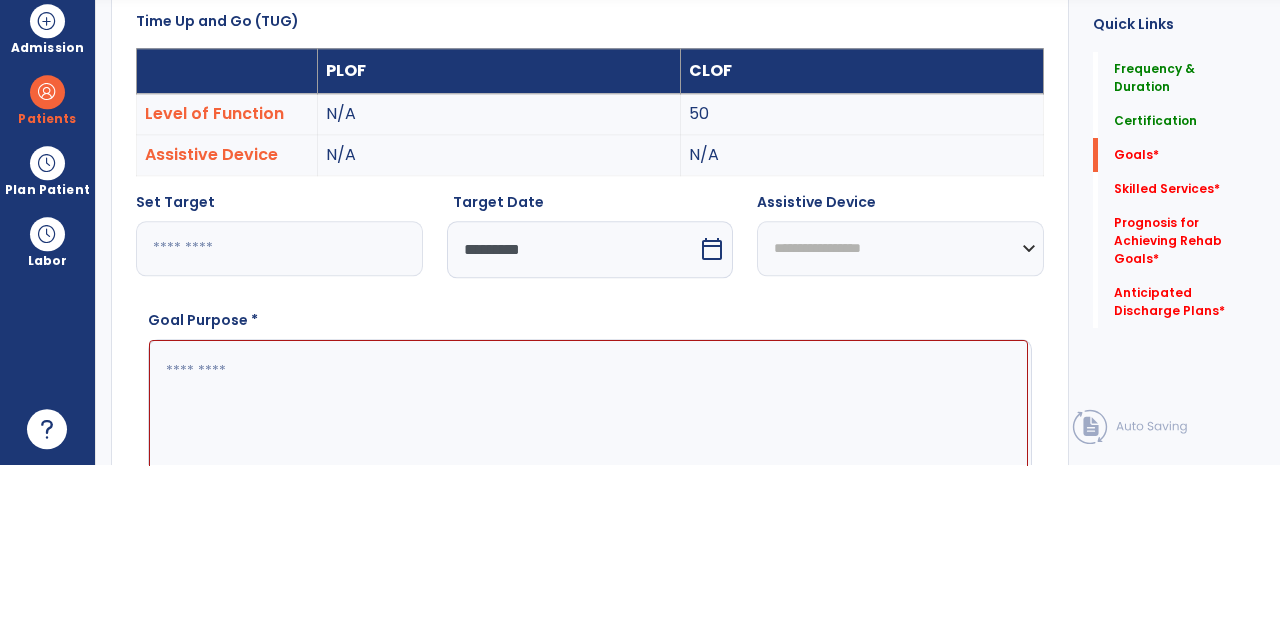 type on "**" 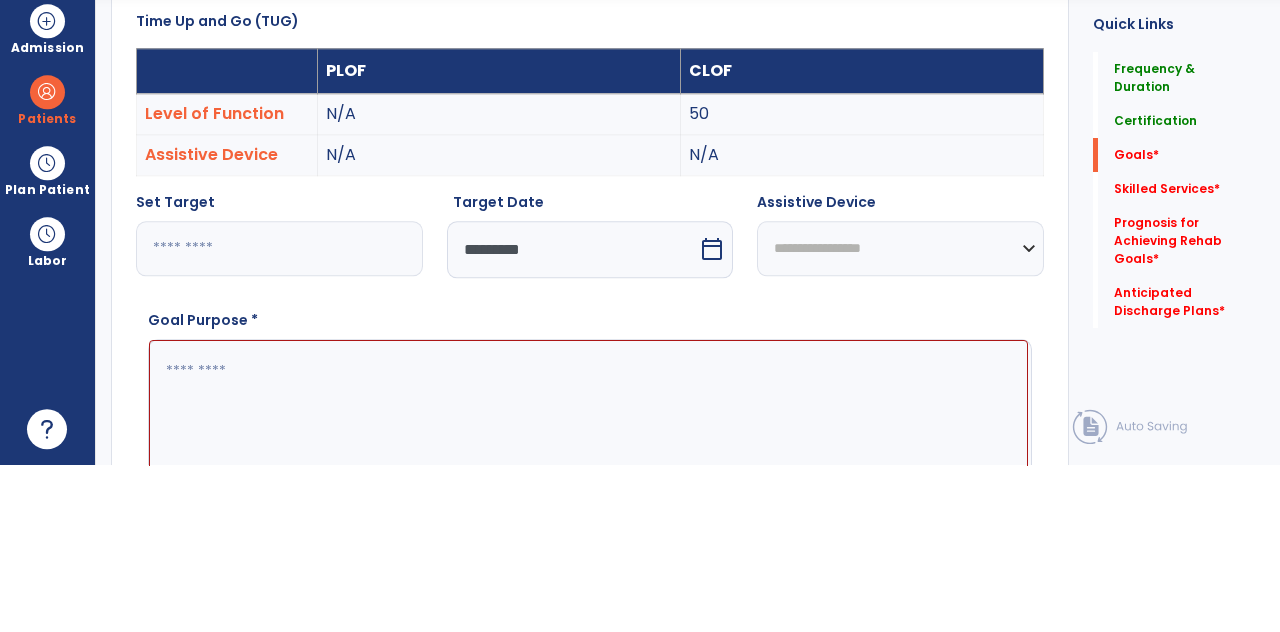 scroll, scrollTop: 83, scrollLeft: 0, axis: vertical 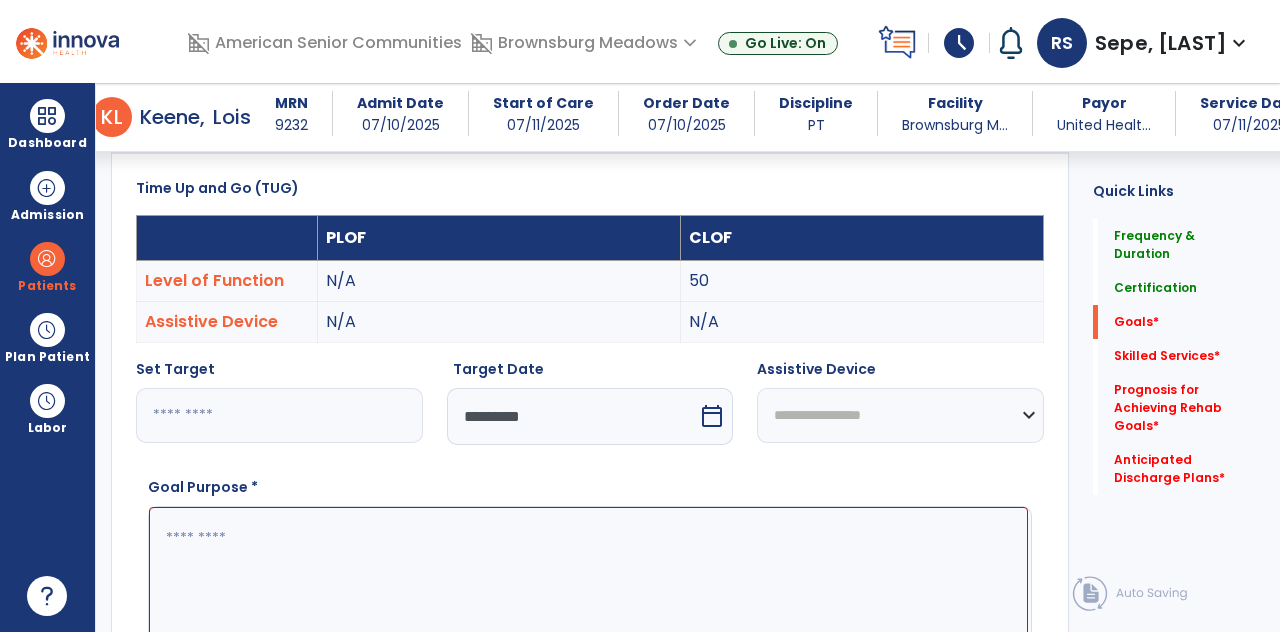 click at bounding box center (588, 581) 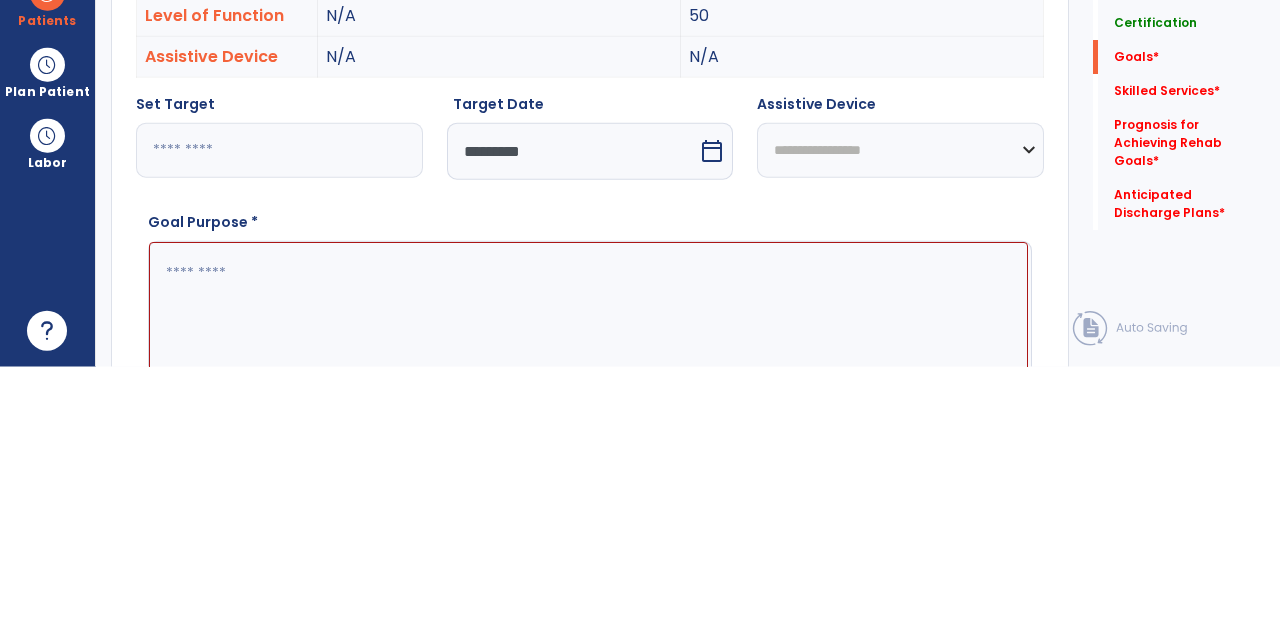 scroll, scrollTop: 83, scrollLeft: 0, axis: vertical 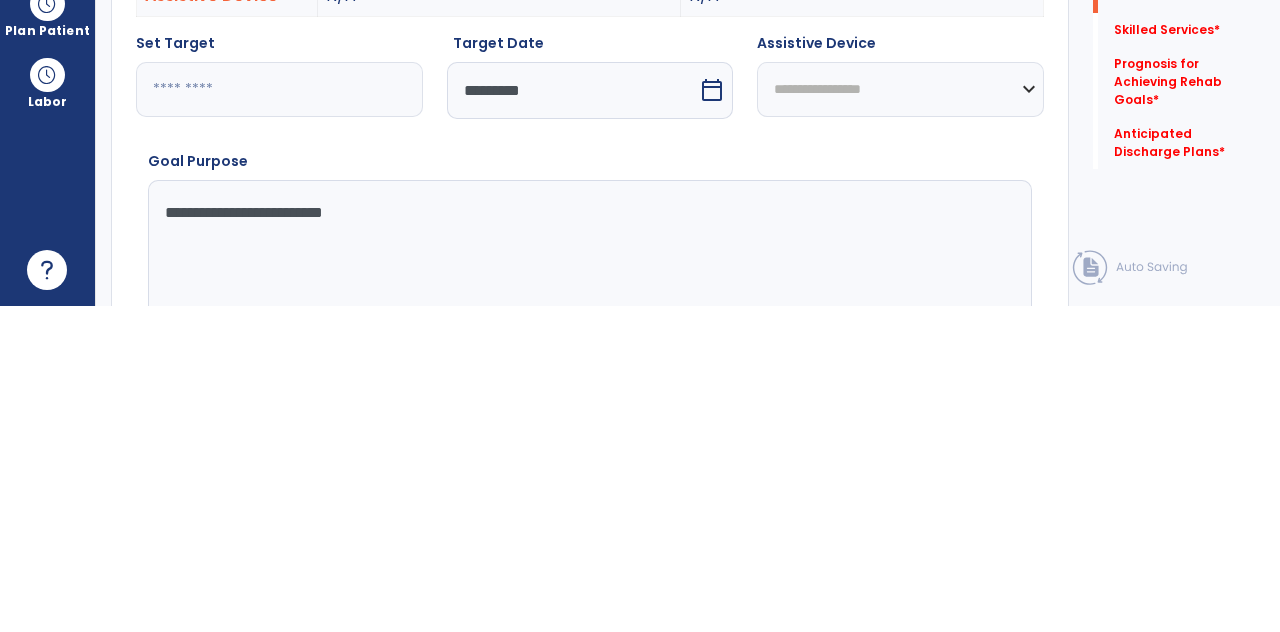 type on "**********" 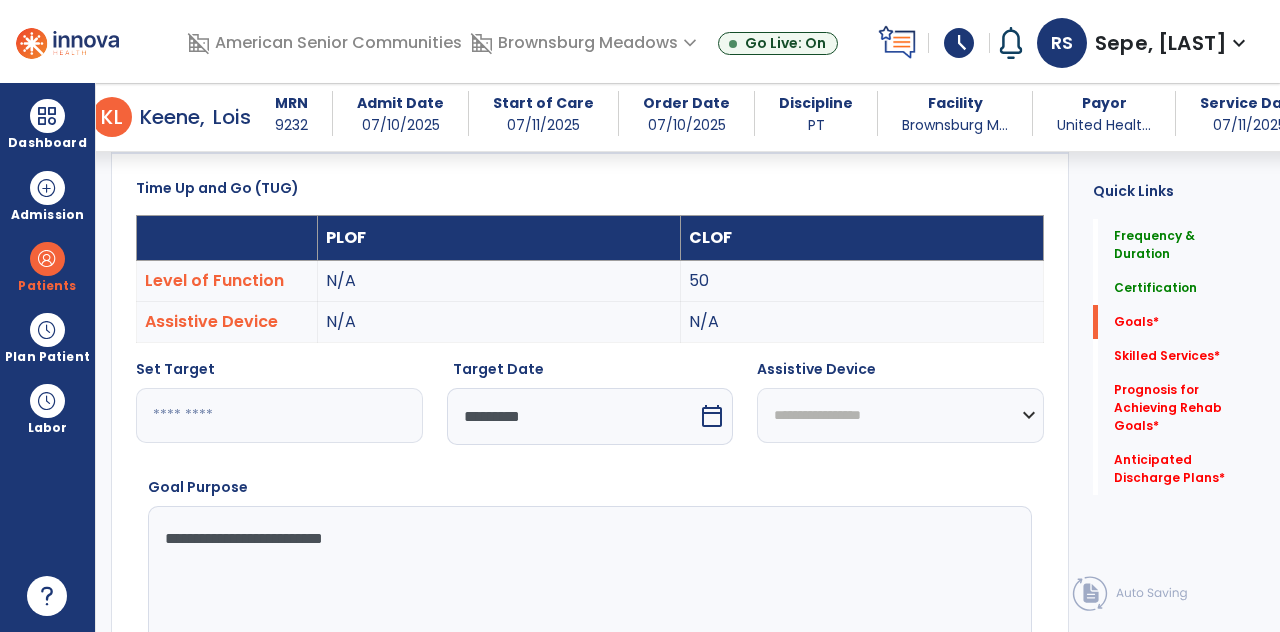click on "Update Goal" at bounding box center [975, 689] 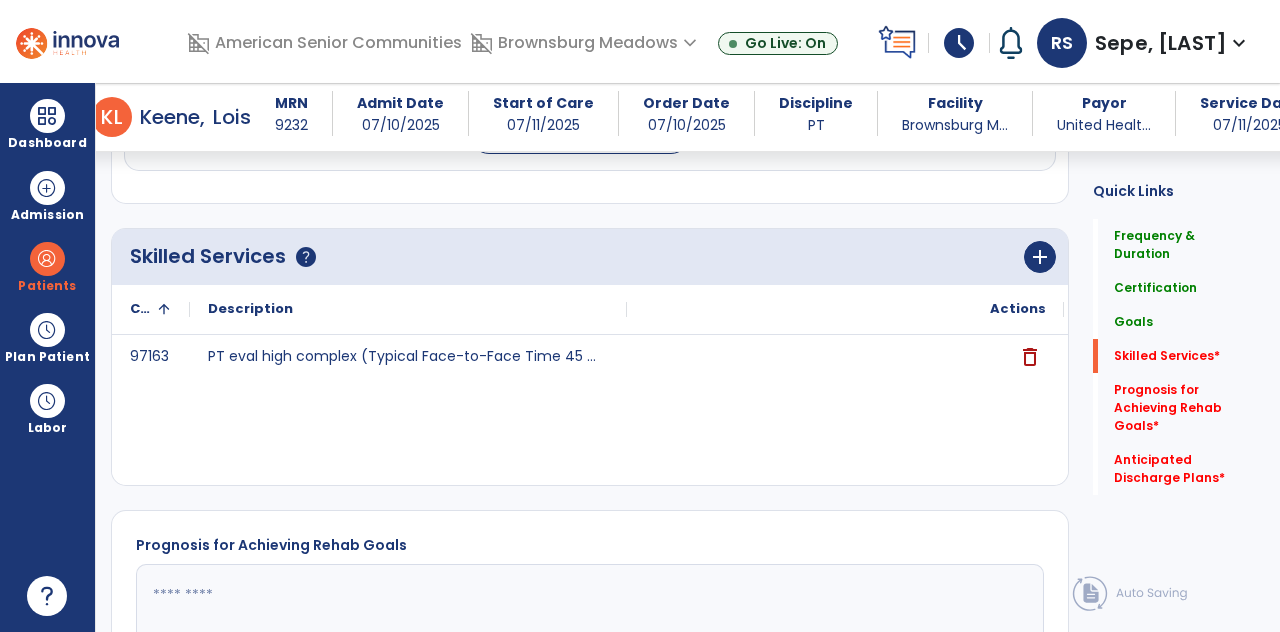 scroll, scrollTop: 722, scrollLeft: 0, axis: vertical 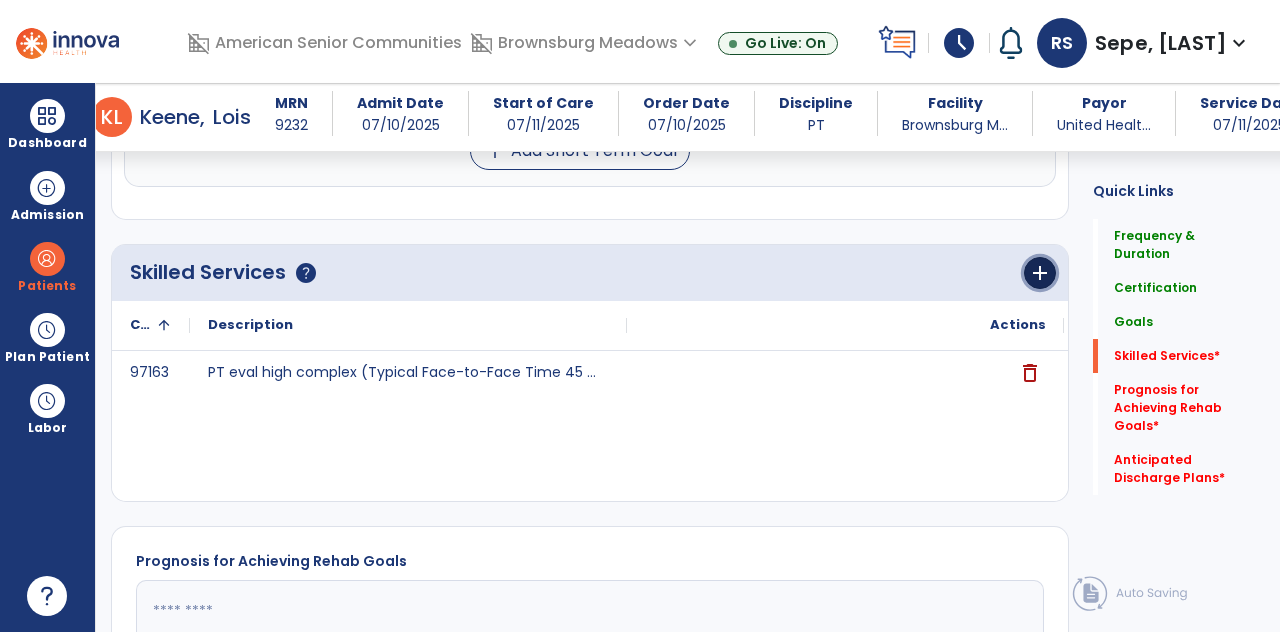 click on "add" 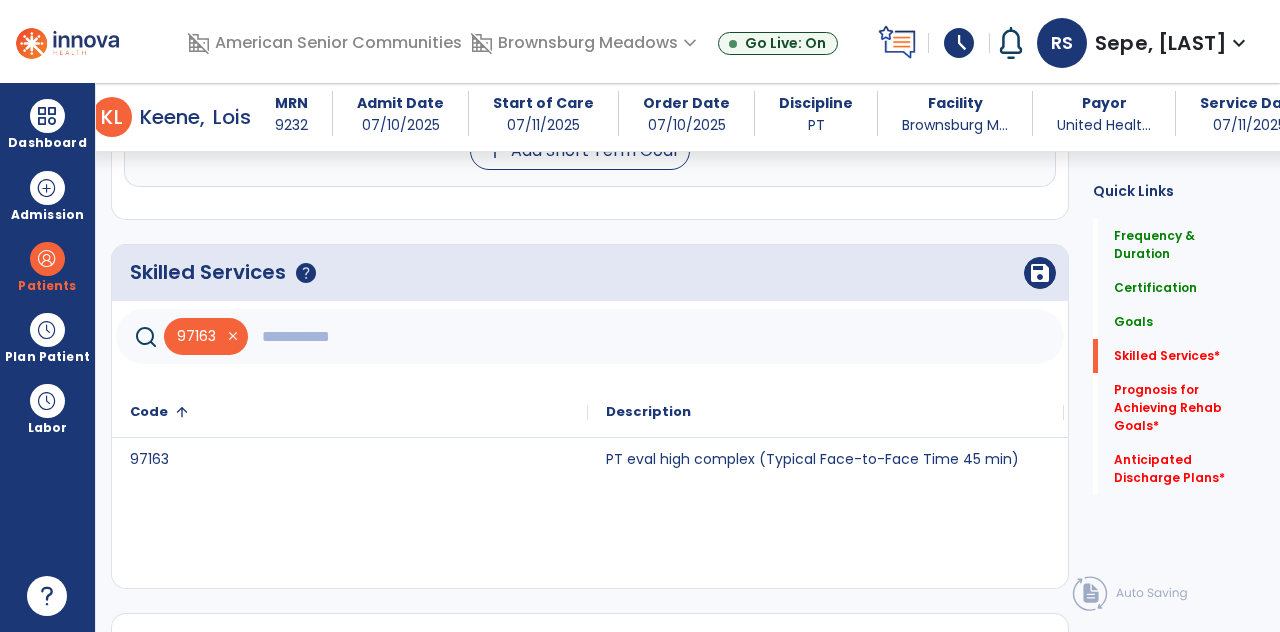 click 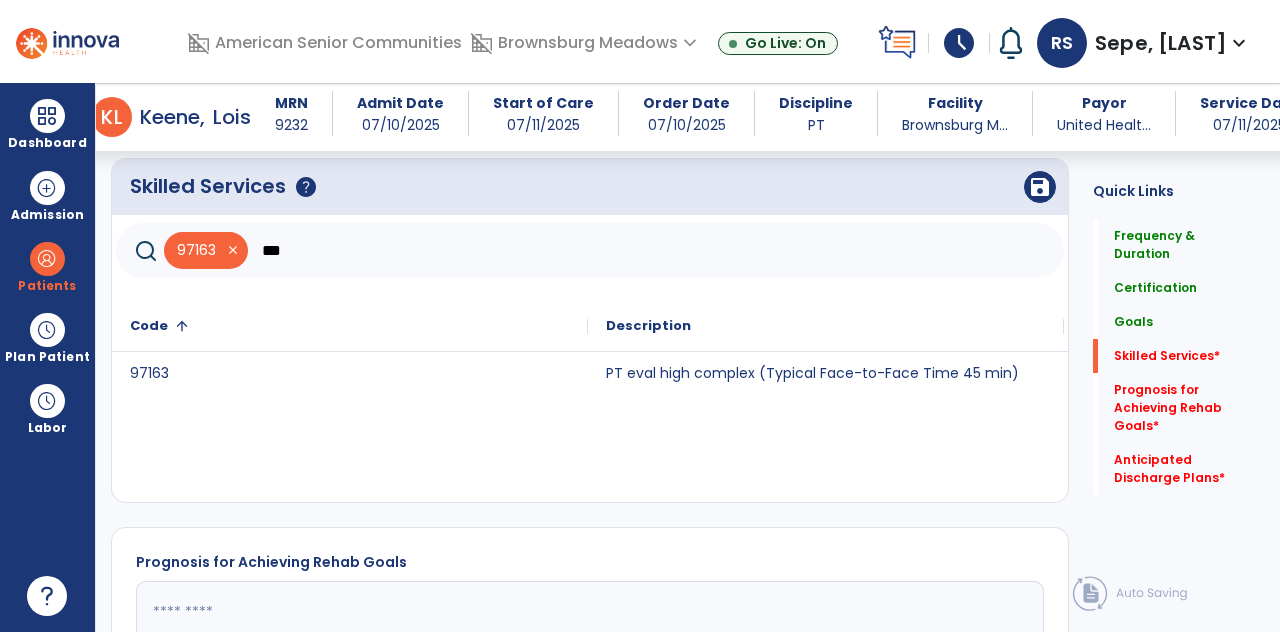 scroll, scrollTop: 850, scrollLeft: 0, axis: vertical 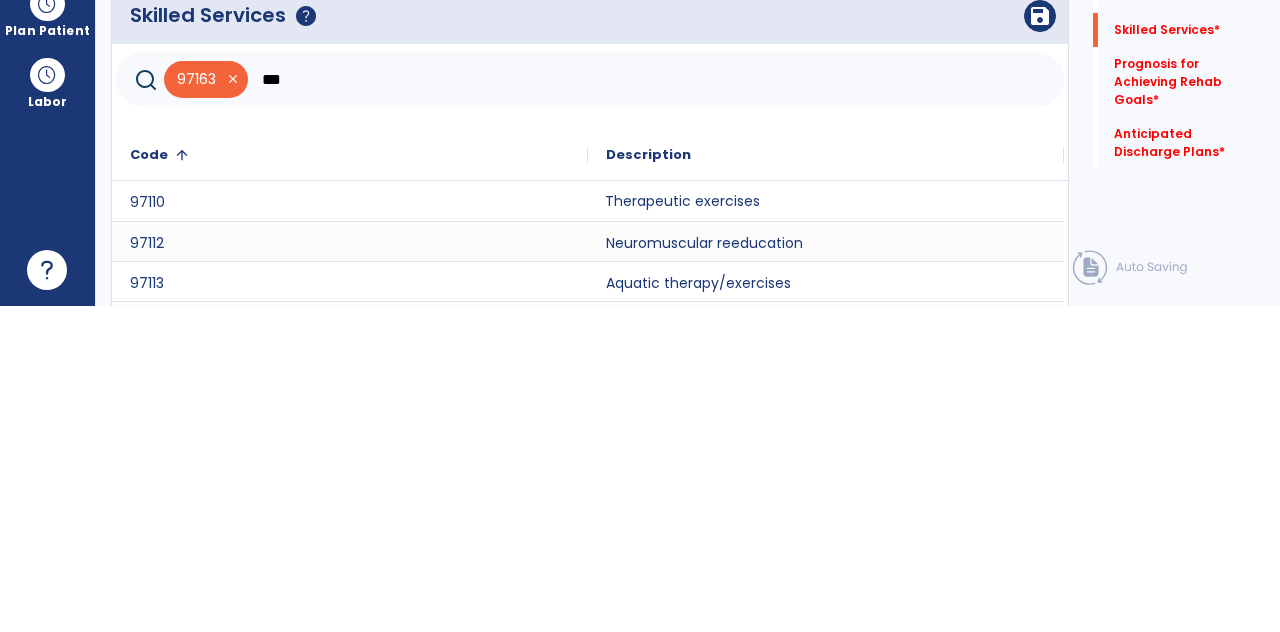 click on "Therapeutic exercises" 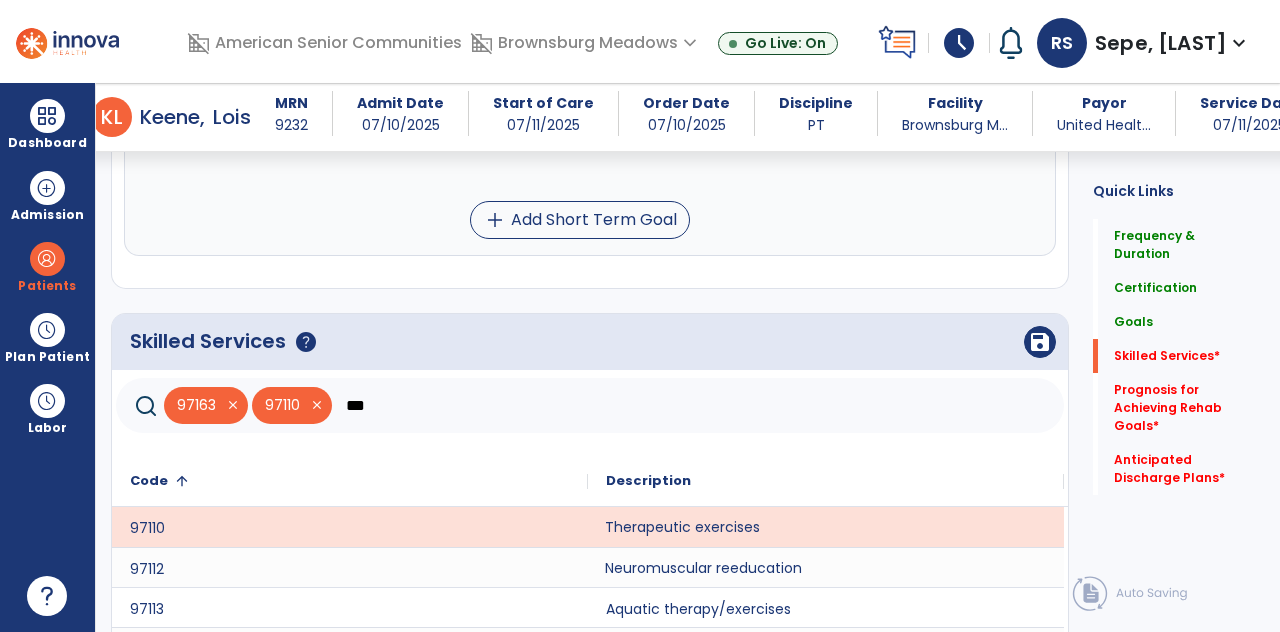 click on "Neuromuscular reeducation" 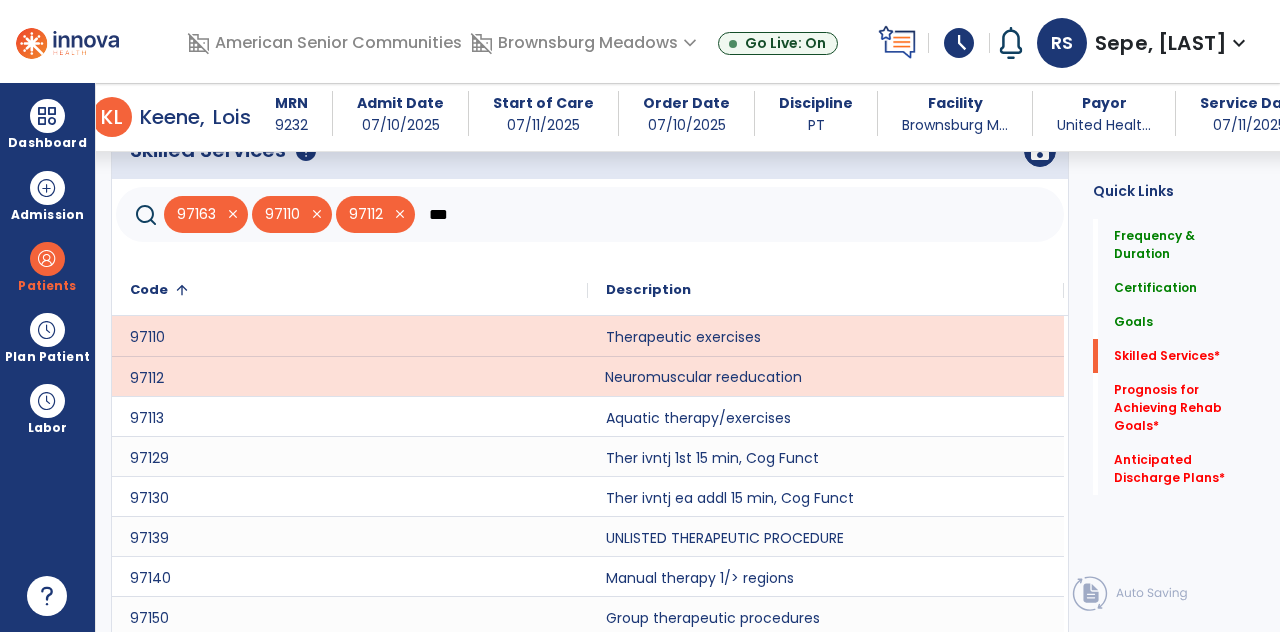 scroll, scrollTop: 844, scrollLeft: 0, axis: vertical 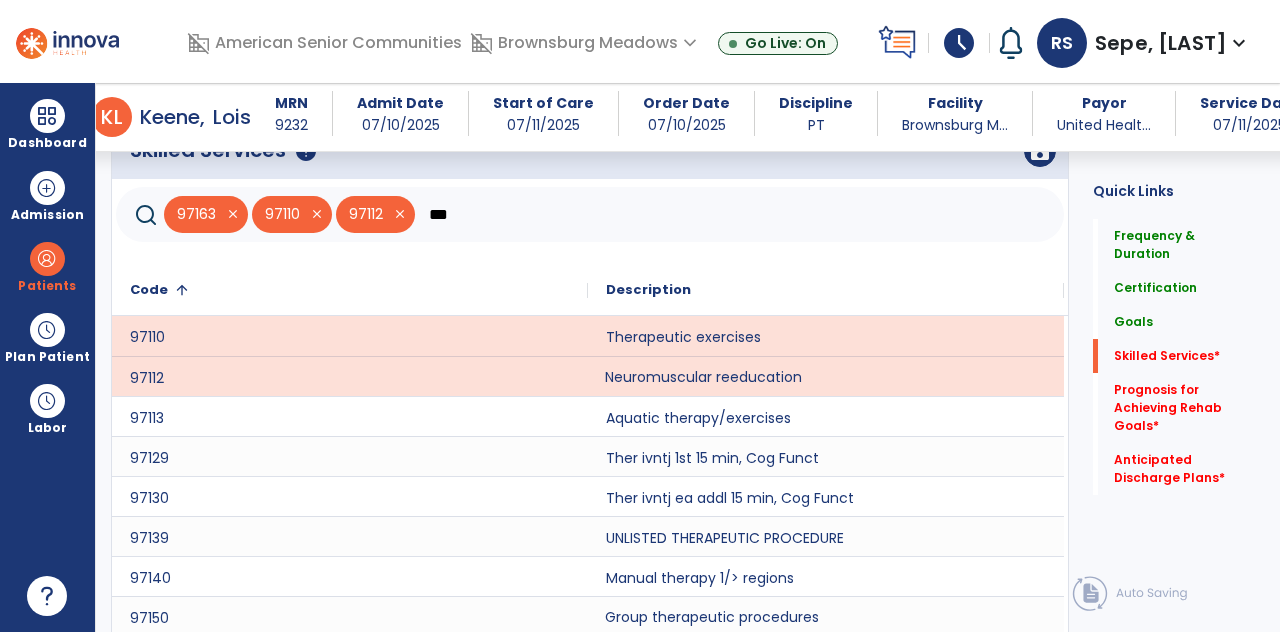 click on "Group therapeutic procedures" 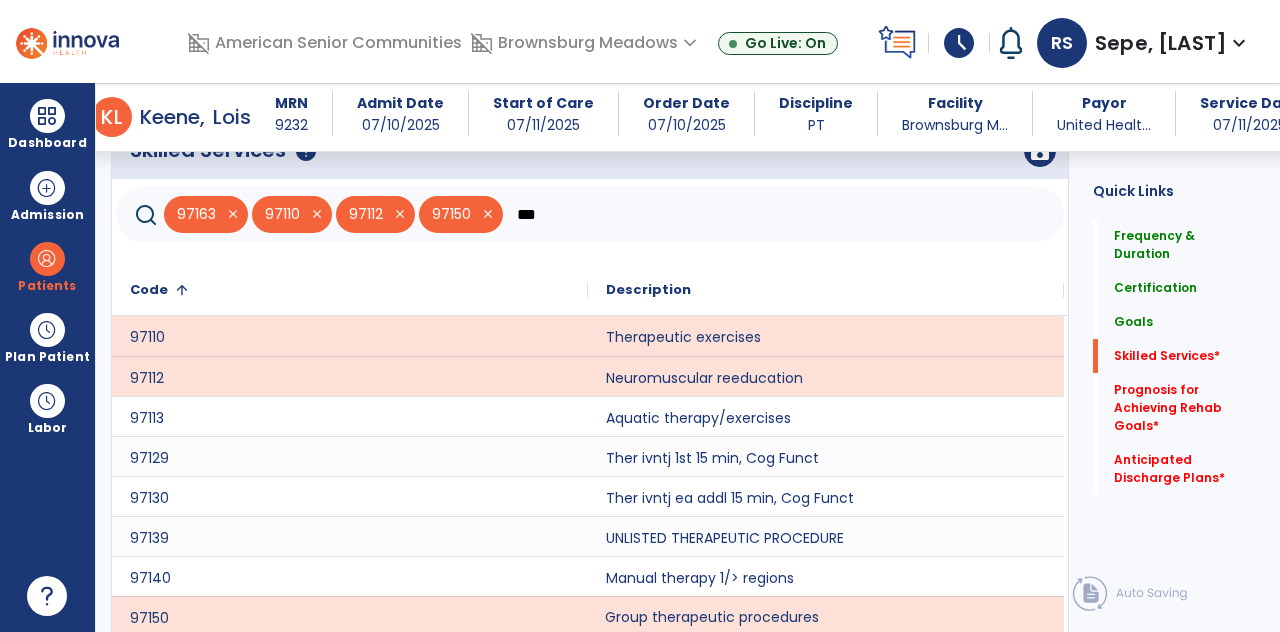 click on "***" 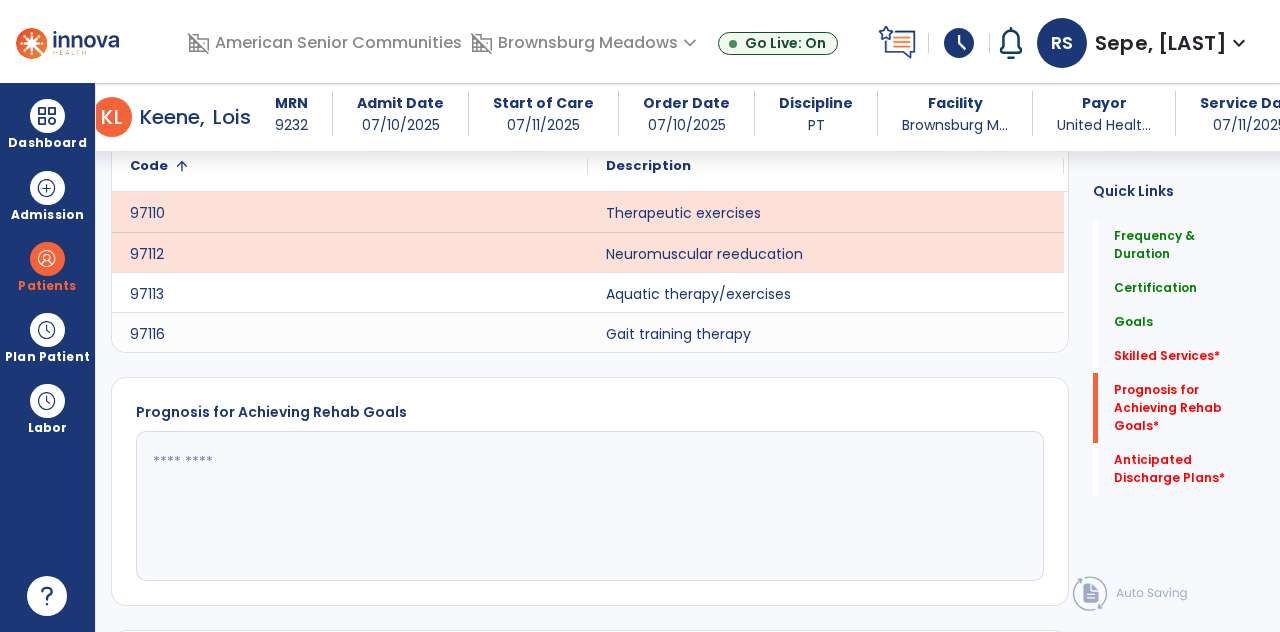 scroll, scrollTop: 1000, scrollLeft: 0, axis: vertical 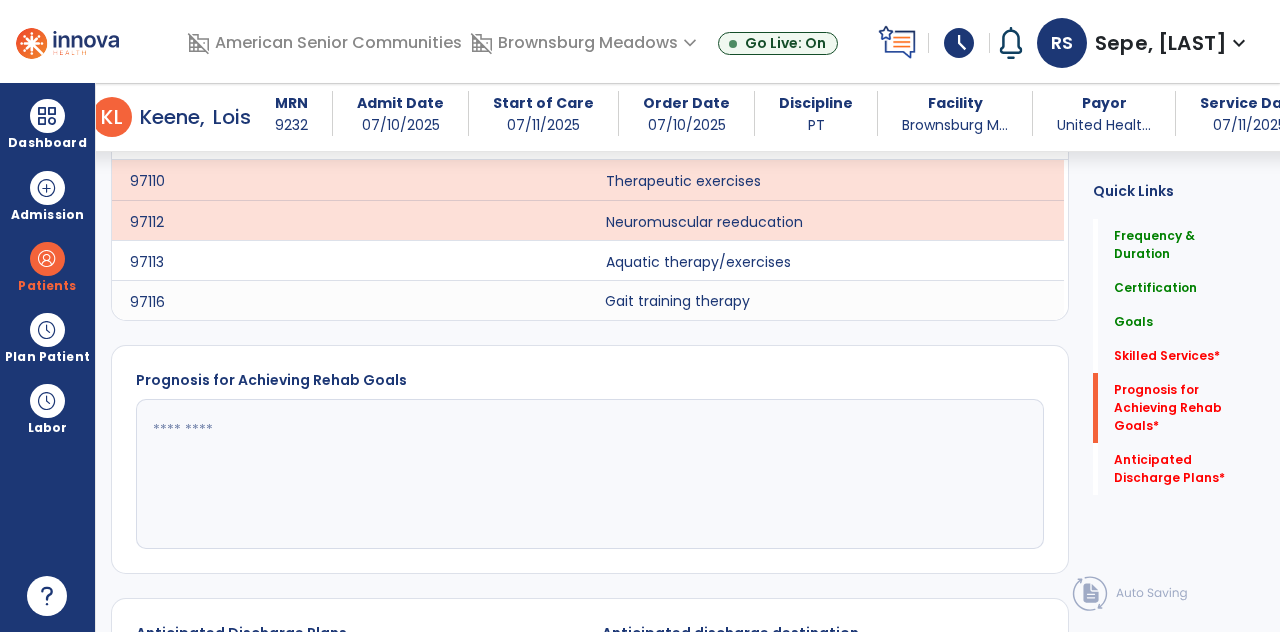 click on "Gait training therapy" 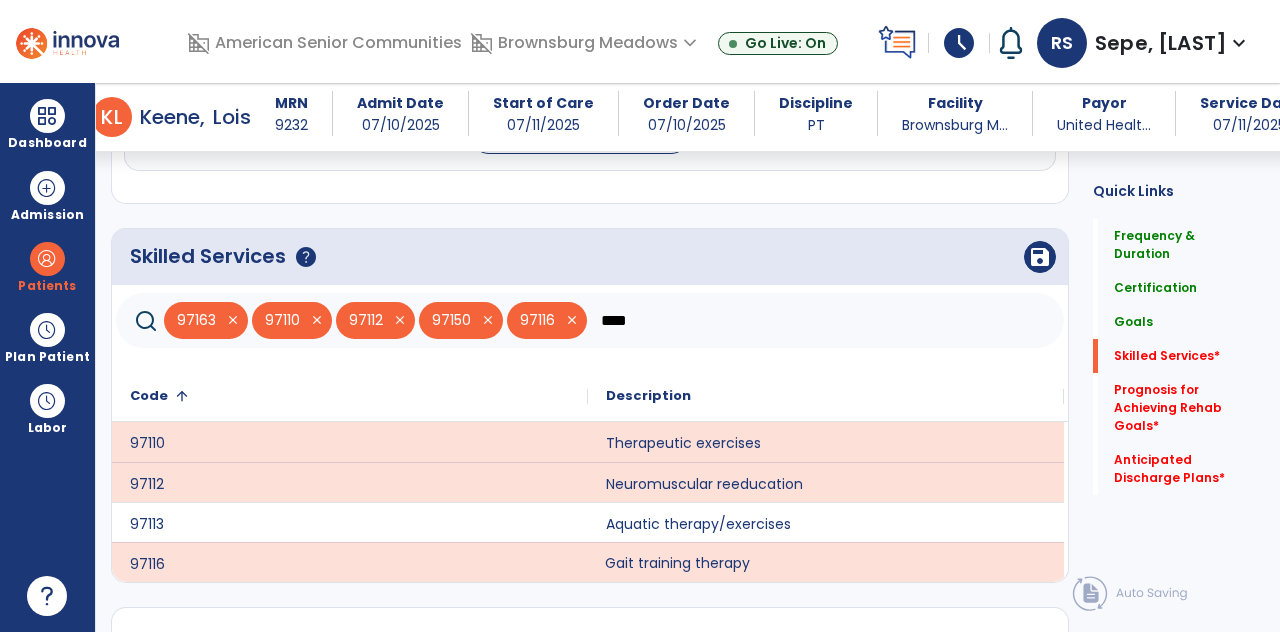scroll, scrollTop: 734, scrollLeft: 0, axis: vertical 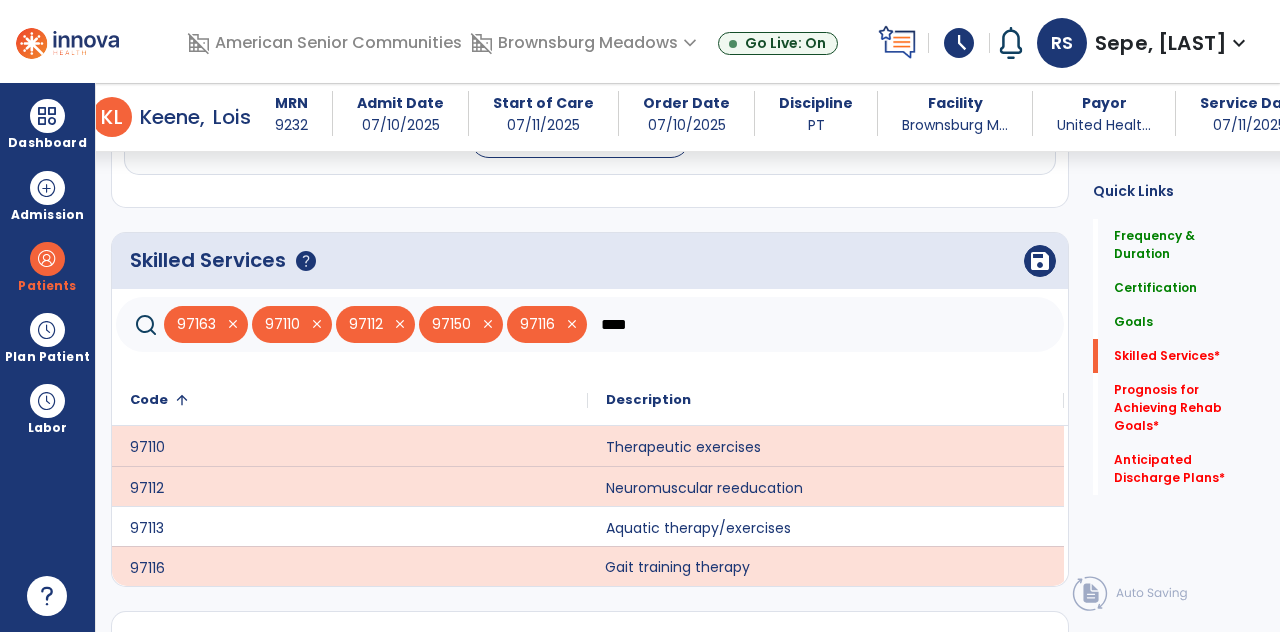 click on "****" 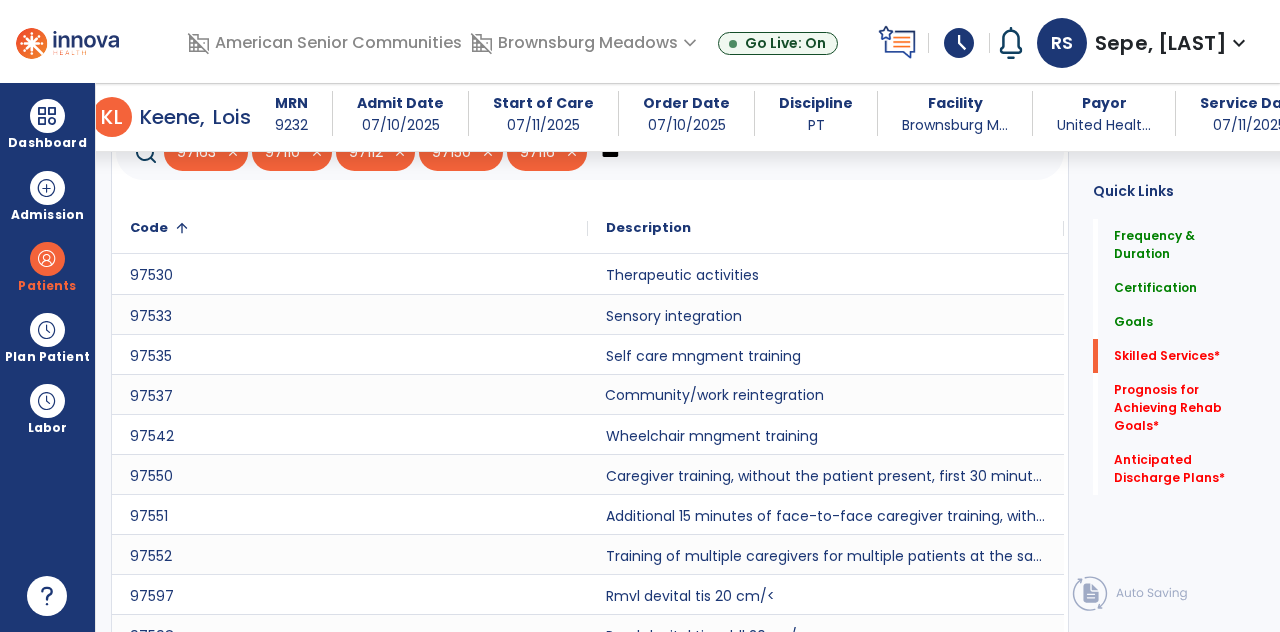 scroll, scrollTop: 901, scrollLeft: 0, axis: vertical 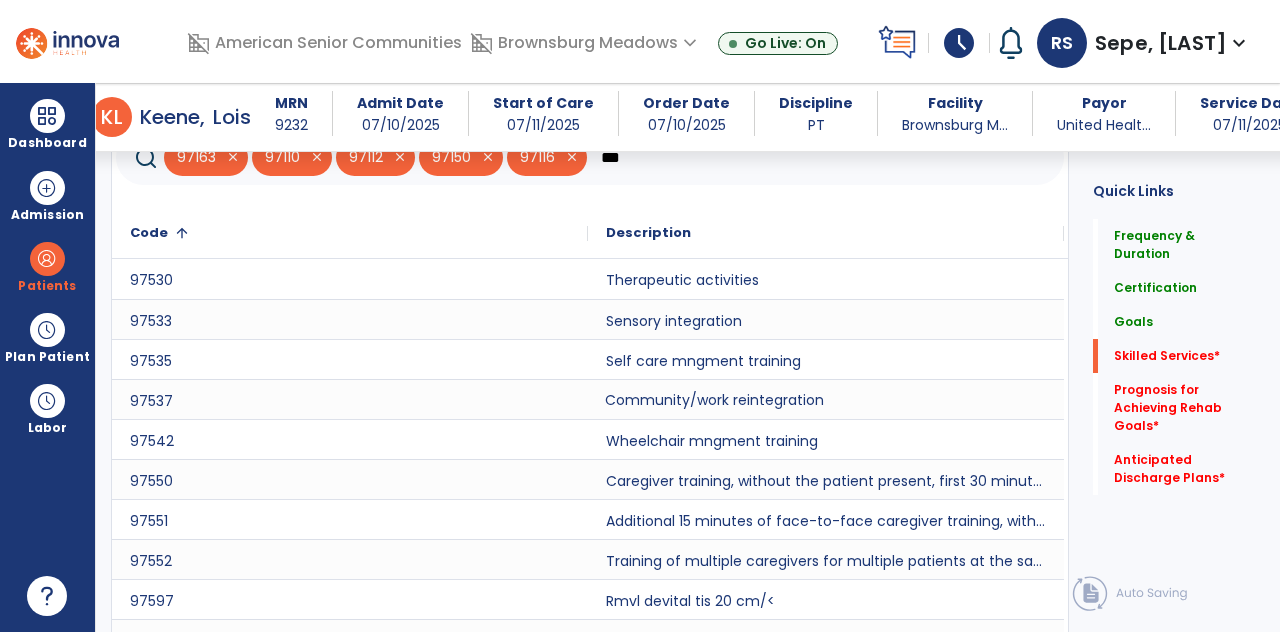 type on "***" 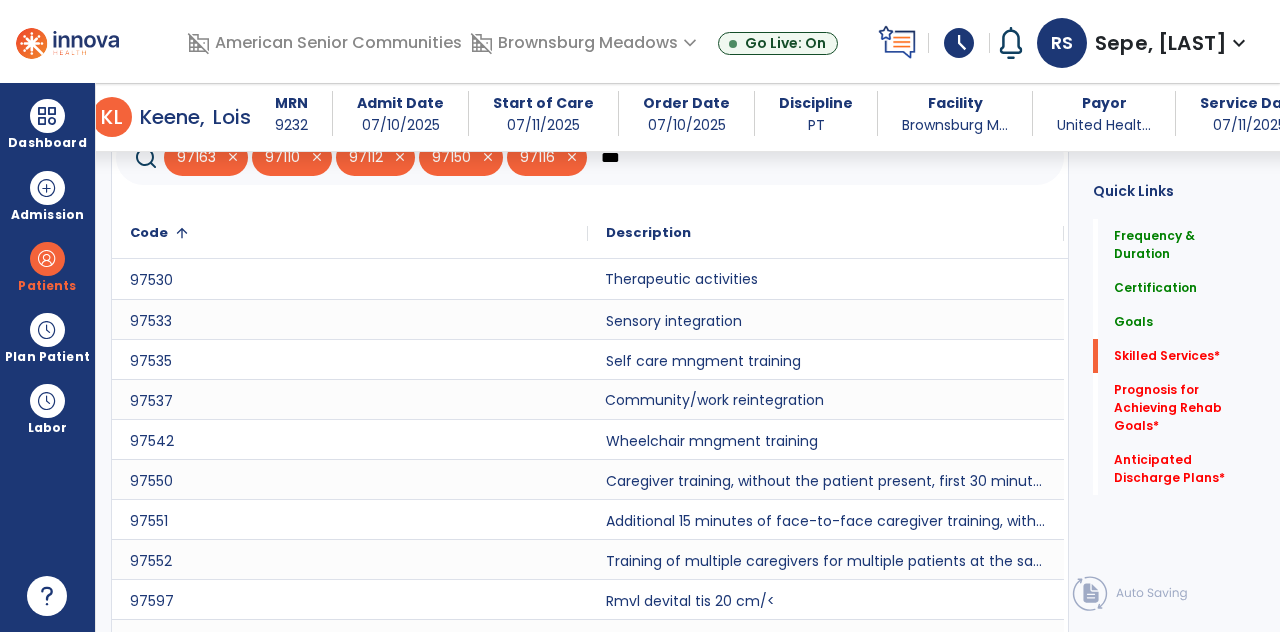 click on "Therapeutic activities" 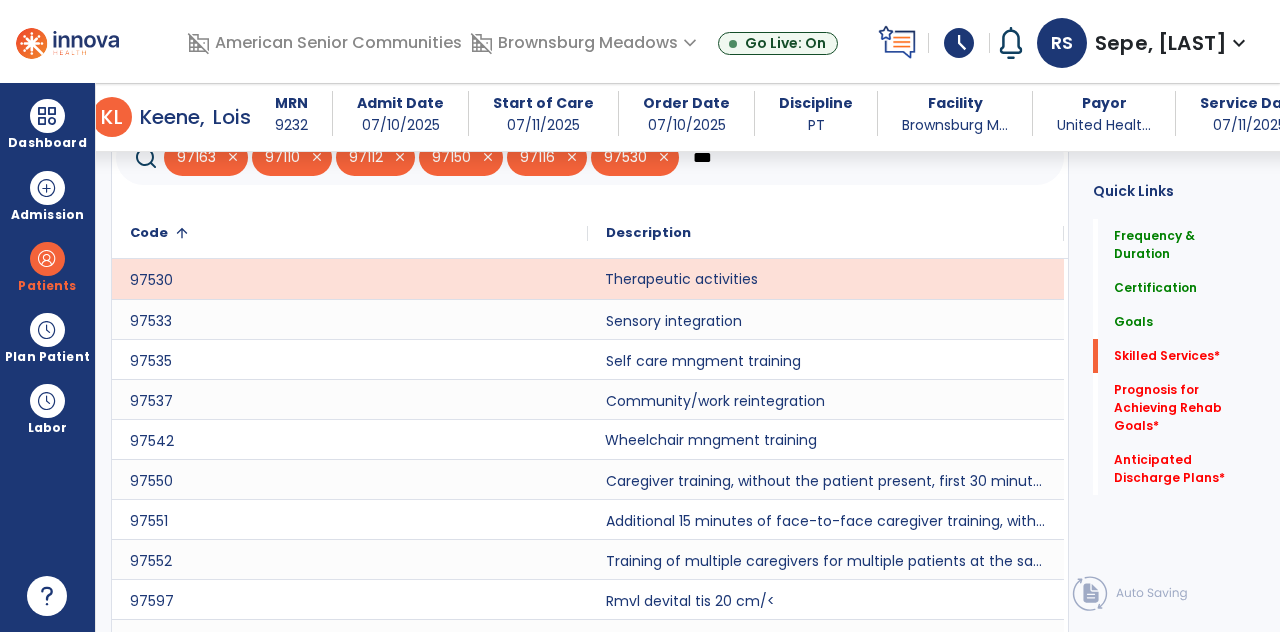 click on "Wheelchair mngment training" 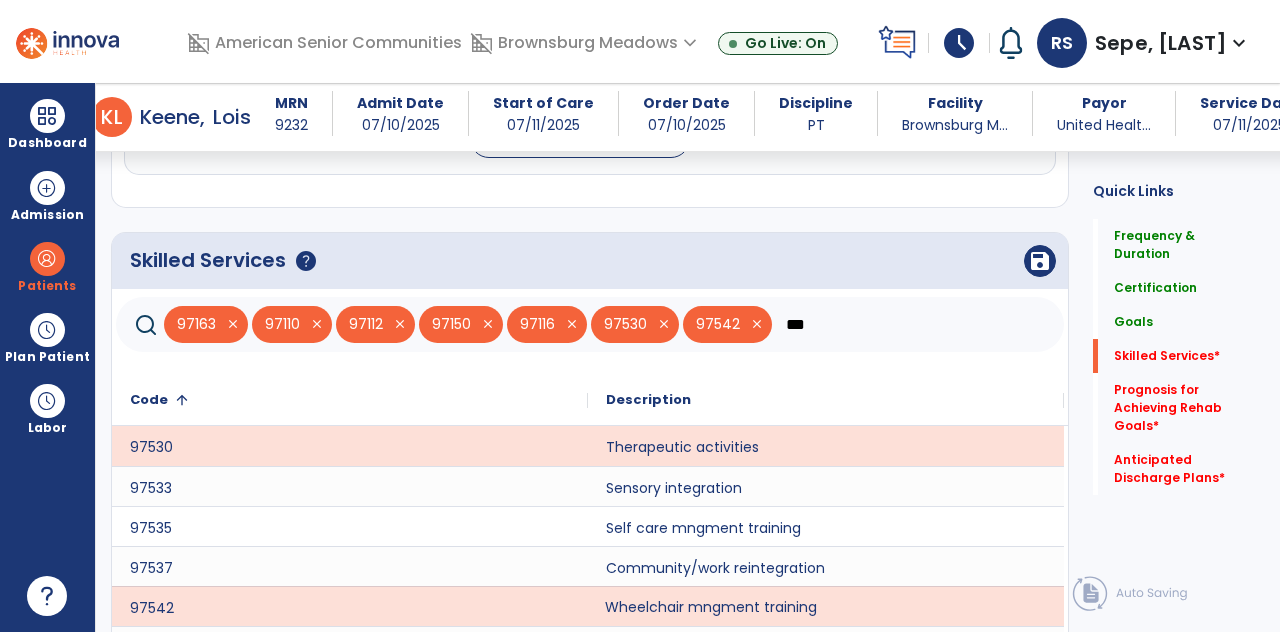 scroll, scrollTop: 730, scrollLeft: 0, axis: vertical 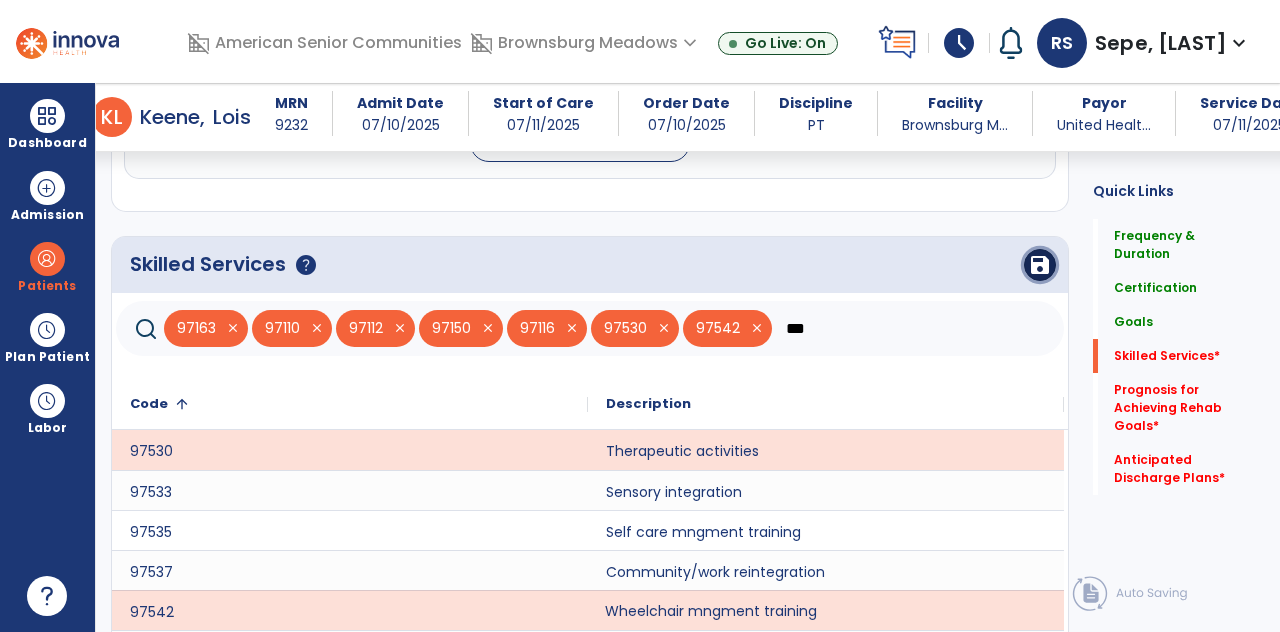 click on "save" 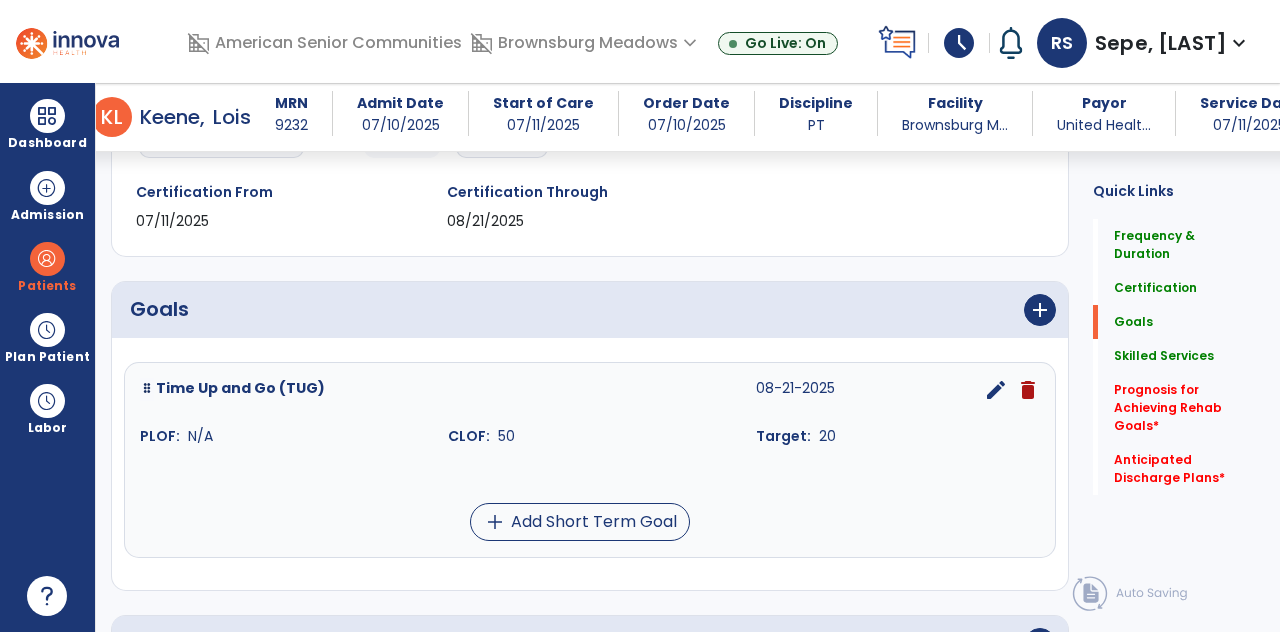 scroll, scrollTop: 350, scrollLeft: 0, axis: vertical 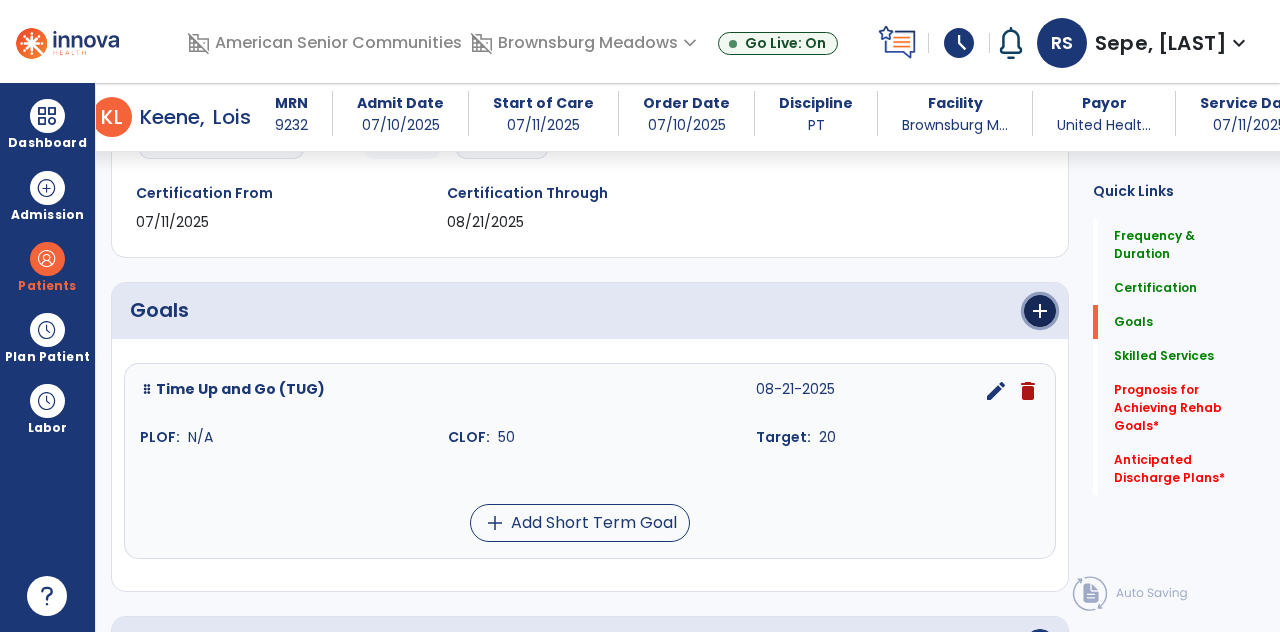 click on "add" at bounding box center [1040, 311] 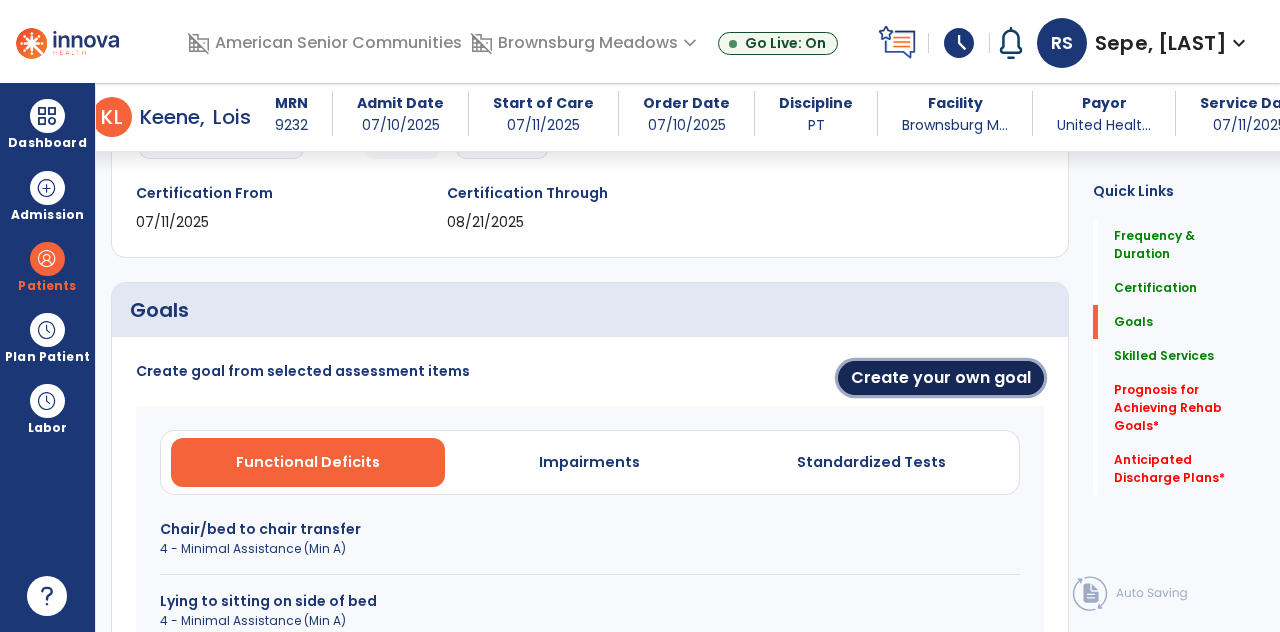 click on "Create your own goal" at bounding box center [941, 378] 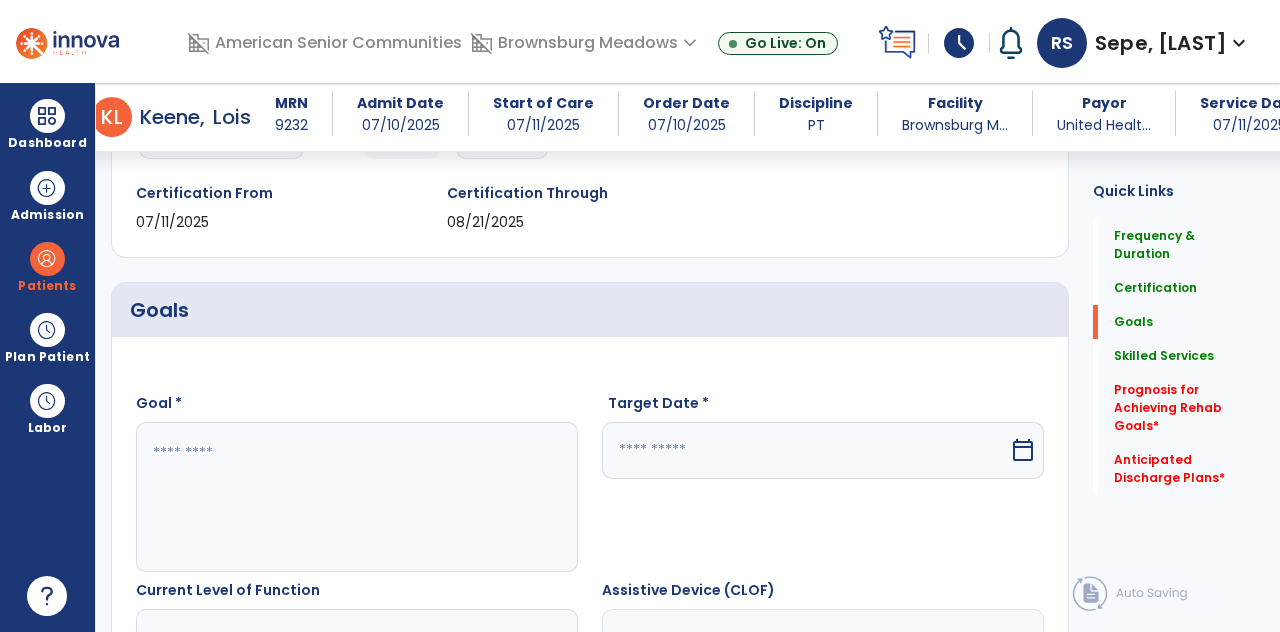 click on "calendar_today" at bounding box center [1023, 450] 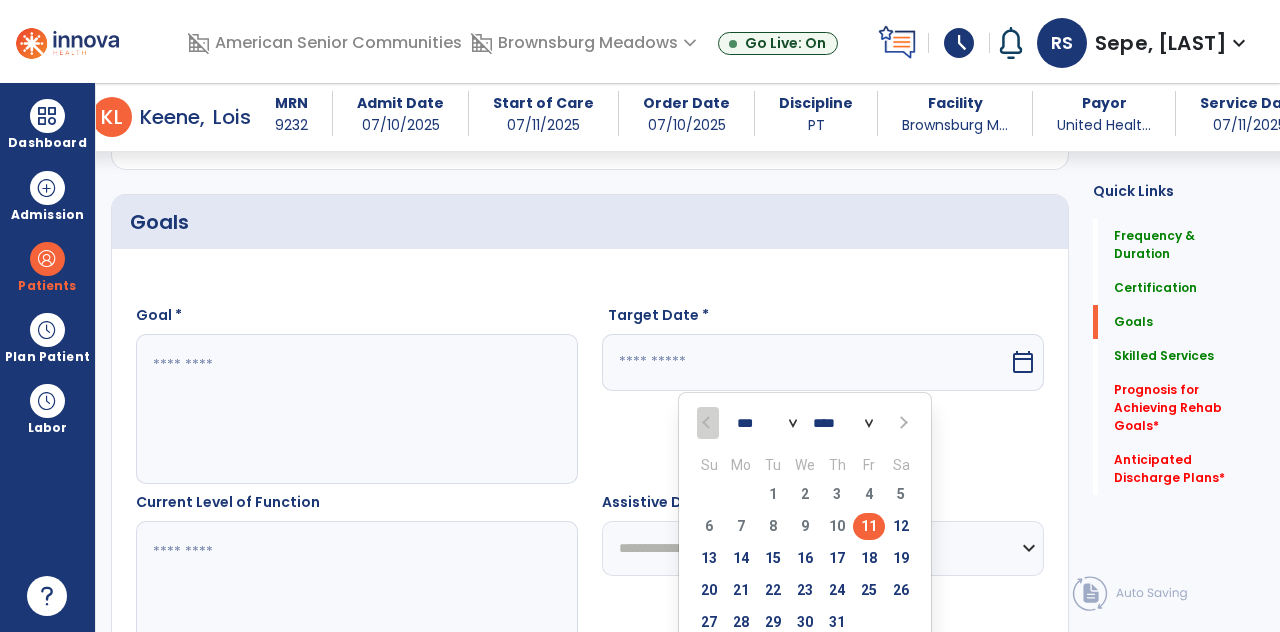 scroll, scrollTop: 437, scrollLeft: 0, axis: vertical 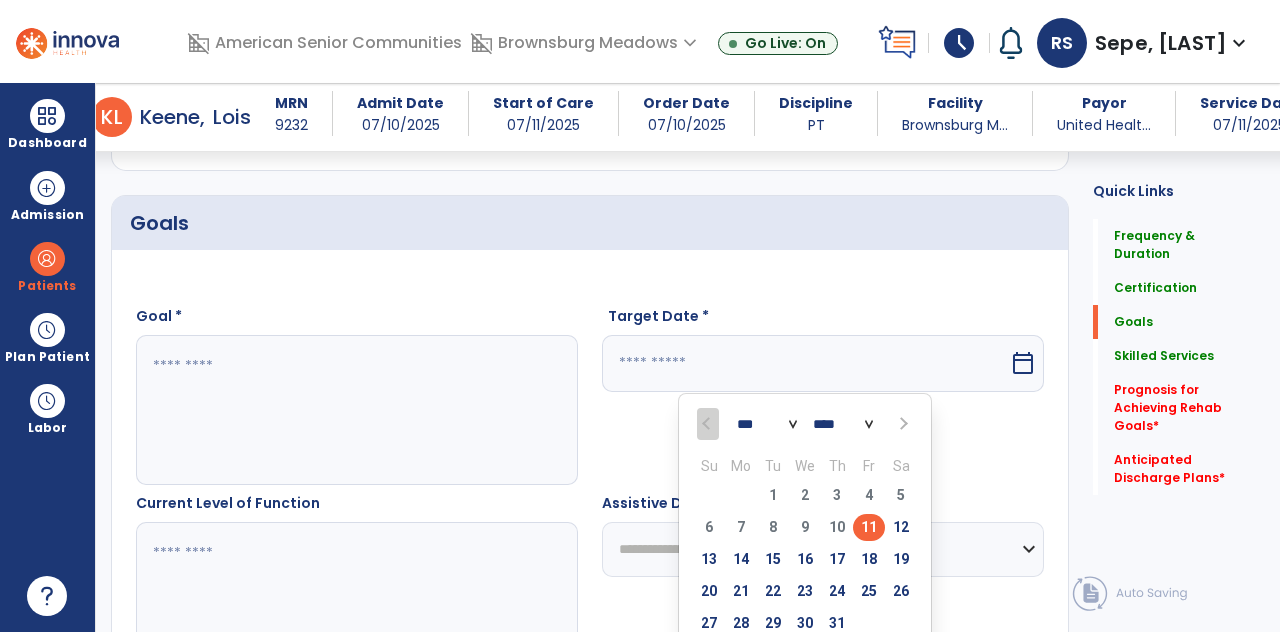click at bounding box center (902, 424) 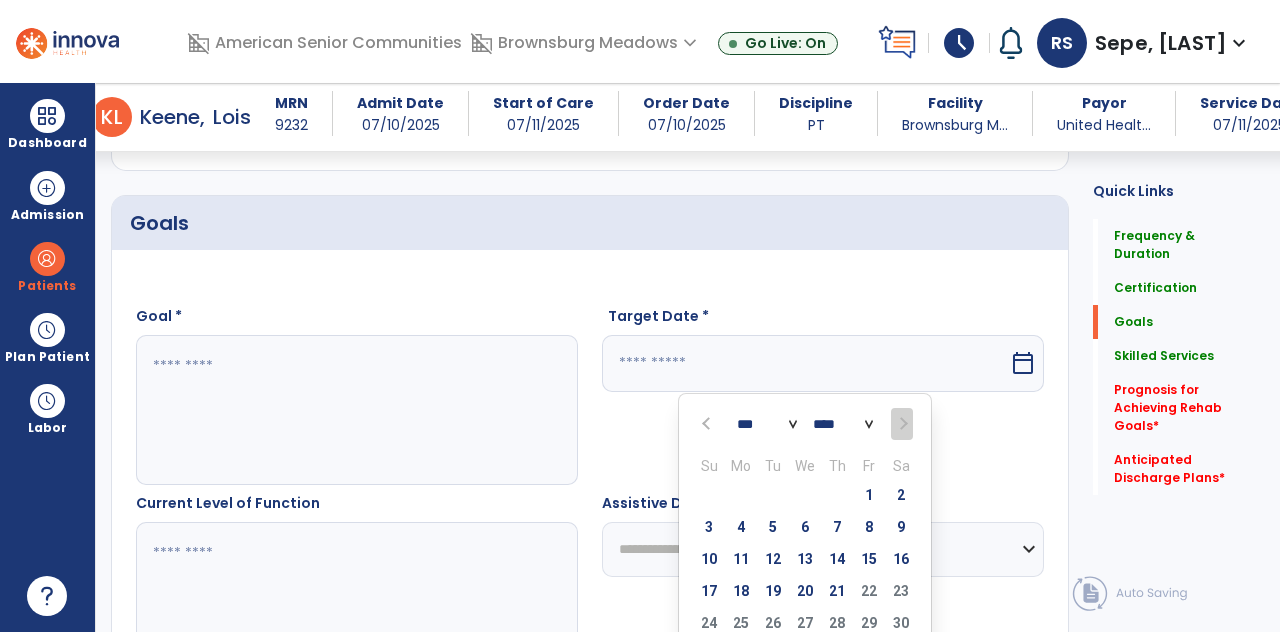 click on "21" at bounding box center [837, 591] 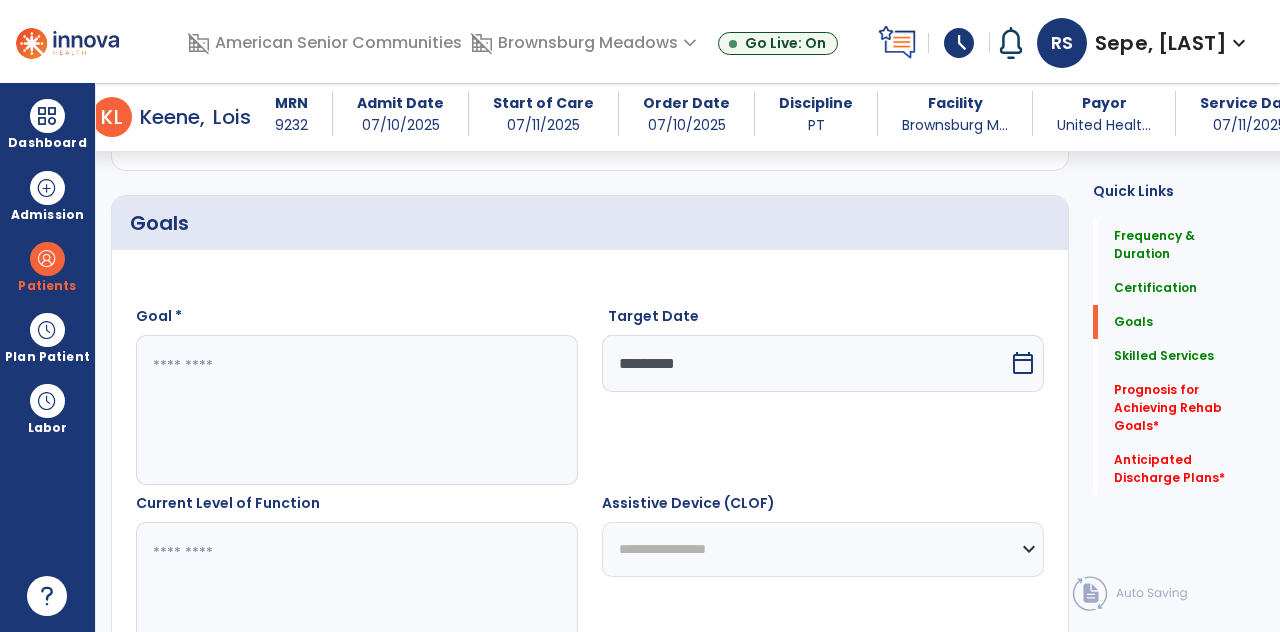 click at bounding box center [356, 410] 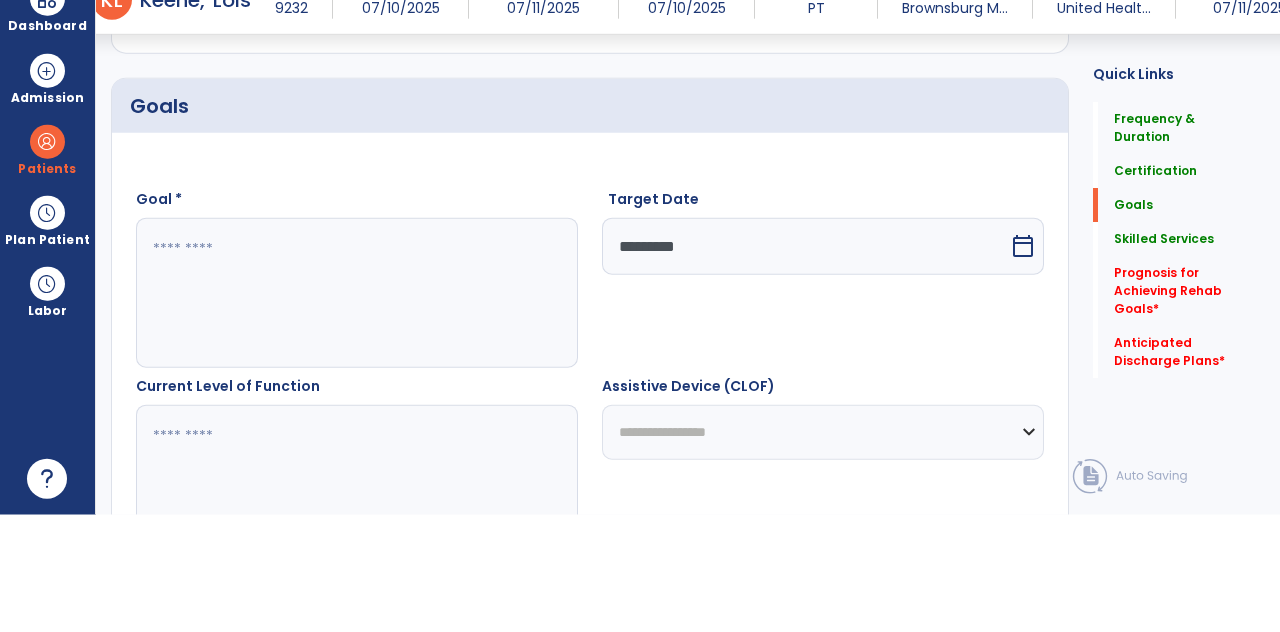 scroll, scrollTop: 96, scrollLeft: 0, axis: vertical 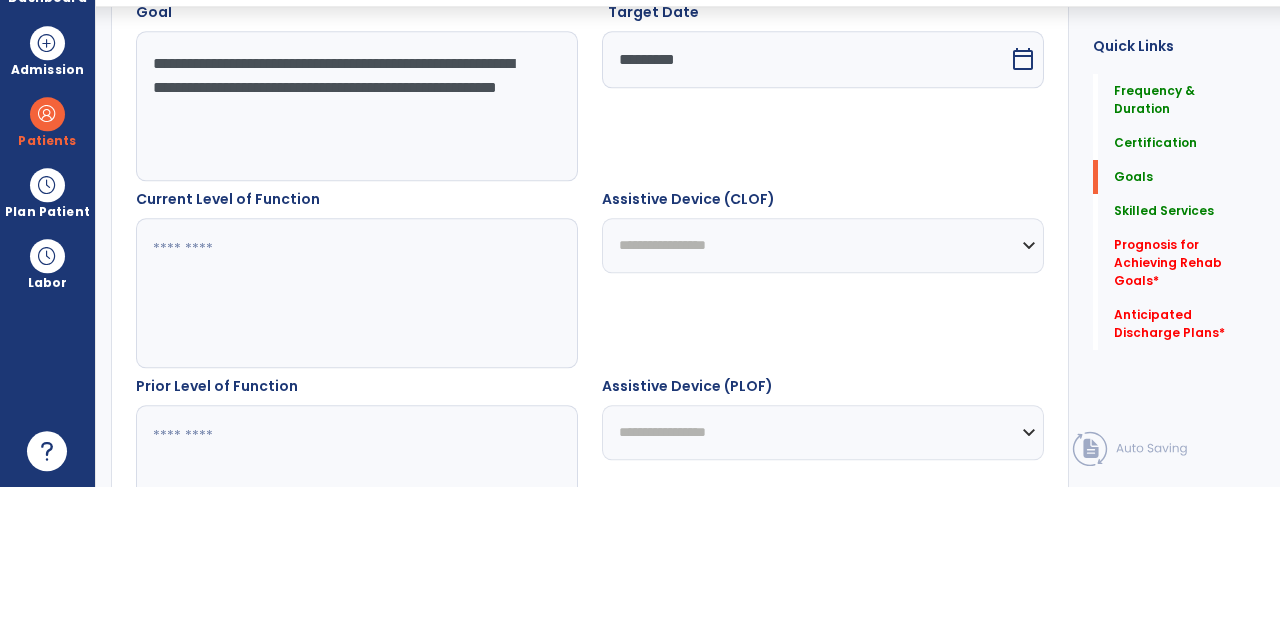type on "**********" 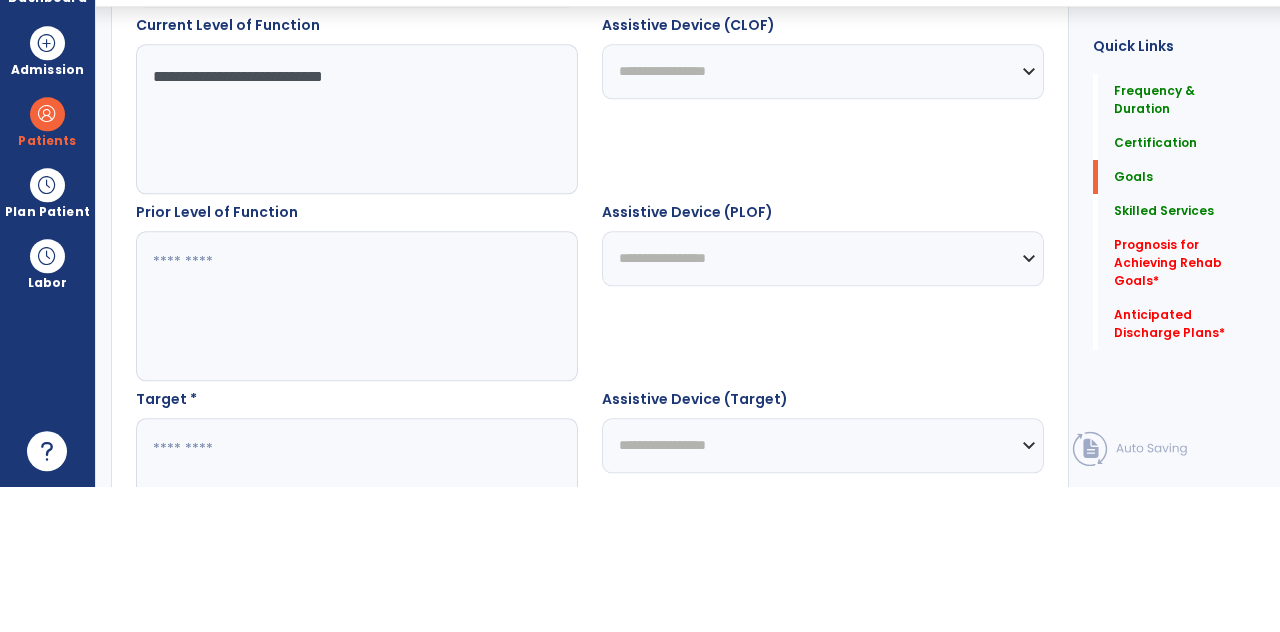 scroll, scrollTop: 772, scrollLeft: 0, axis: vertical 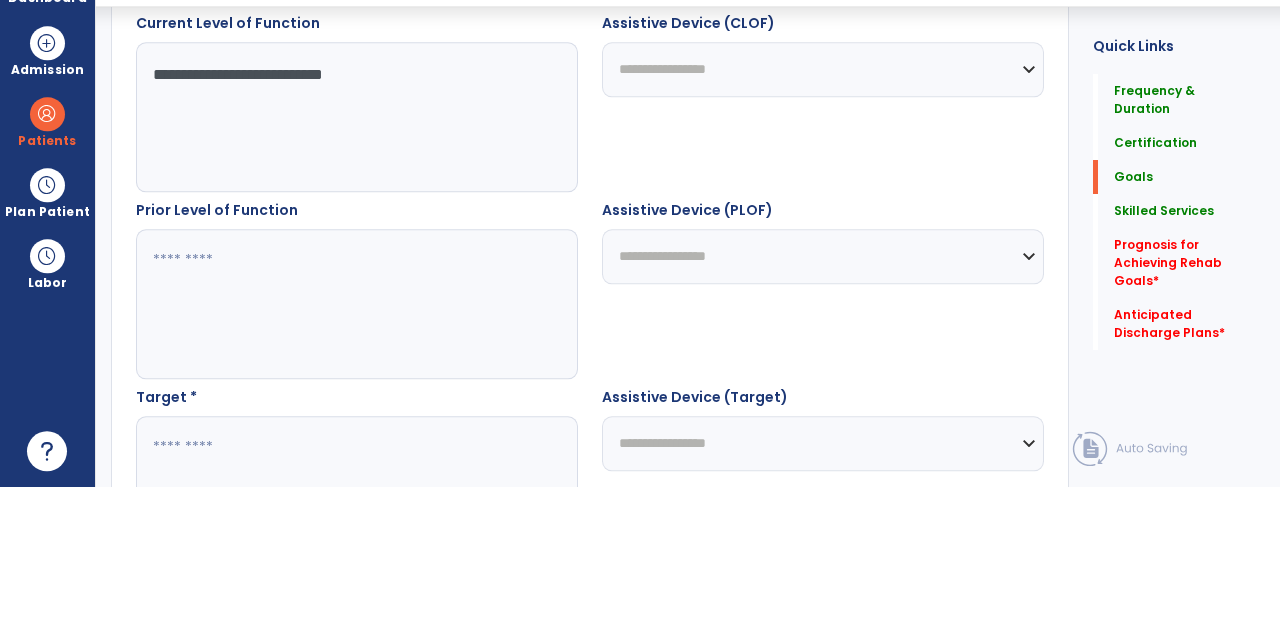 type on "**********" 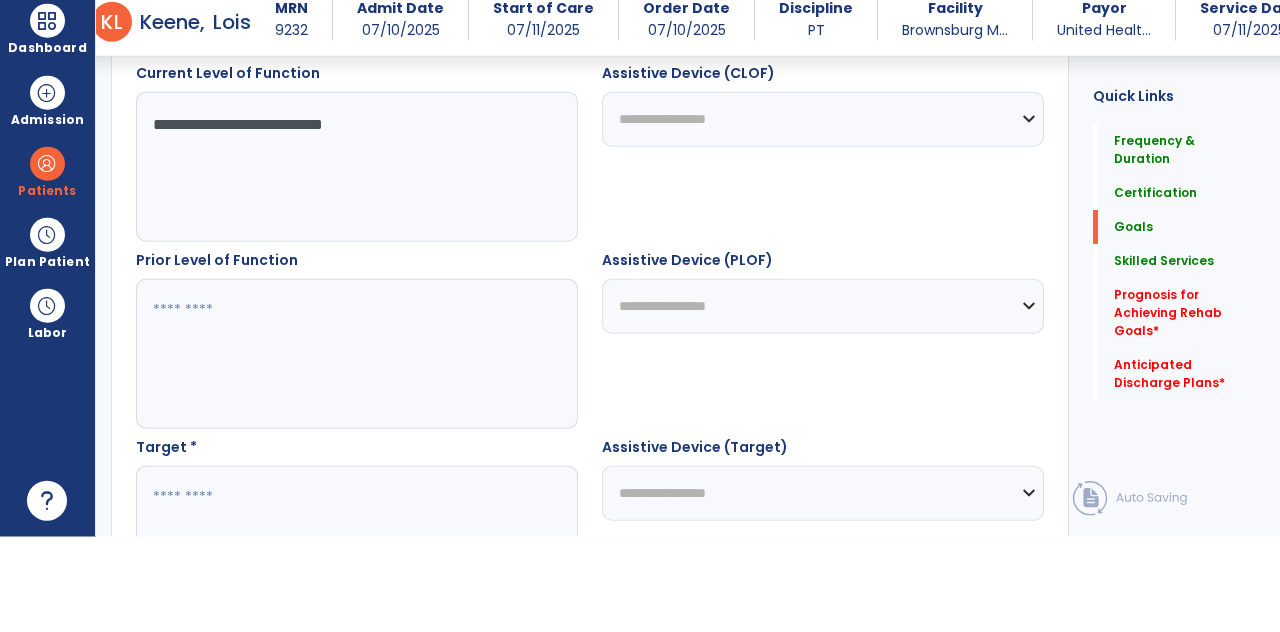 scroll, scrollTop: 95, scrollLeft: 0, axis: vertical 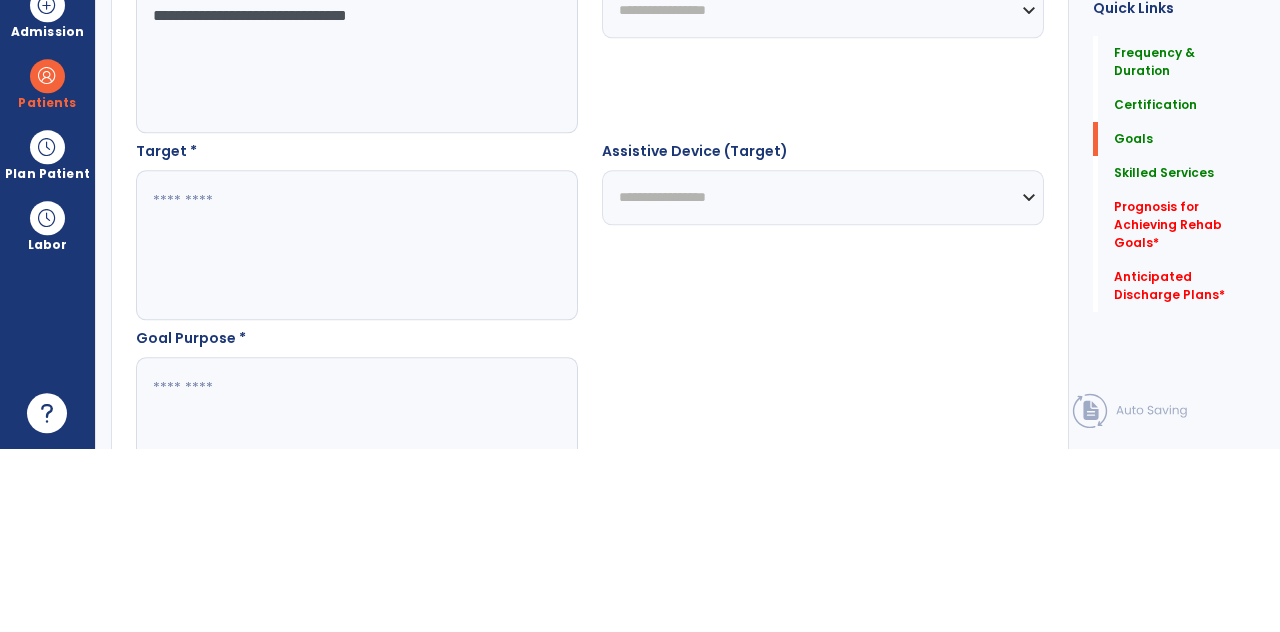 type on "**********" 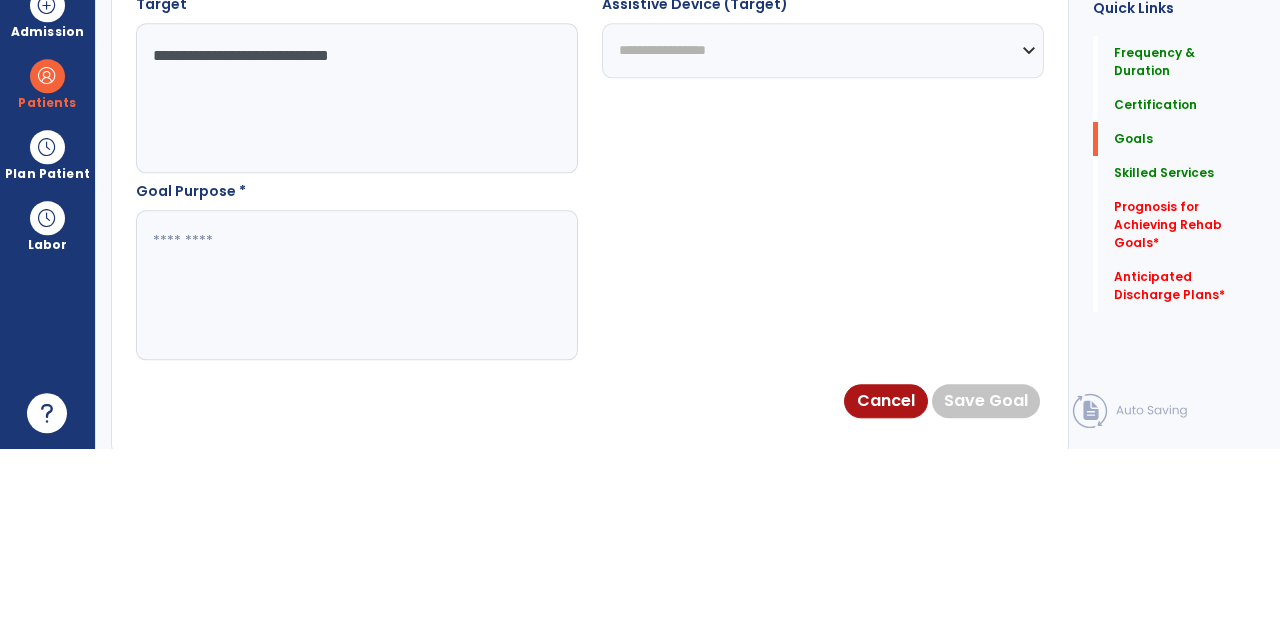 scroll, scrollTop: 1133, scrollLeft: 0, axis: vertical 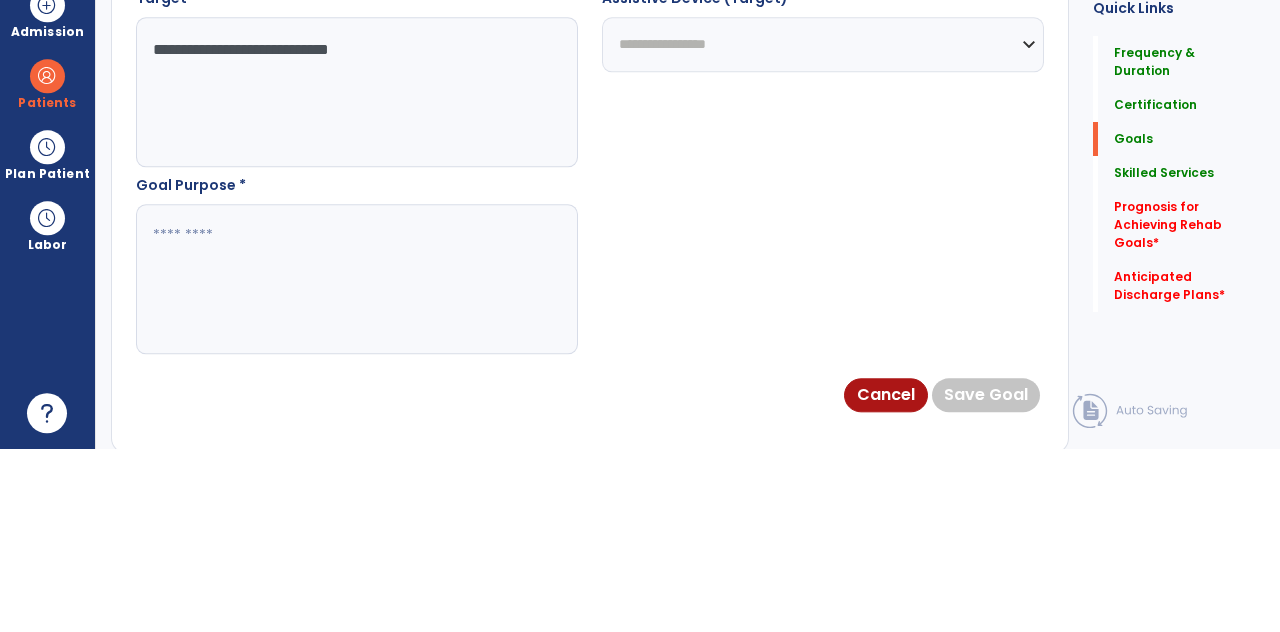 type on "**********" 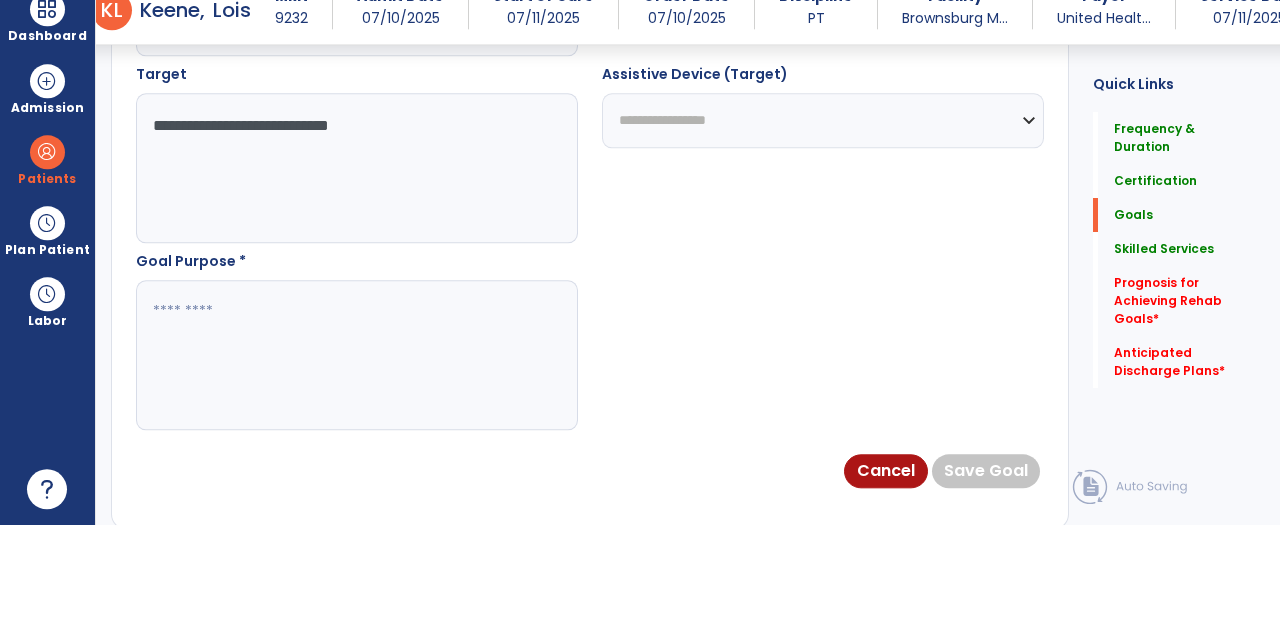 scroll, scrollTop: 96, scrollLeft: 0, axis: vertical 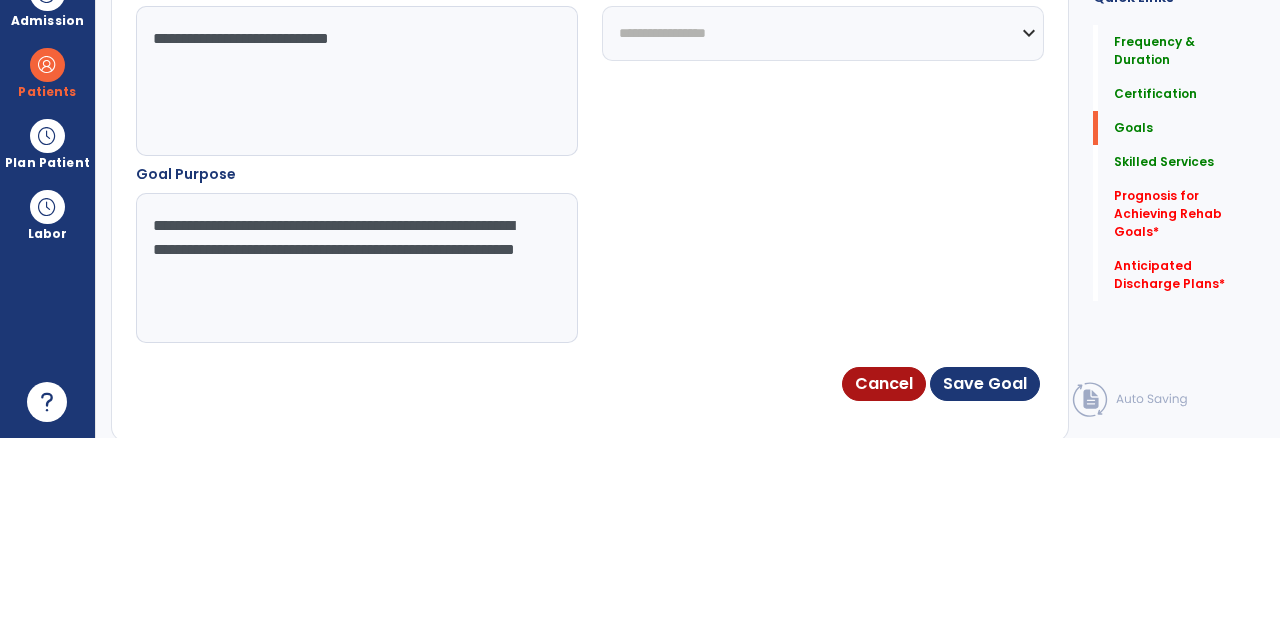 type on "**********" 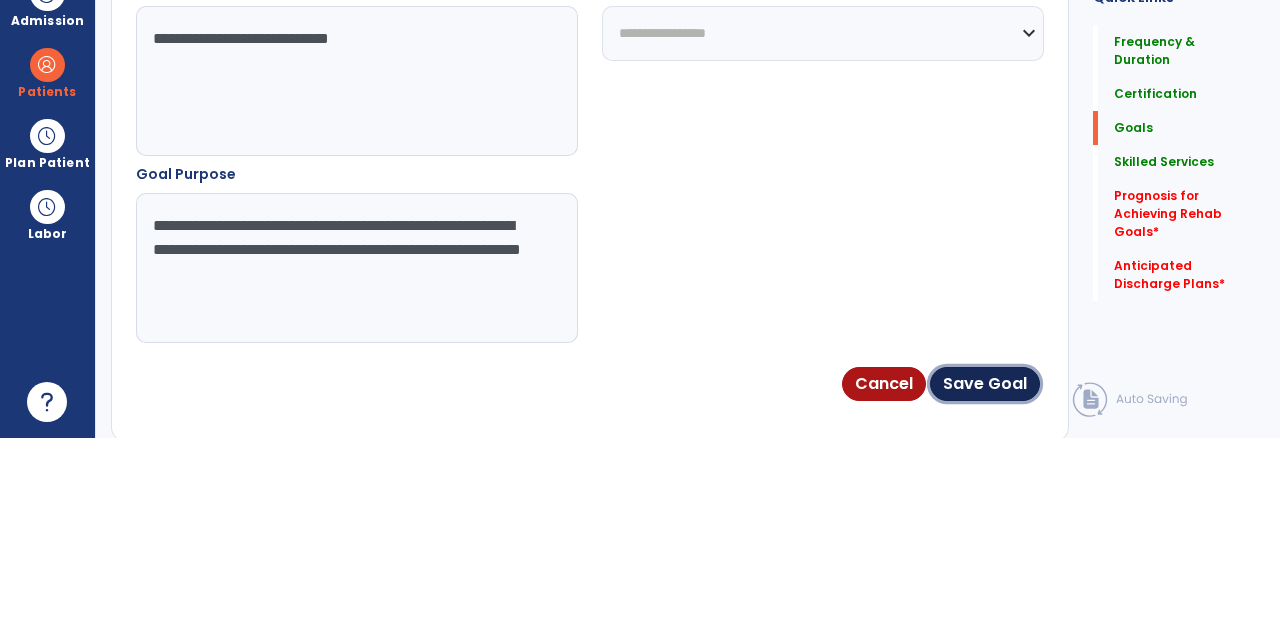 click on "Save Goal" at bounding box center (985, 578) 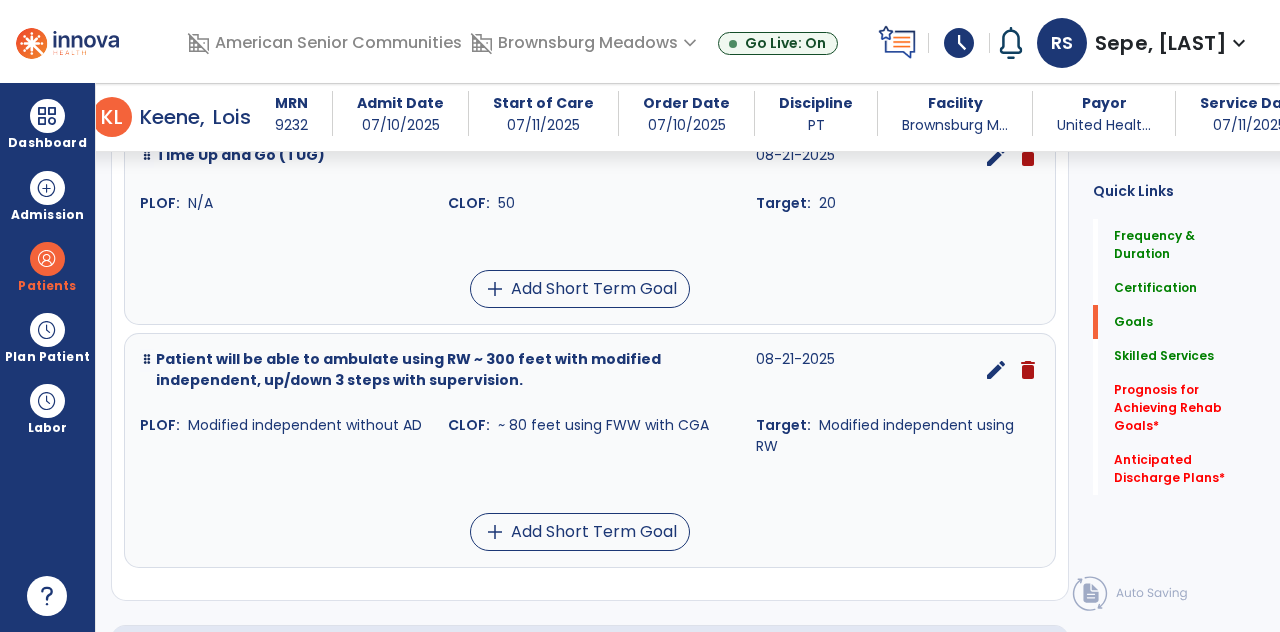 scroll, scrollTop: 582, scrollLeft: 0, axis: vertical 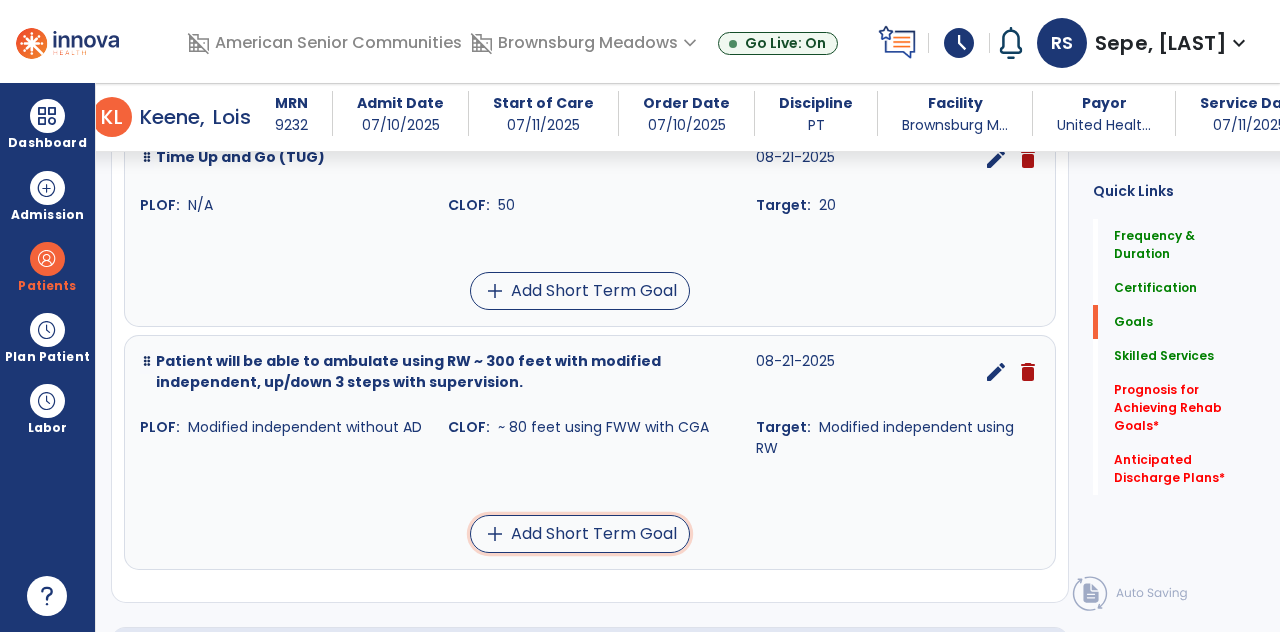 click on "add  Add Short Term Goal" at bounding box center (580, 534) 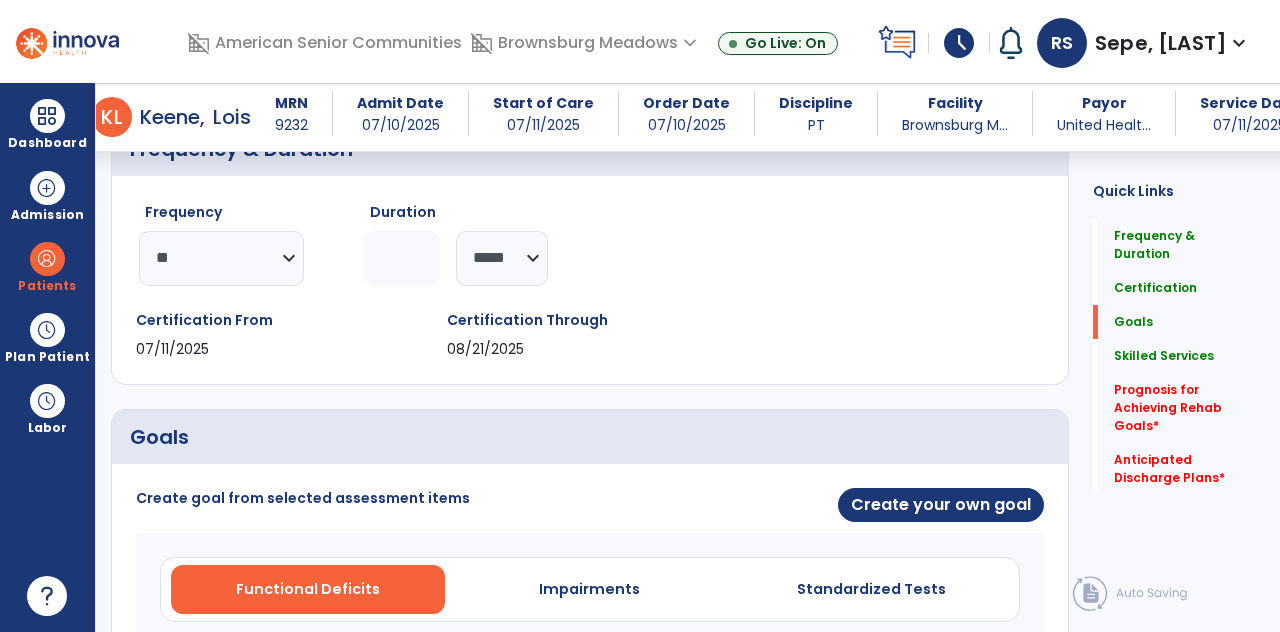 scroll, scrollTop: 210, scrollLeft: 0, axis: vertical 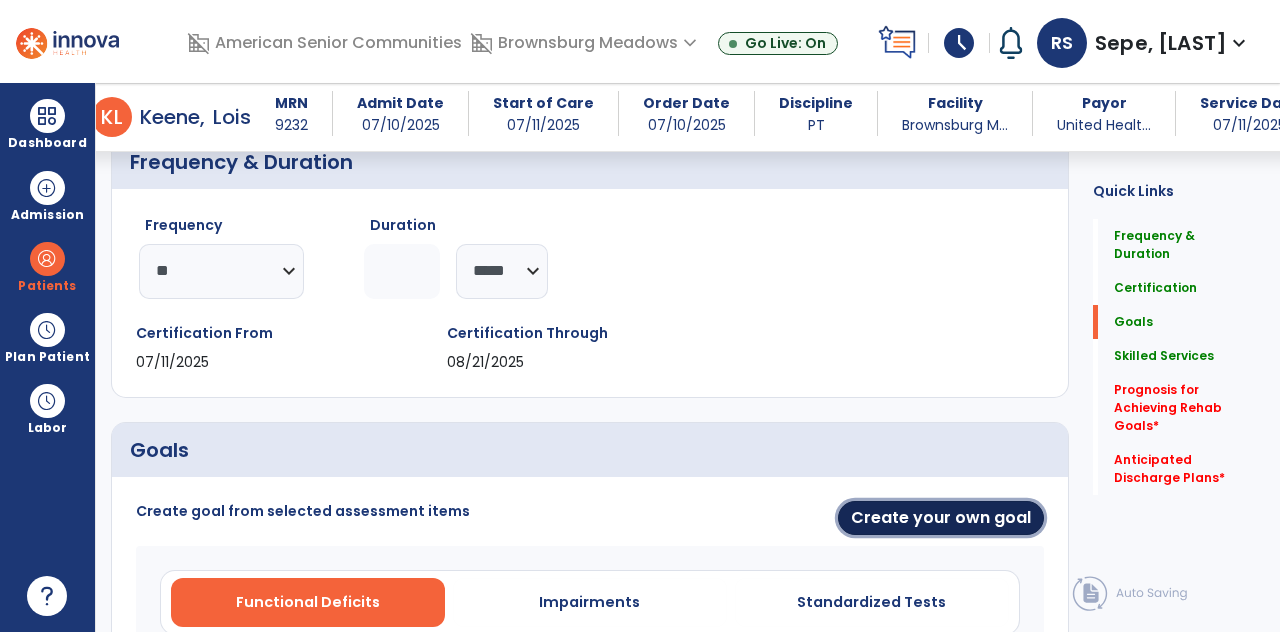 click on "Create your own goal" at bounding box center (941, 518) 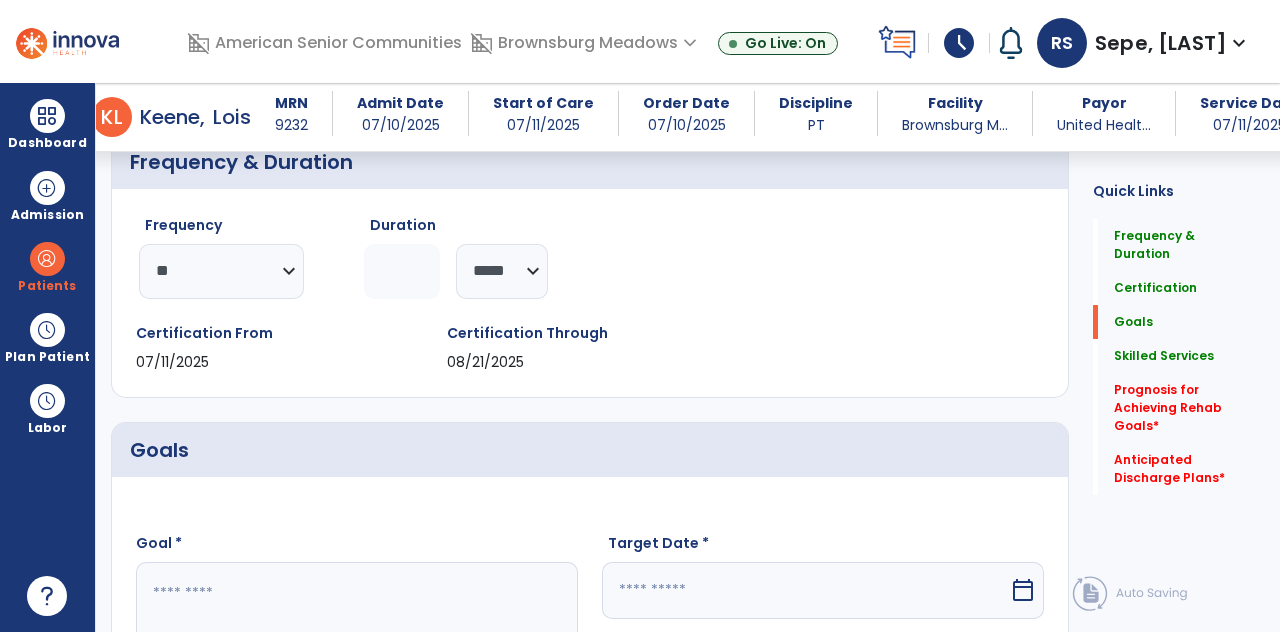 click on "calendar_today" at bounding box center [1025, 590] 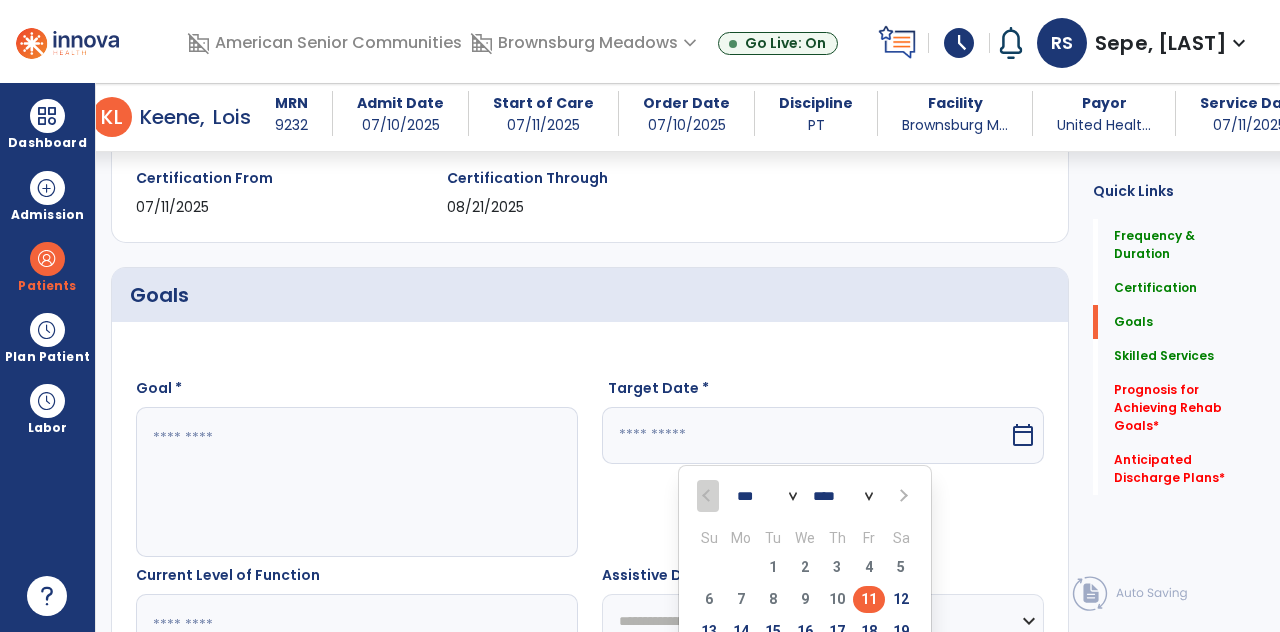 scroll, scrollTop: 363, scrollLeft: 0, axis: vertical 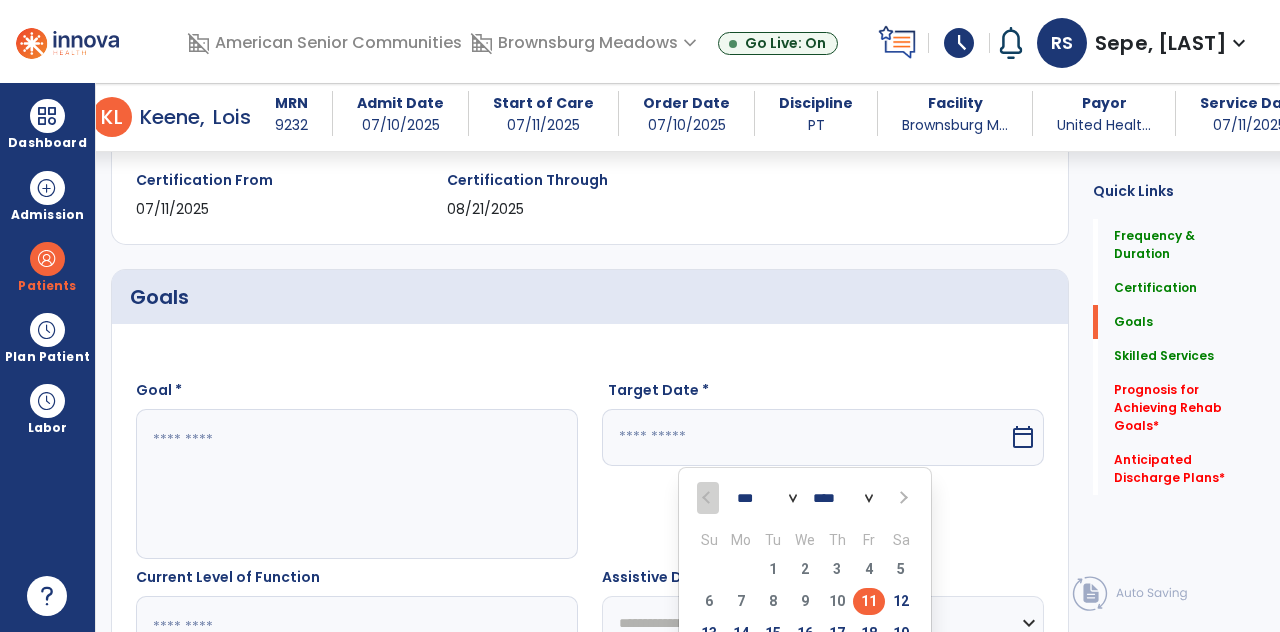 click on "24" at bounding box center (837, 668) 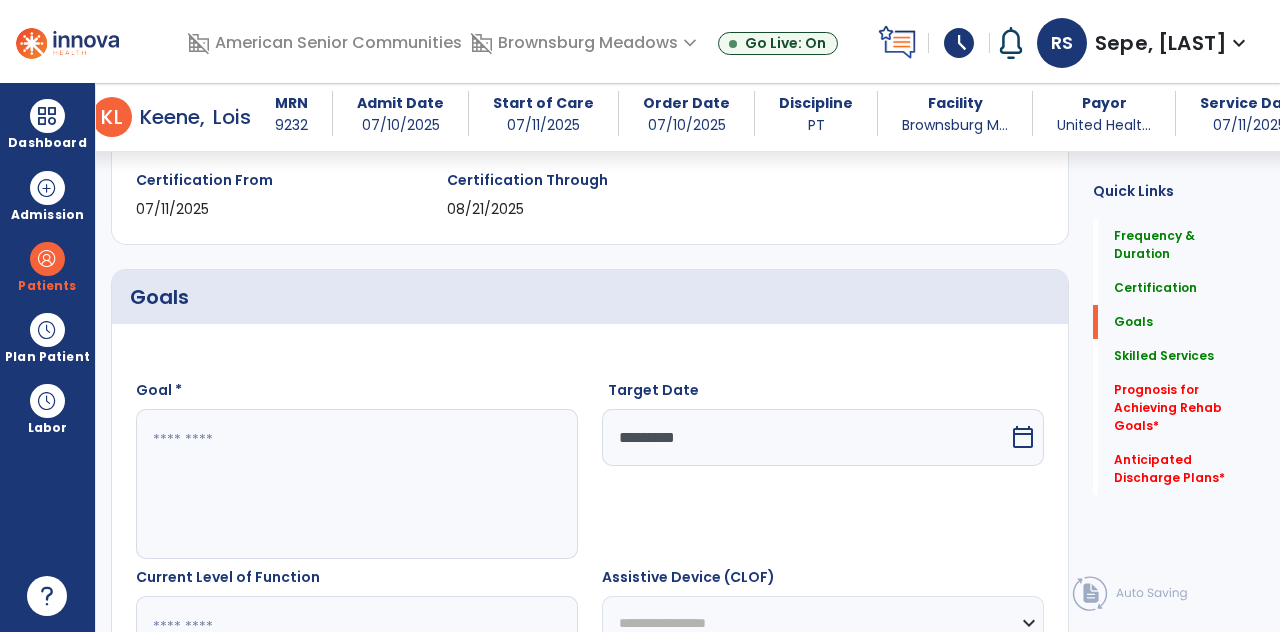 click at bounding box center [356, 484] 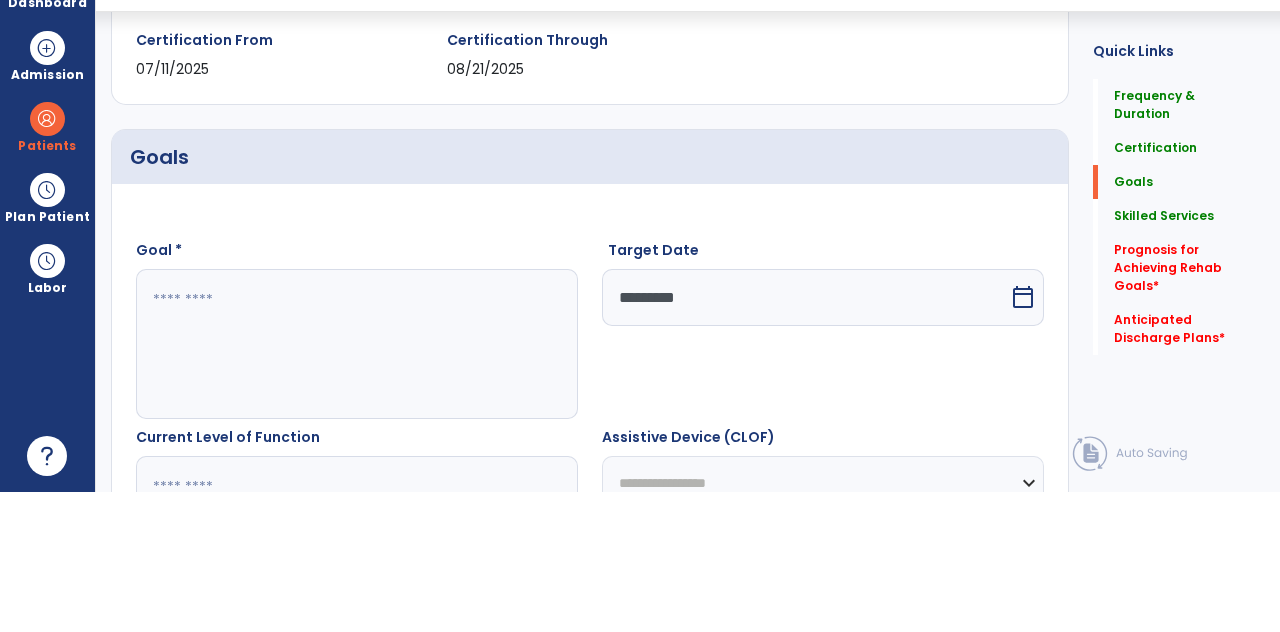 scroll, scrollTop: 95, scrollLeft: 0, axis: vertical 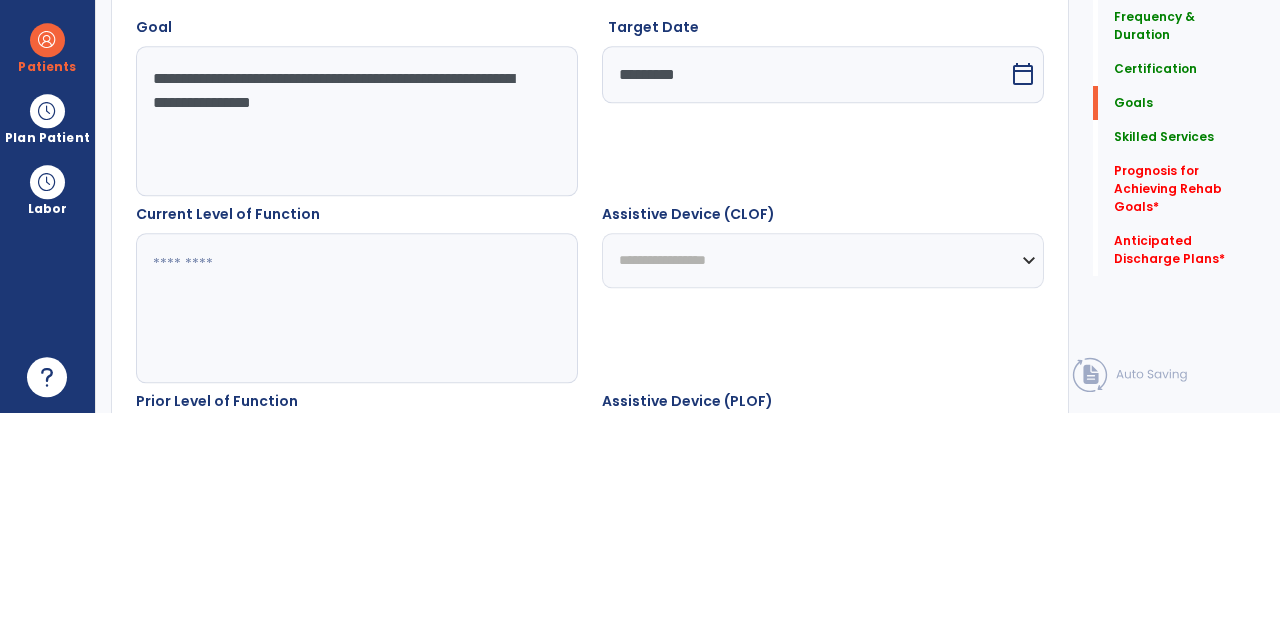 type on "**********" 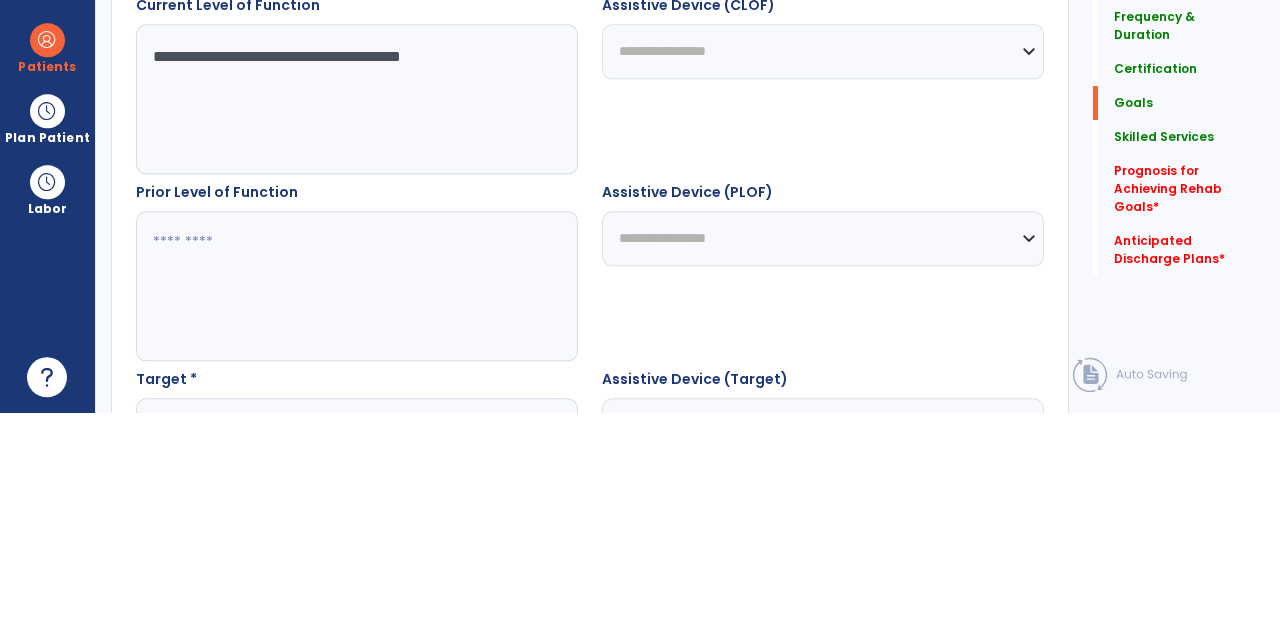 scroll, scrollTop: 716, scrollLeft: 0, axis: vertical 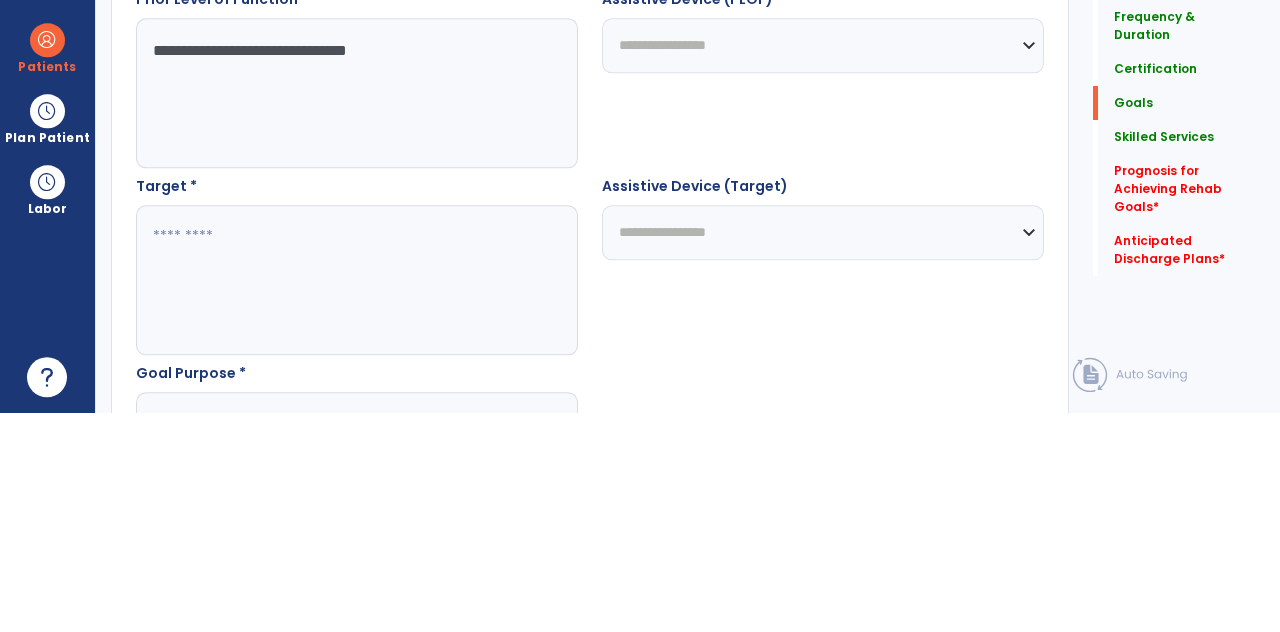 type on "**********" 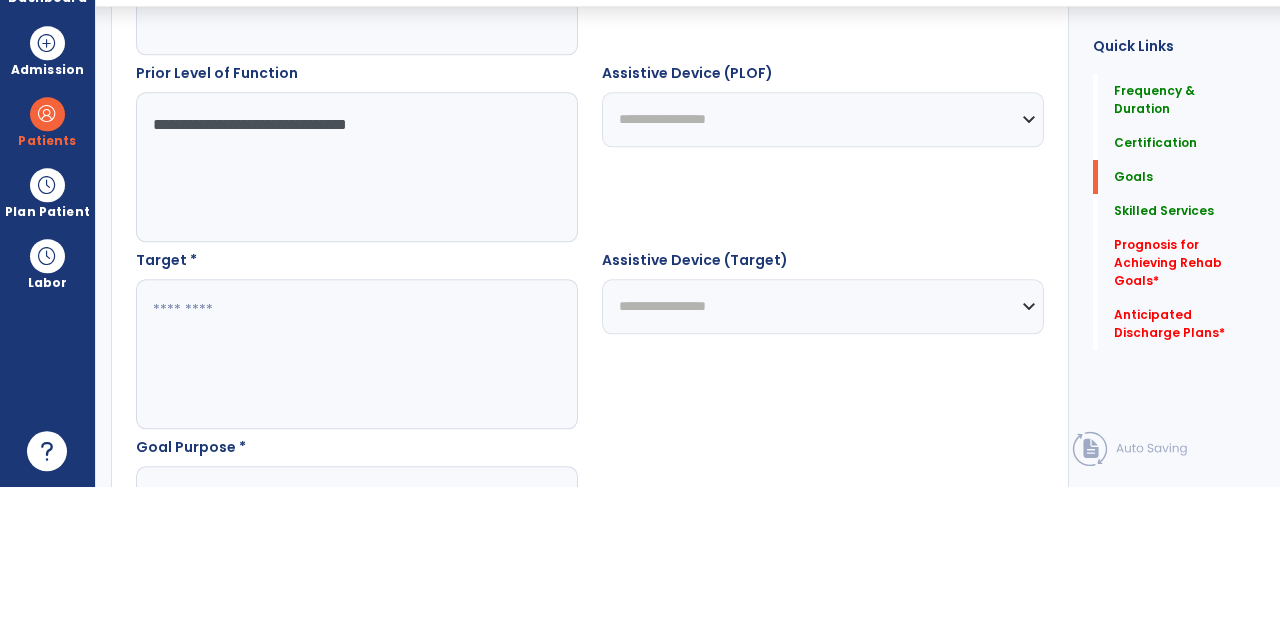 scroll, scrollTop: 96, scrollLeft: 0, axis: vertical 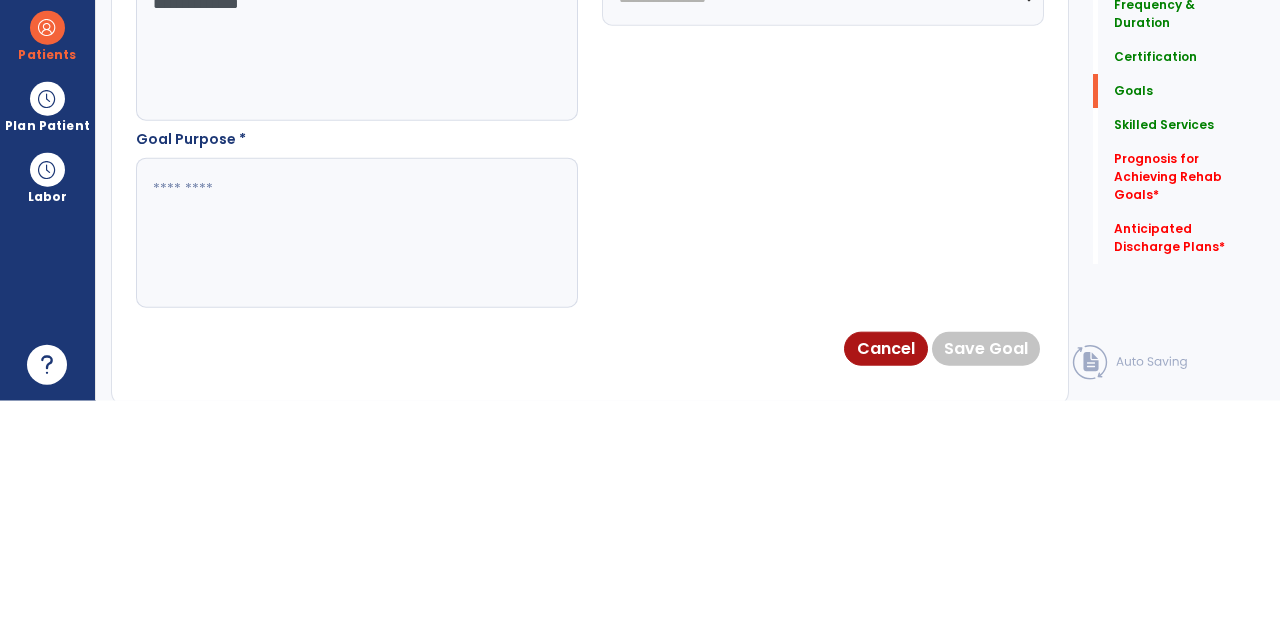 type on "**********" 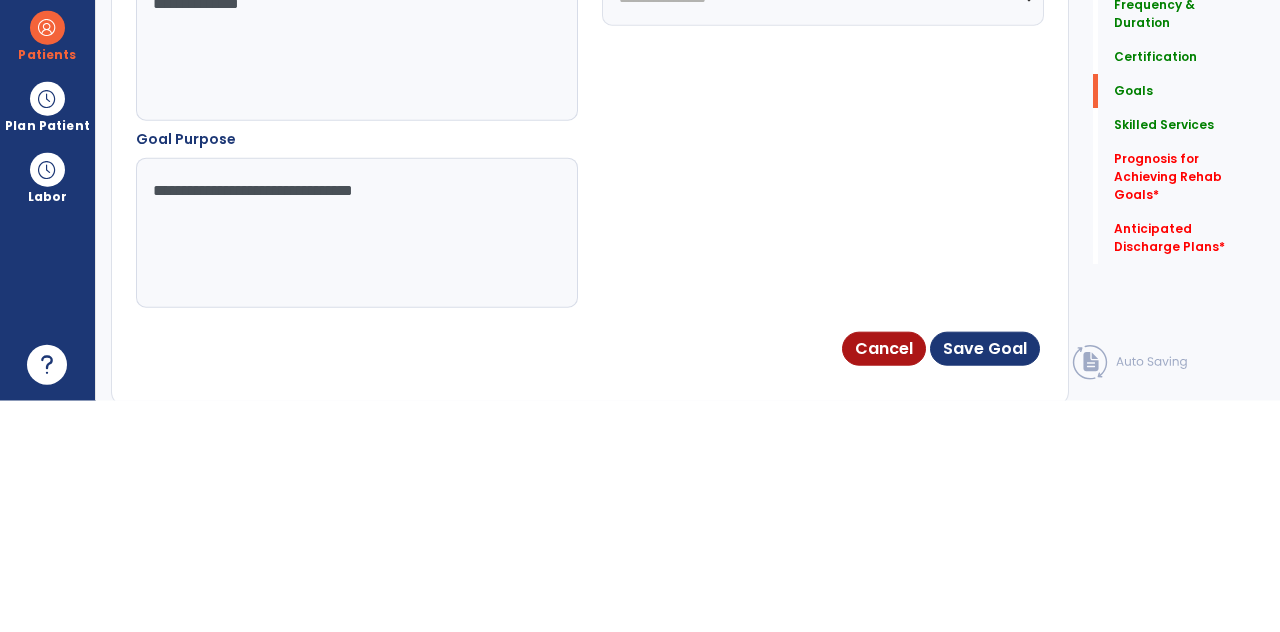 type on "**********" 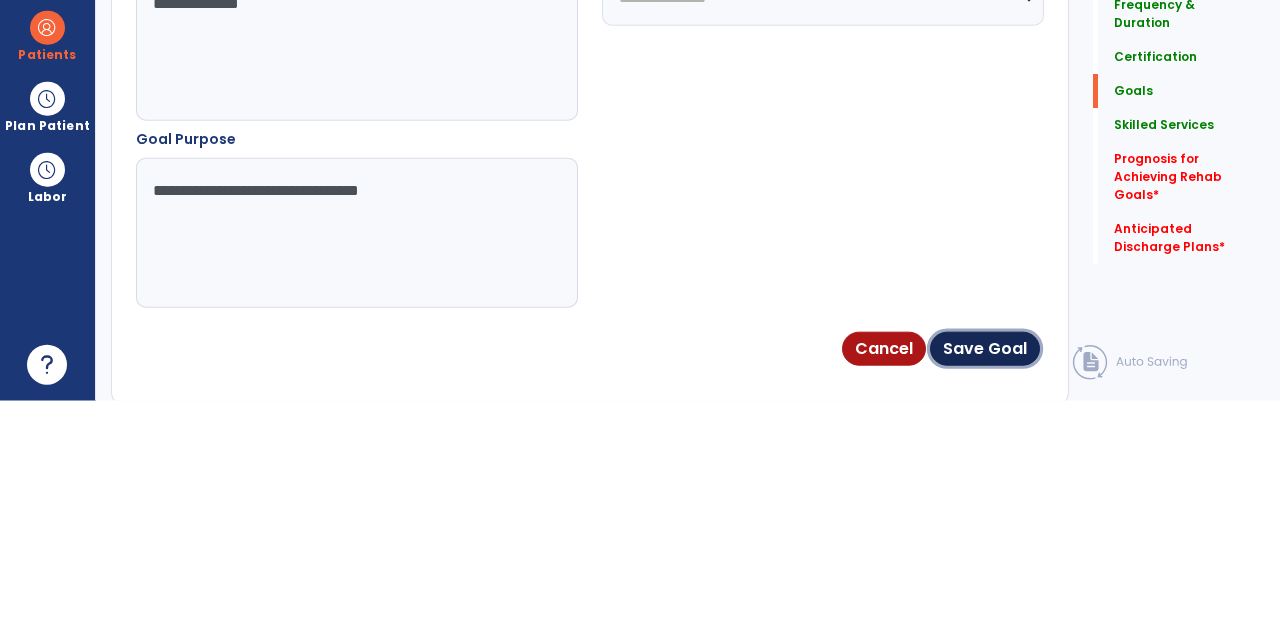 click on "Save Goal" at bounding box center [985, 580] 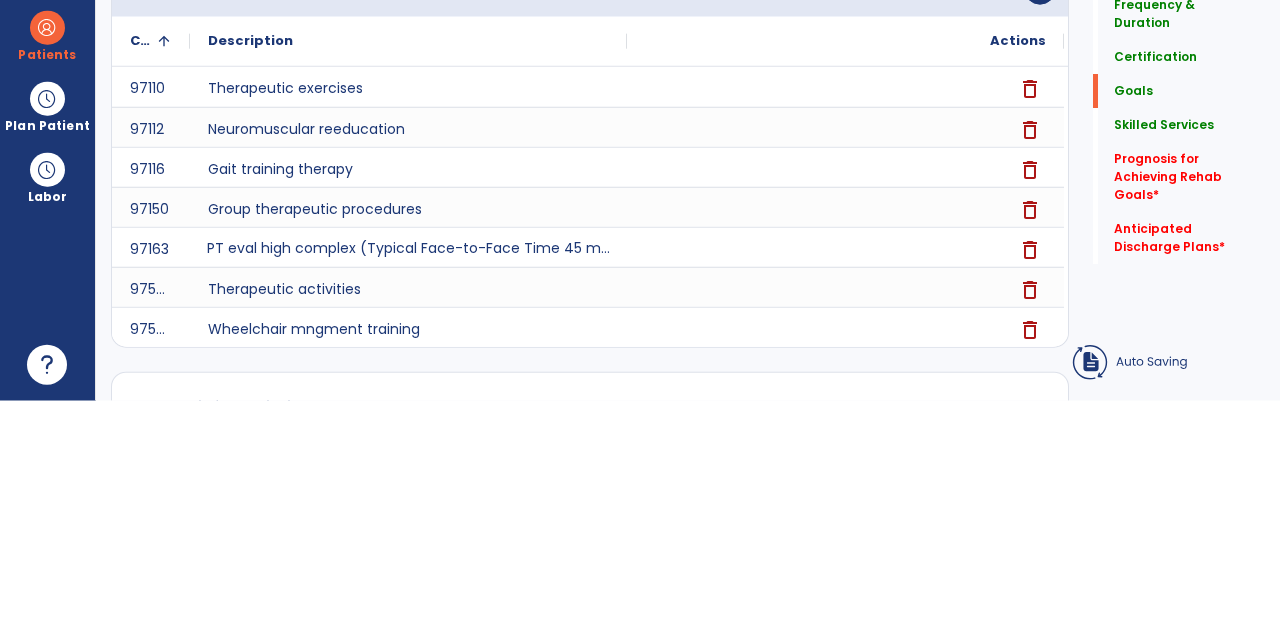 scroll, scrollTop: 56, scrollLeft: 0, axis: vertical 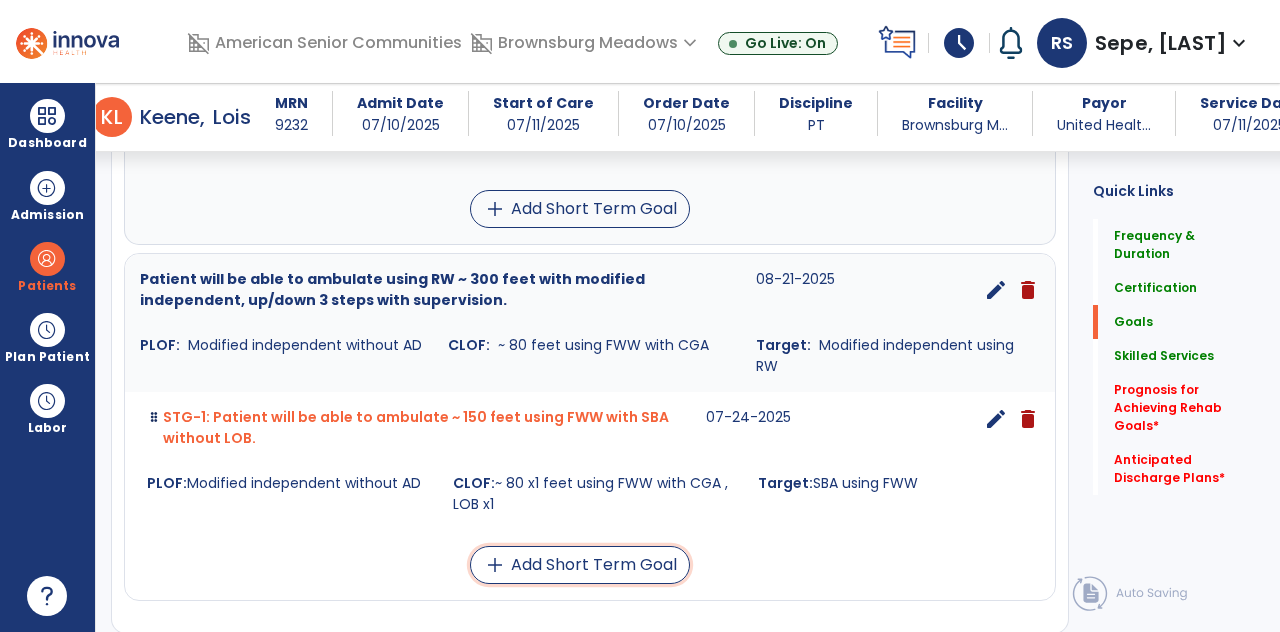 click on "add  Add Short Term Goal" at bounding box center (580, 565) 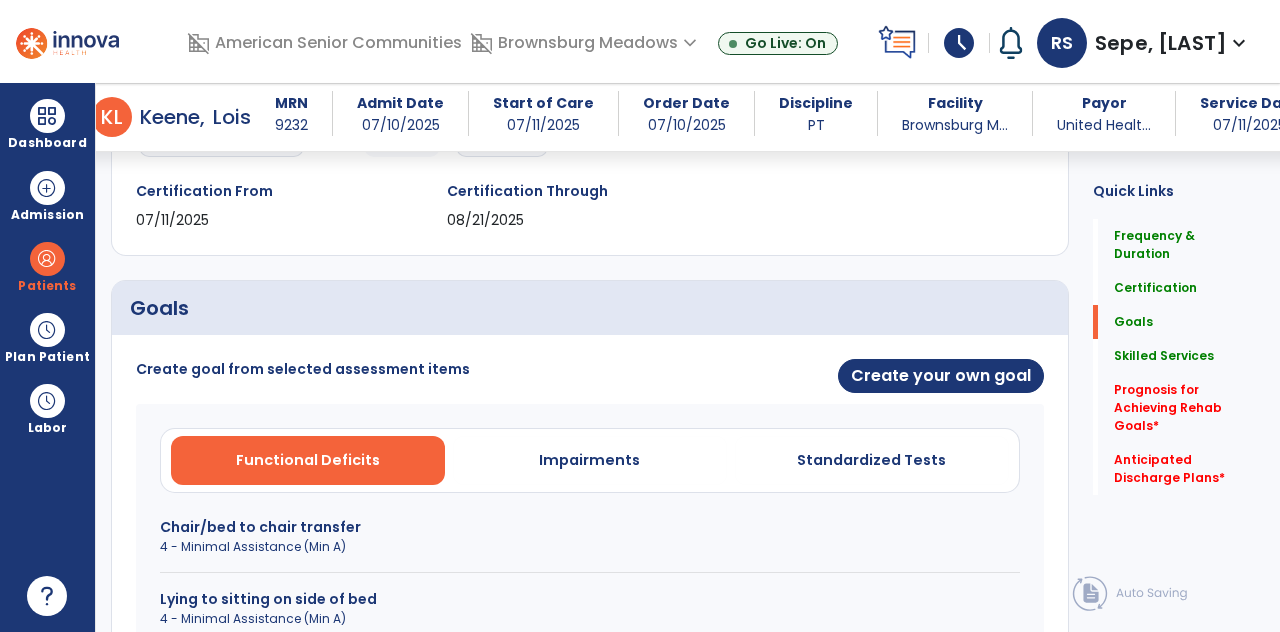 scroll, scrollTop: 315, scrollLeft: 0, axis: vertical 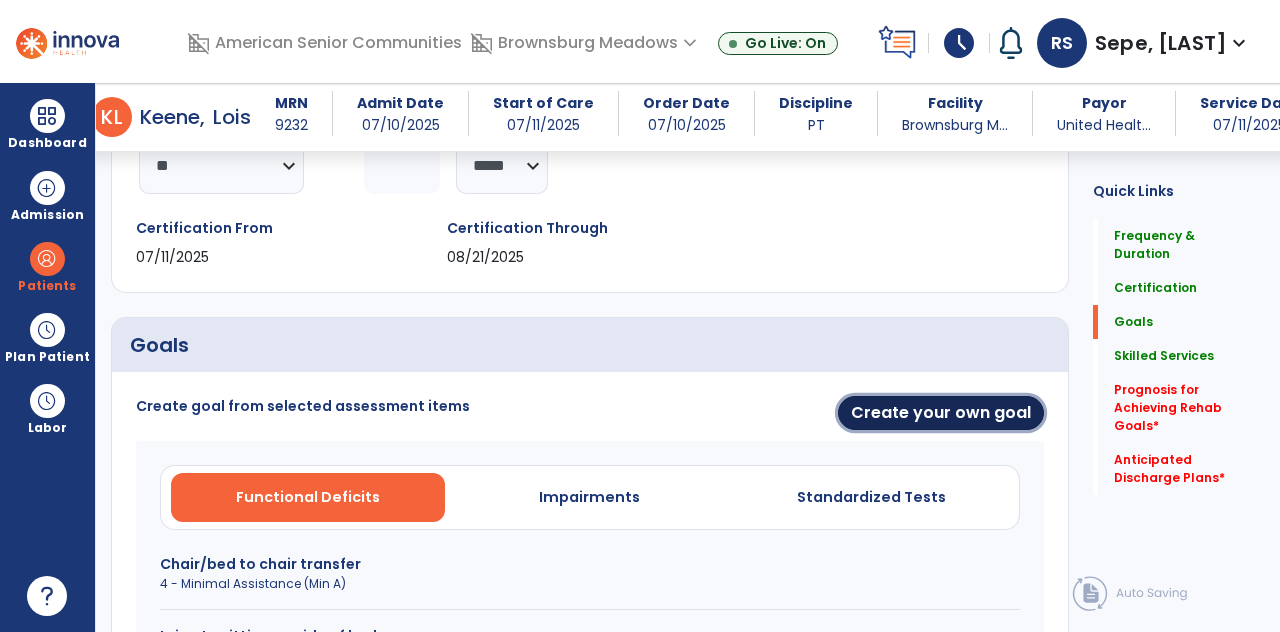 click on "Create your own goal" at bounding box center (941, 413) 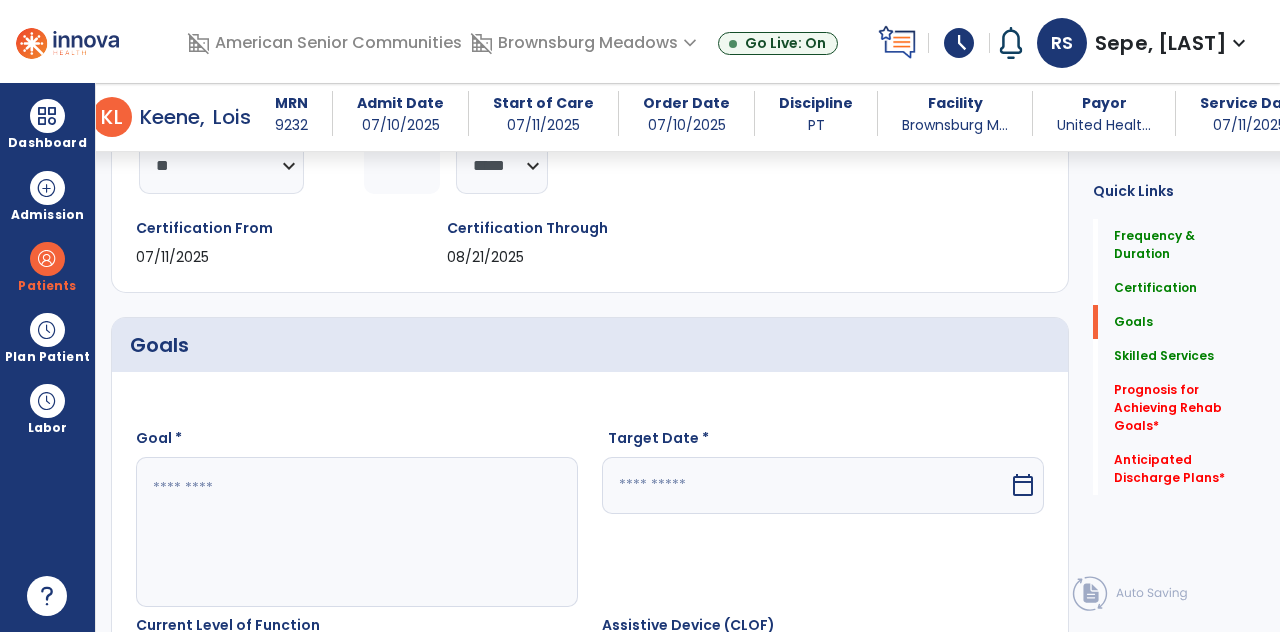 click on "calendar_today" at bounding box center [1023, 485] 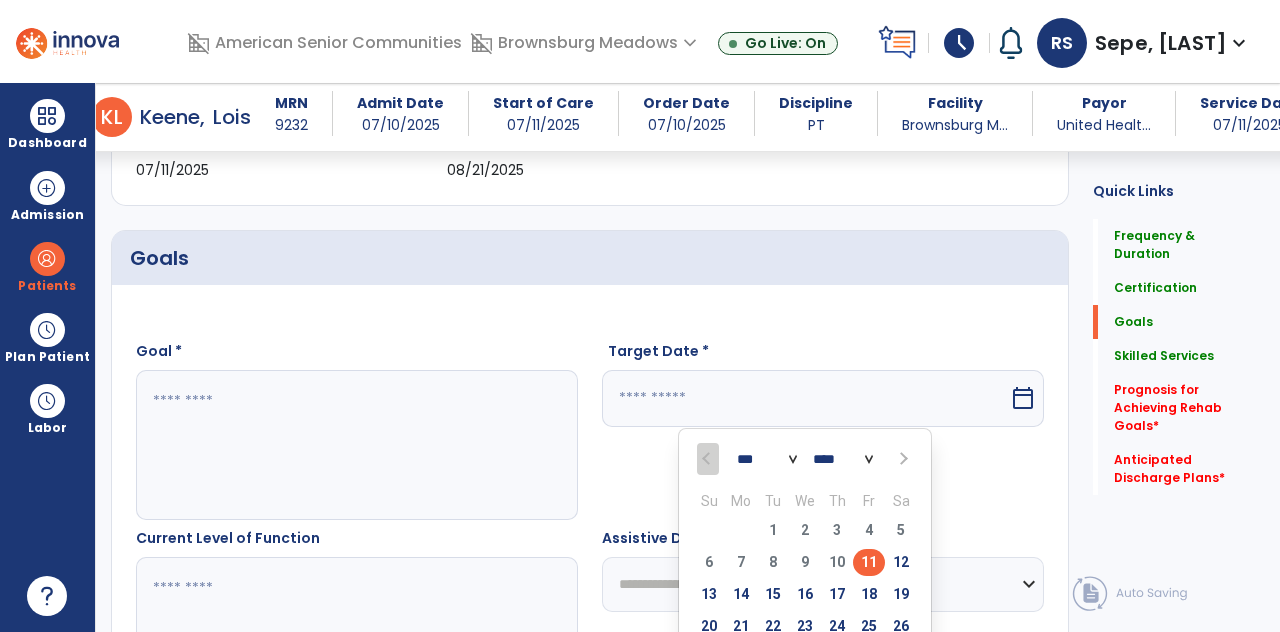 scroll, scrollTop: 373, scrollLeft: 0, axis: vertical 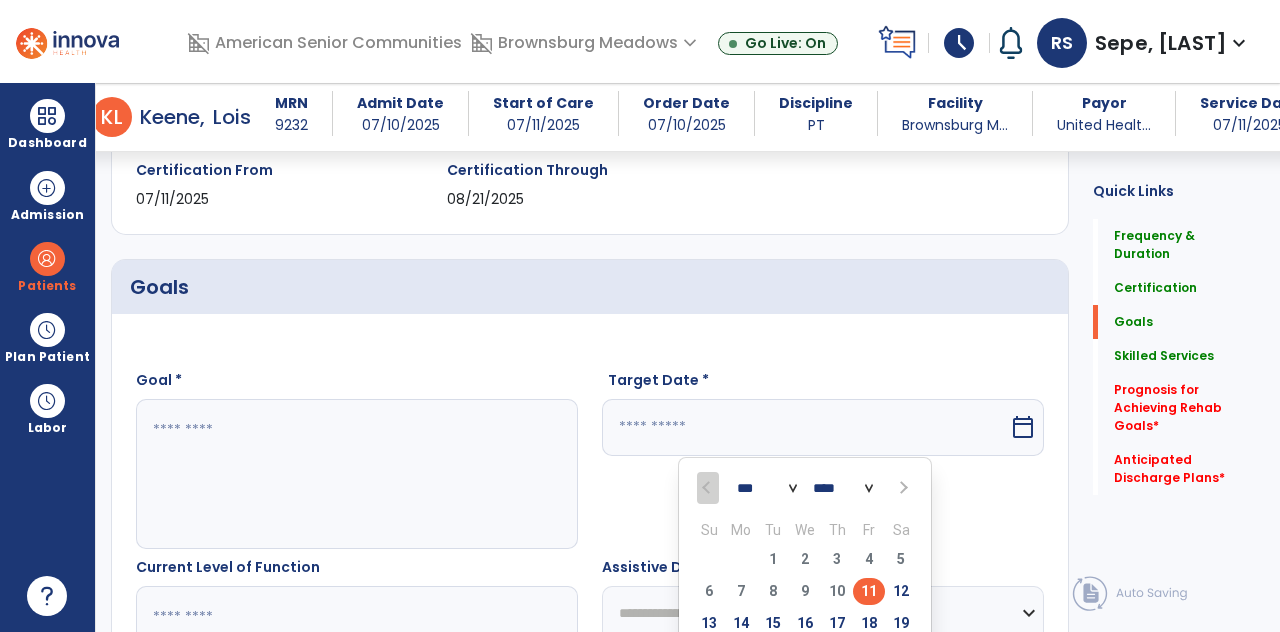 click on "24" at bounding box center (837, 655) 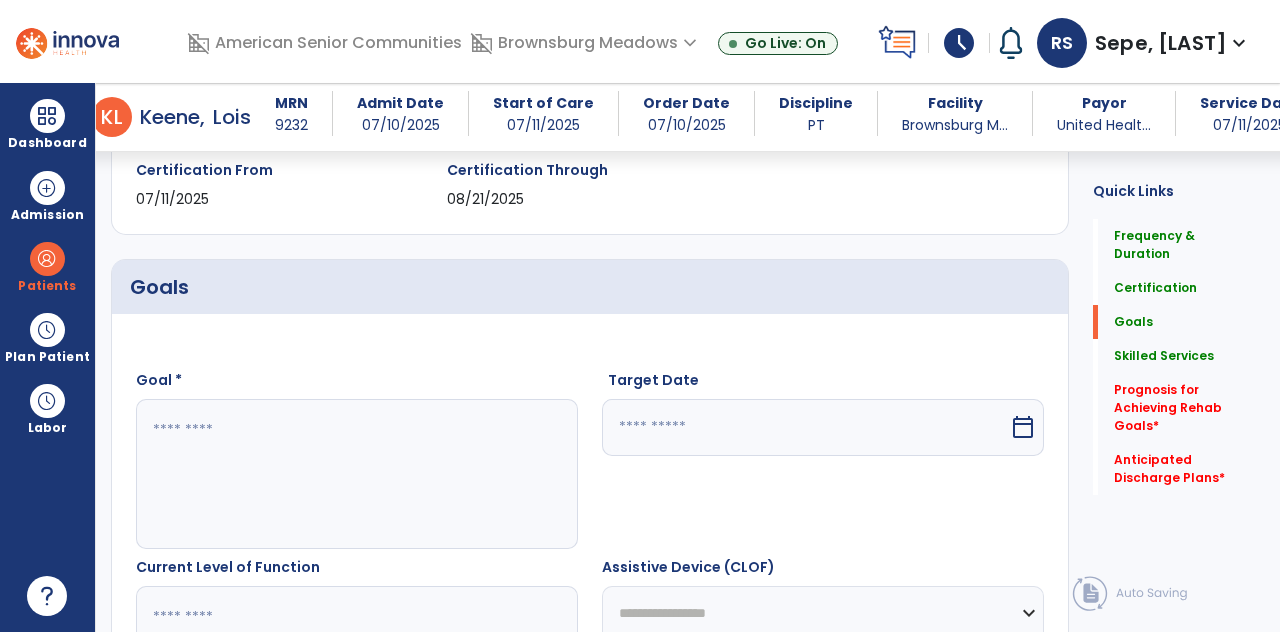 type on "*********" 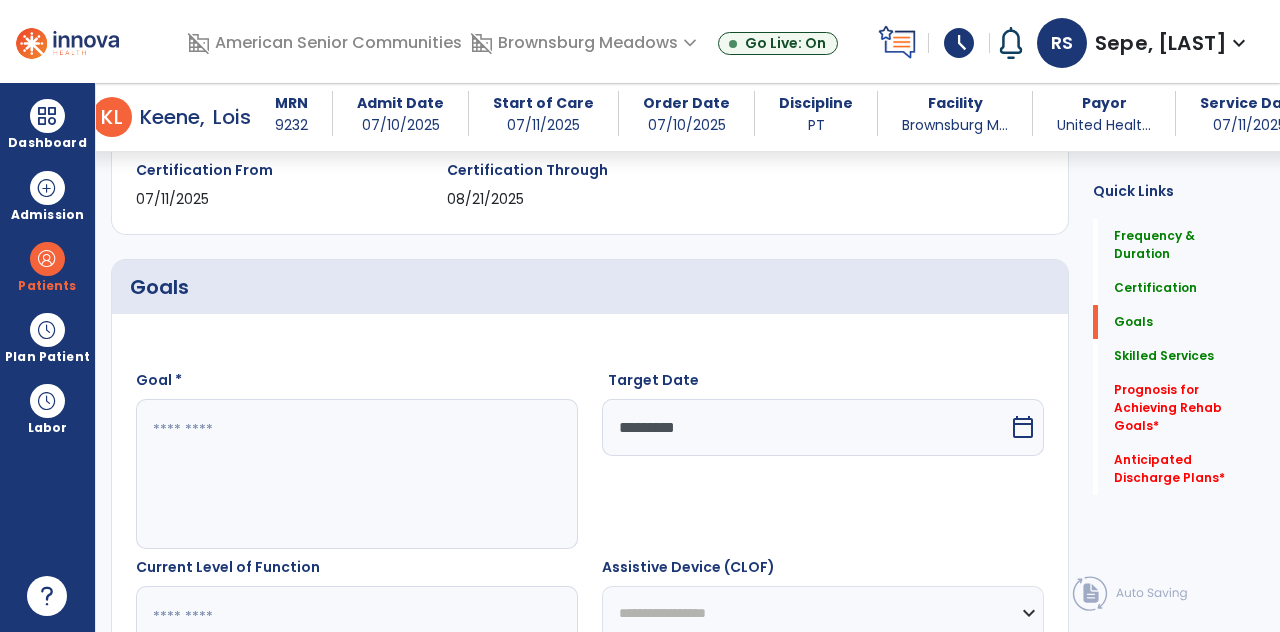 click at bounding box center (356, 474) 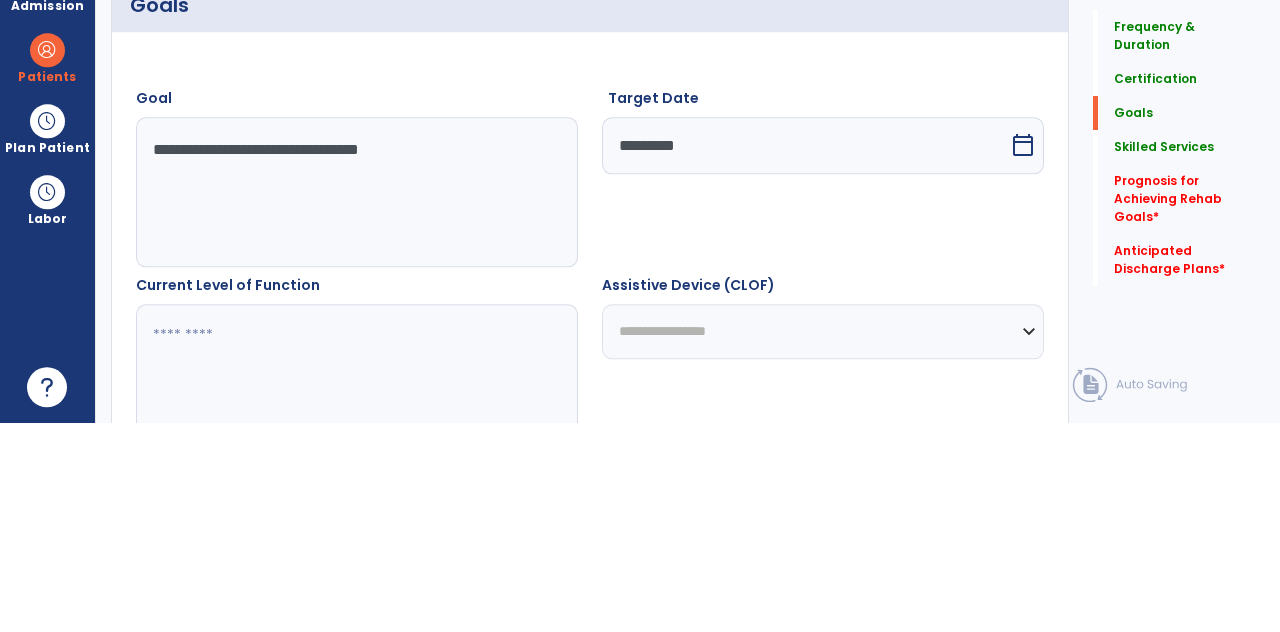 scroll, scrollTop: 458, scrollLeft: 0, axis: vertical 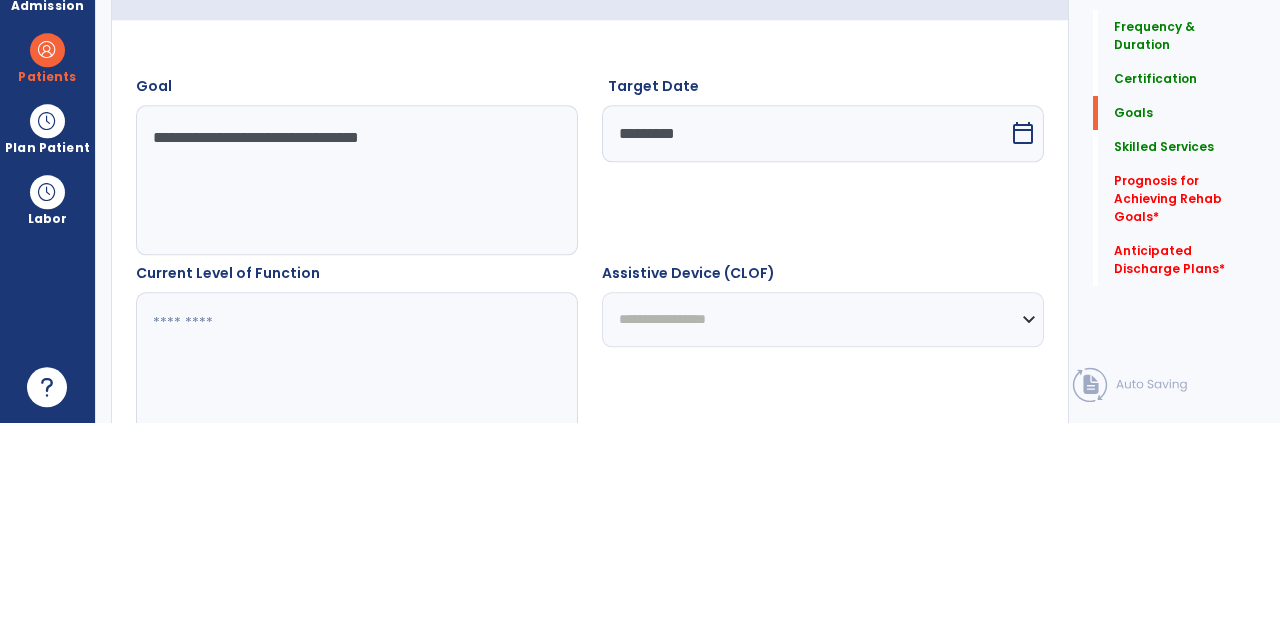 type on "**********" 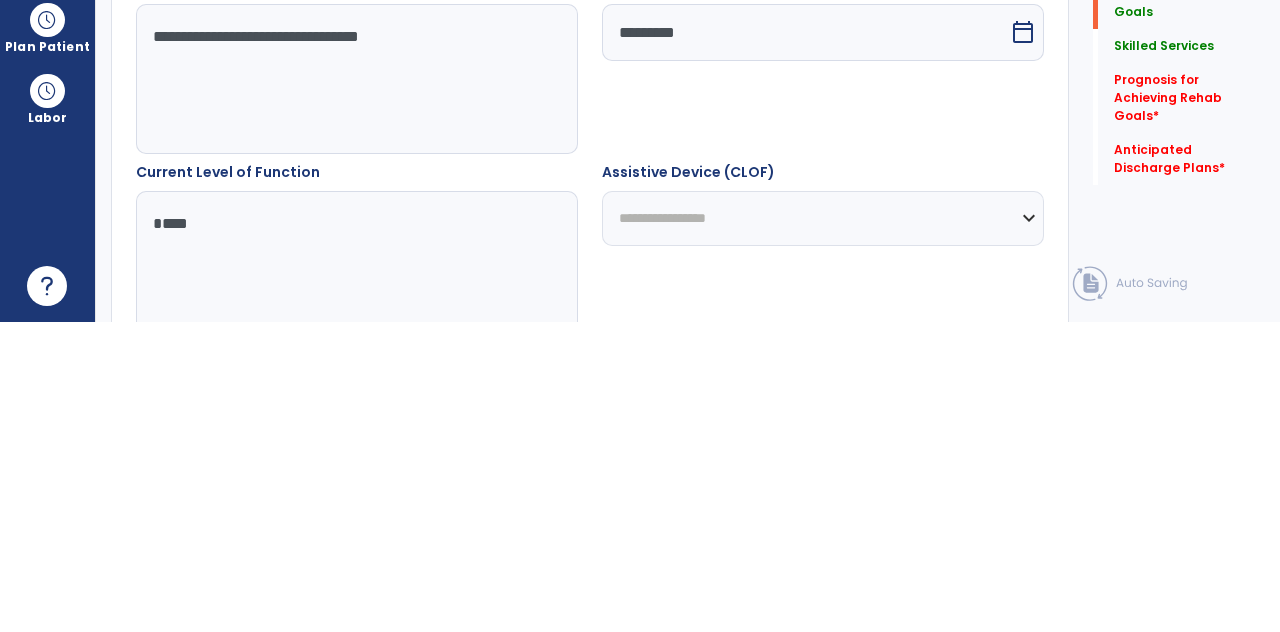 type on "**" 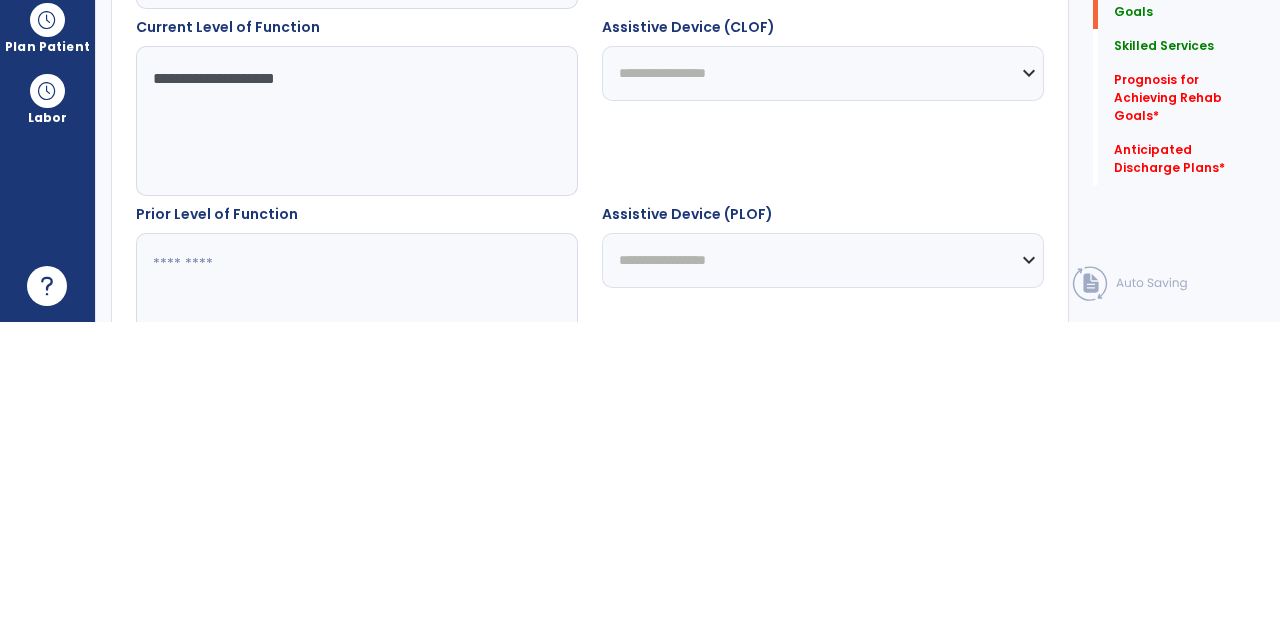 scroll, scrollTop: 596, scrollLeft: 0, axis: vertical 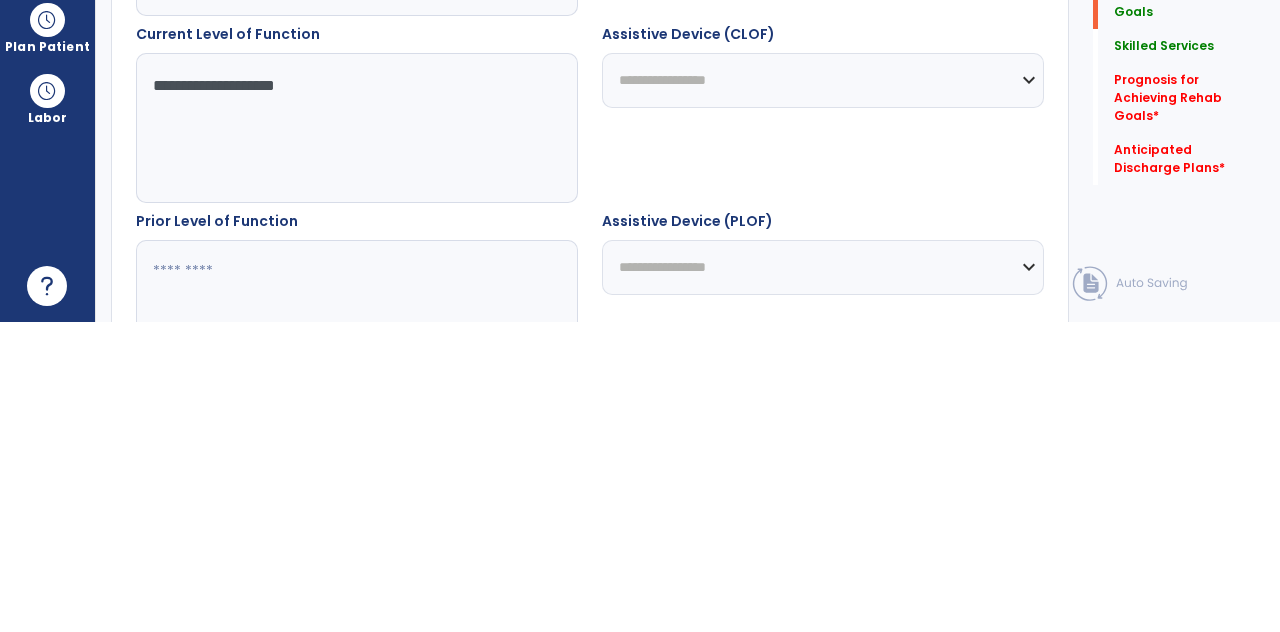 type on "**********" 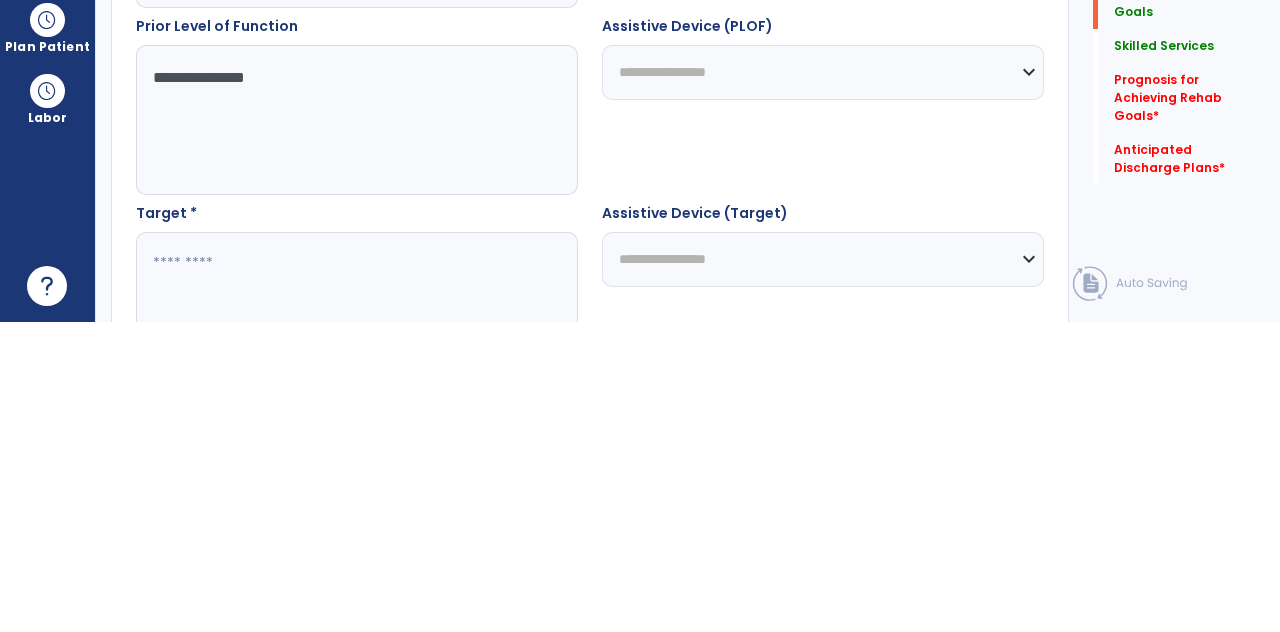 scroll, scrollTop: 793, scrollLeft: 0, axis: vertical 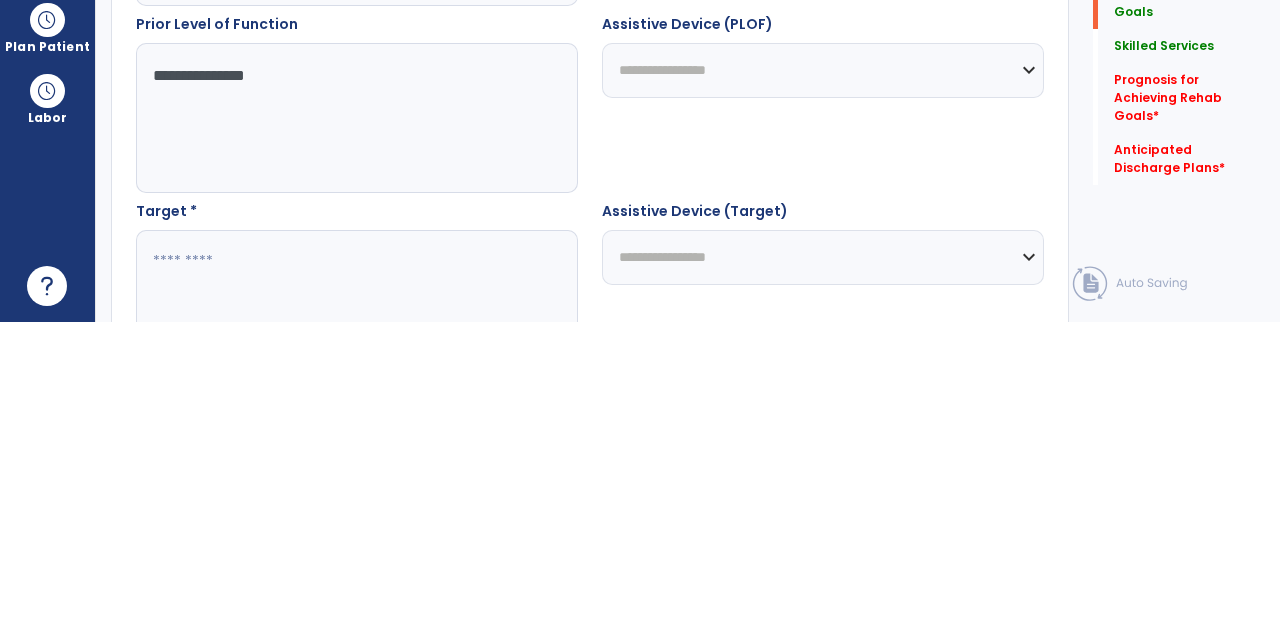 type on "**********" 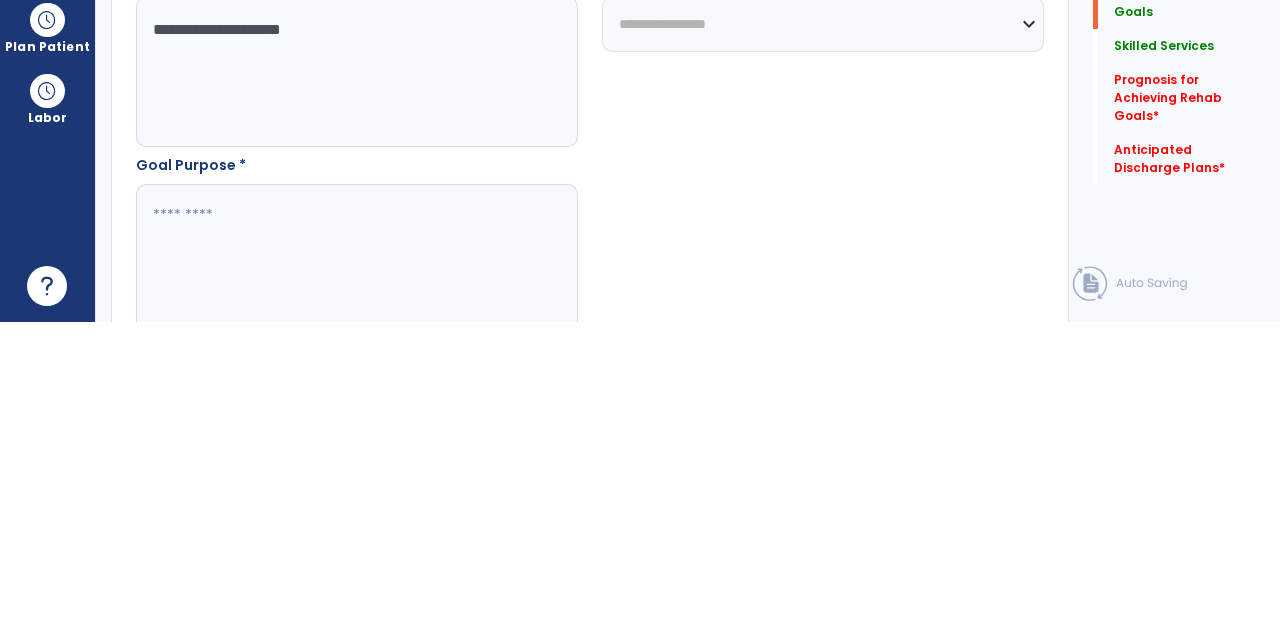scroll, scrollTop: 1020, scrollLeft: 0, axis: vertical 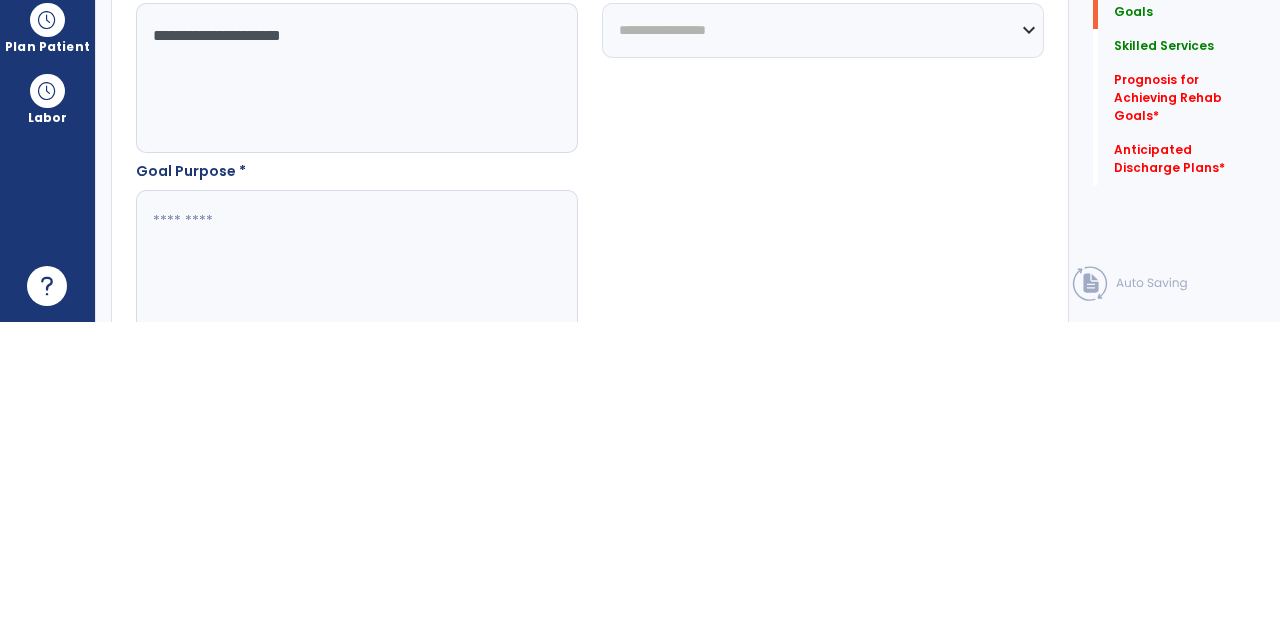 type on "**********" 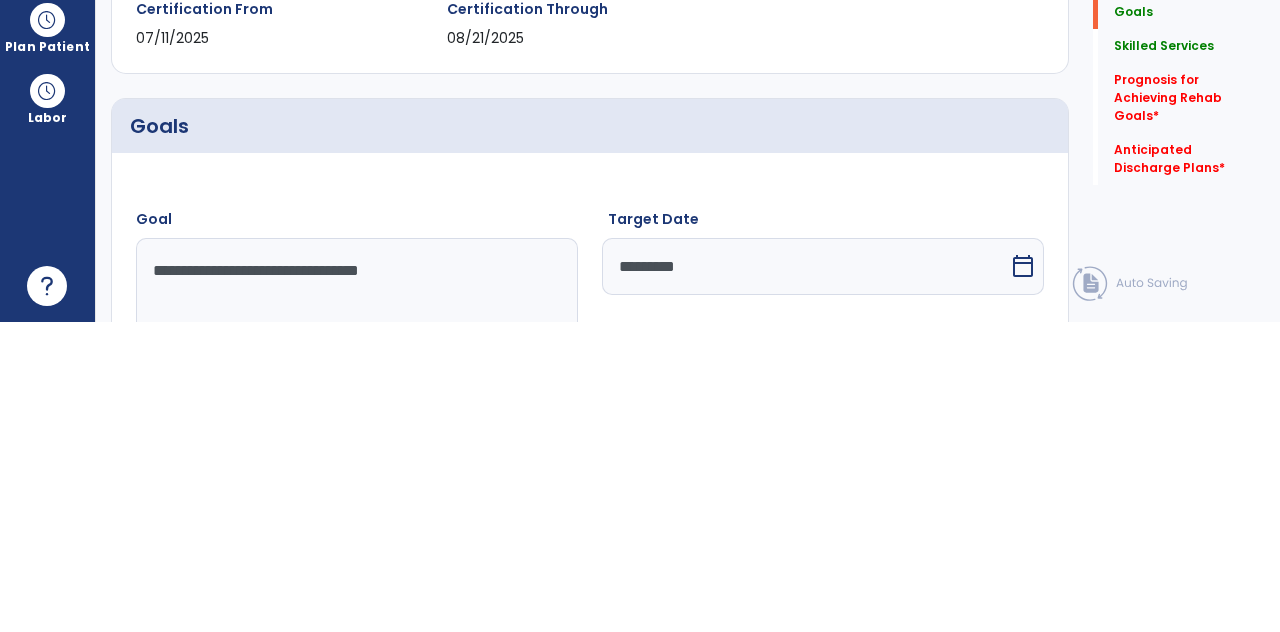 scroll, scrollTop: 212, scrollLeft: 0, axis: vertical 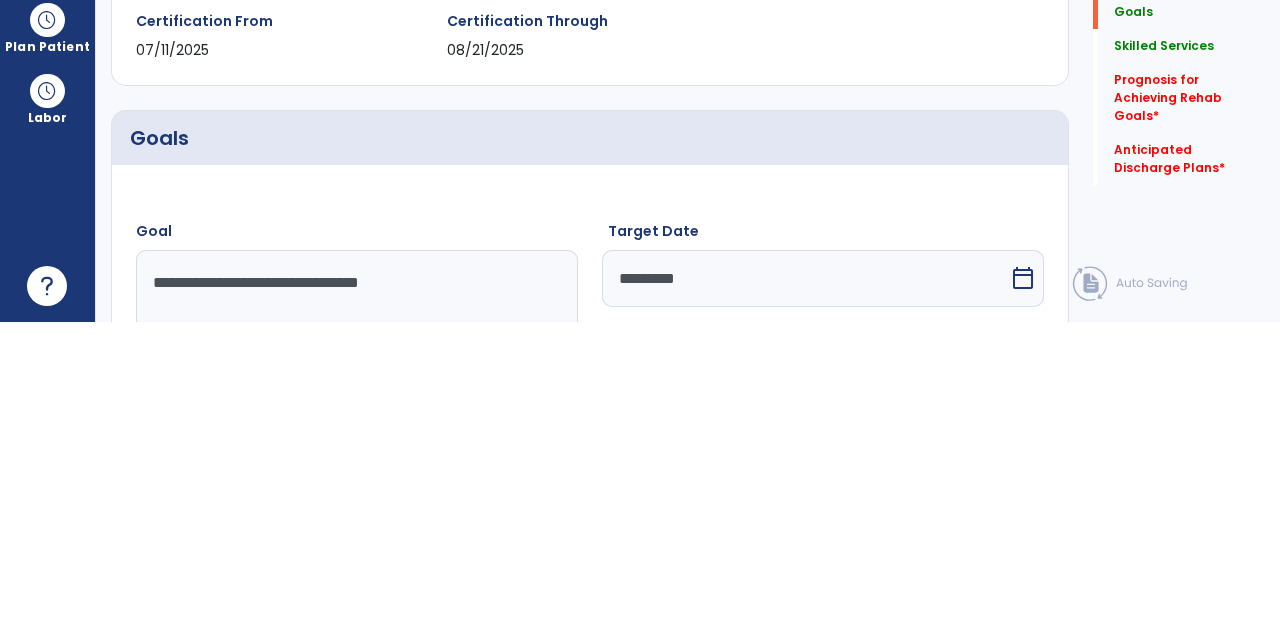 type on "**********" 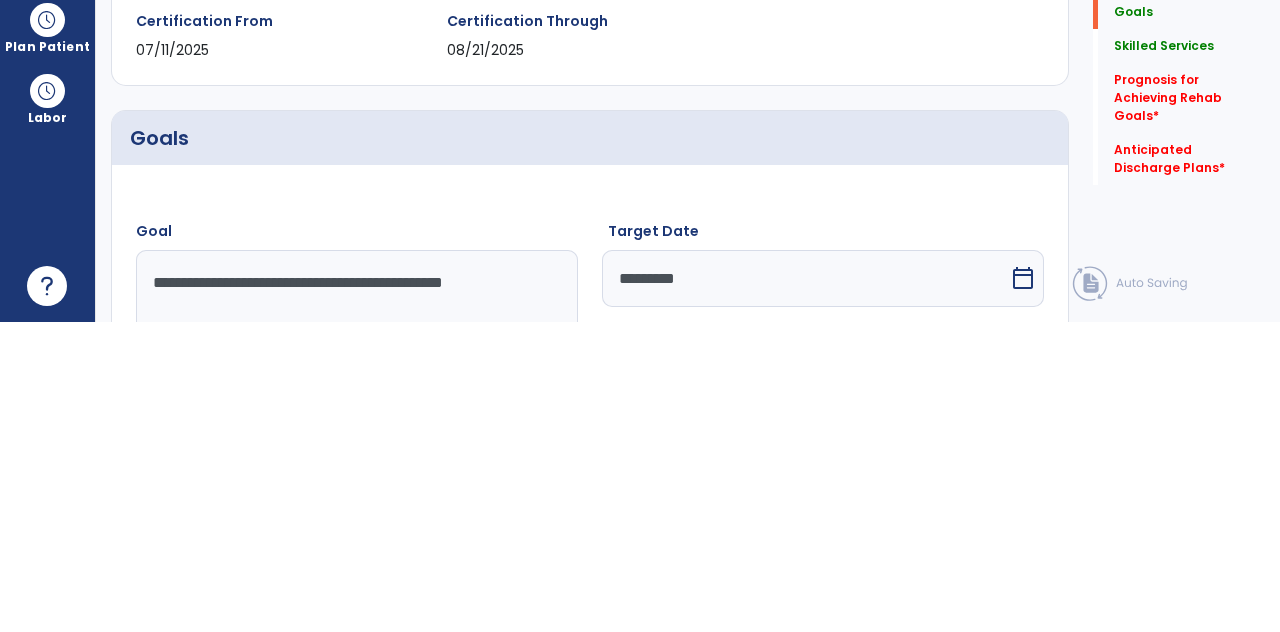 type on "**********" 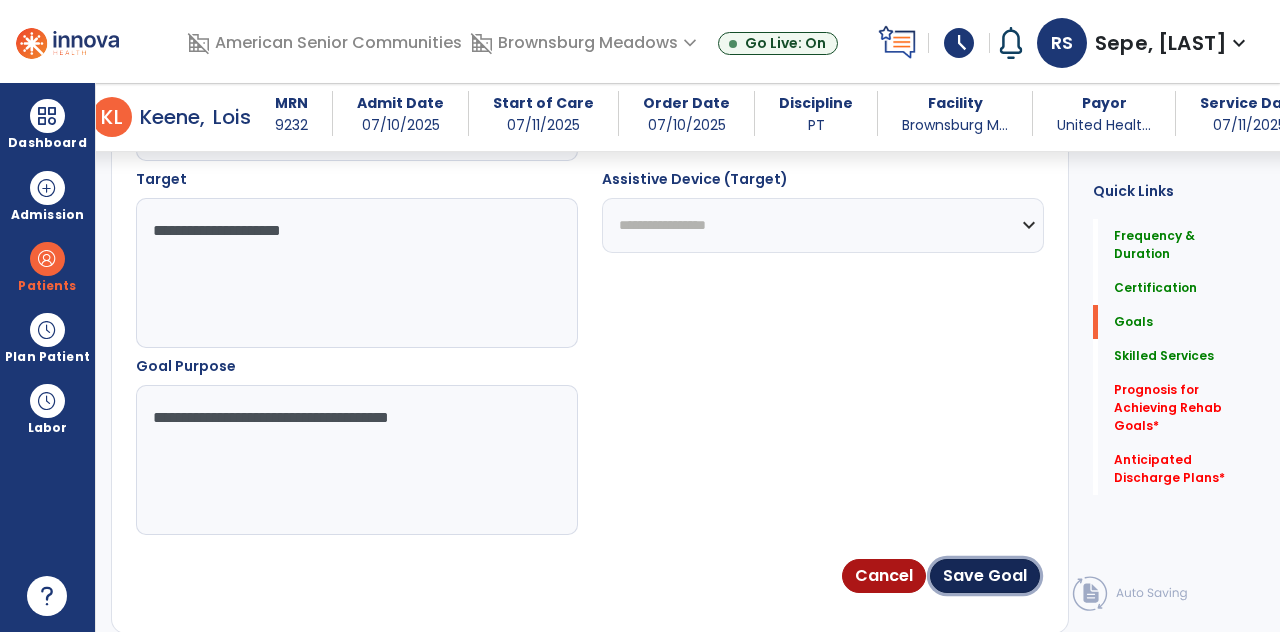 click on "Save Goal" at bounding box center (985, 576) 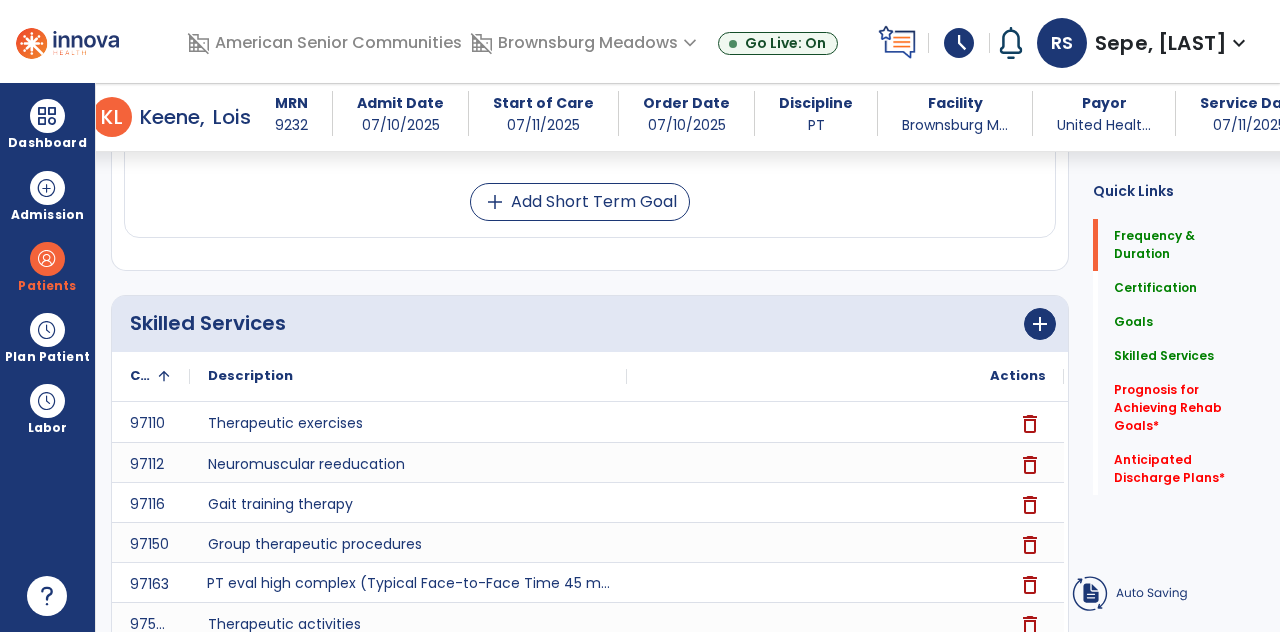 scroll, scrollTop: 60, scrollLeft: 0, axis: vertical 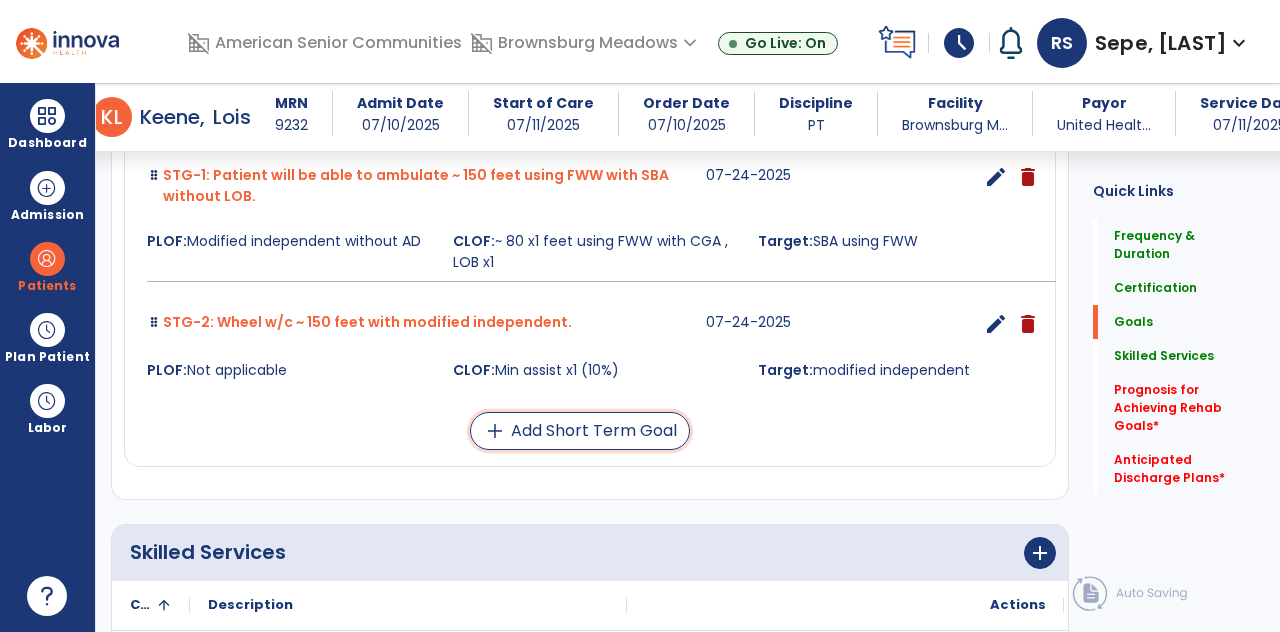 click on "add  Add Short Term Goal" at bounding box center (580, 431) 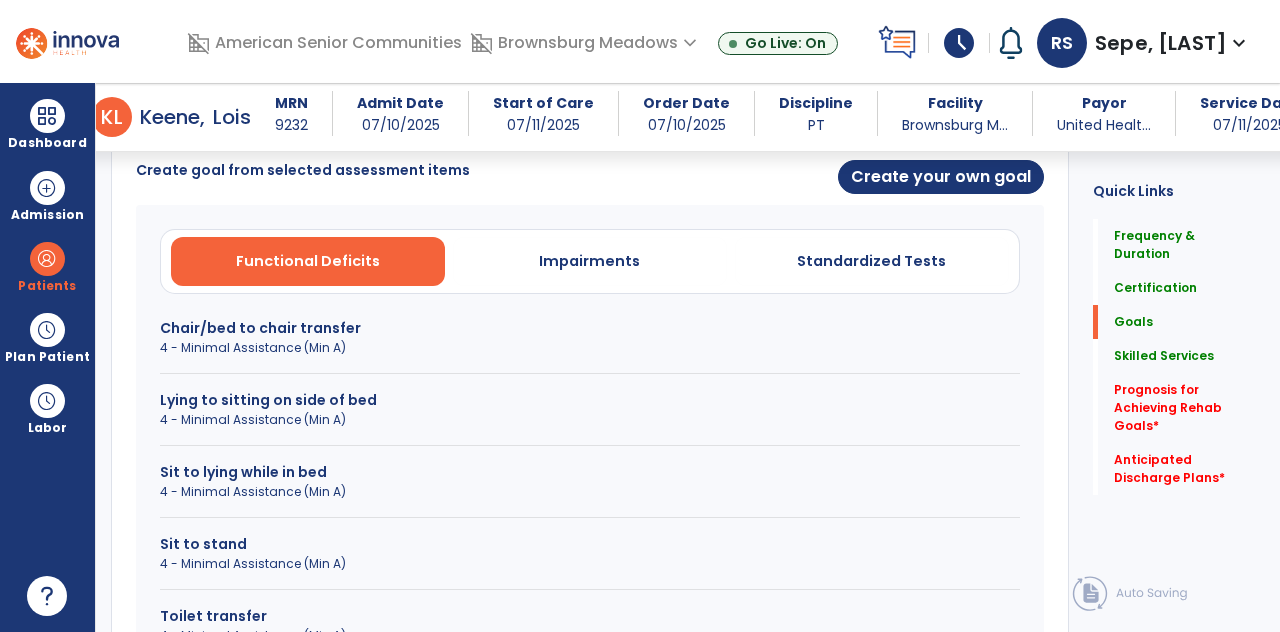 scroll, scrollTop: 306, scrollLeft: 0, axis: vertical 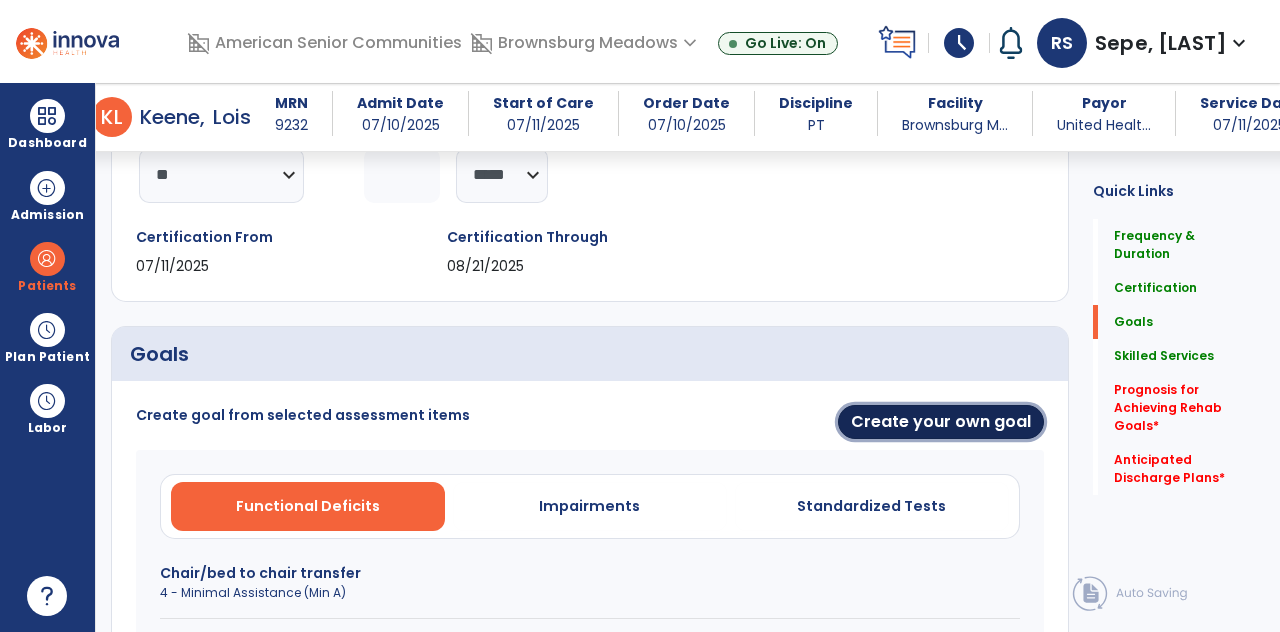 click on "Create your own goal" at bounding box center (941, 422) 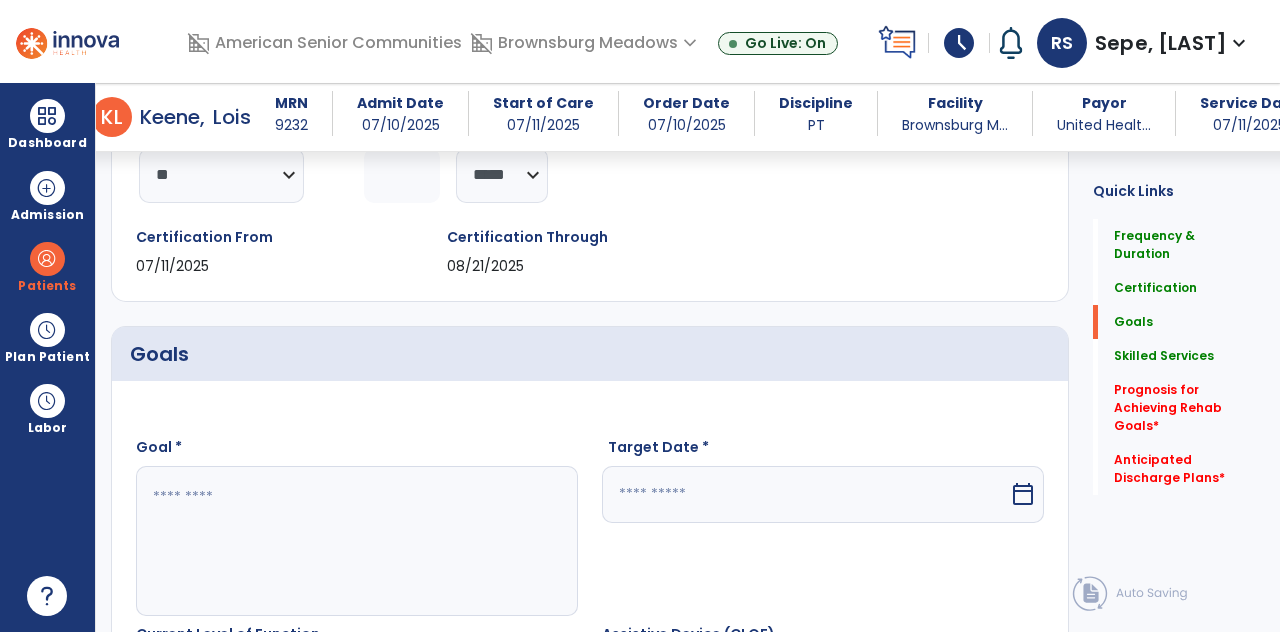 click on "calendar_today" at bounding box center (1023, 494) 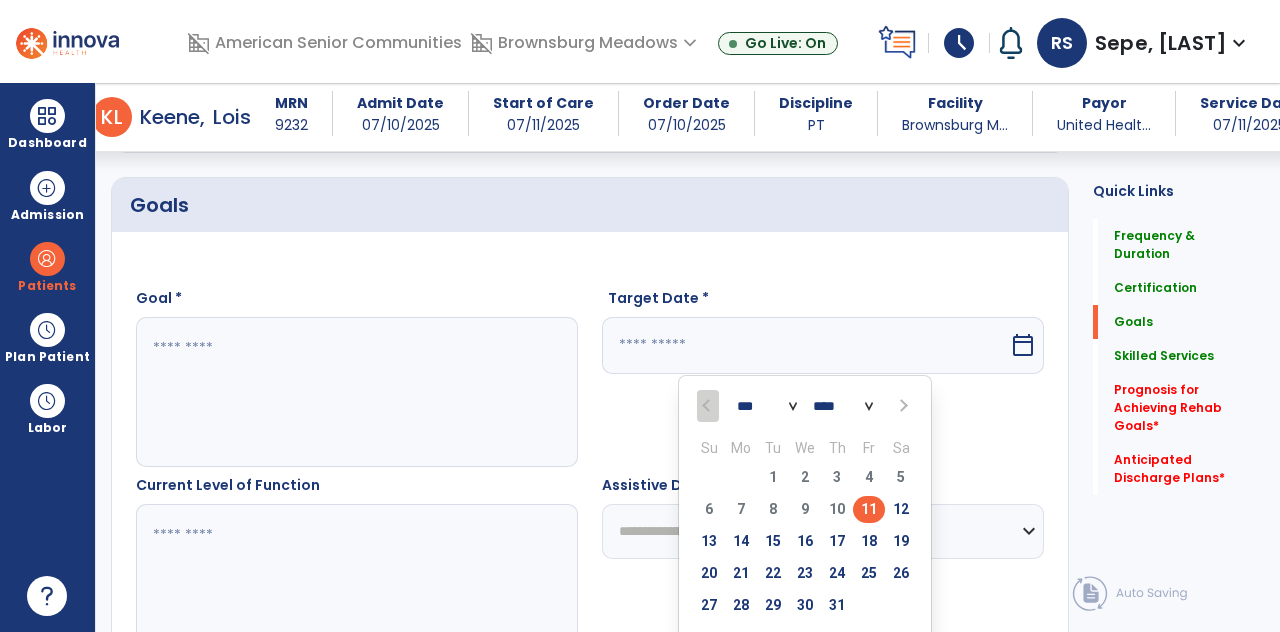 scroll, scrollTop: 451, scrollLeft: 0, axis: vertical 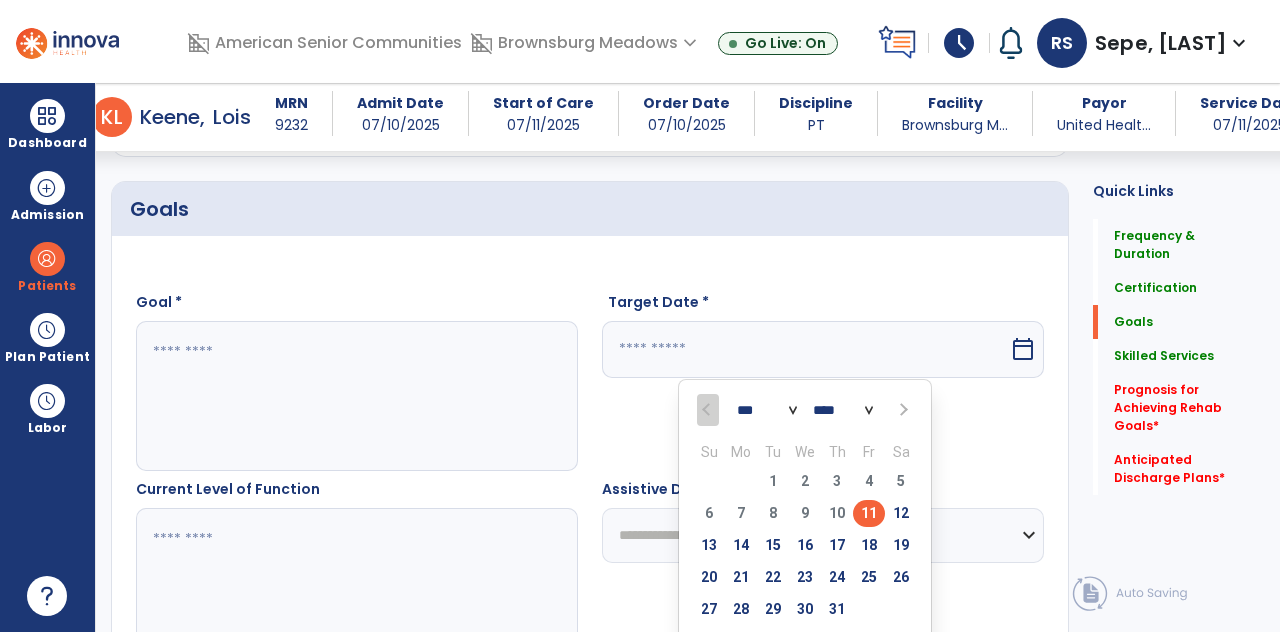 click on "24" at bounding box center [837, 577] 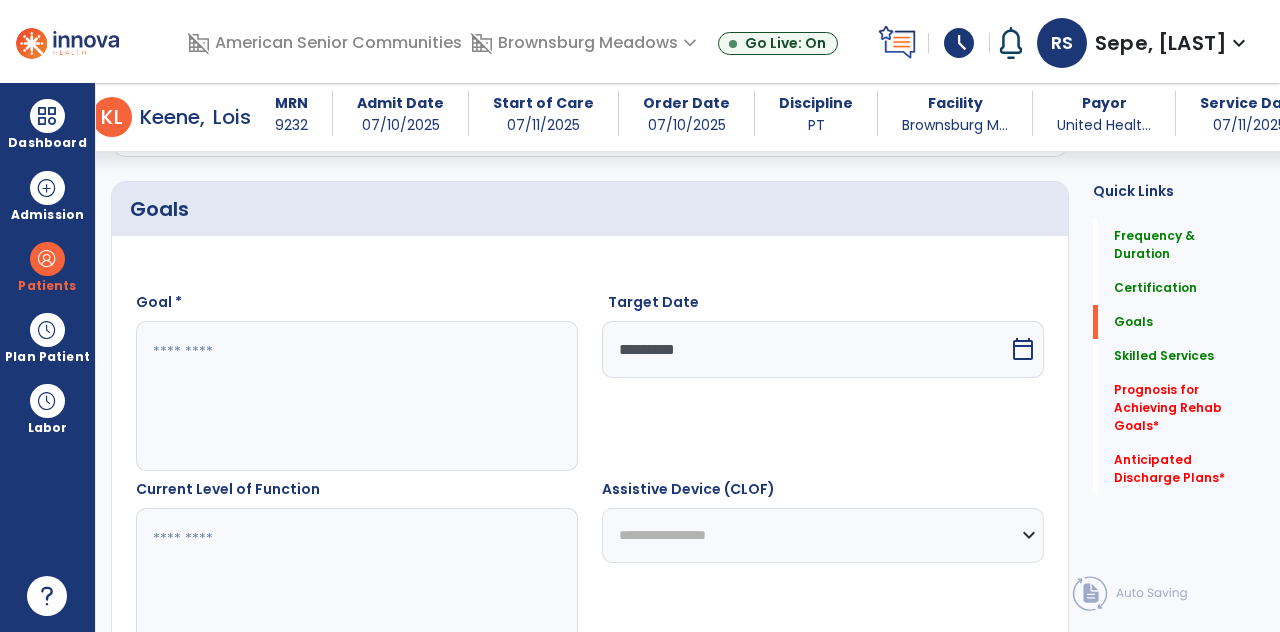 click at bounding box center [356, 396] 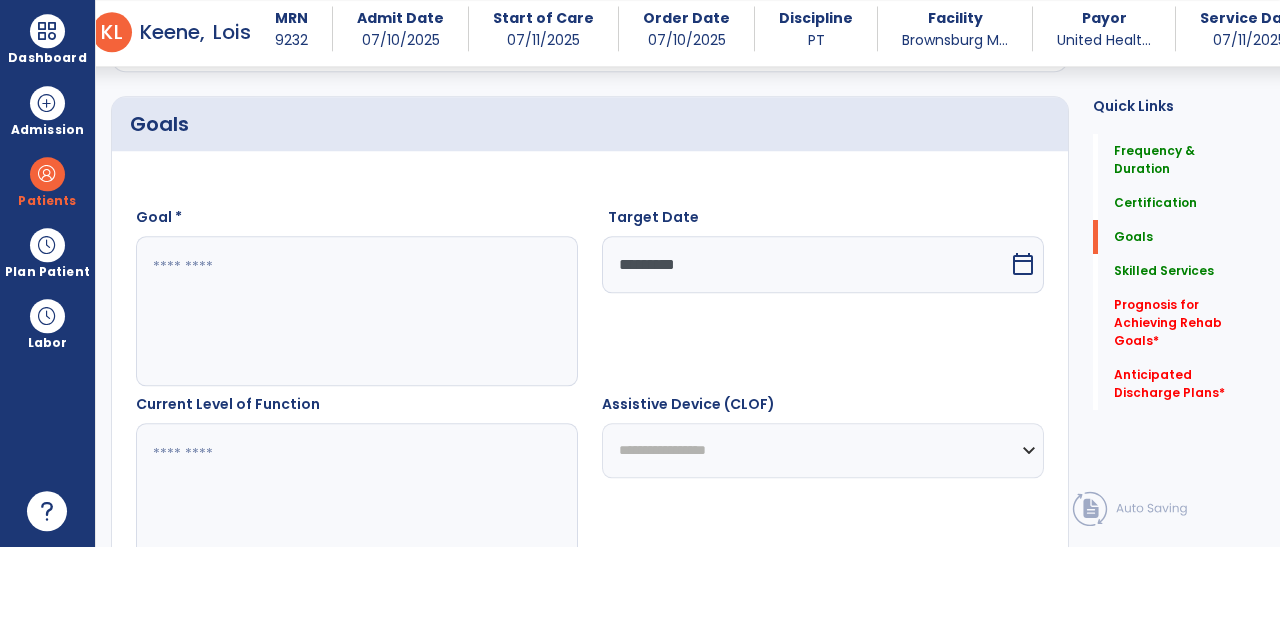 scroll, scrollTop: 96, scrollLeft: 0, axis: vertical 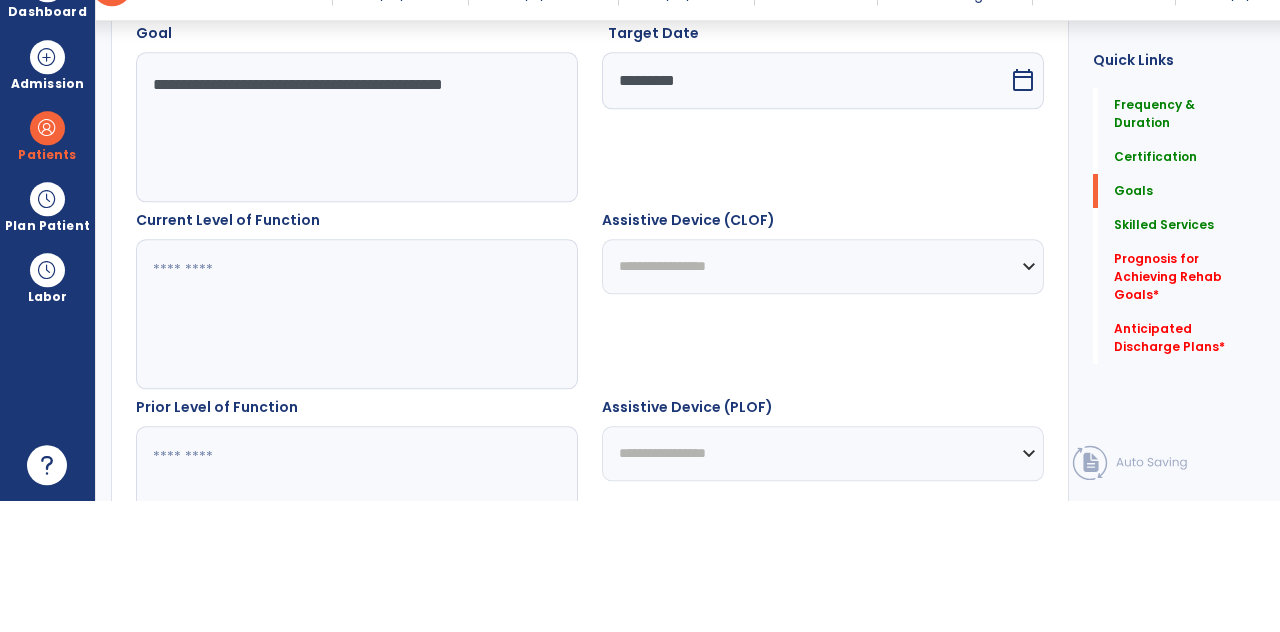 type on "**********" 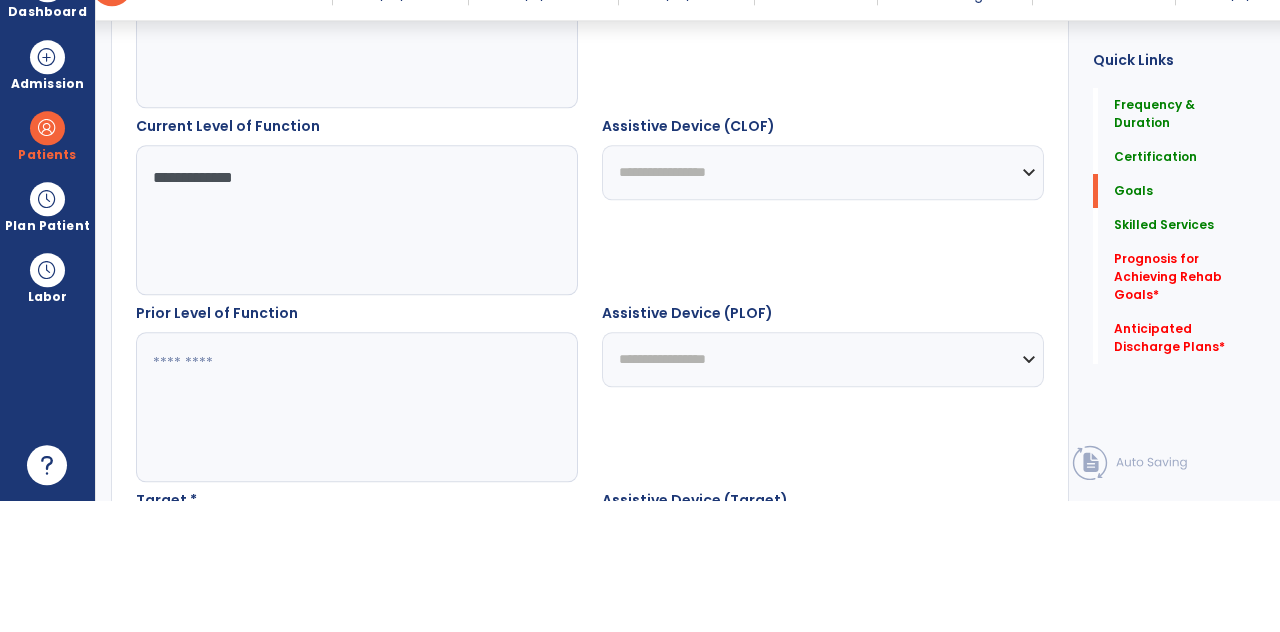 scroll, scrollTop: 786, scrollLeft: 0, axis: vertical 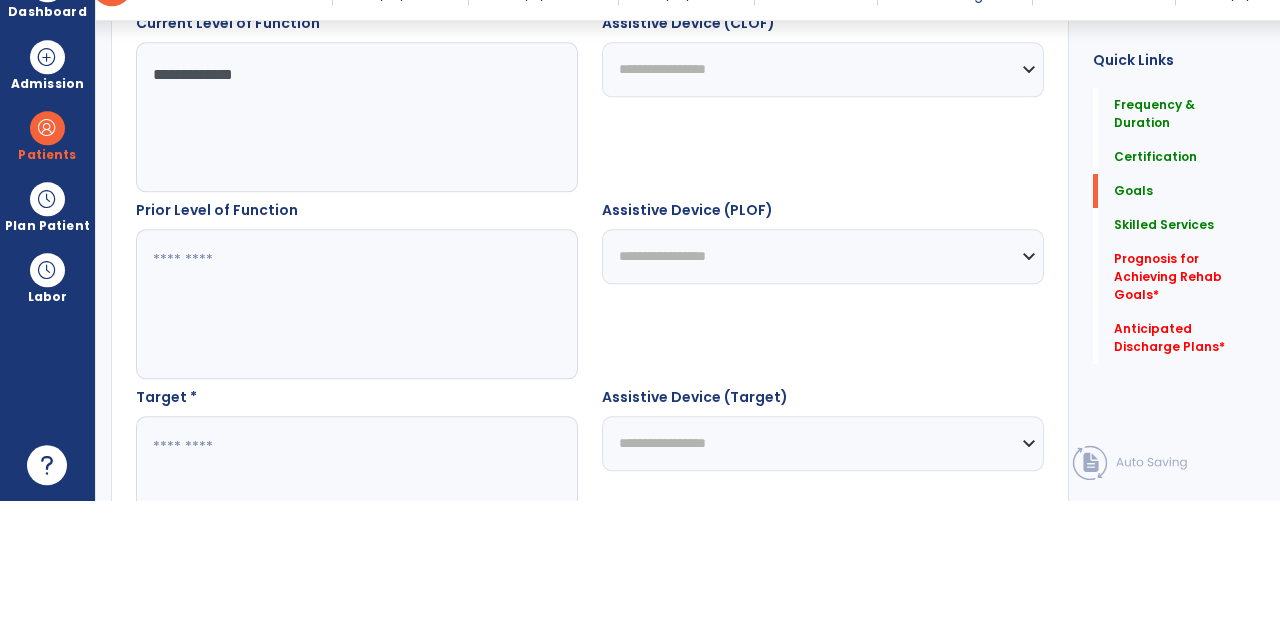 type on "**********" 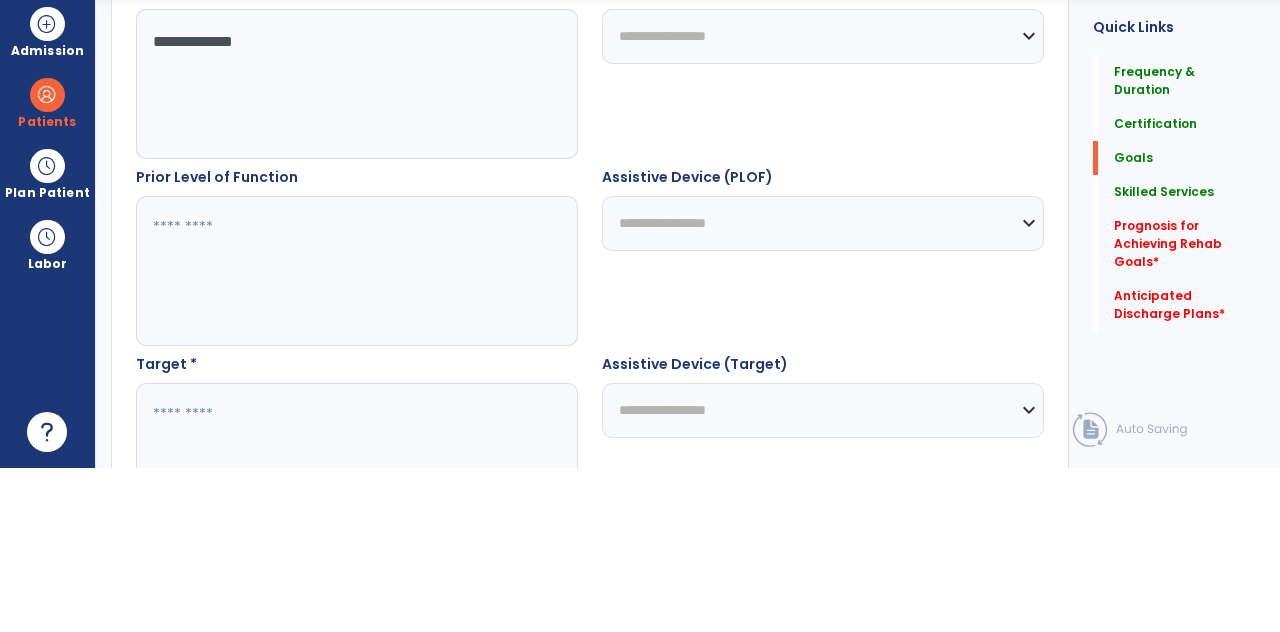 scroll, scrollTop: 95, scrollLeft: 0, axis: vertical 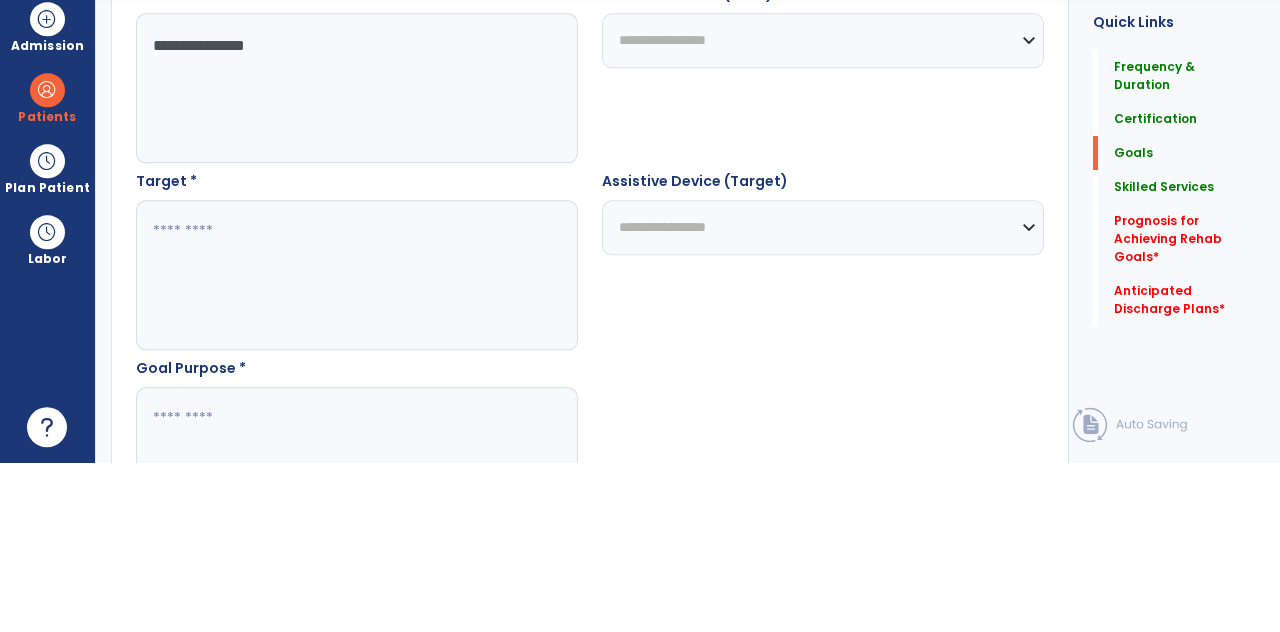 type on "**********" 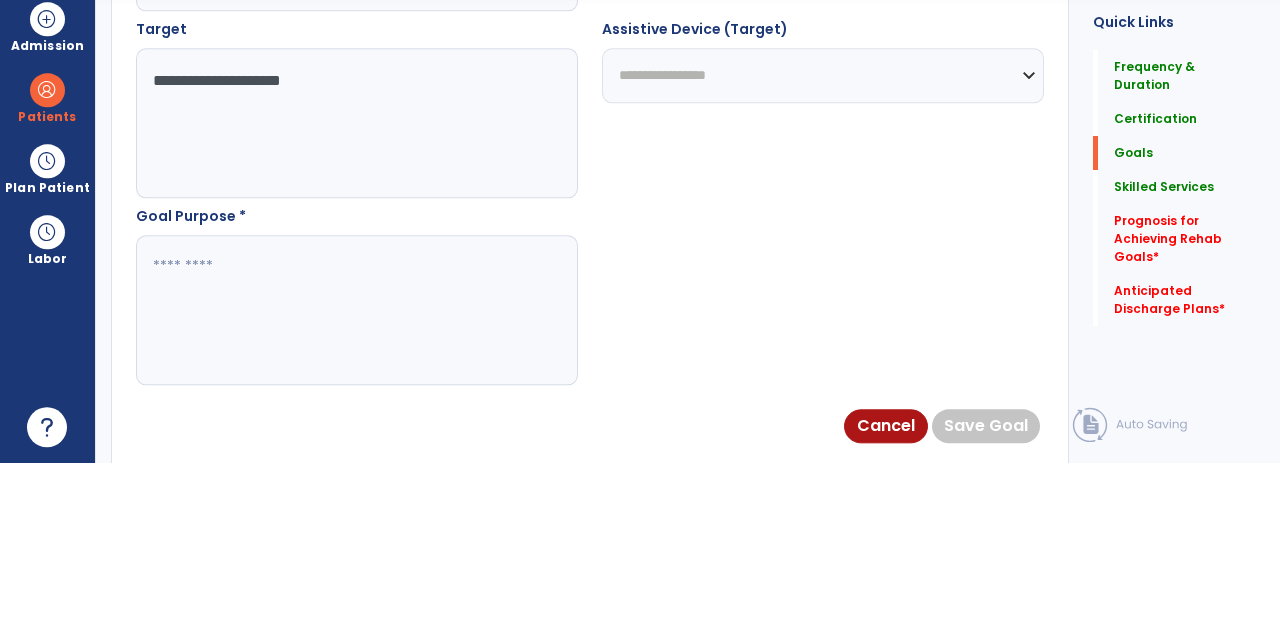 scroll, scrollTop: 1141, scrollLeft: 0, axis: vertical 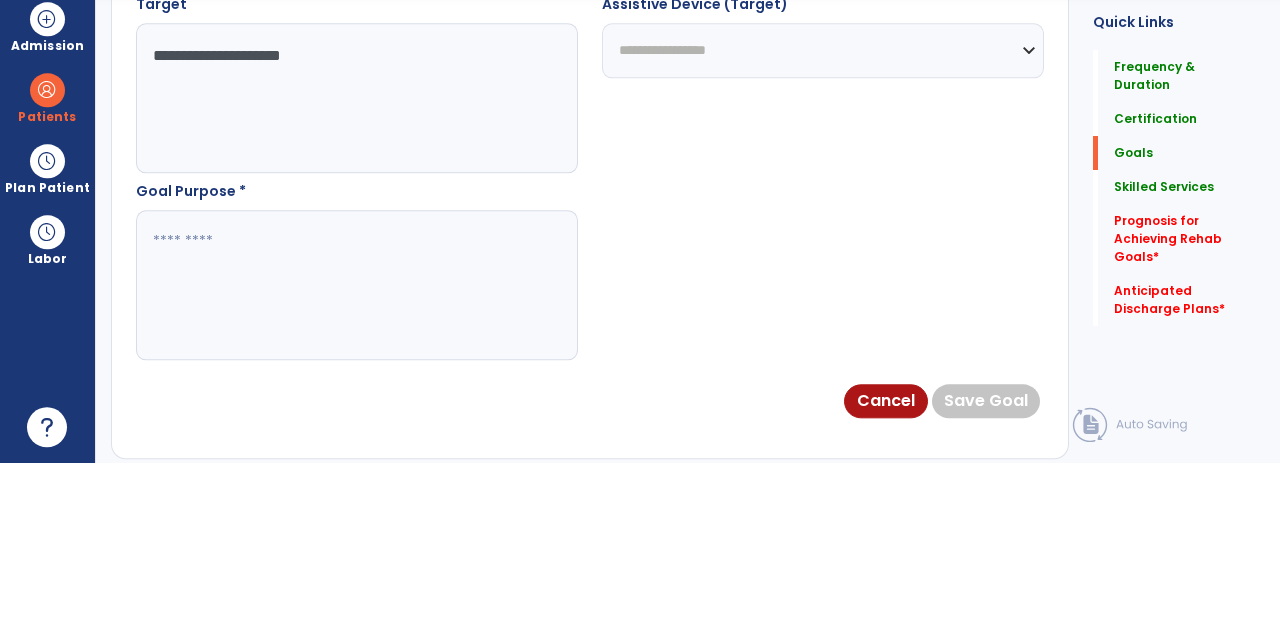 type on "**********" 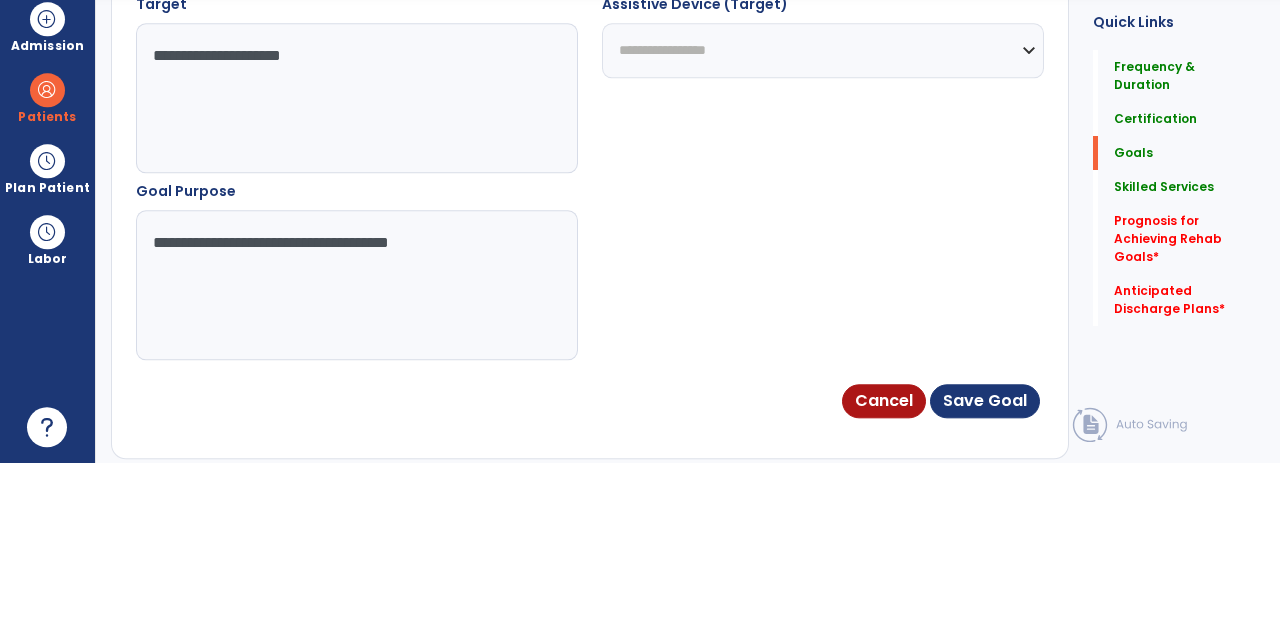 type on "**********" 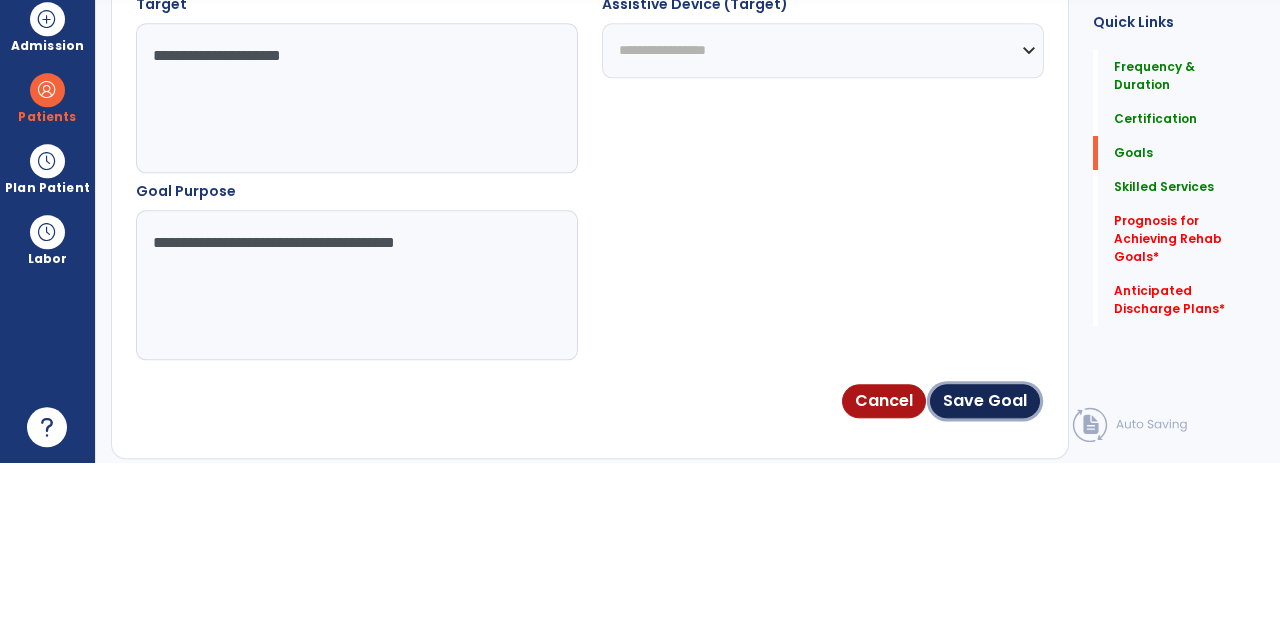 click on "Save Goal" at bounding box center (985, 570) 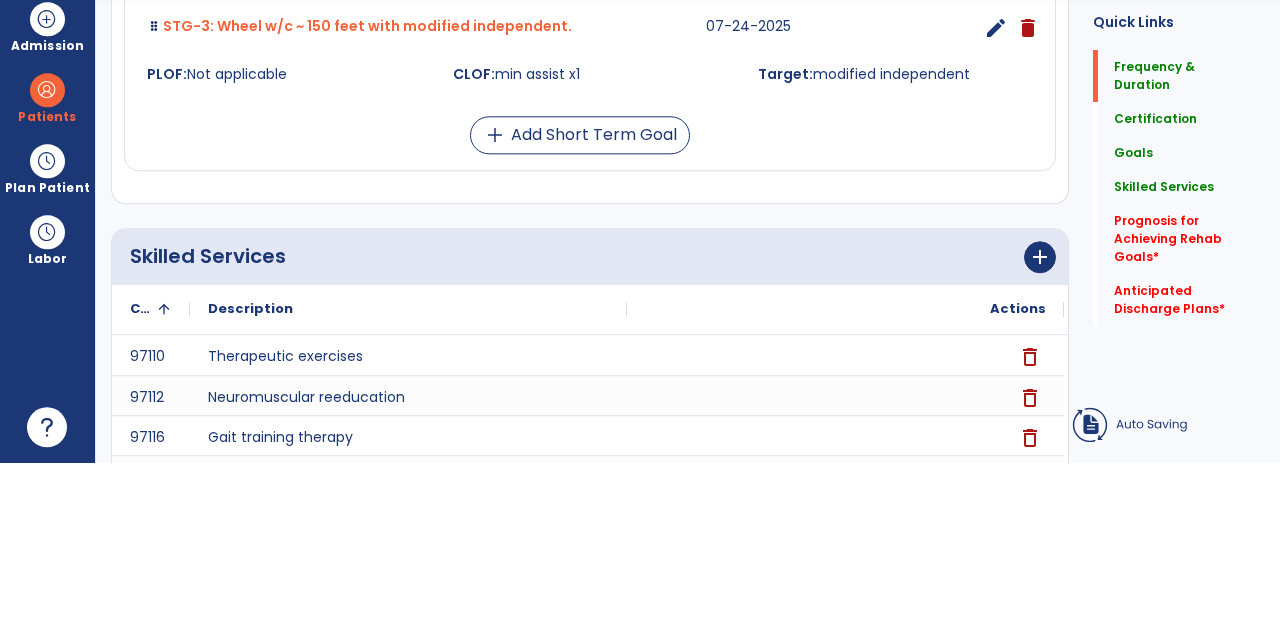 scroll, scrollTop: 96, scrollLeft: 0, axis: vertical 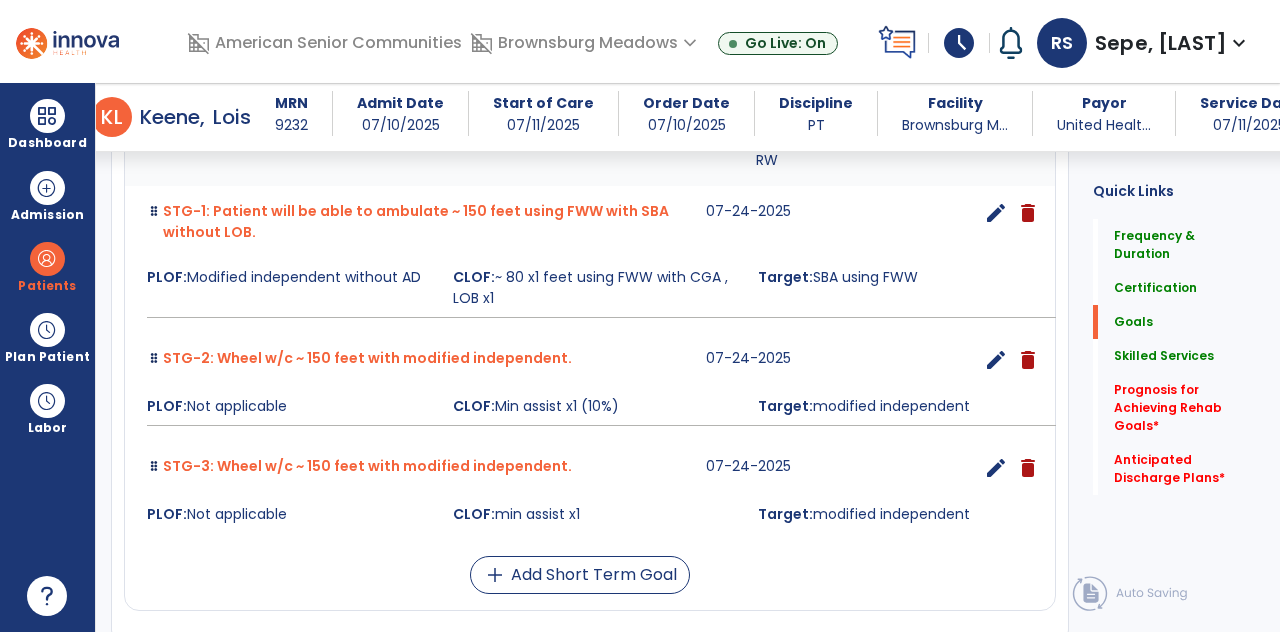click on "delete" at bounding box center [1028, 468] 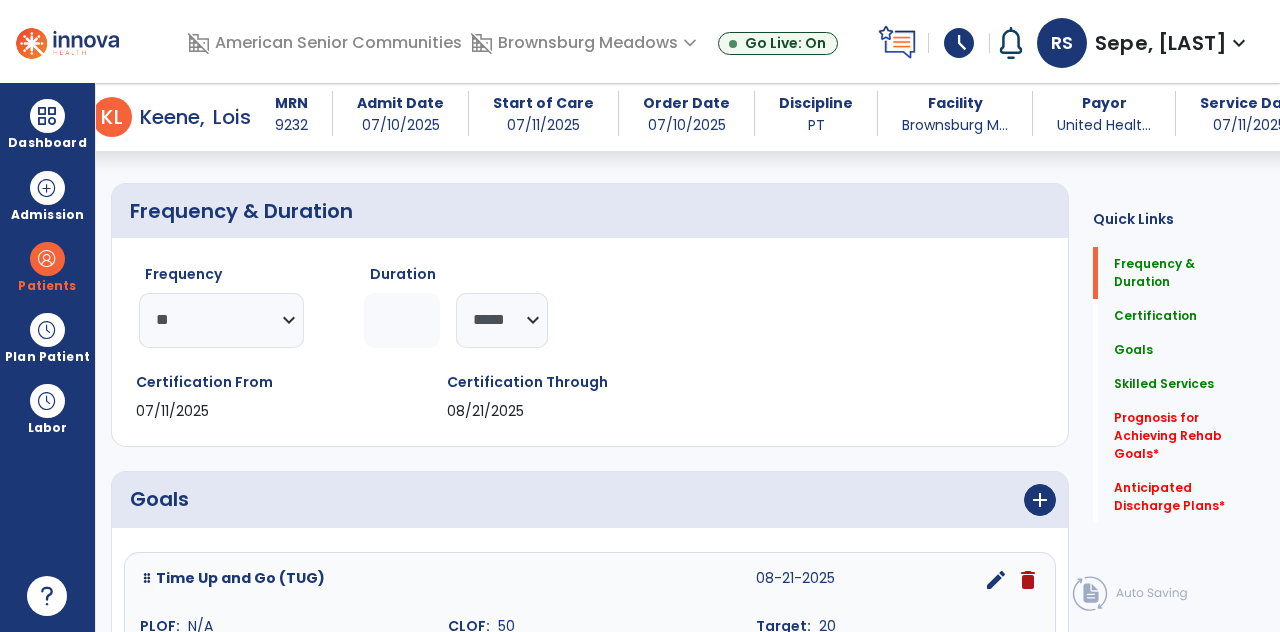 scroll, scrollTop: 186, scrollLeft: 0, axis: vertical 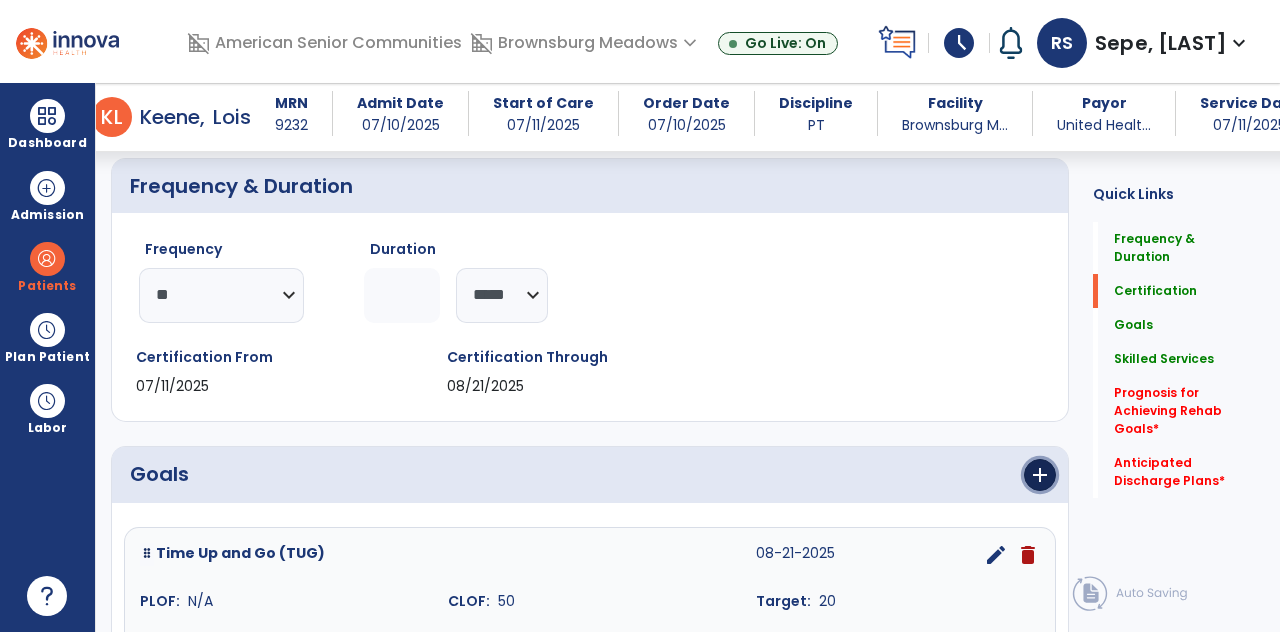 click on "add" at bounding box center [1040, 475] 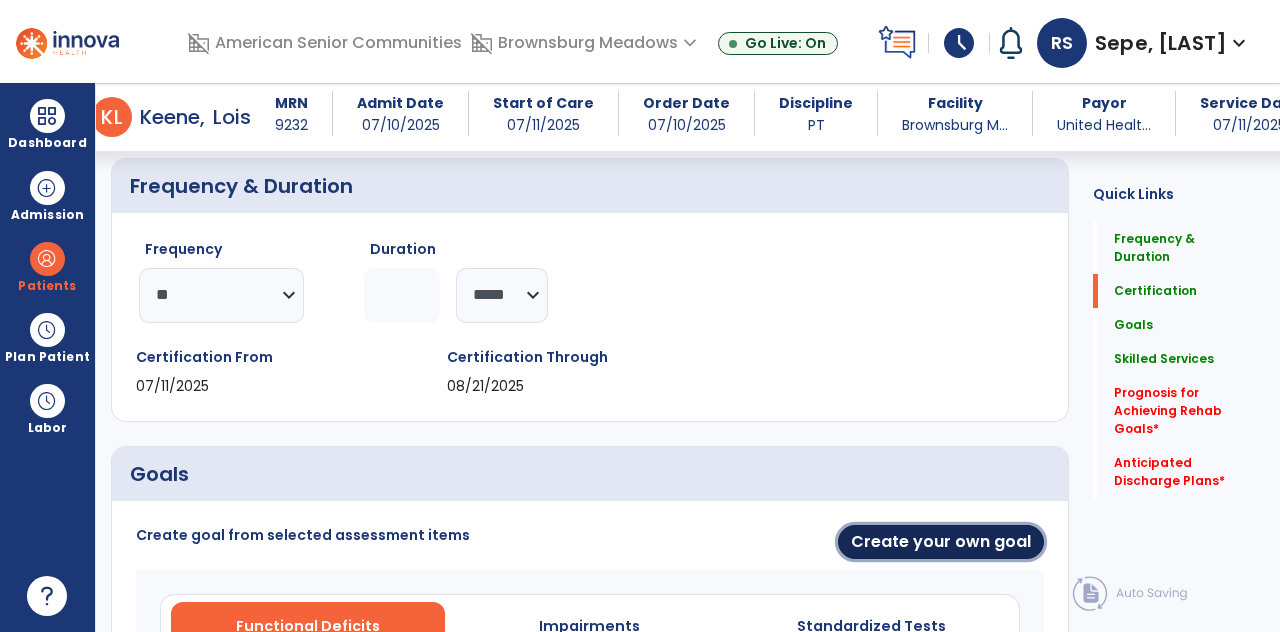 click on "Create your own goal" at bounding box center [941, 542] 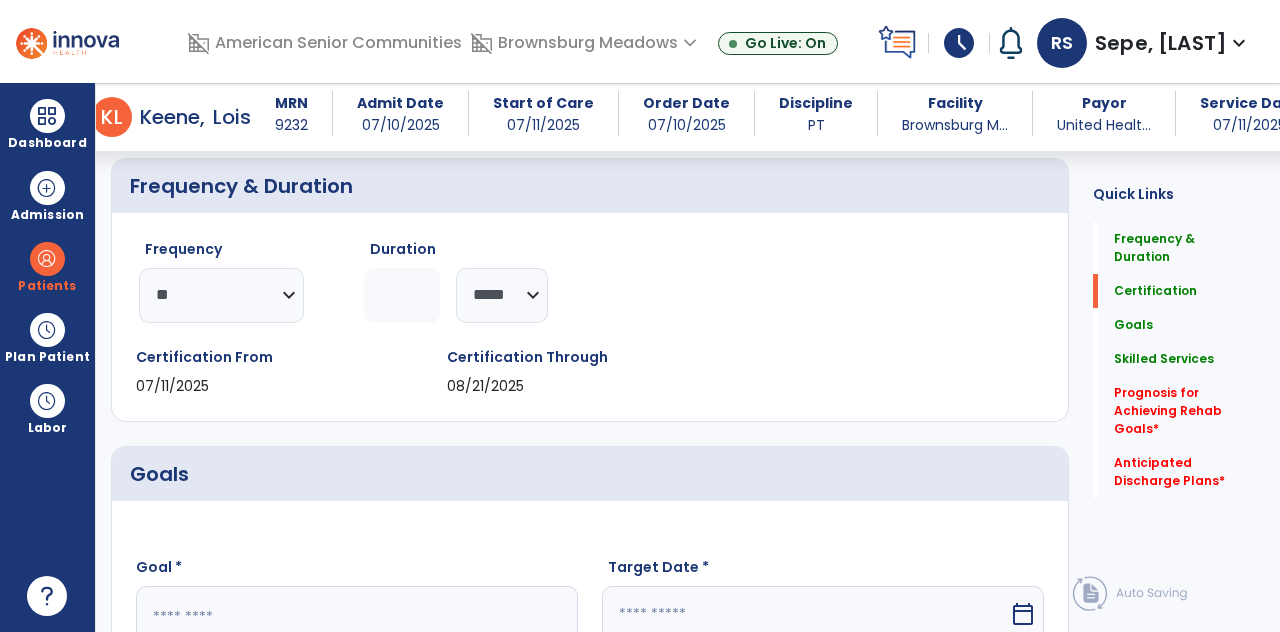 click on "calendar_today" at bounding box center (1025, 614) 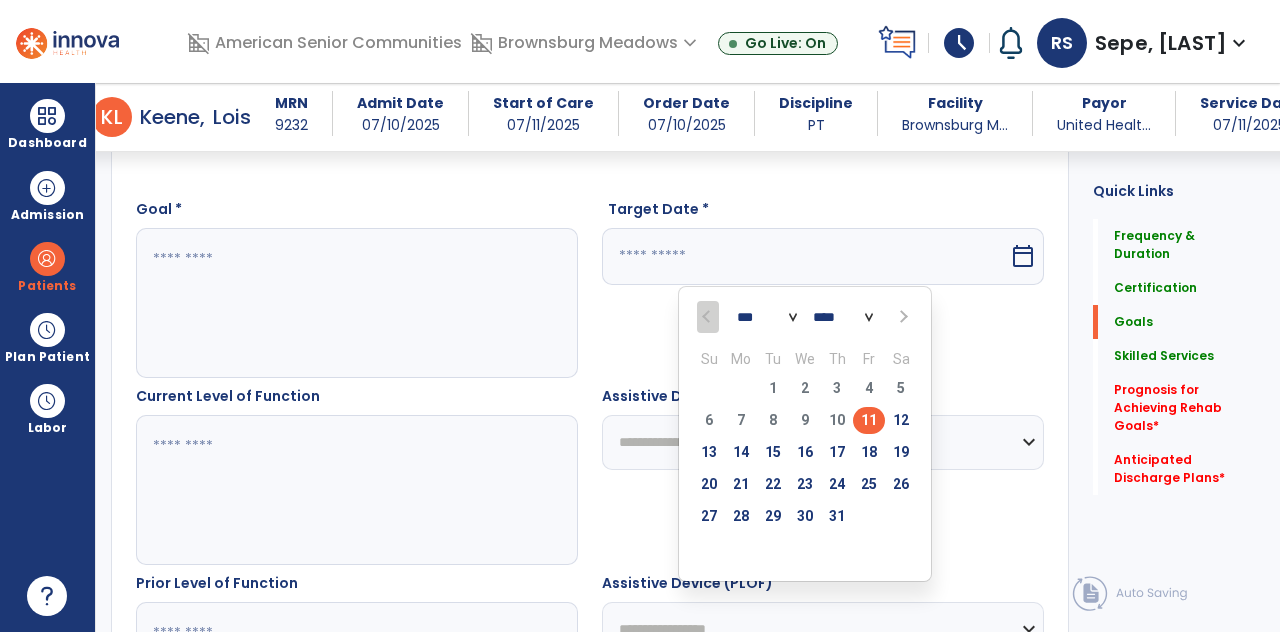 click at bounding box center (902, 317) 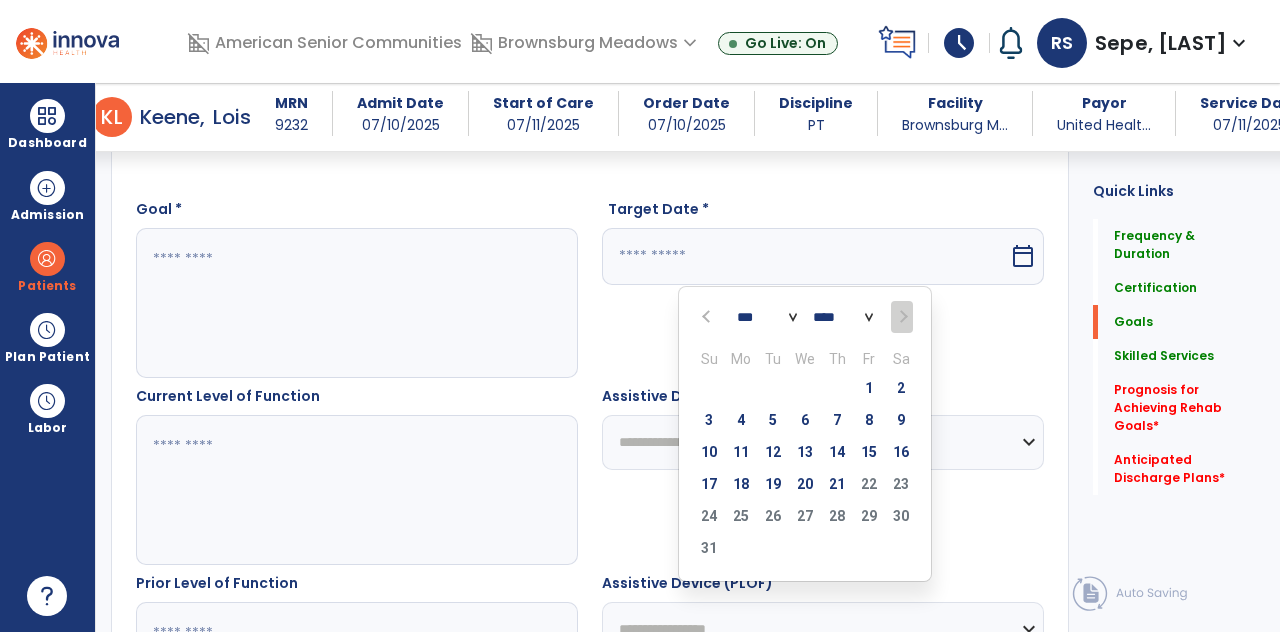 click on "21" at bounding box center [837, 484] 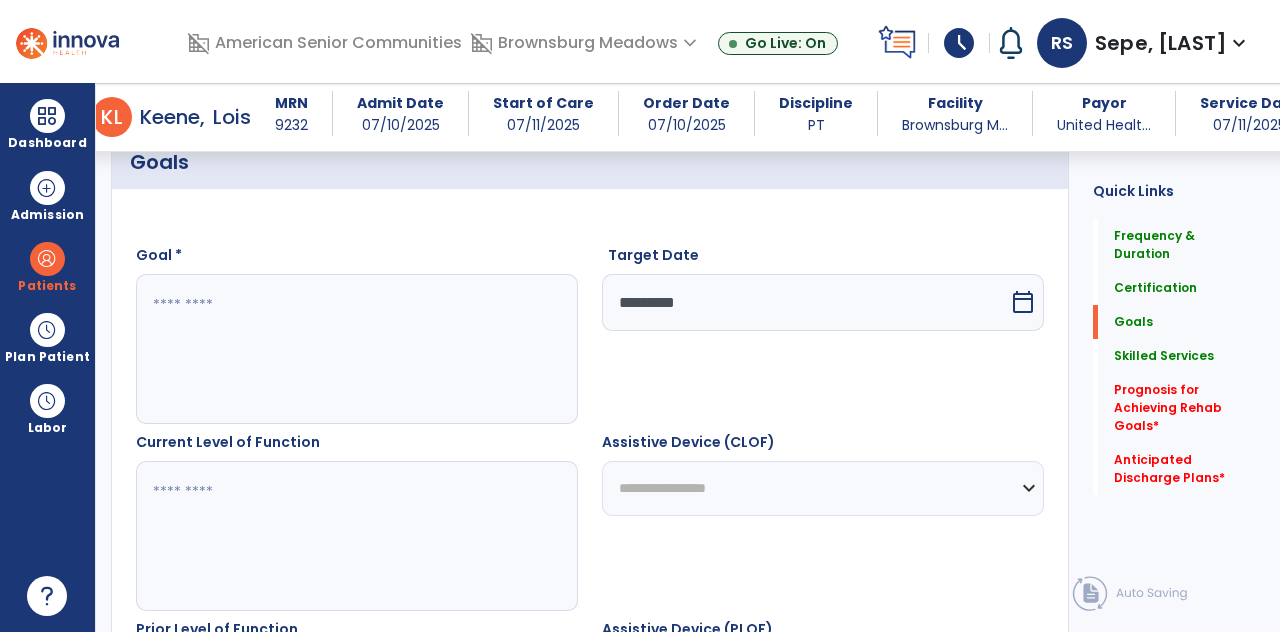 scroll, scrollTop: 503, scrollLeft: 0, axis: vertical 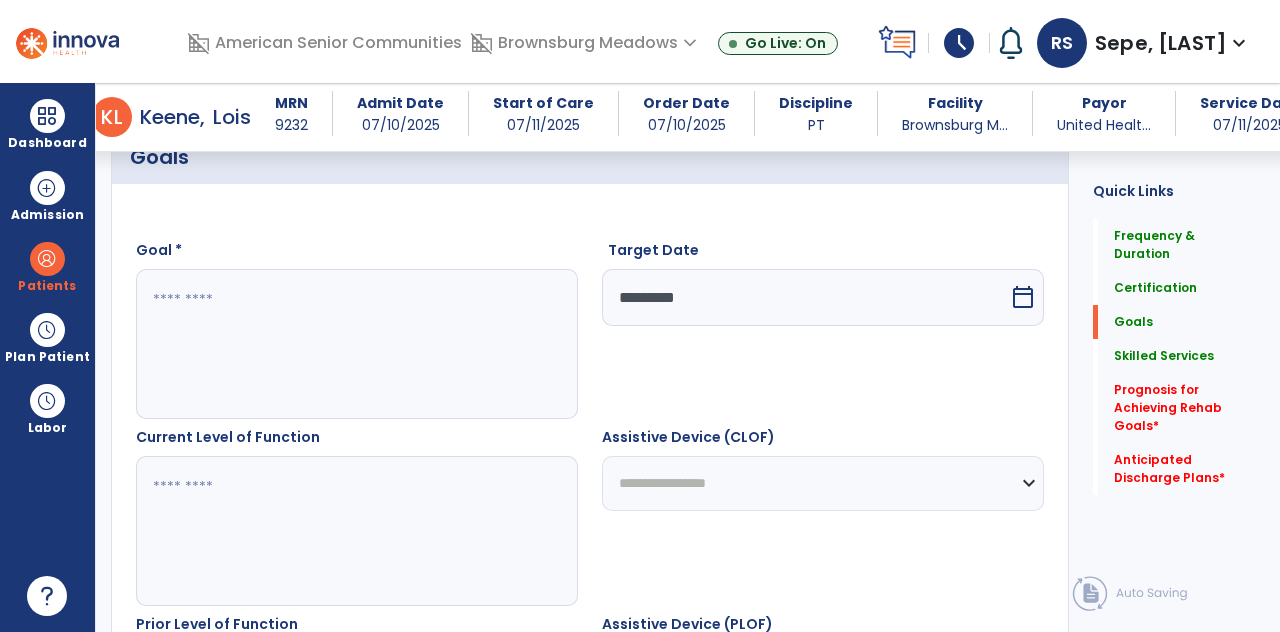 click at bounding box center [356, 344] 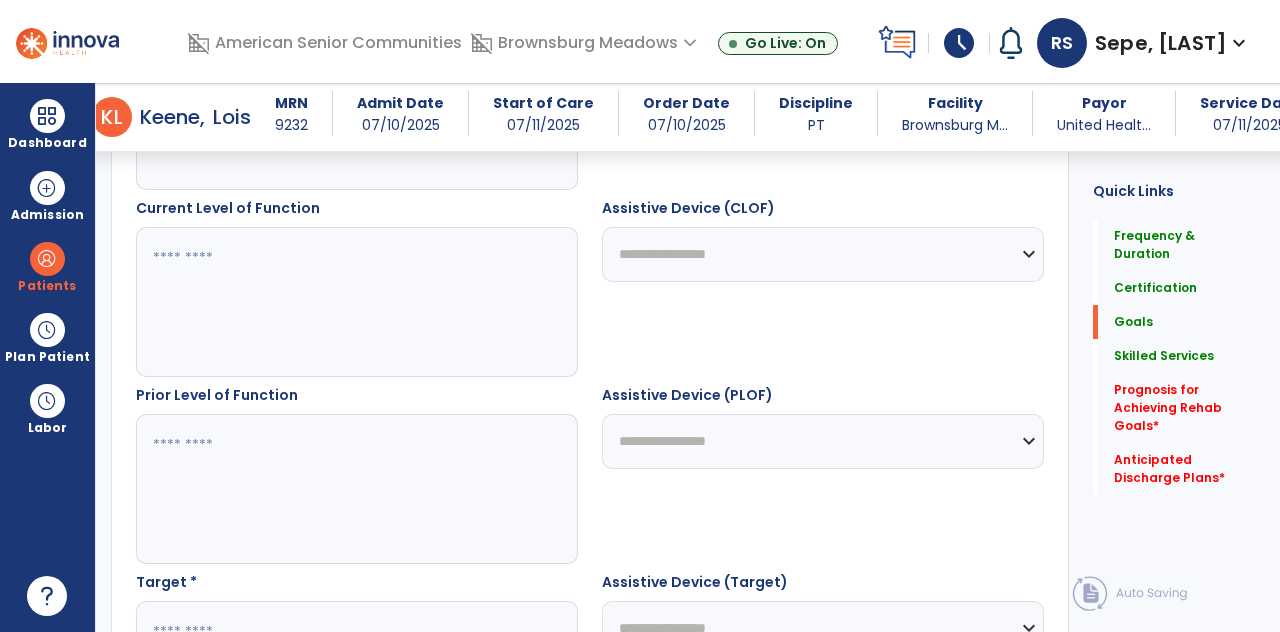scroll, scrollTop: 732, scrollLeft: 0, axis: vertical 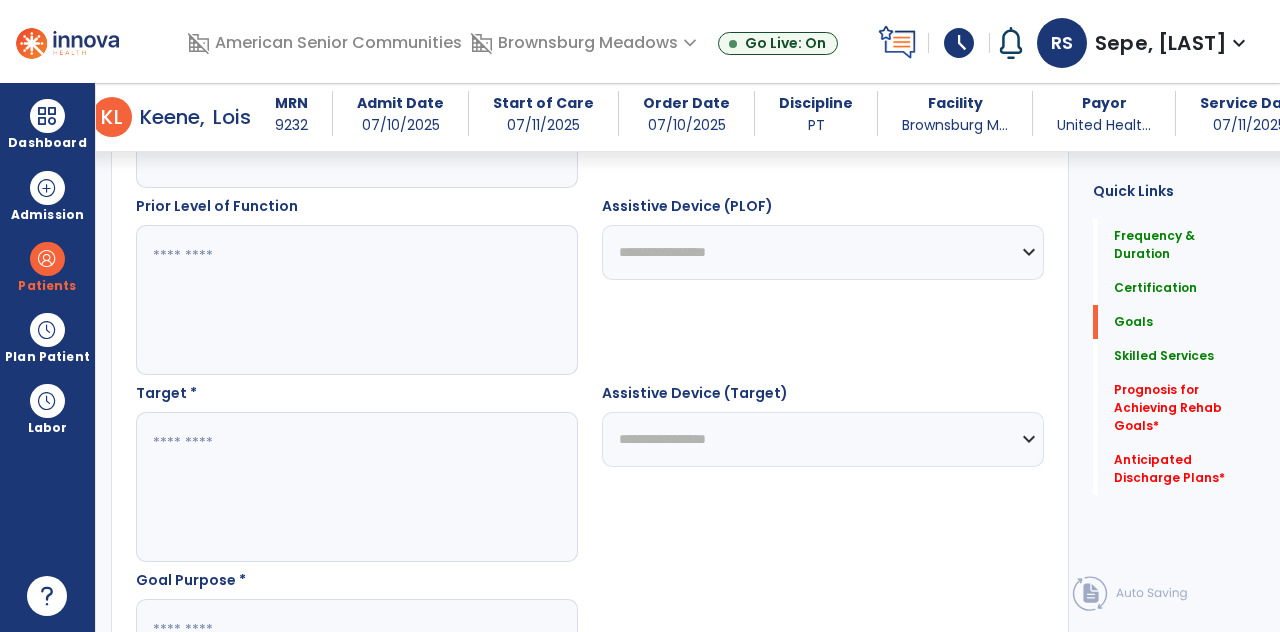 type on "**********" 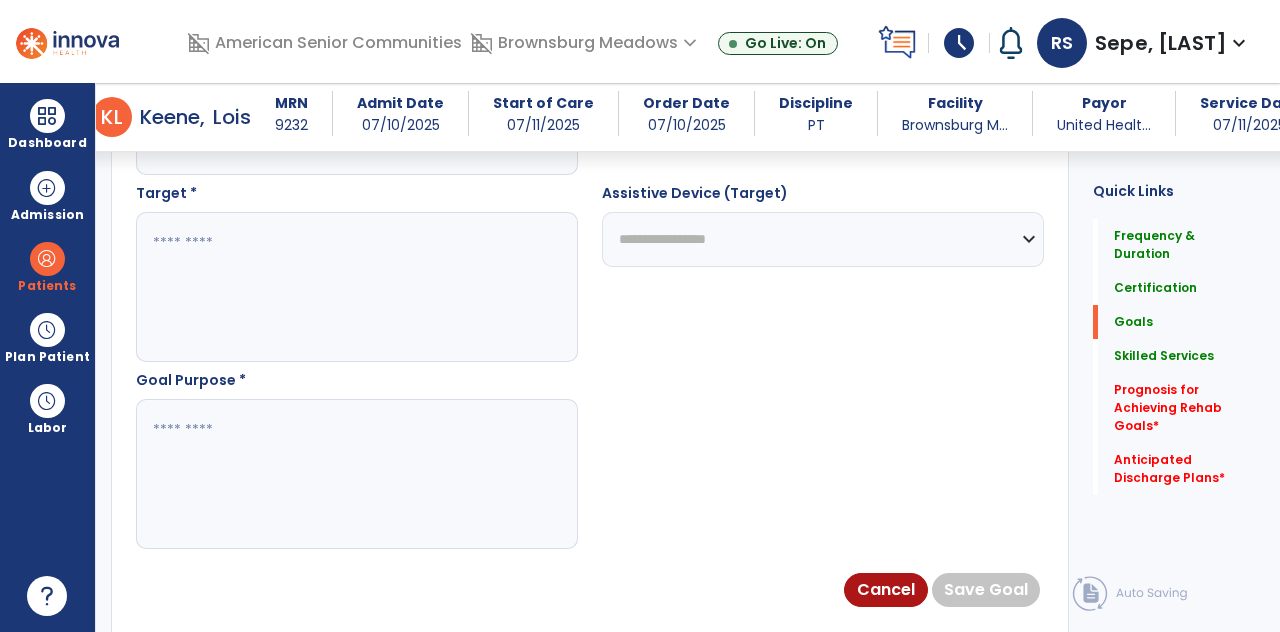 scroll, scrollTop: 1123, scrollLeft: 0, axis: vertical 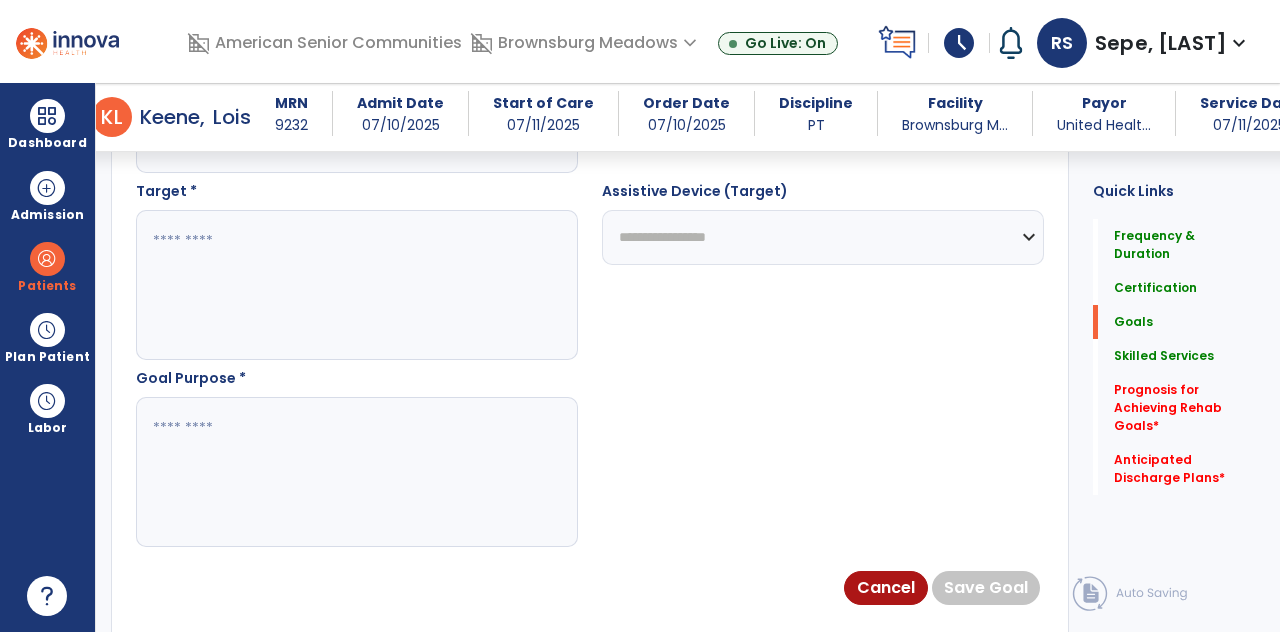 type on "**********" 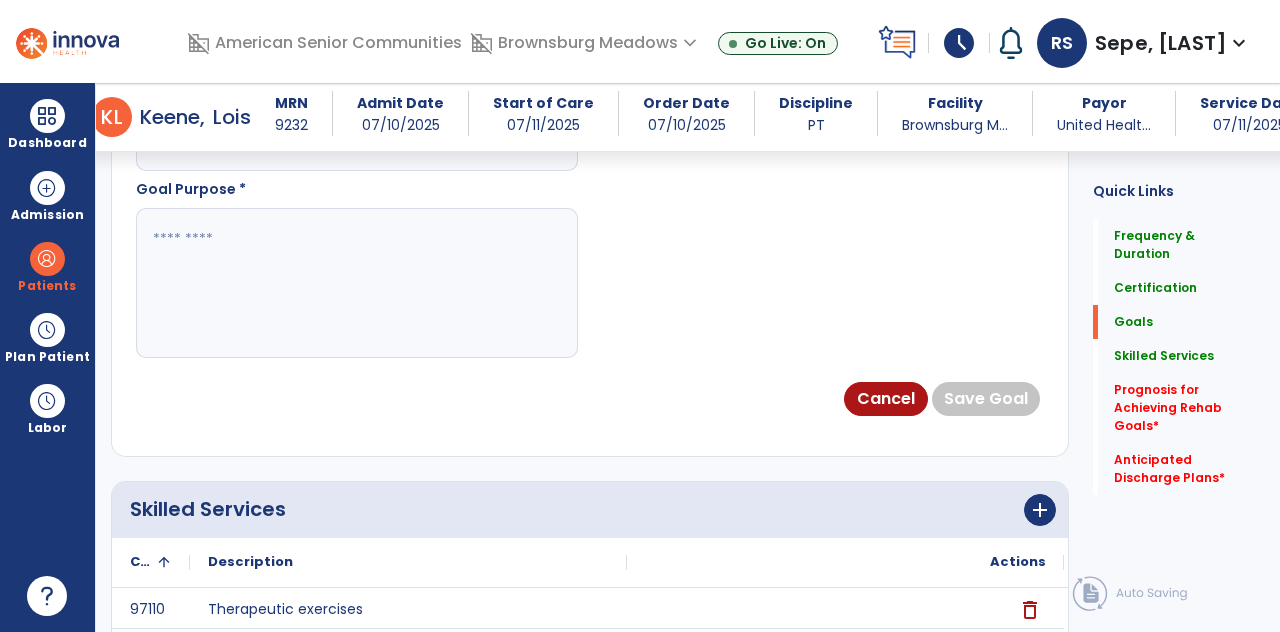 scroll, scrollTop: 1309, scrollLeft: 0, axis: vertical 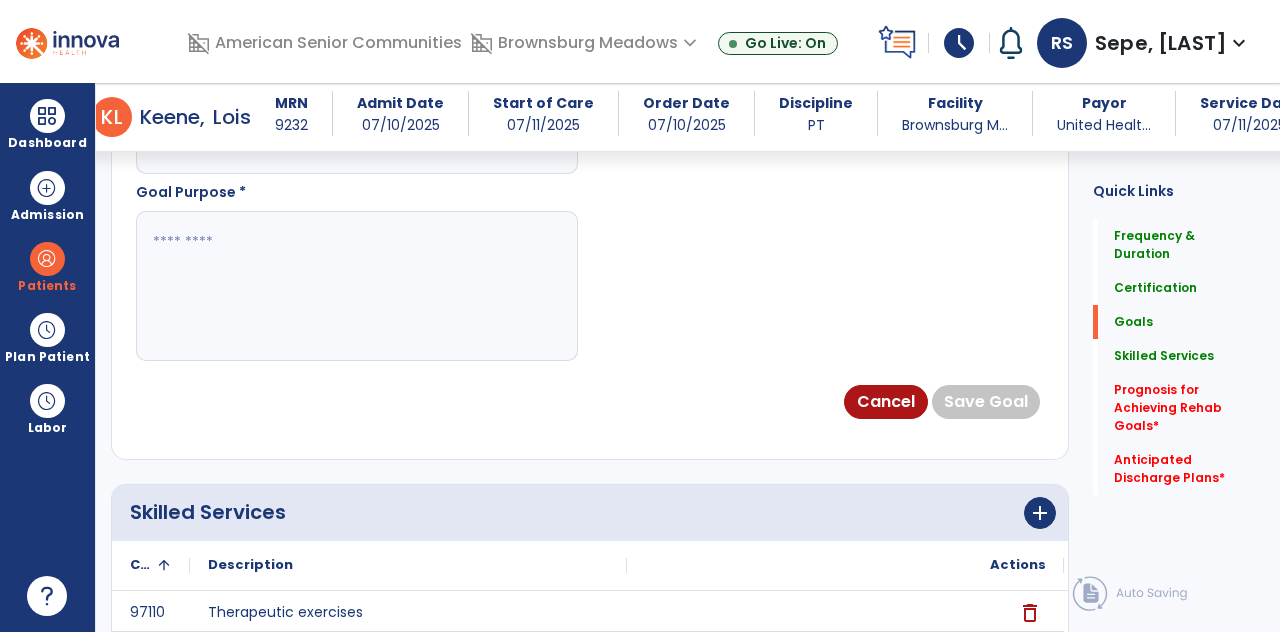 type on "**********" 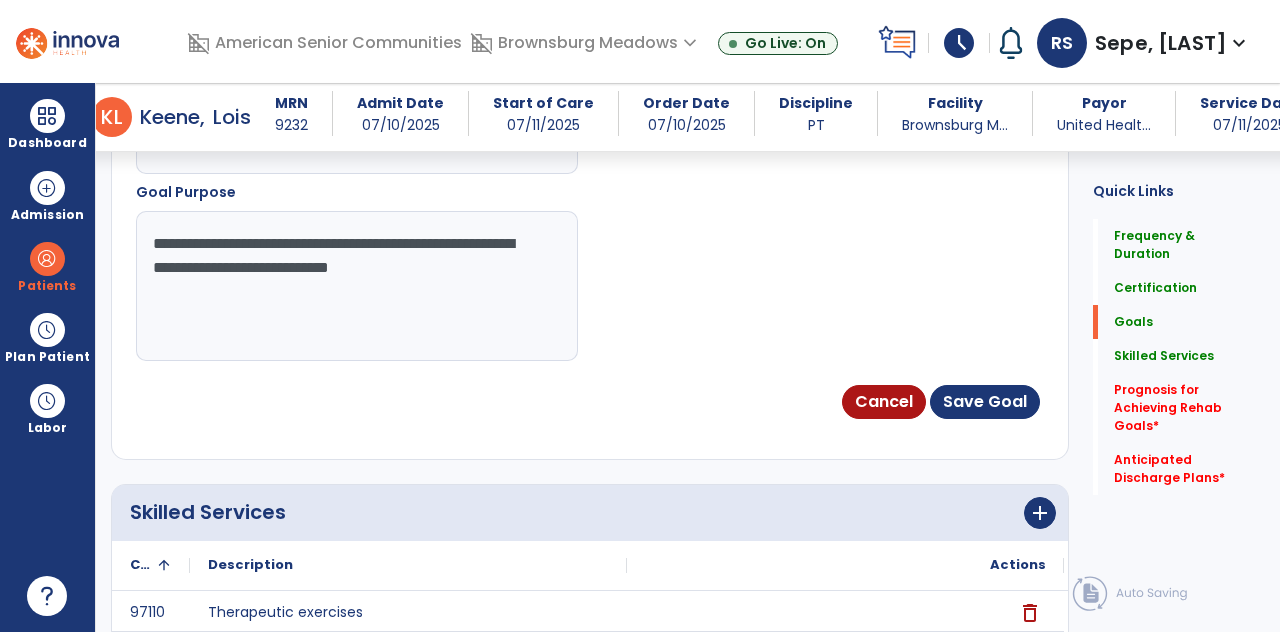 type on "**********" 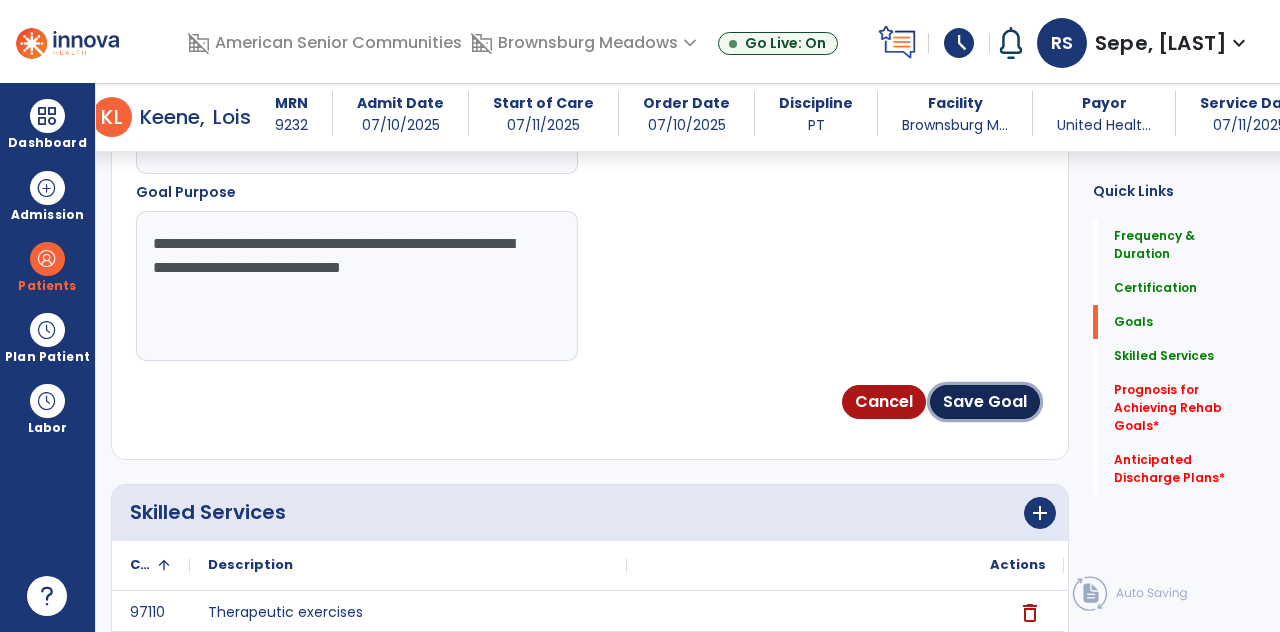 click on "Save Goal" at bounding box center (985, 402) 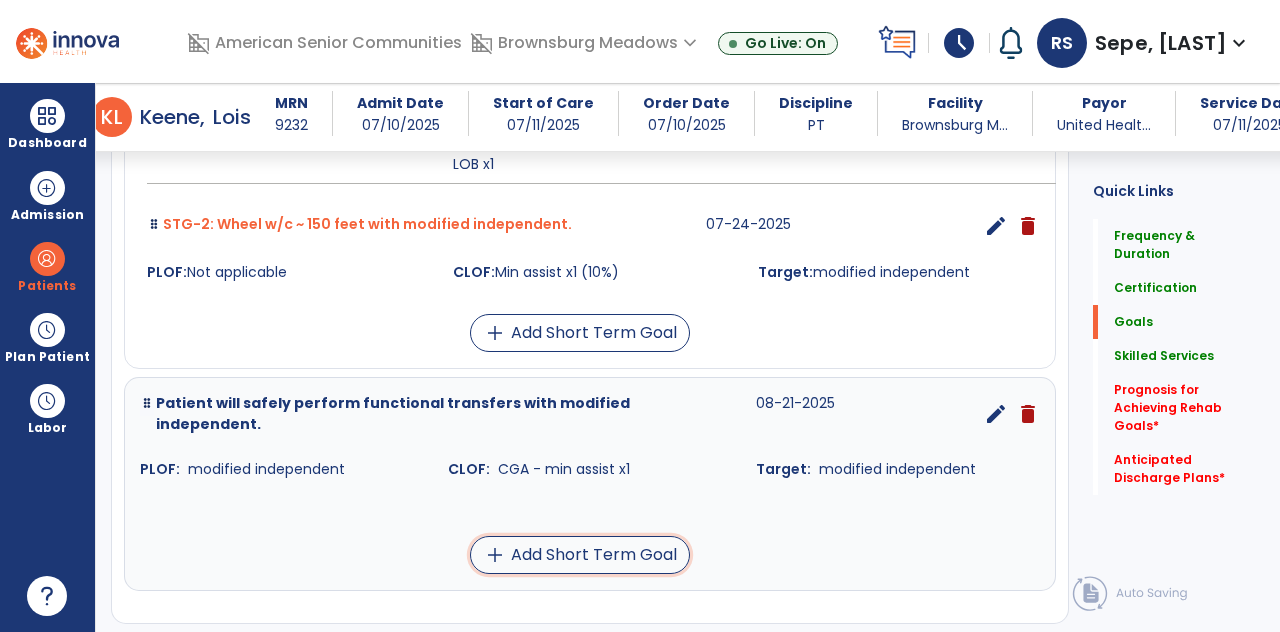 click on "add  Add Short Term Goal" at bounding box center [580, 555] 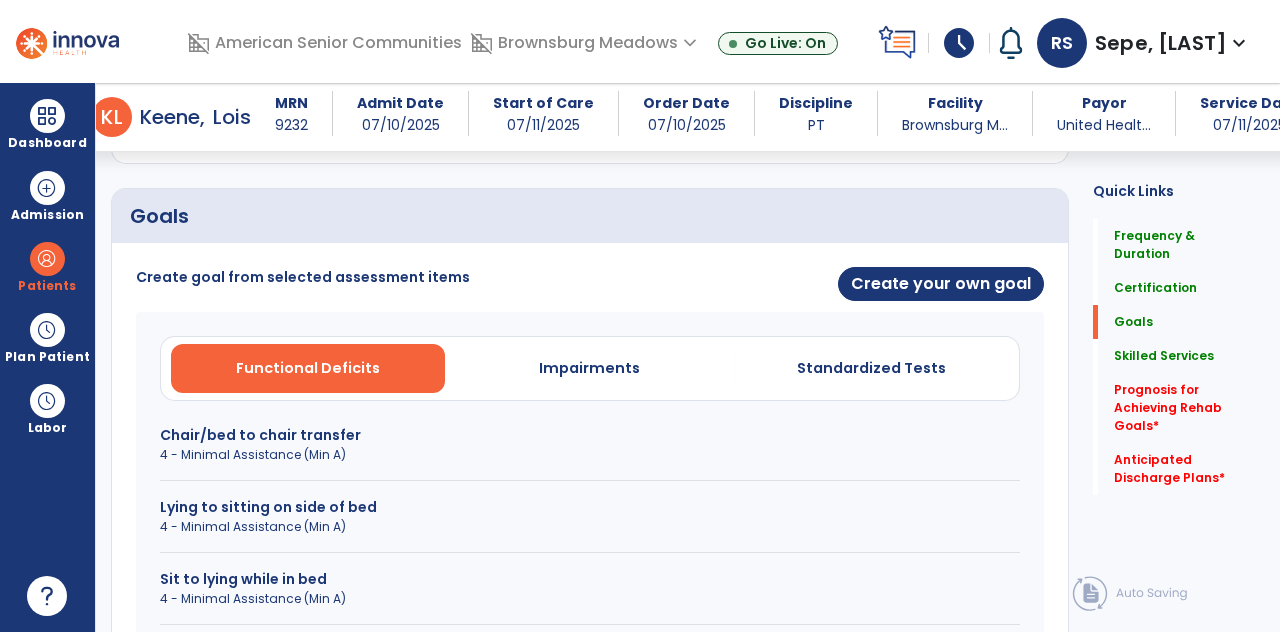 scroll, scrollTop: 442, scrollLeft: 0, axis: vertical 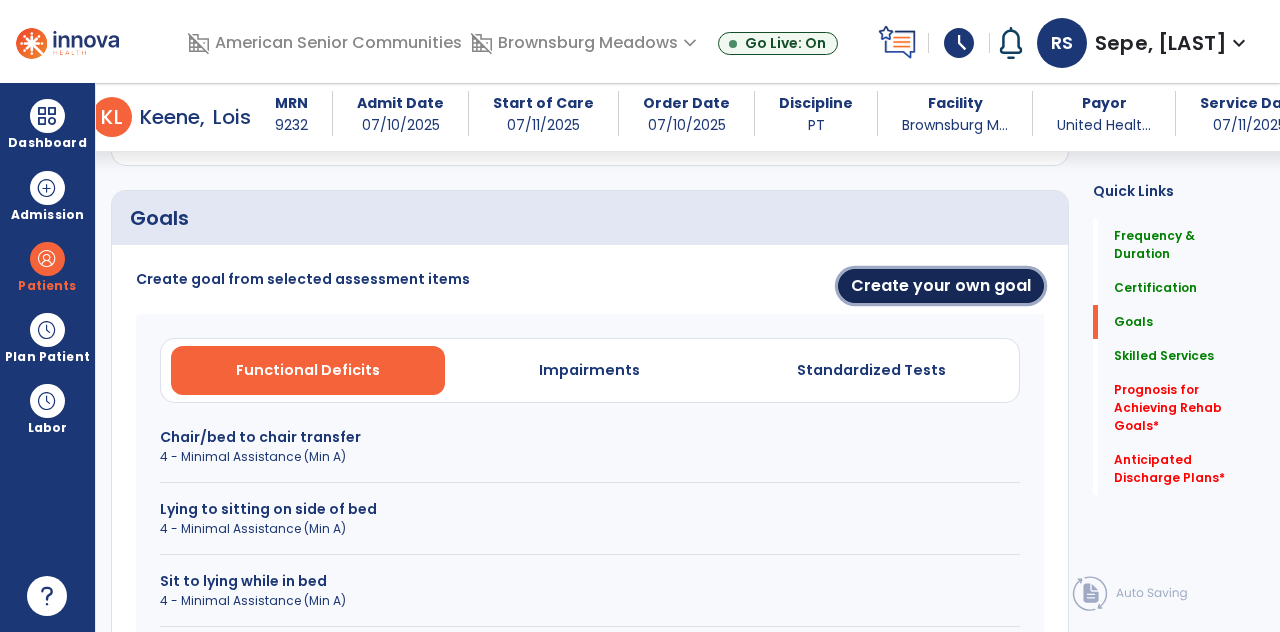 click on "Create your own goal" at bounding box center (941, 286) 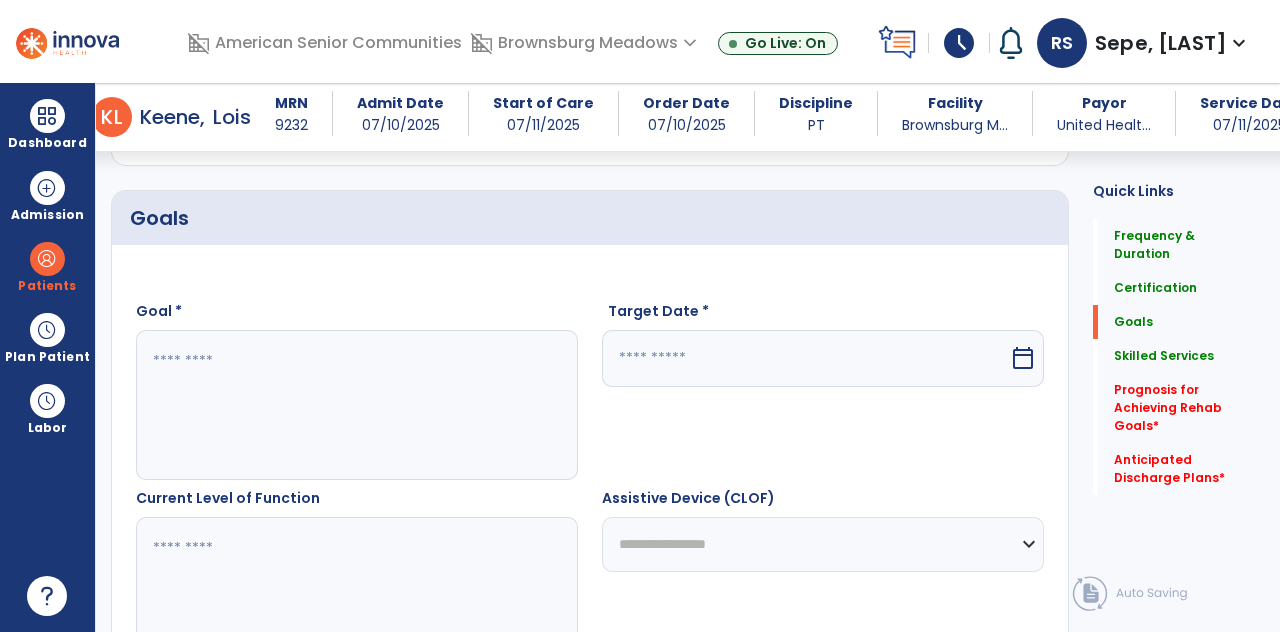 click on "calendar_today" at bounding box center (1023, 358) 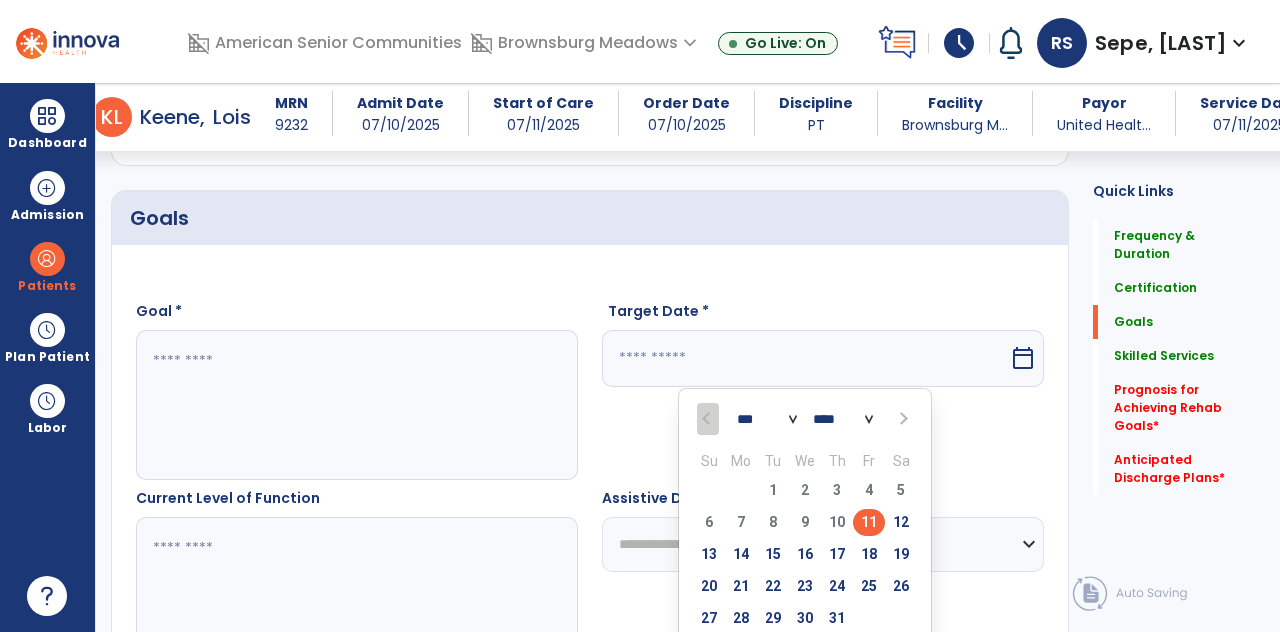 click on "24" at bounding box center [837, 586] 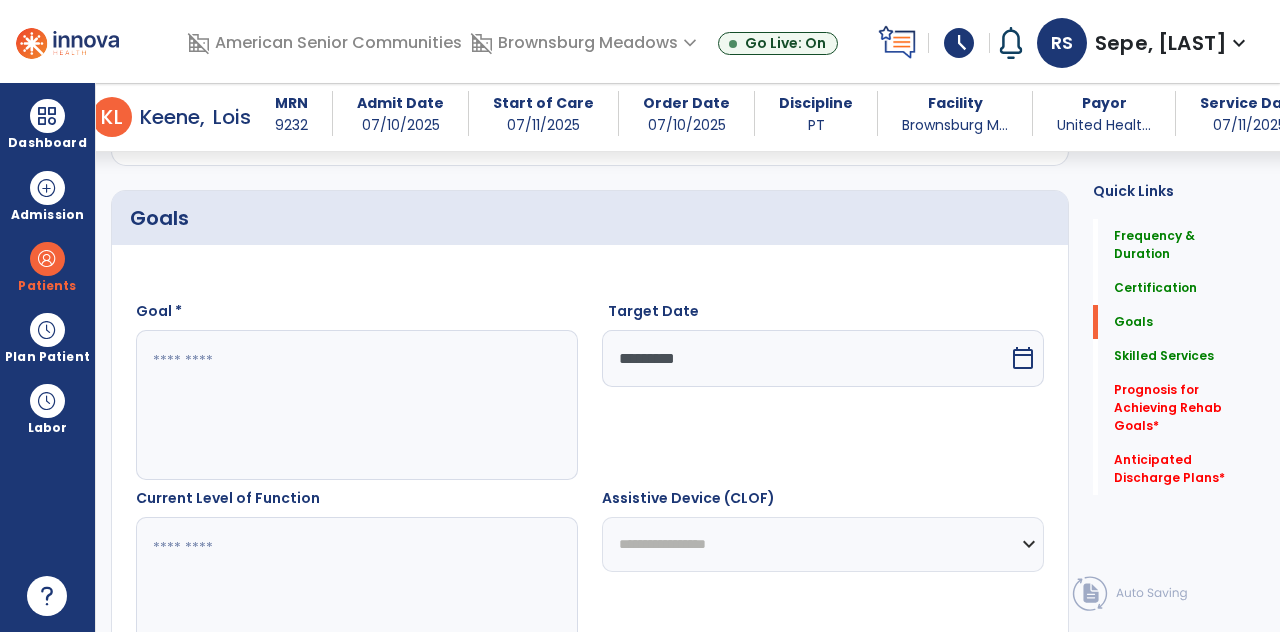 click at bounding box center [356, 405] 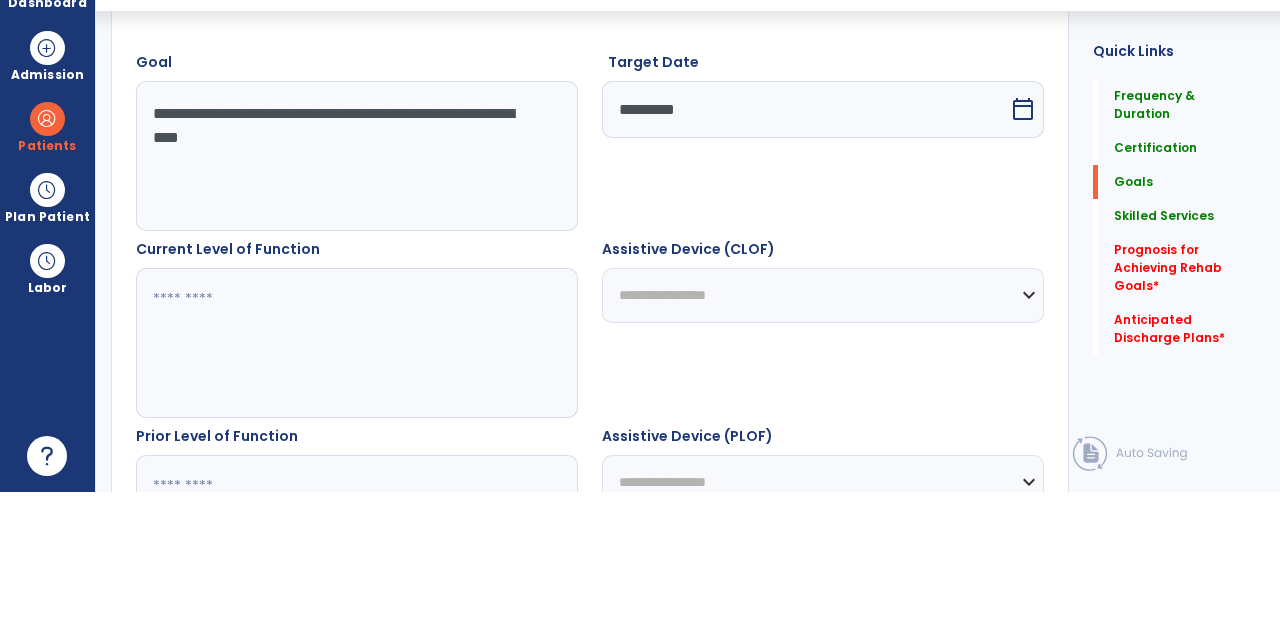 scroll, scrollTop: 611, scrollLeft: 0, axis: vertical 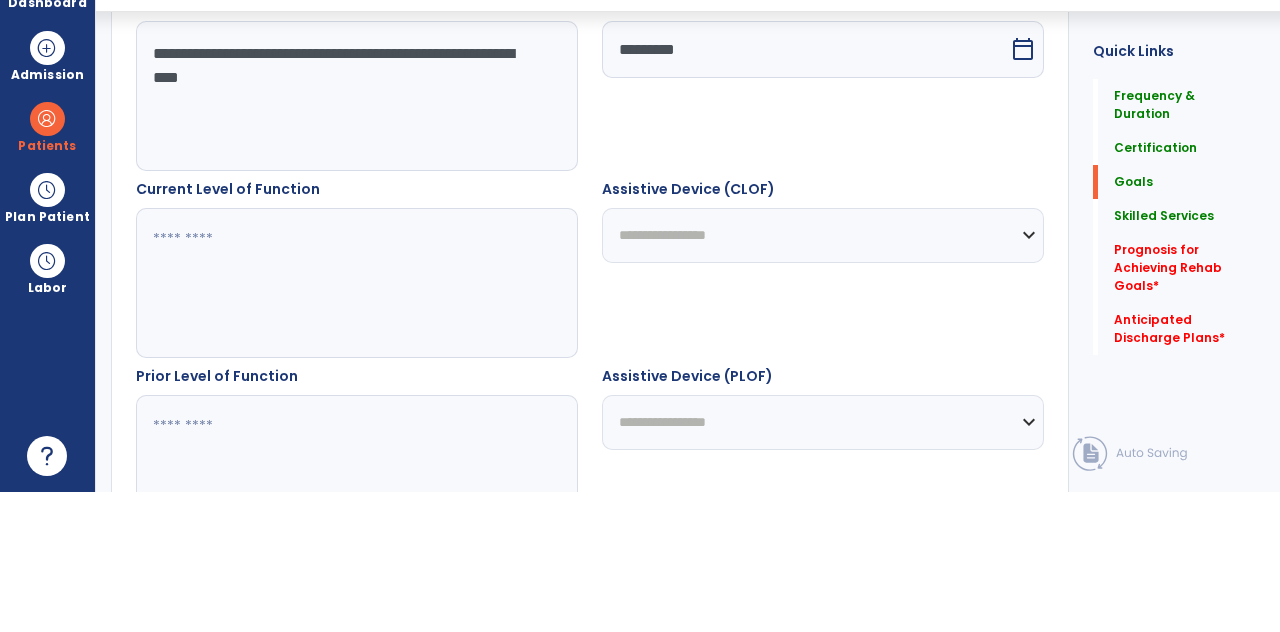type on "**********" 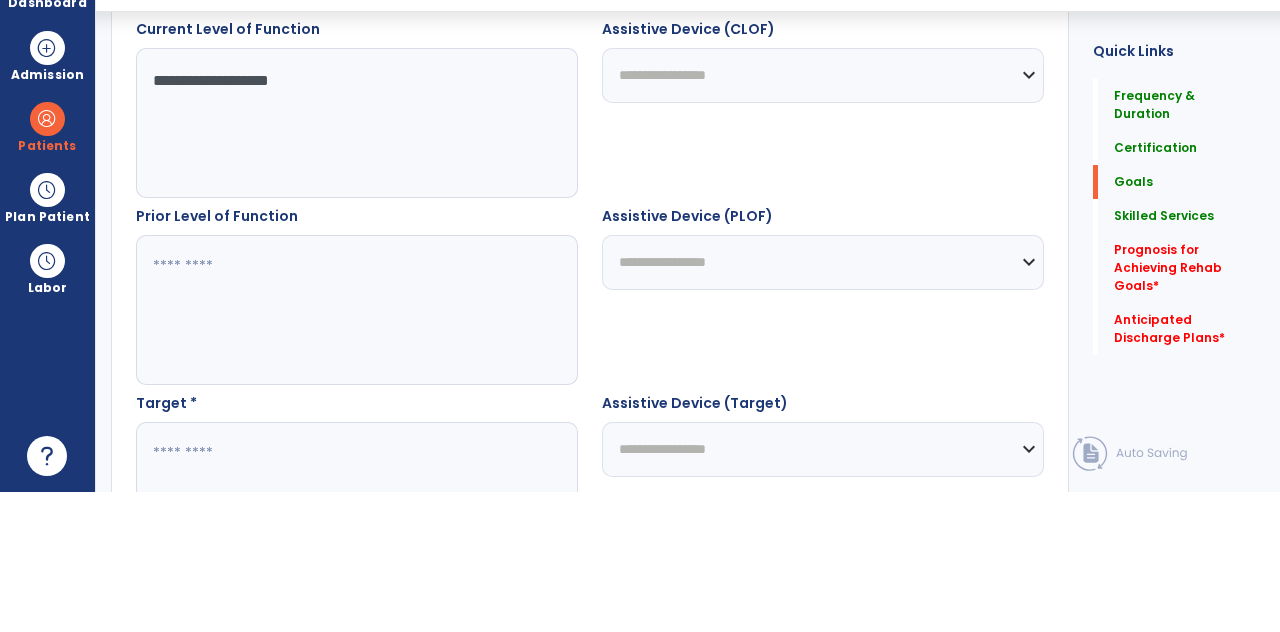 scroll, scrollTop: 784, scrollLeft: 0, axis: vertical 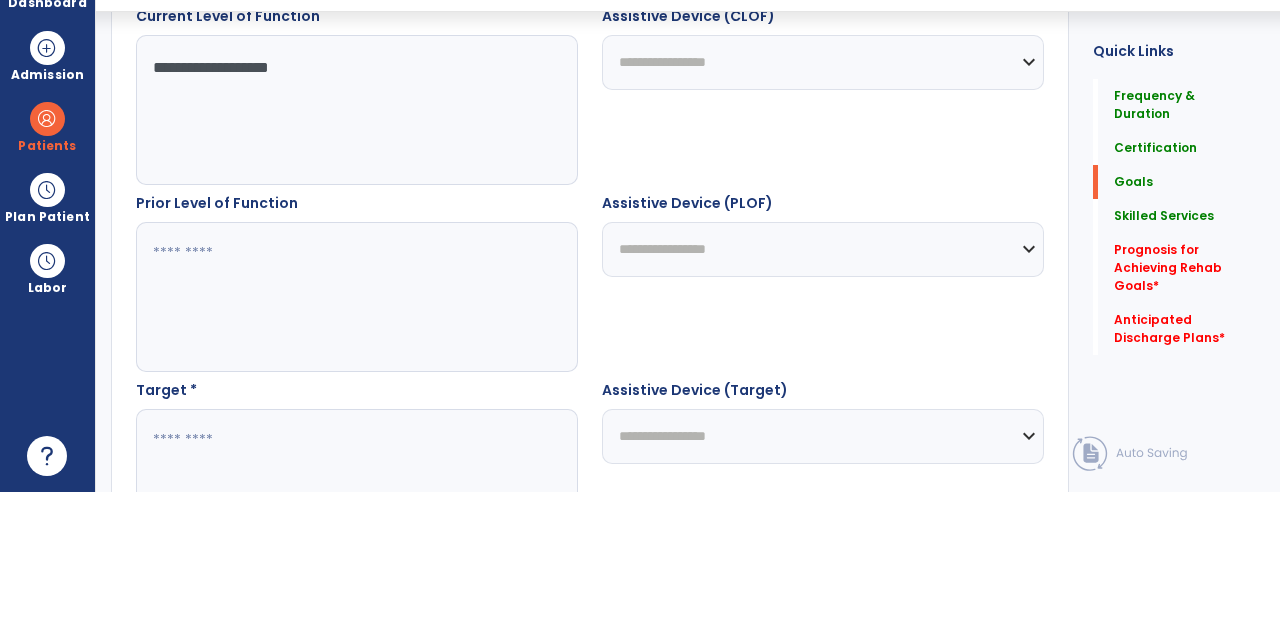 type on "**********" 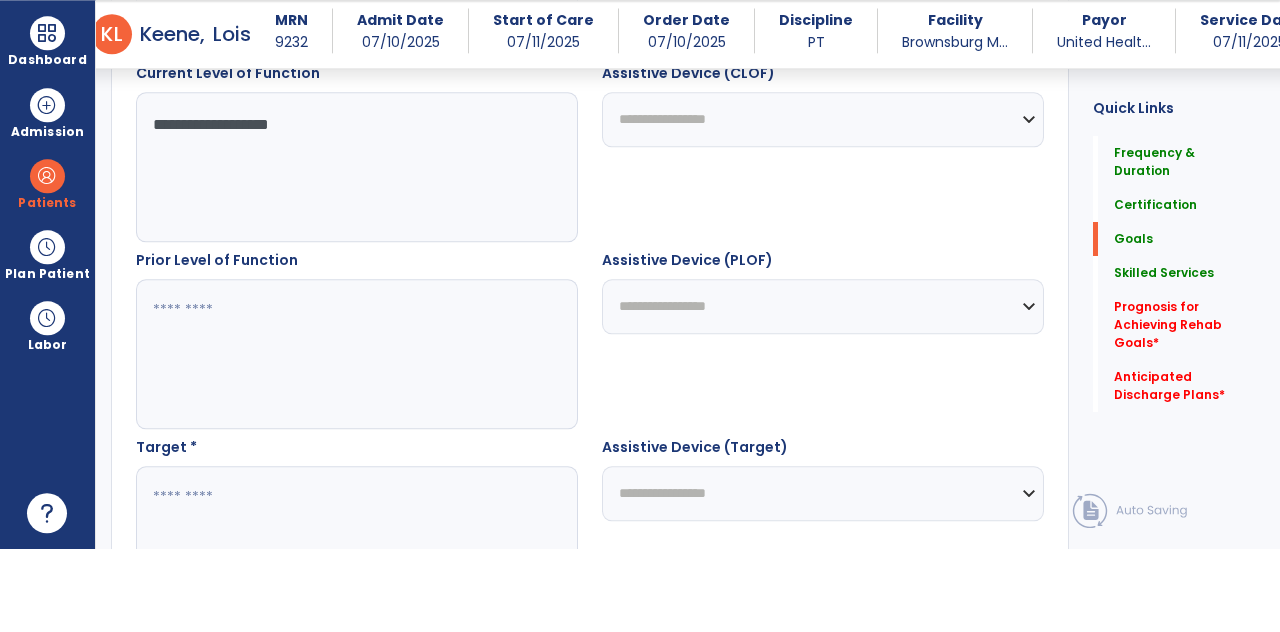 scroll, scrollTop: 96, scrollLeft: 0, axis: vertical 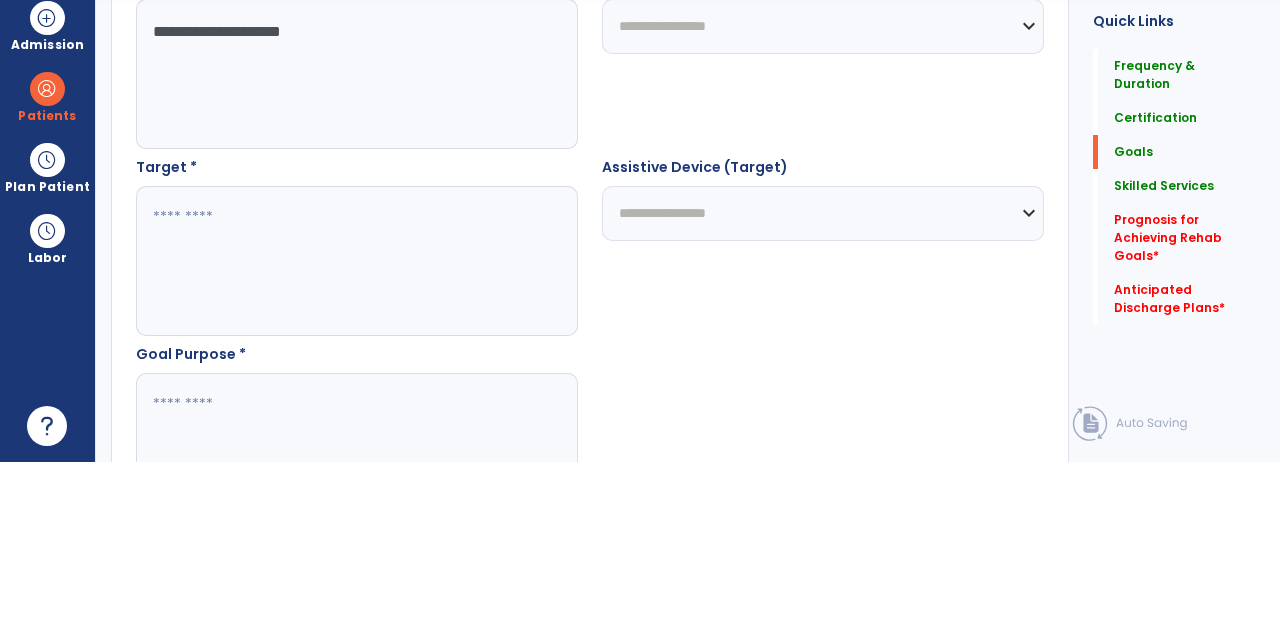 type on "**********" 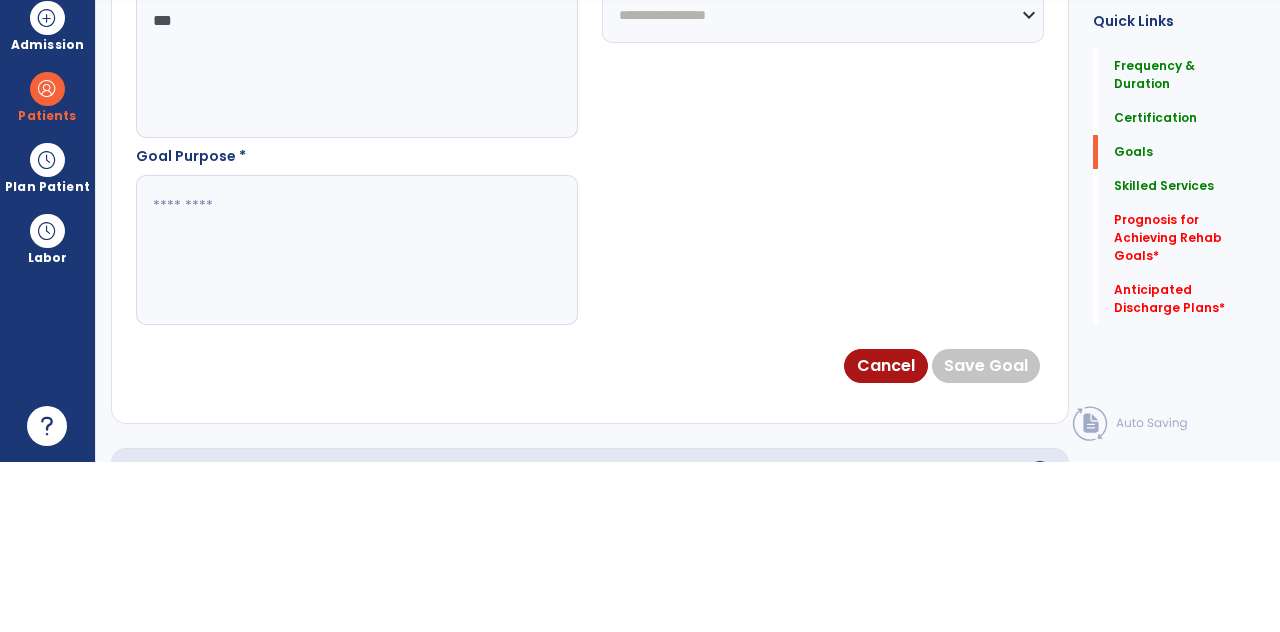 scroll, scrollTop: 1149, scrollLeft: 0, axis: vertical 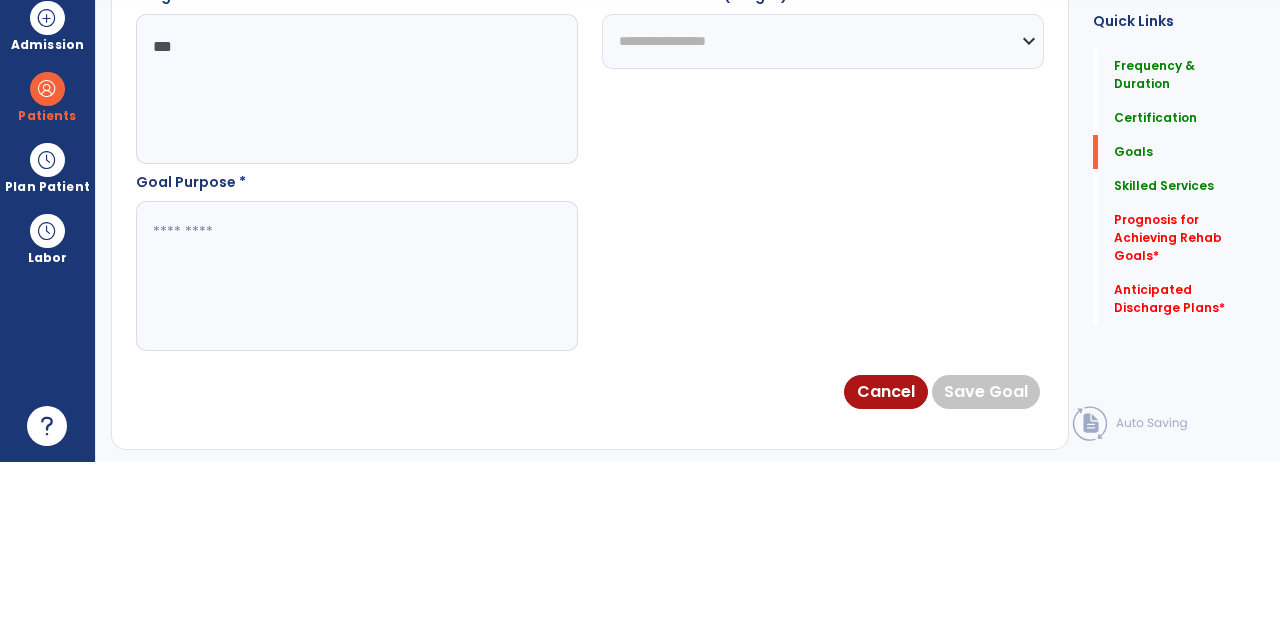 type on "***" 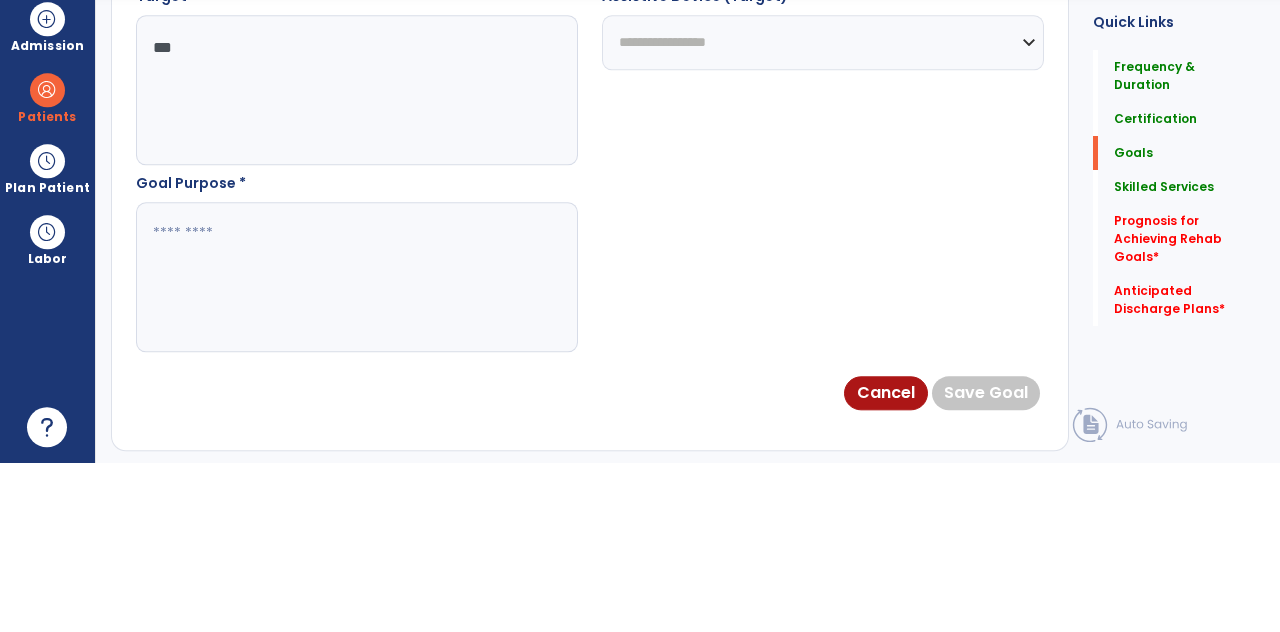 scroll, scrollTop: 96, scrollLeft: 0, axis: vertical 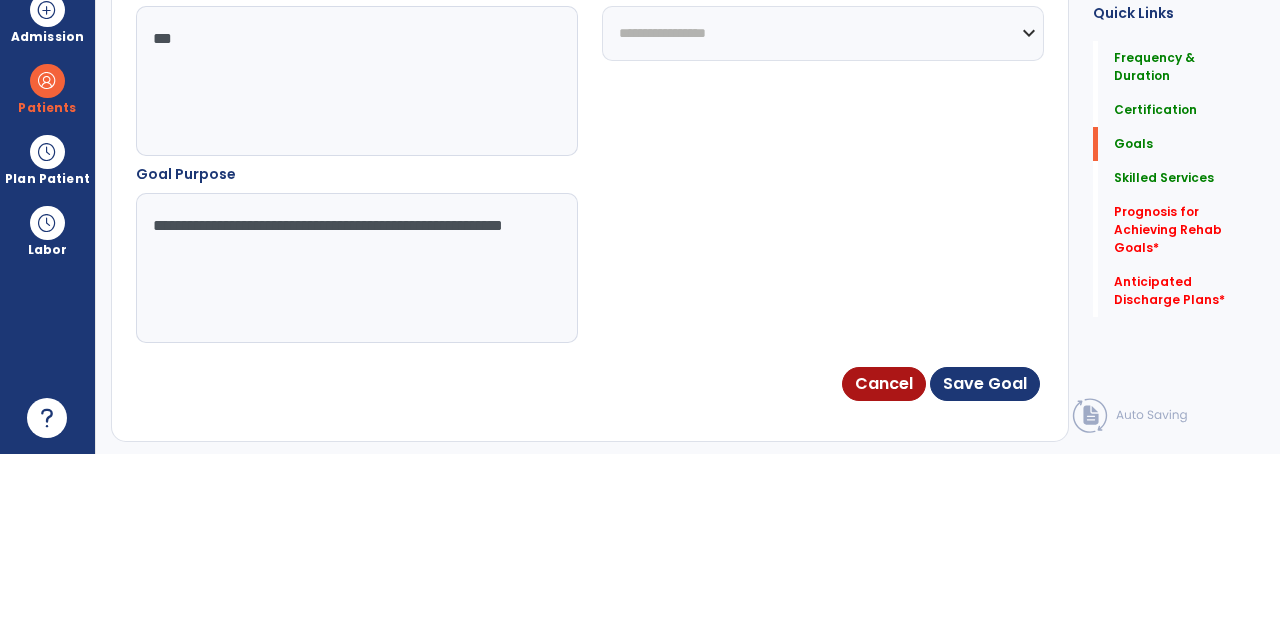 type on "**********" 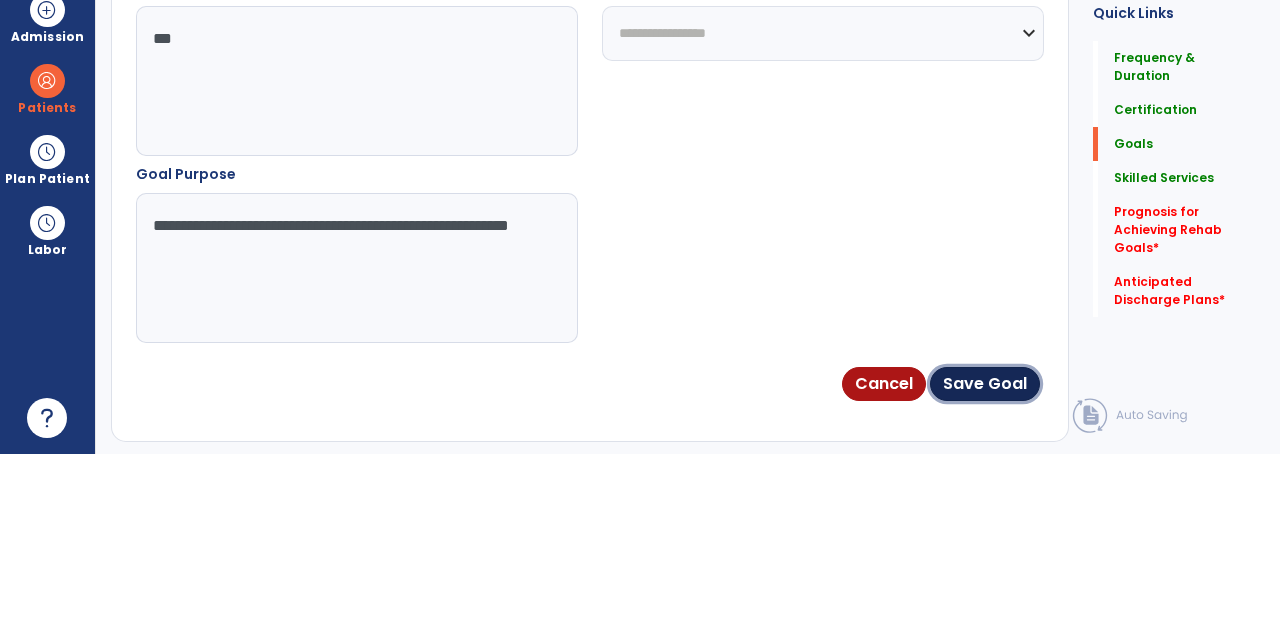 click on "Save Goal" at bounding box center [985, 562] 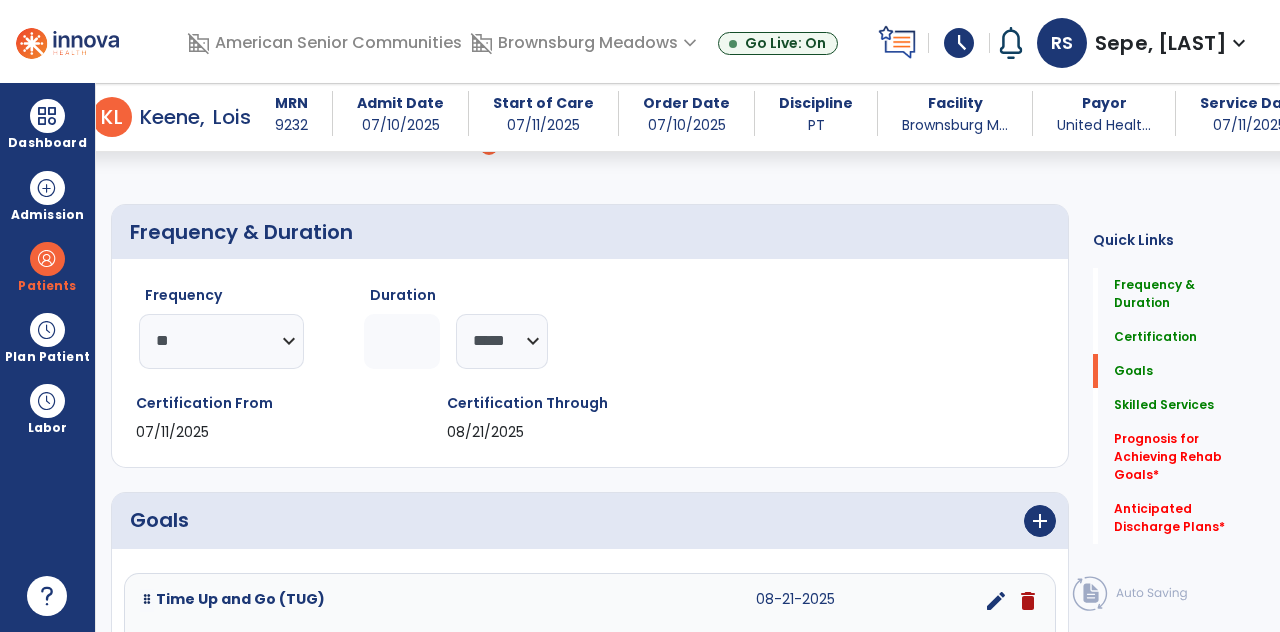 scroll, scrollTop: 350, scrollLeft: 0, axis: vertical 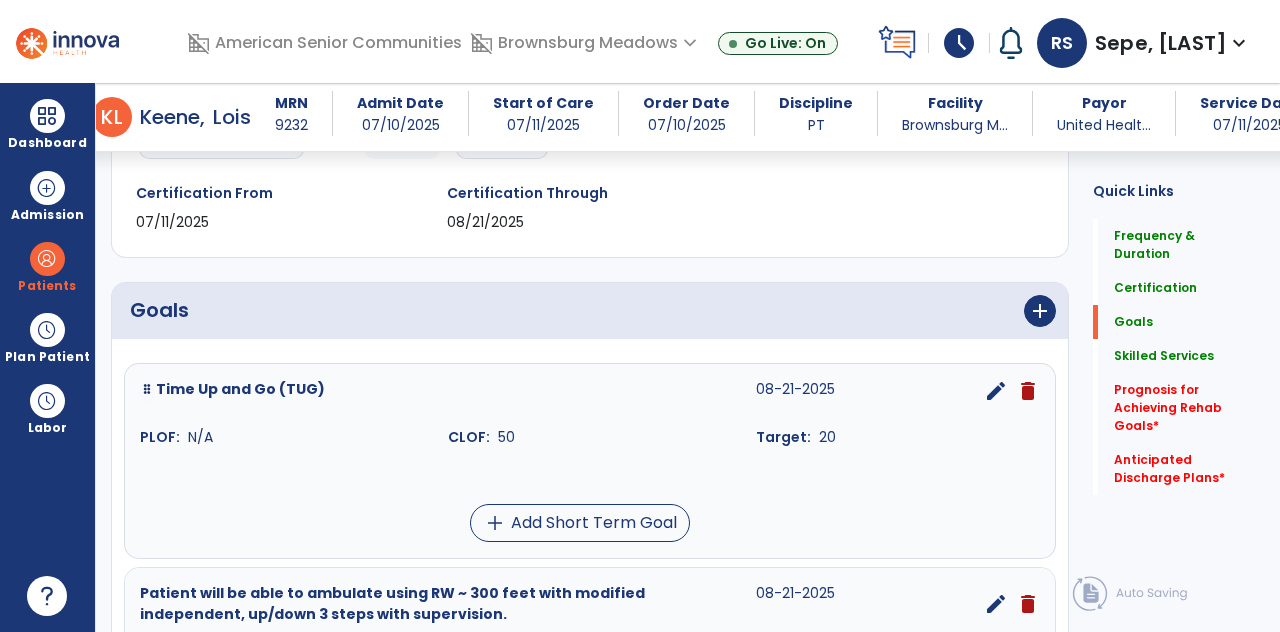 click on "Quick Links  Frequency & Duration   Frequency & Duration   Certification   Certification   Goals   Goals   Skilled Services   Skilled Services   Prognosis for Achieving Rehab Goals   *  Prognosis for Achieving Rehab Goals   *  Anticipated Discharge Plans   *  Anticipated Discharge Plans   *" 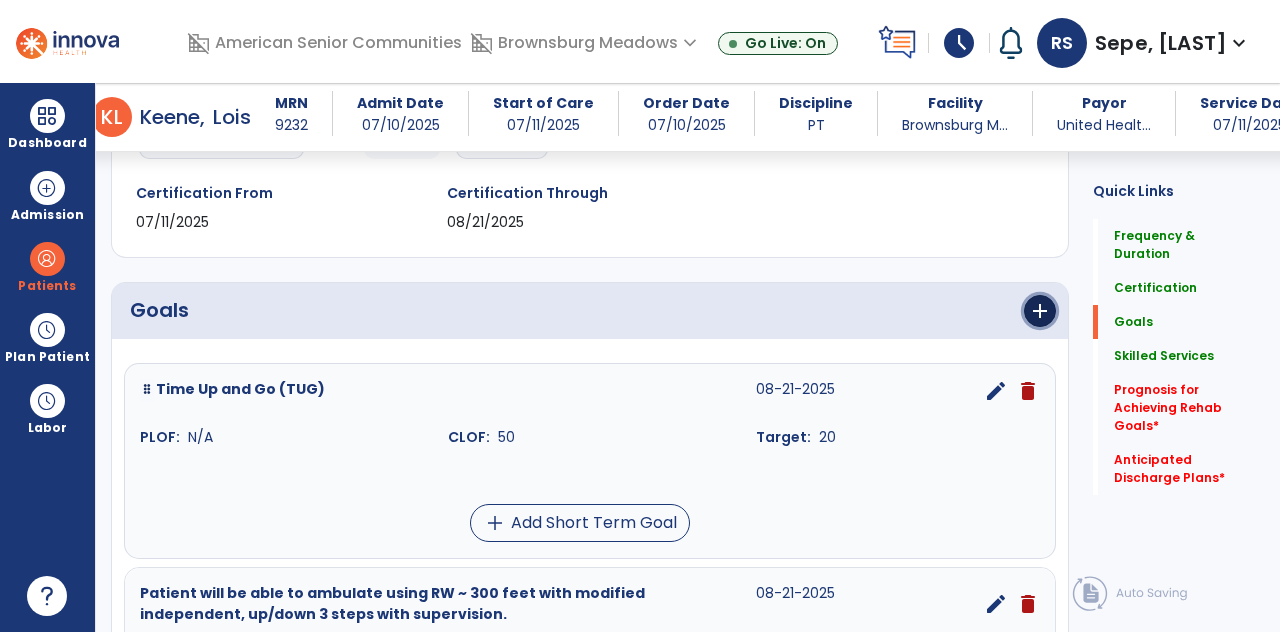 click on "add" at bounding box center [1040, 311] 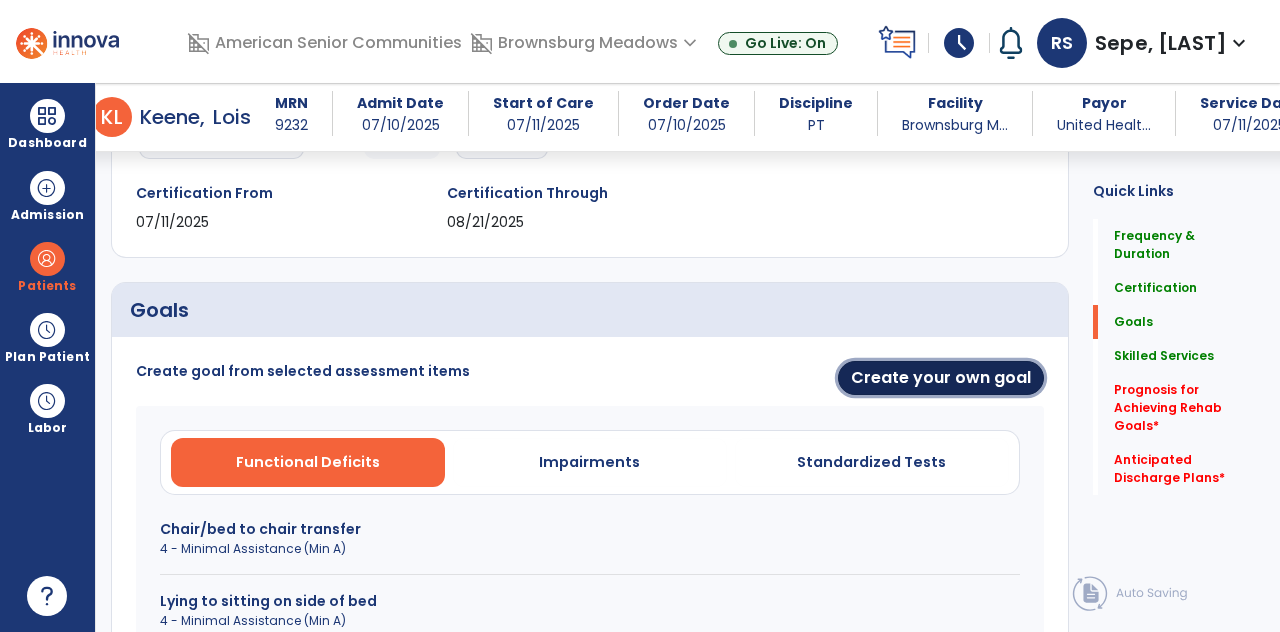 click on "Create your own goal" at bounding box center [941, 378] 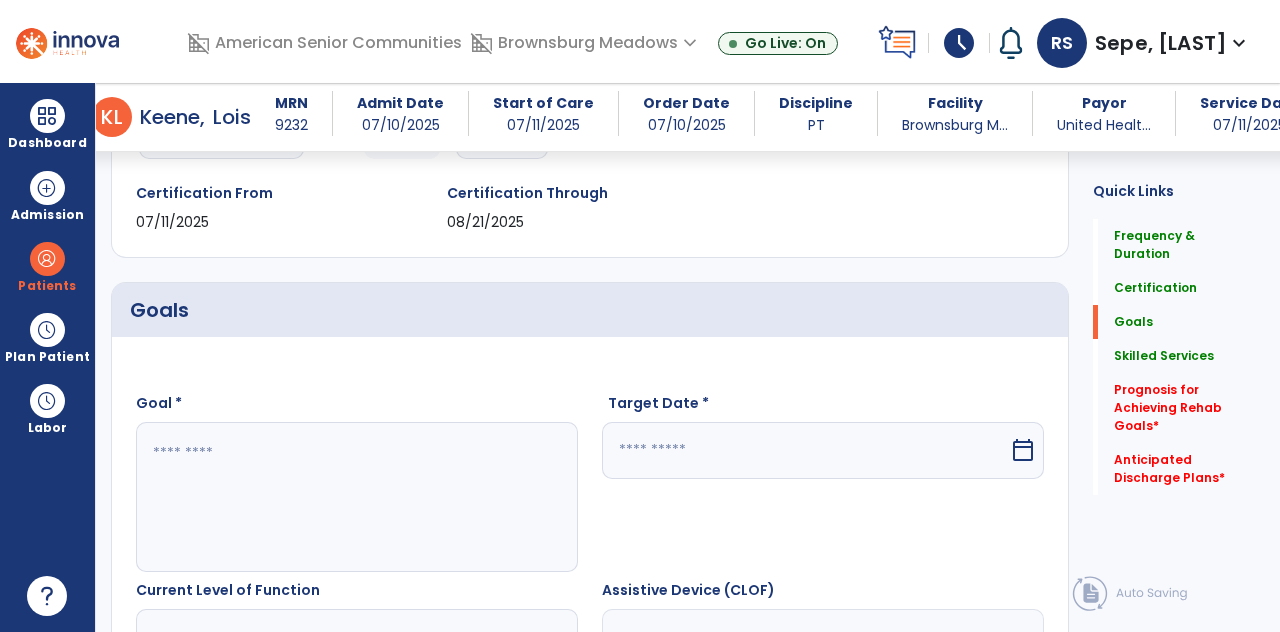 click on "calendar_today" at bounding box center [1023, 450] 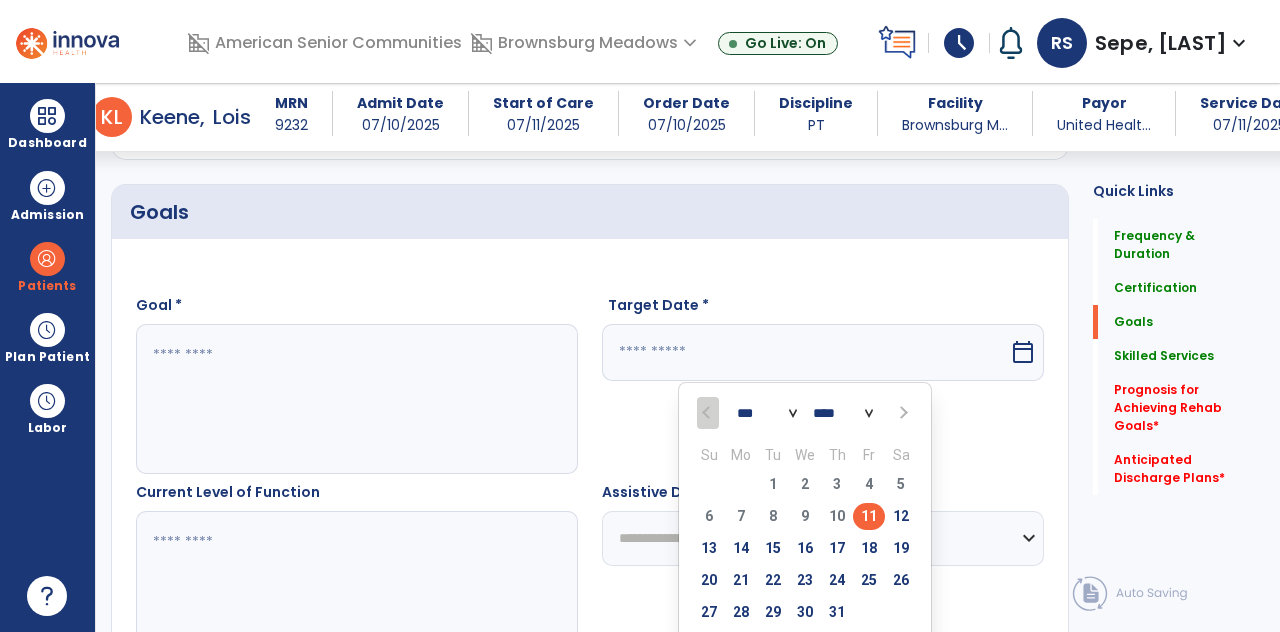 scroll, scrollTop: 446, scrollLeft: 0, axis: vertical 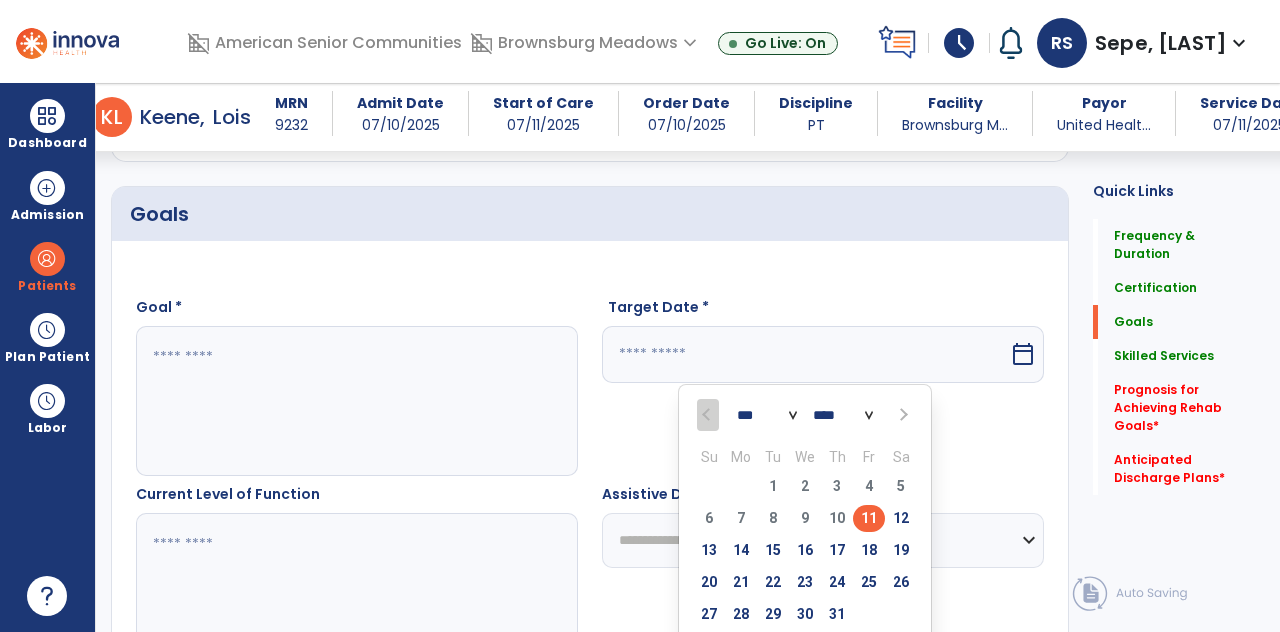 click on "24" at bounding box center (837, 585) 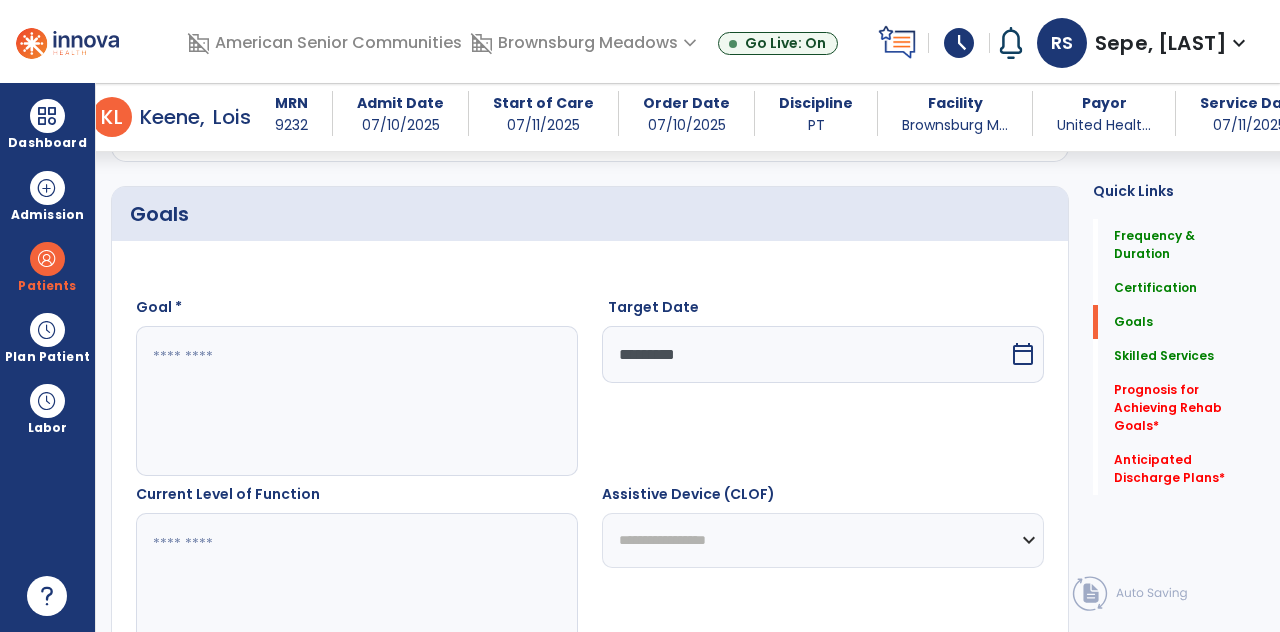 click at bounding box center (356, 401) 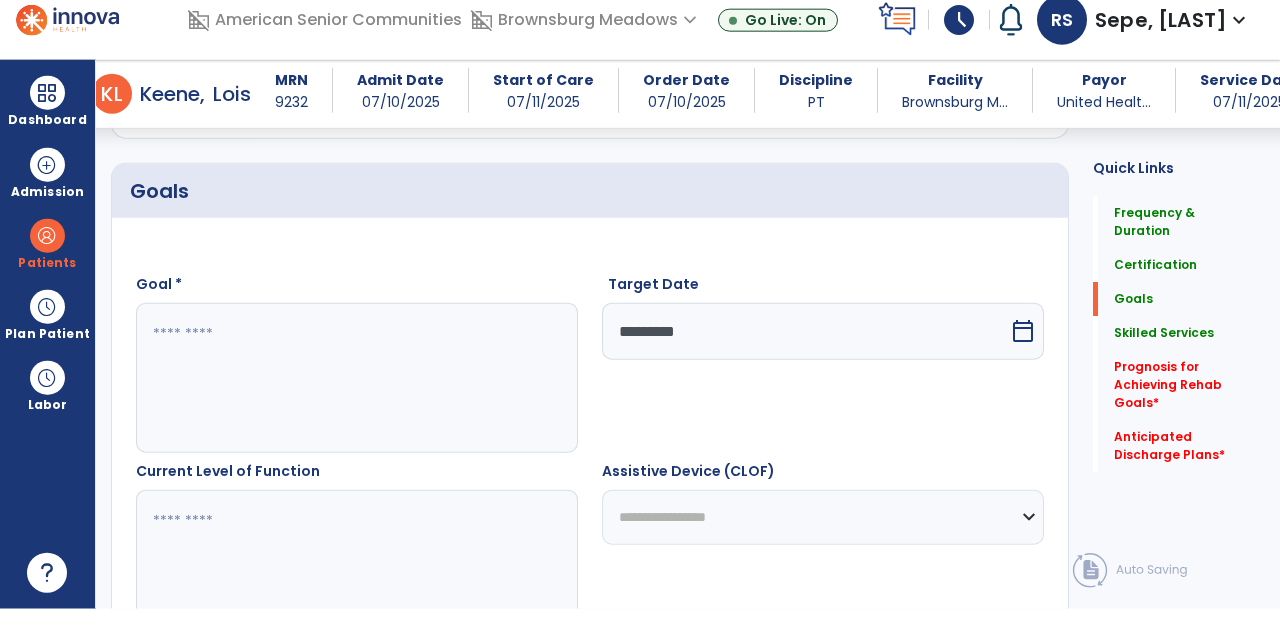 scroll, scrollTop: 96, scrollLeft: 0, axis: vertical 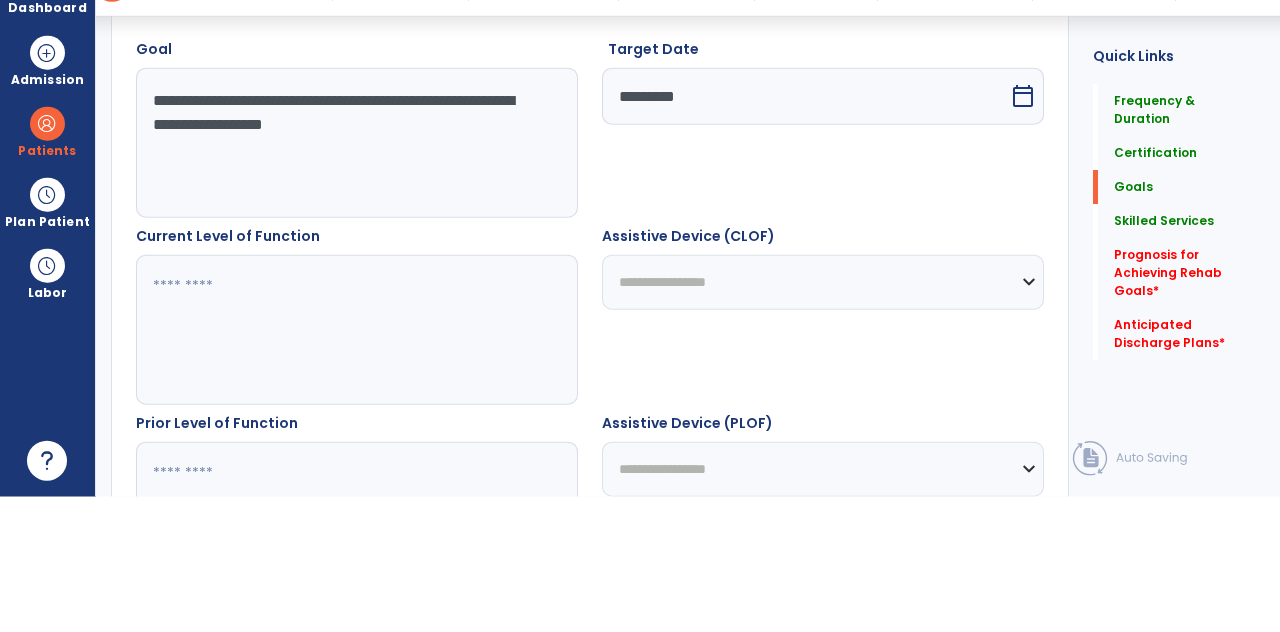 type on "**********" 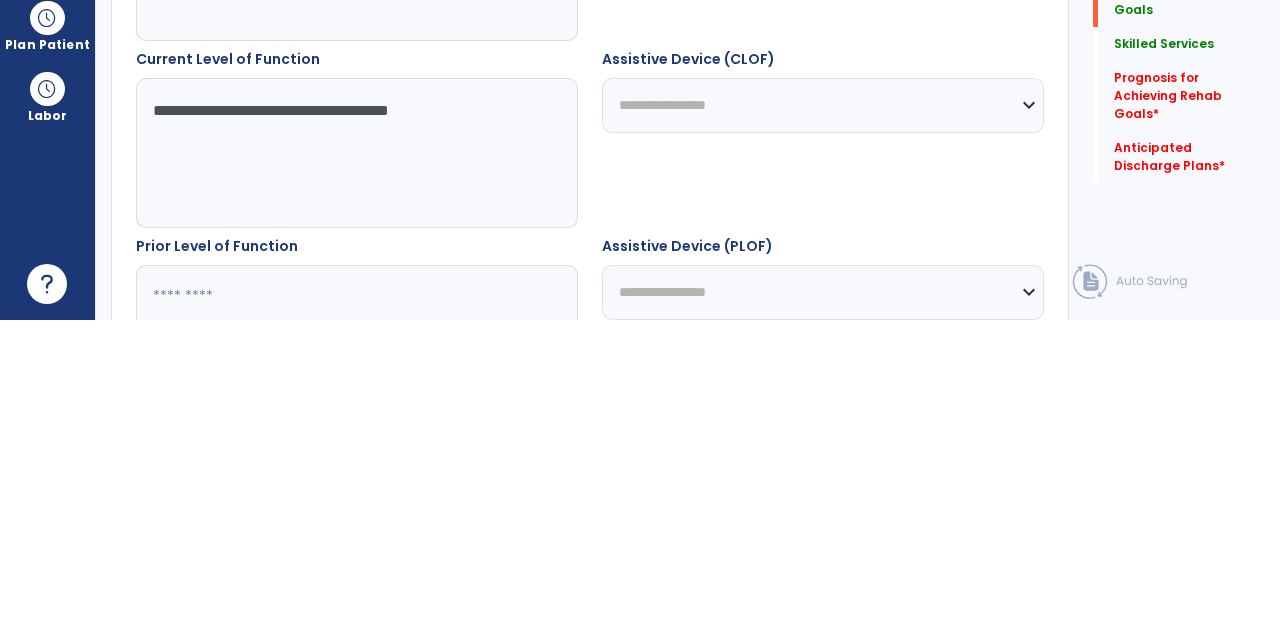 type on "**********" 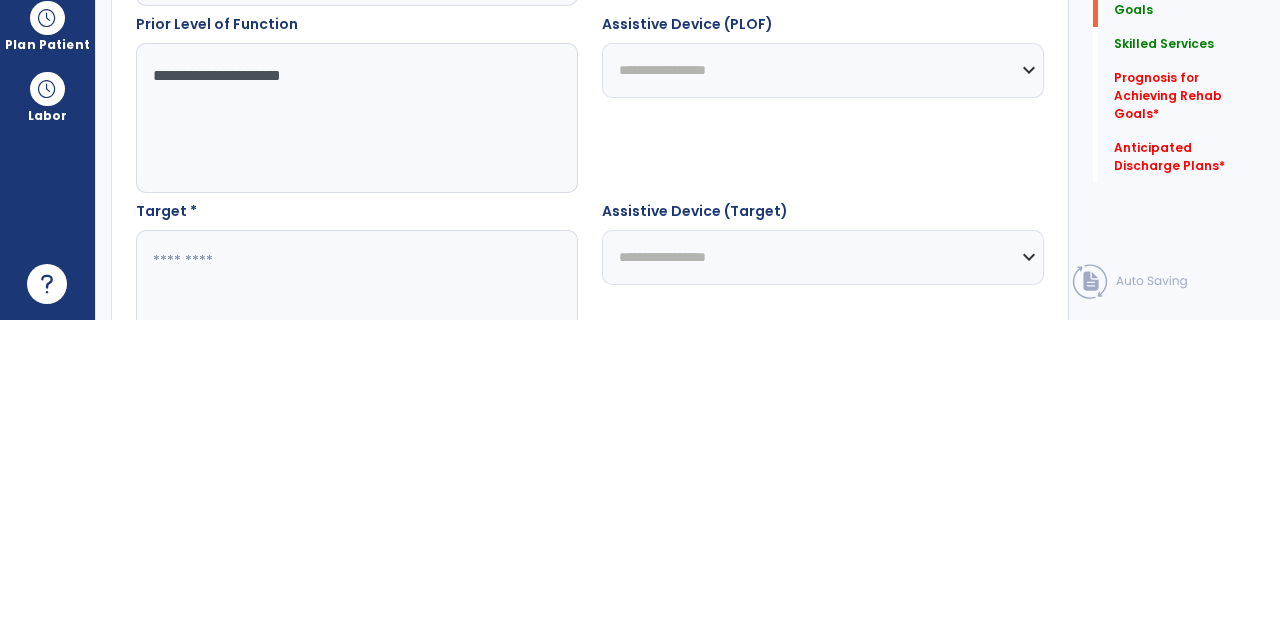 scroll, scrollTop: 792, scrollLeft: 0, axis: vertical 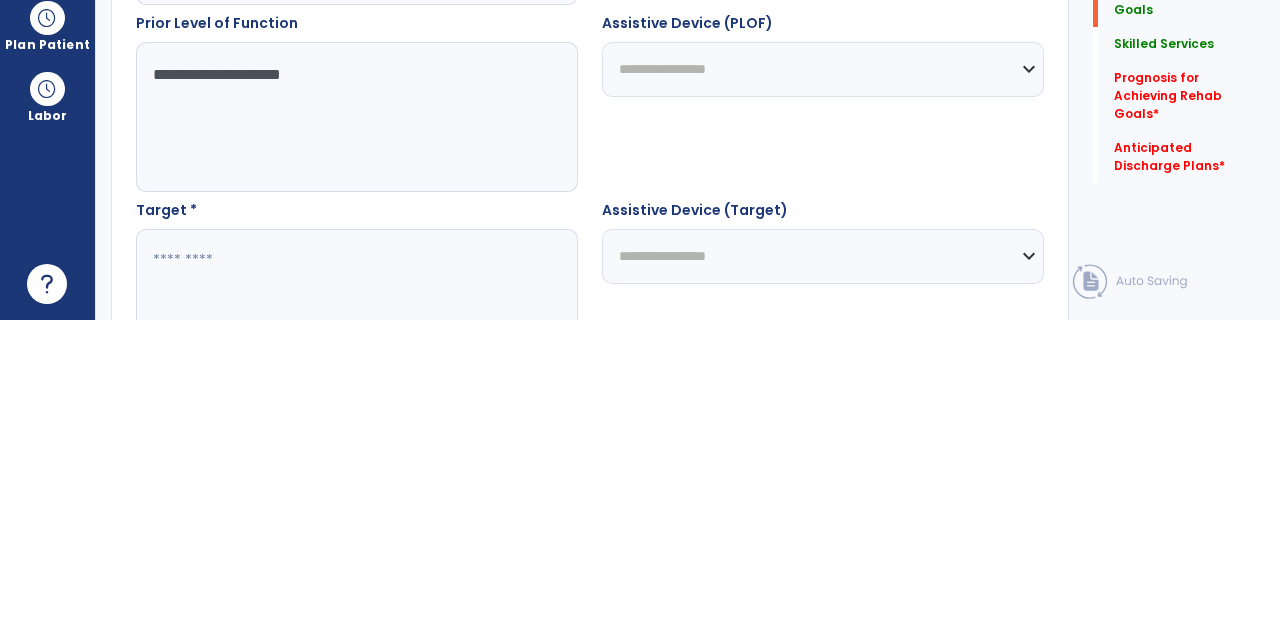 type on "**********" 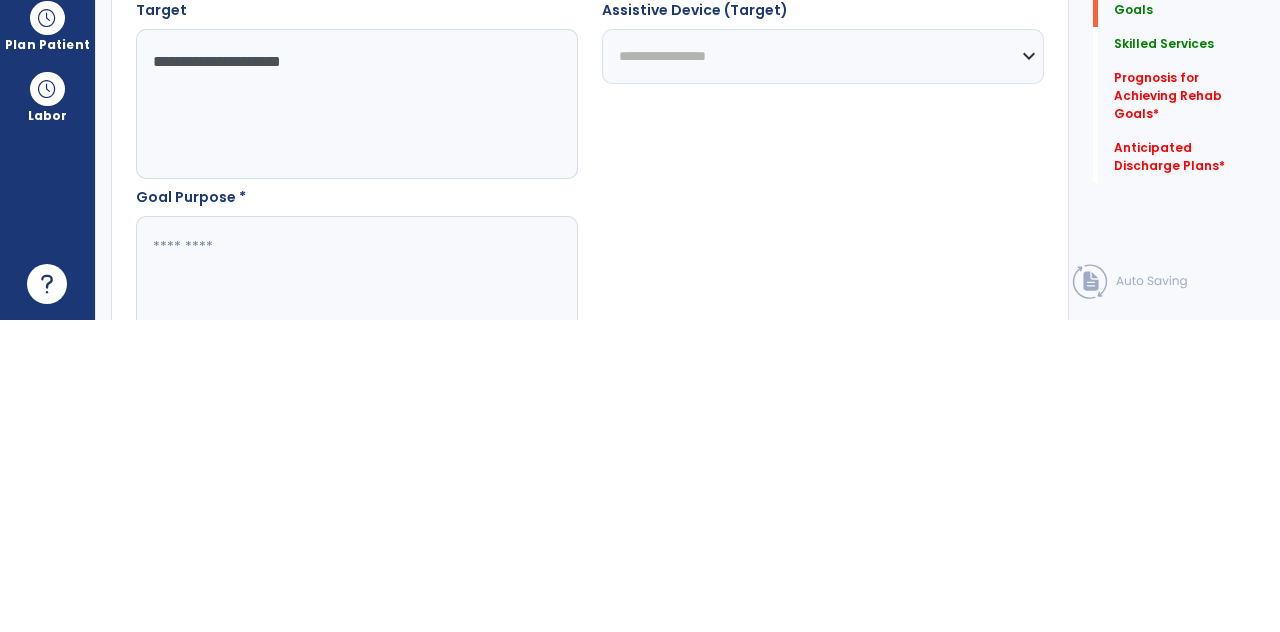 scroll, scrollTop: 1010, scrollLeft: 0, axis: vertical 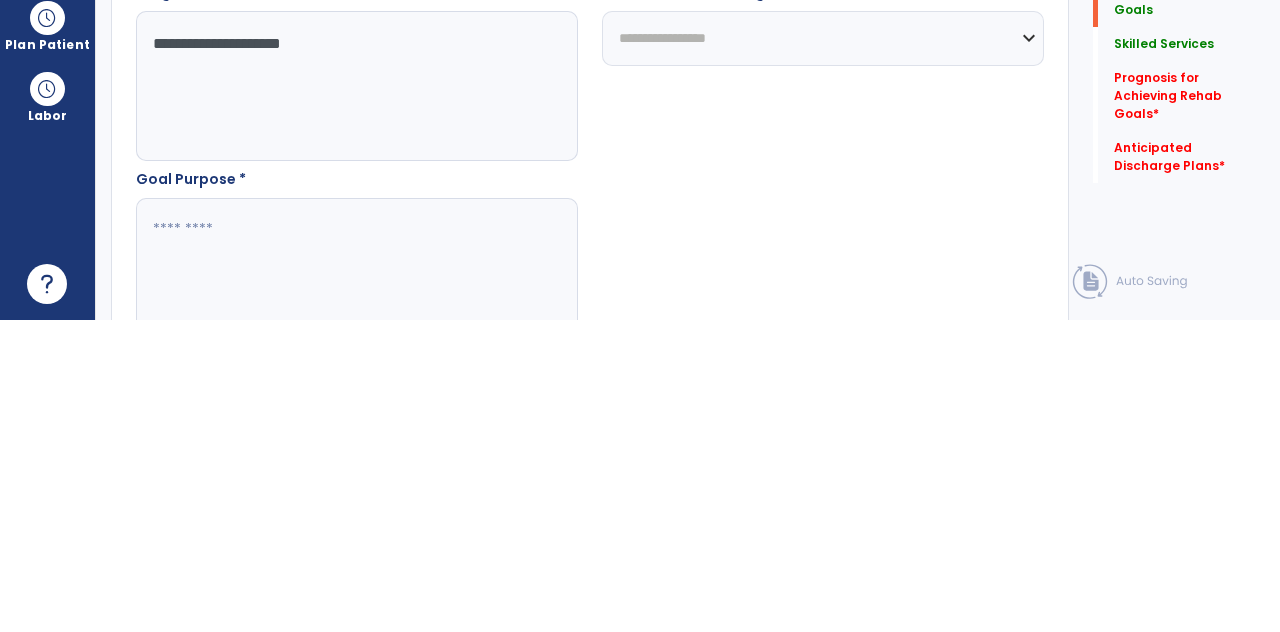 type on "**********" 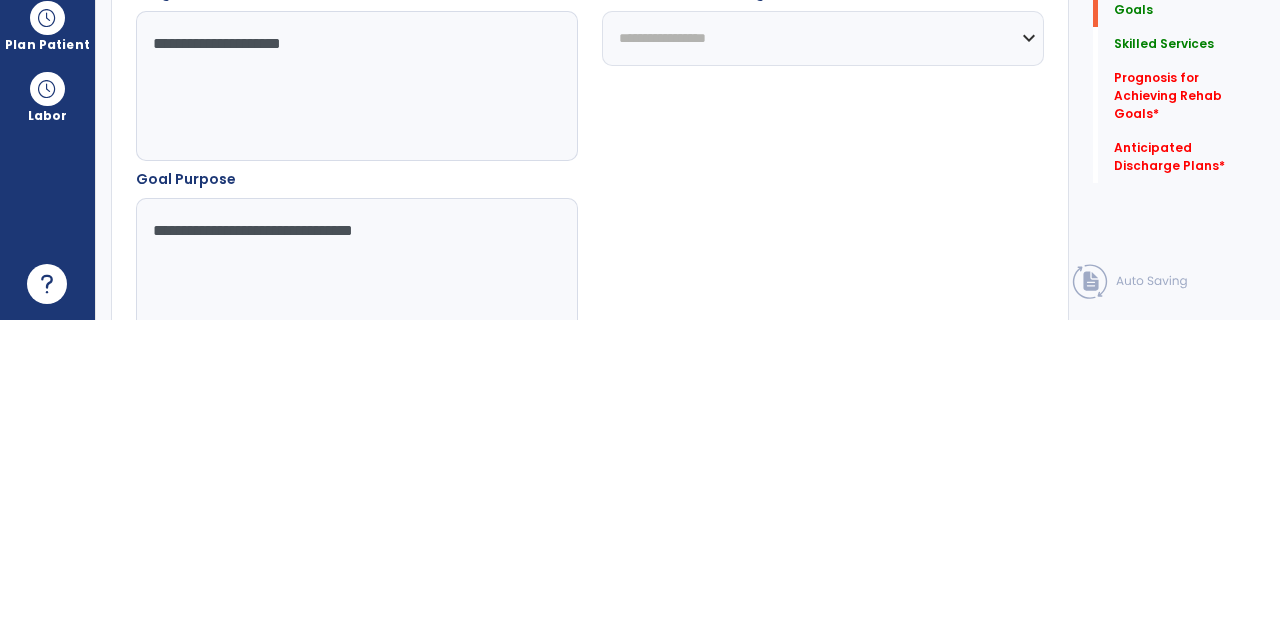 type on "**********" 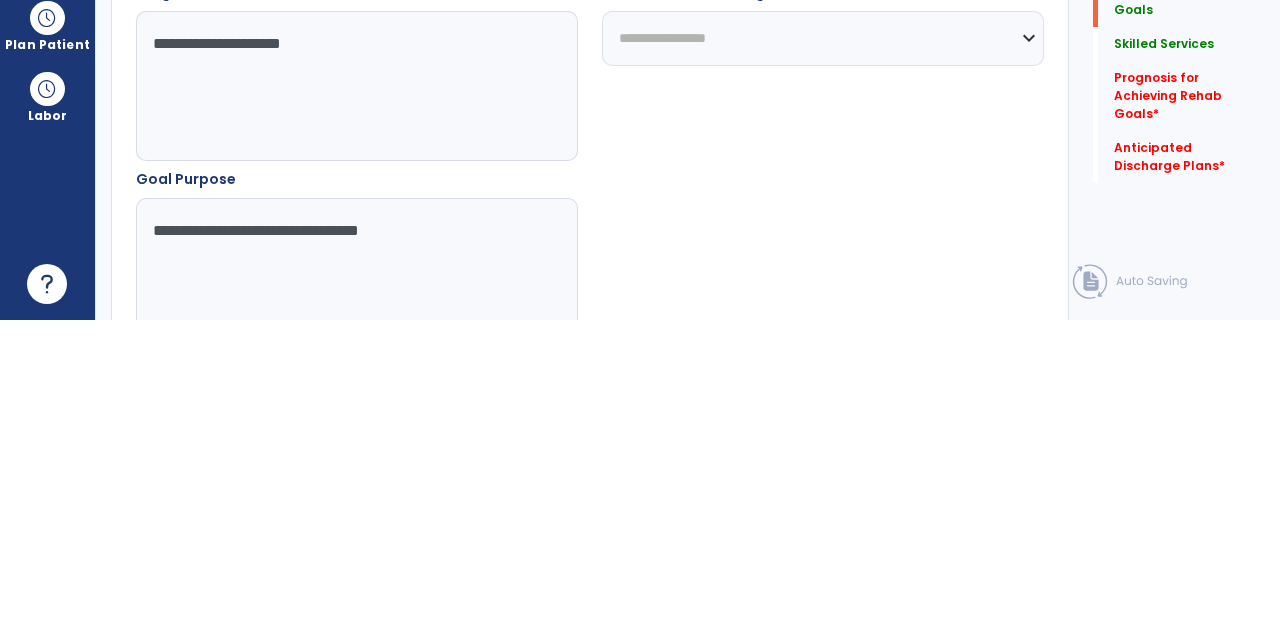 click on "Save Goal" at bounding box center (985, 701) 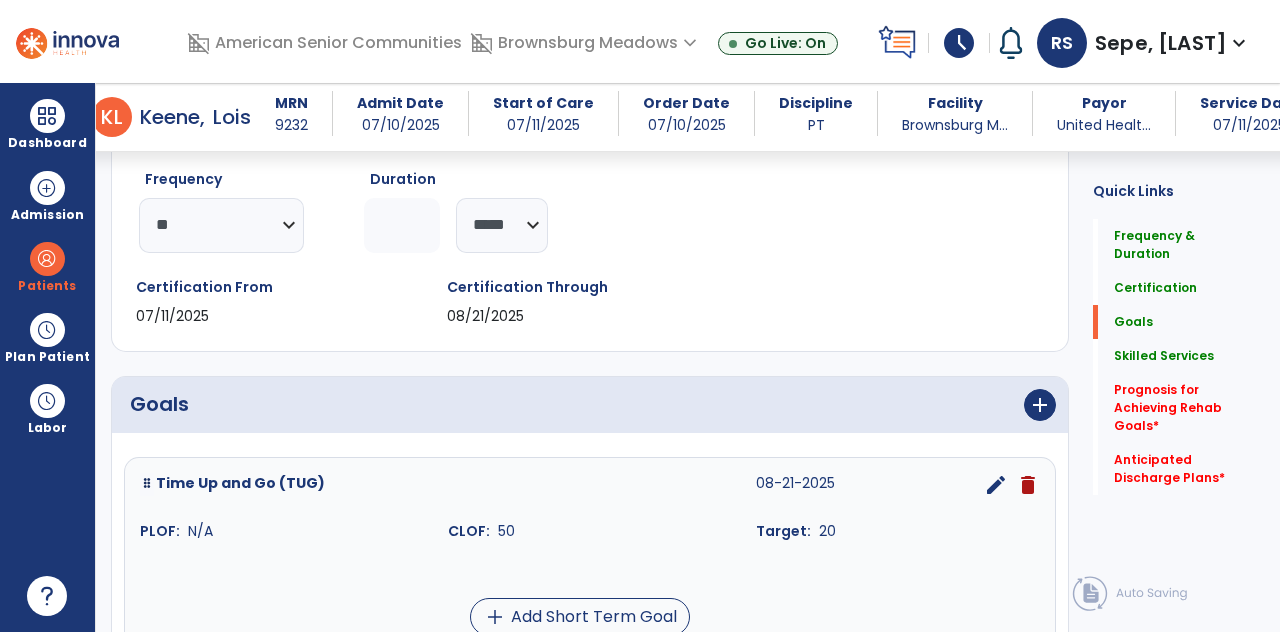 scroll, scrollTop: 290, scrollLeft: 0, axis: vertical 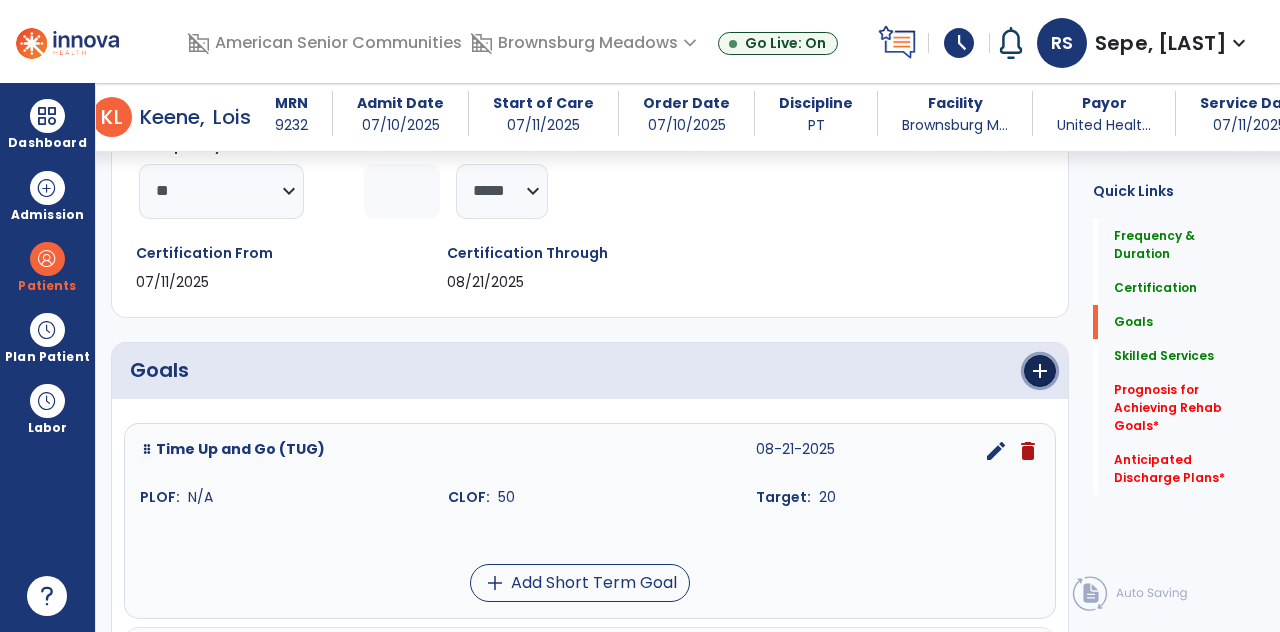 click on "add" at bounding box center [1040, 371] 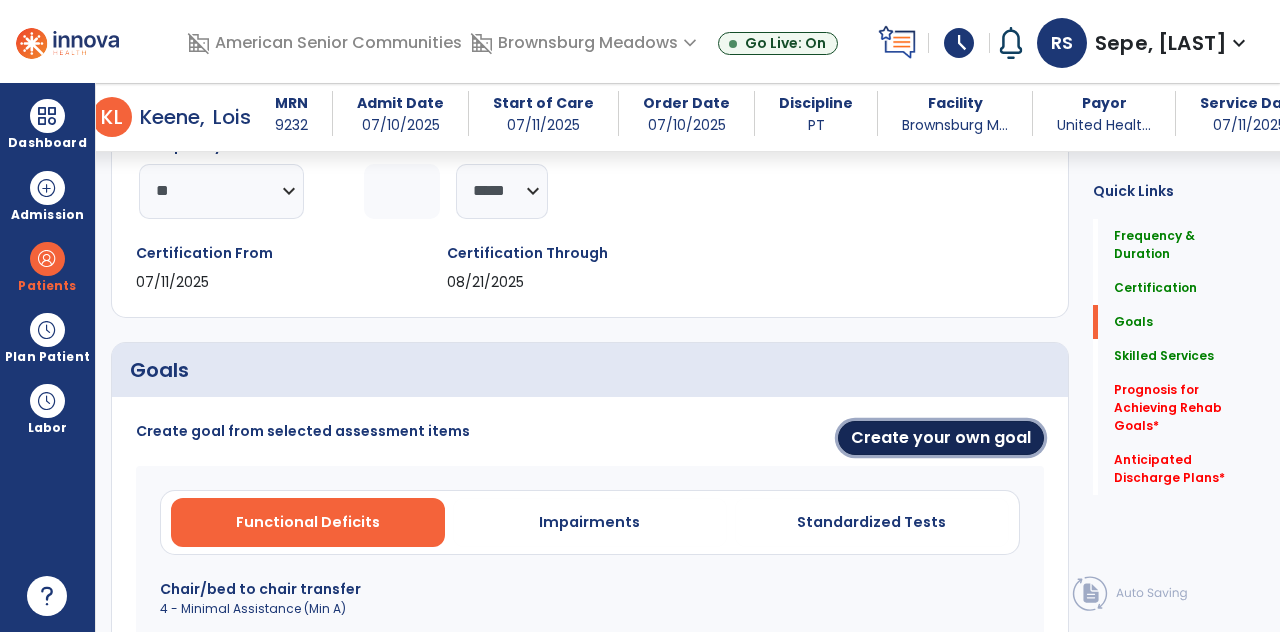 click on "Create your own goal" at bounding box center (941, 438) 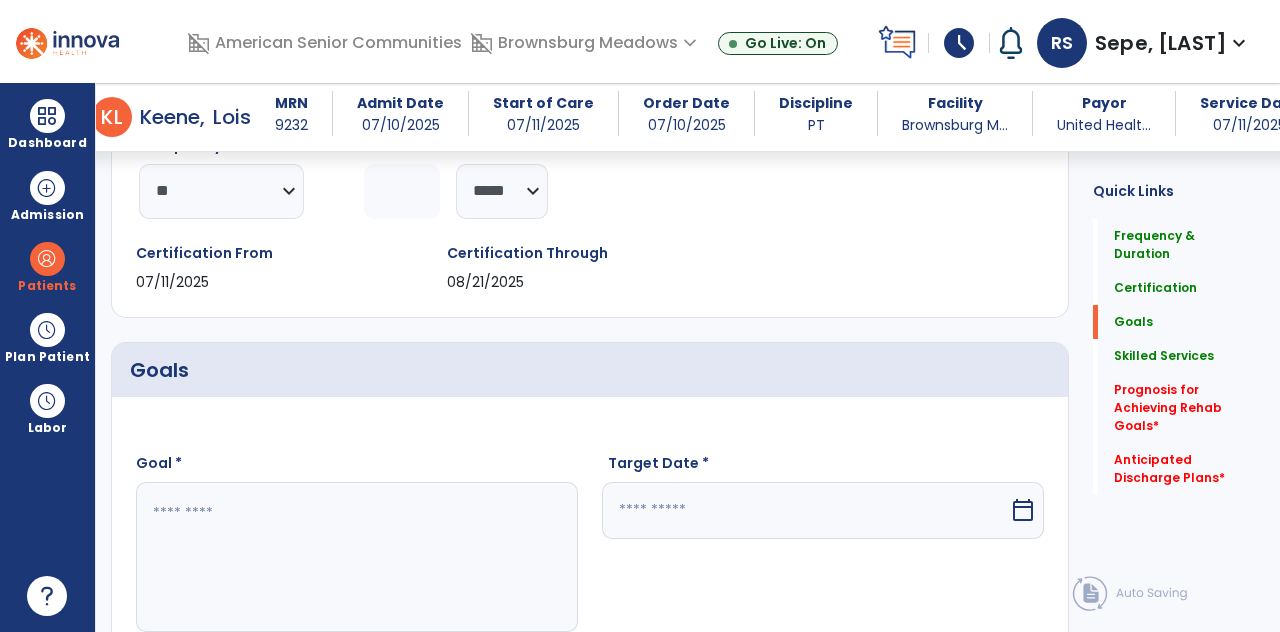 click on "calendar_today" at bounding box center (1025, 510) 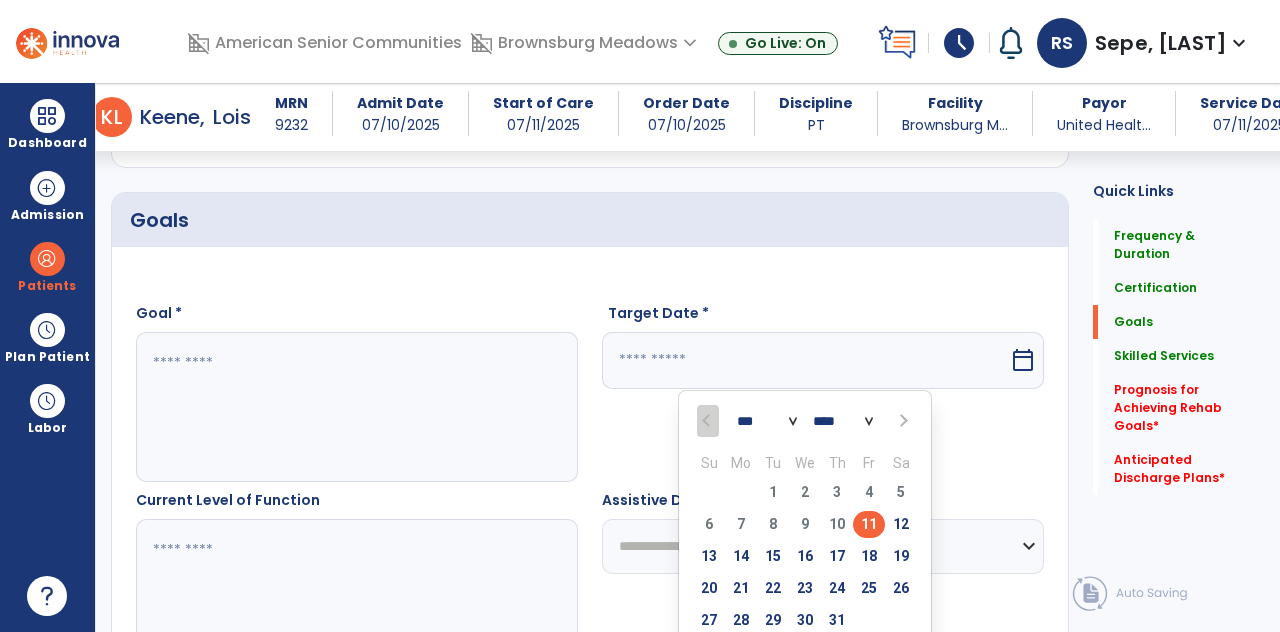 scroll, scrollTop: 448, scrollLeft: 0, axis: vertical 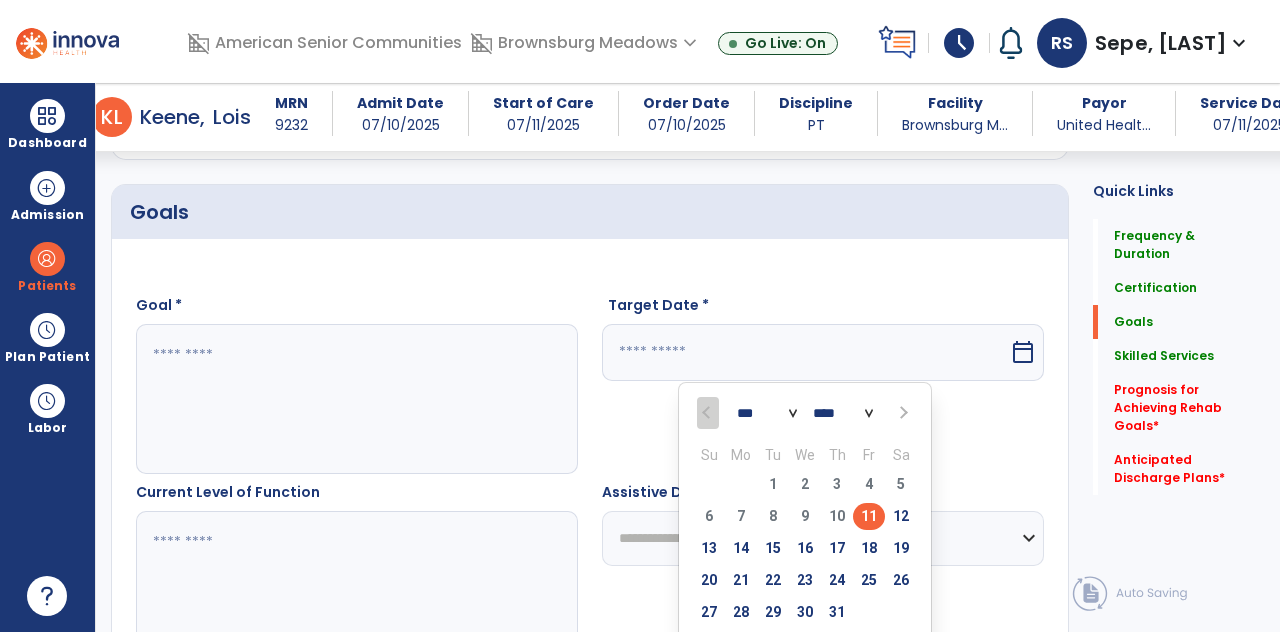 click at bounding box center (902, 413) 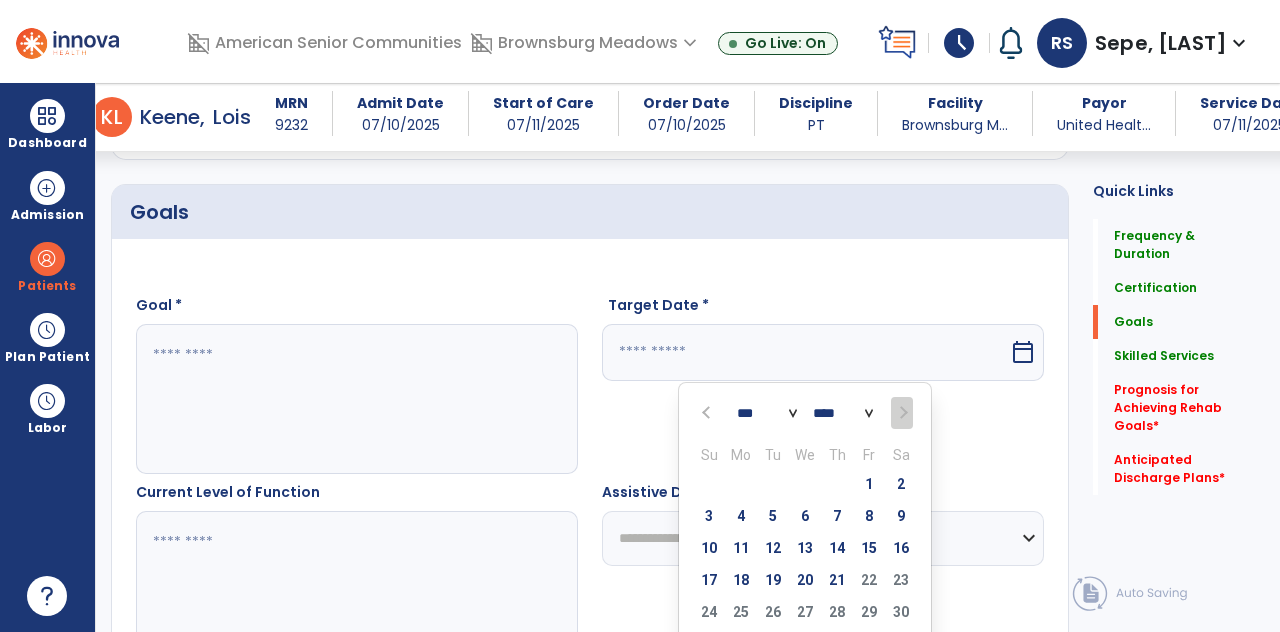 click on "21" at bounding box center (837, 580) 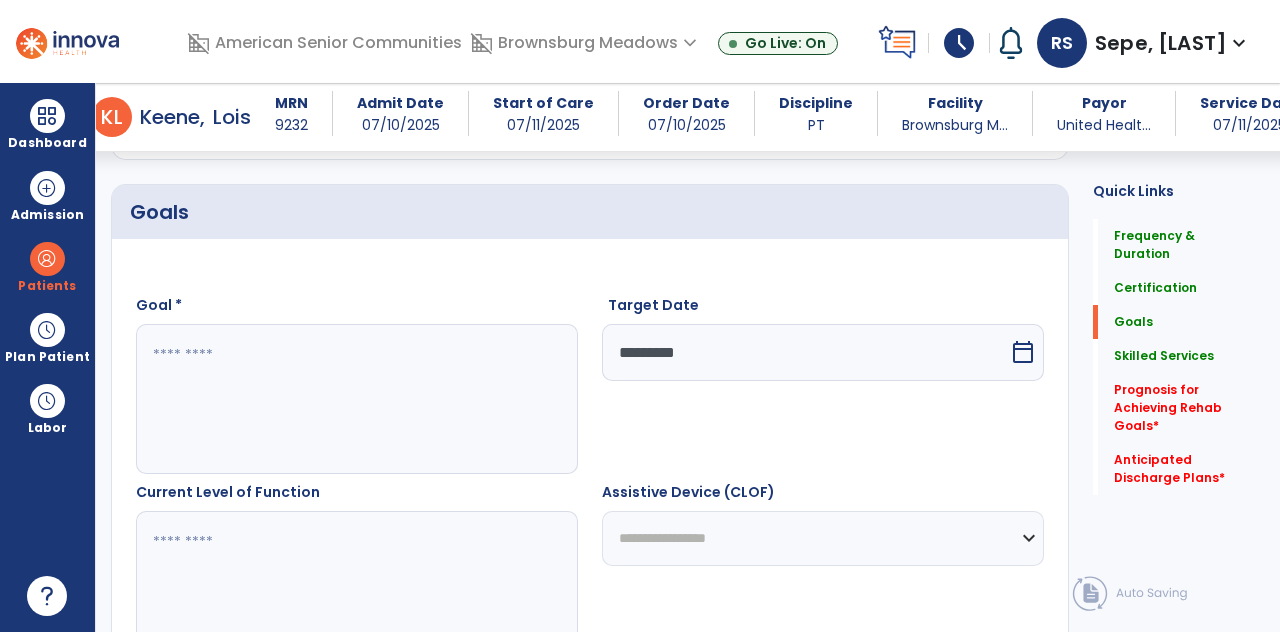 click at bounding box center (356, 399) 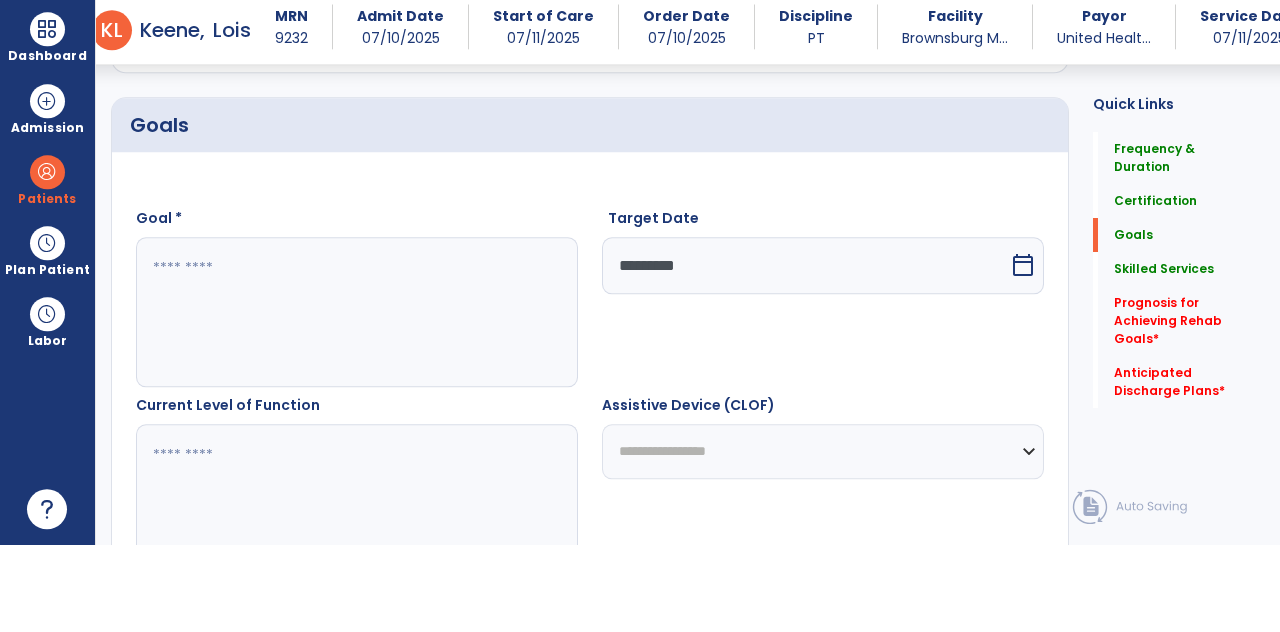 scroll, scrollTop: 96, scrollLeft: 0, axis: vertical 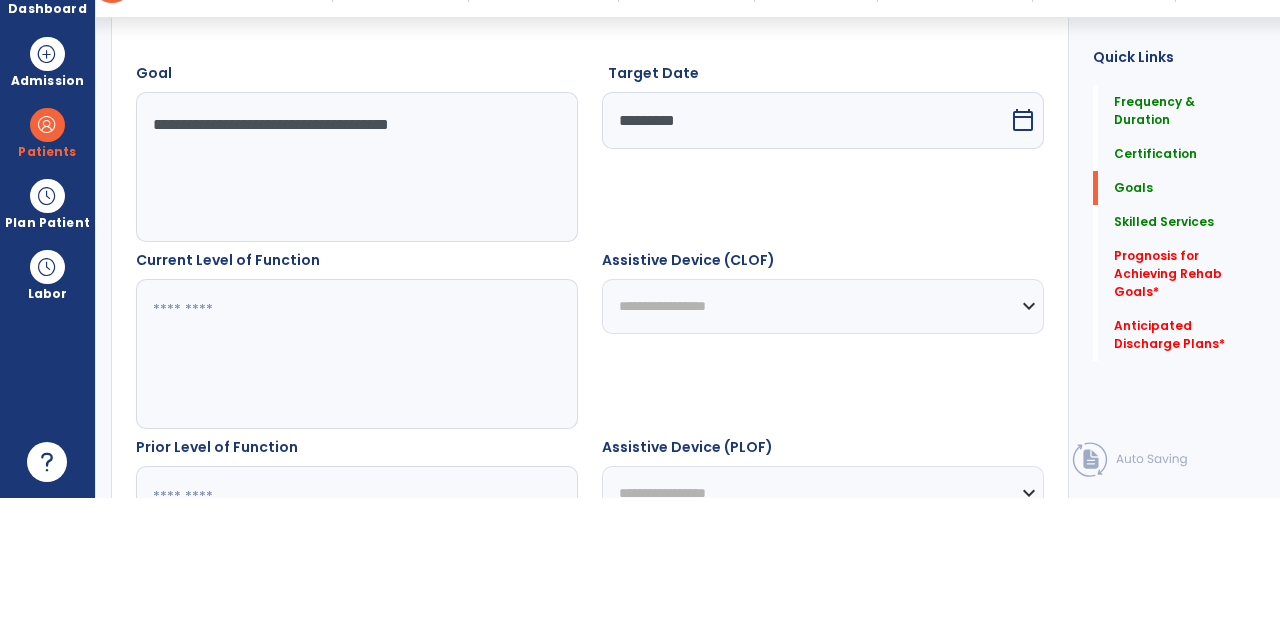 type on "**********" 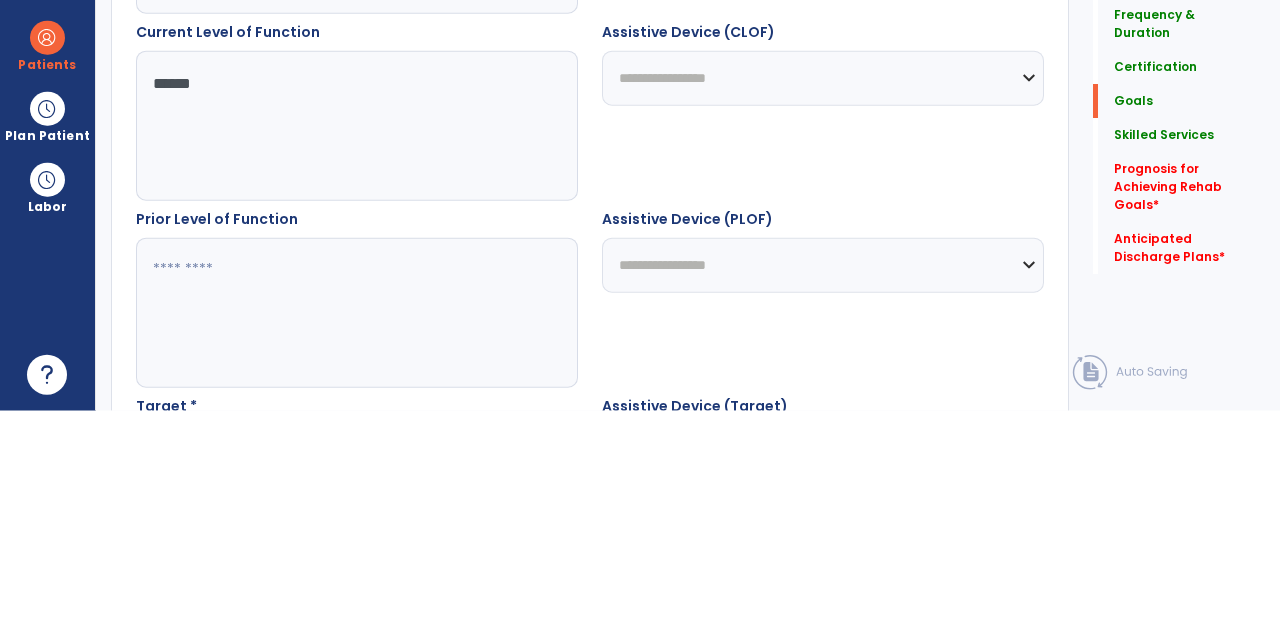 scroll, scrollTop: 676, scrollLeft: 0, axis: vertical 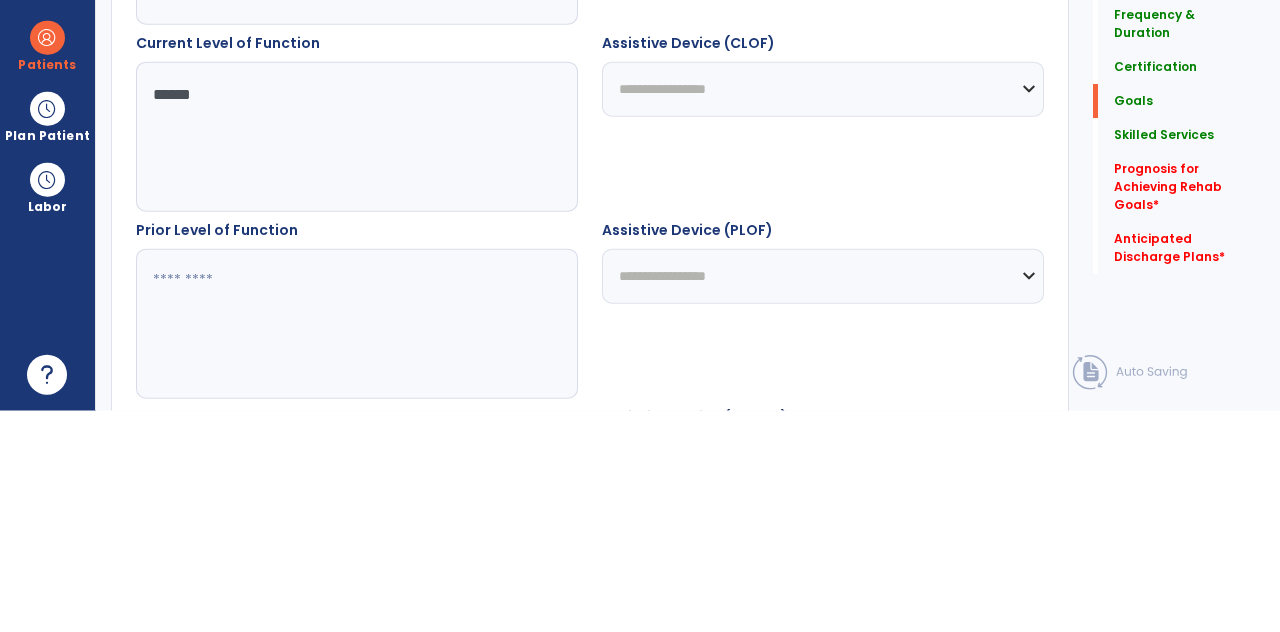 type on "*****" 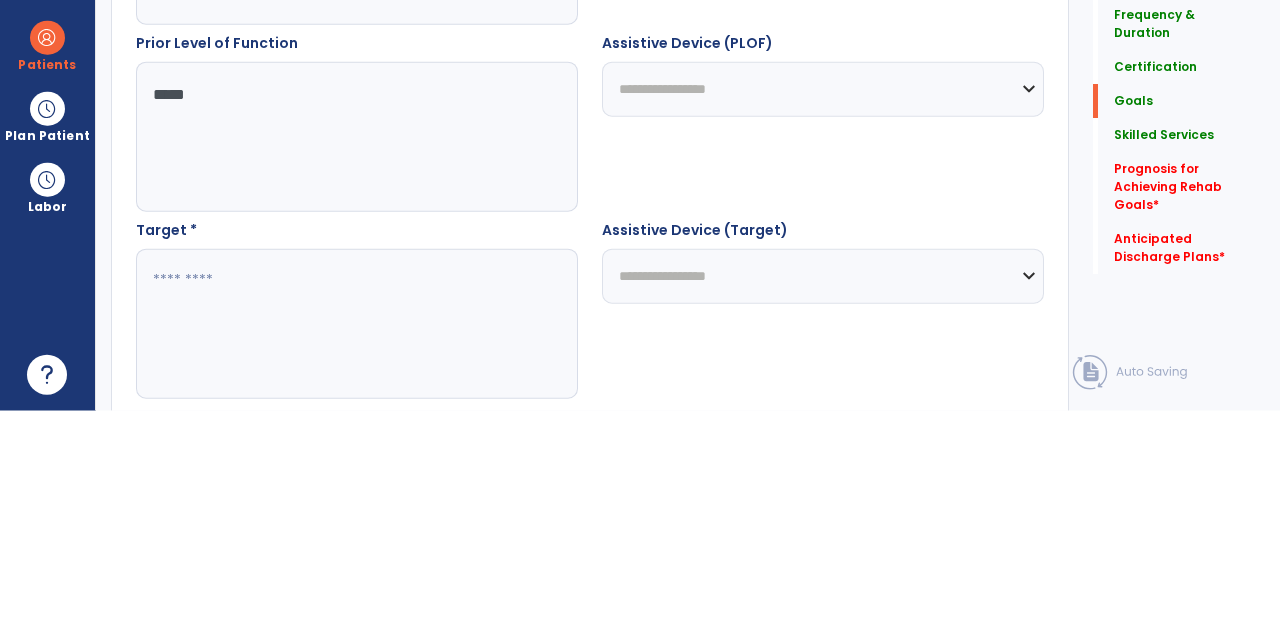 scroll, scrollTop: 866, scrollLeft: 0, axis: vertical 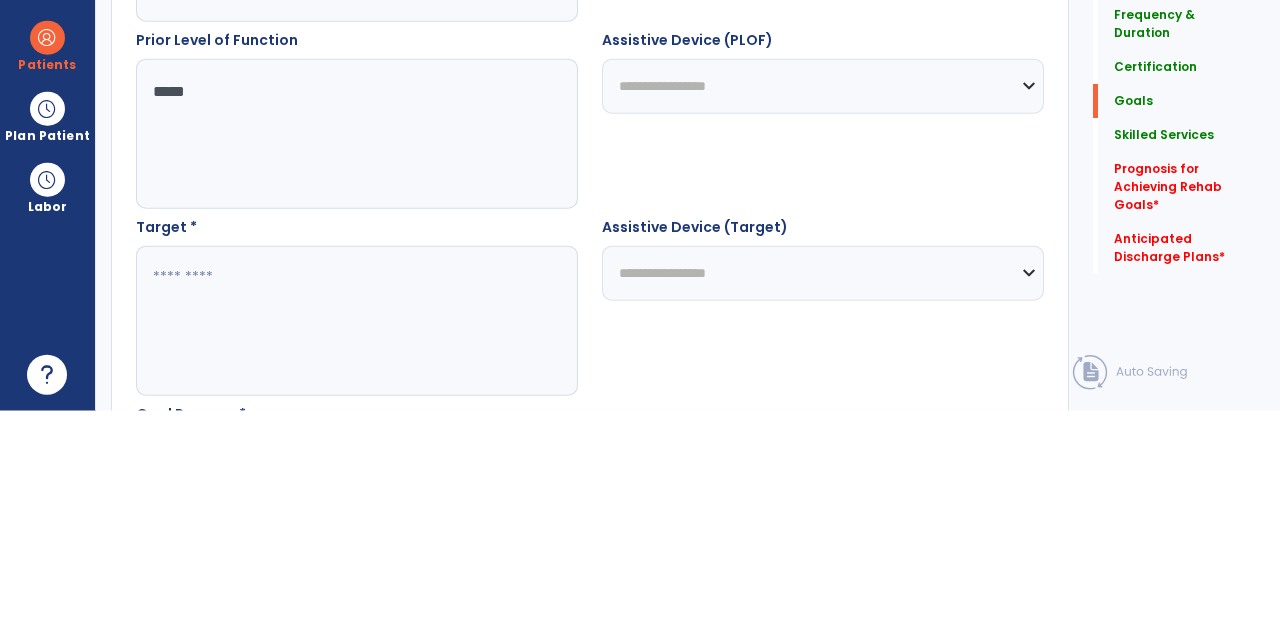 type on "****" 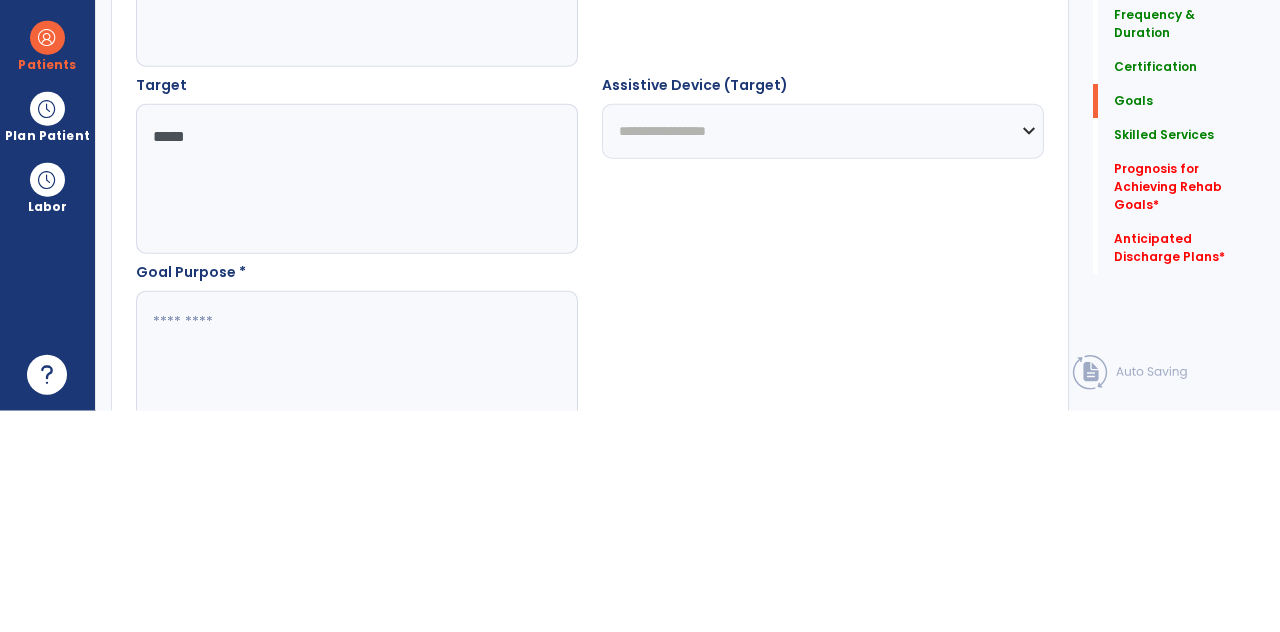 scroll, scrollTop: 1080, scrollLeft: 0, axis: vertical 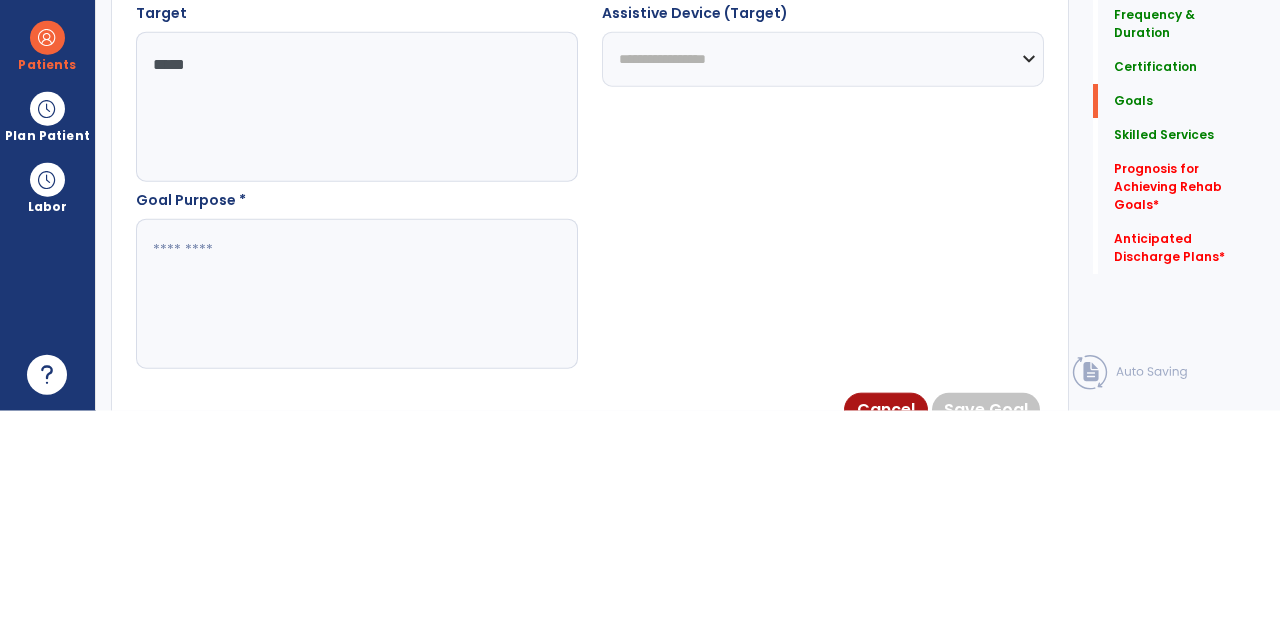 type on "*****" 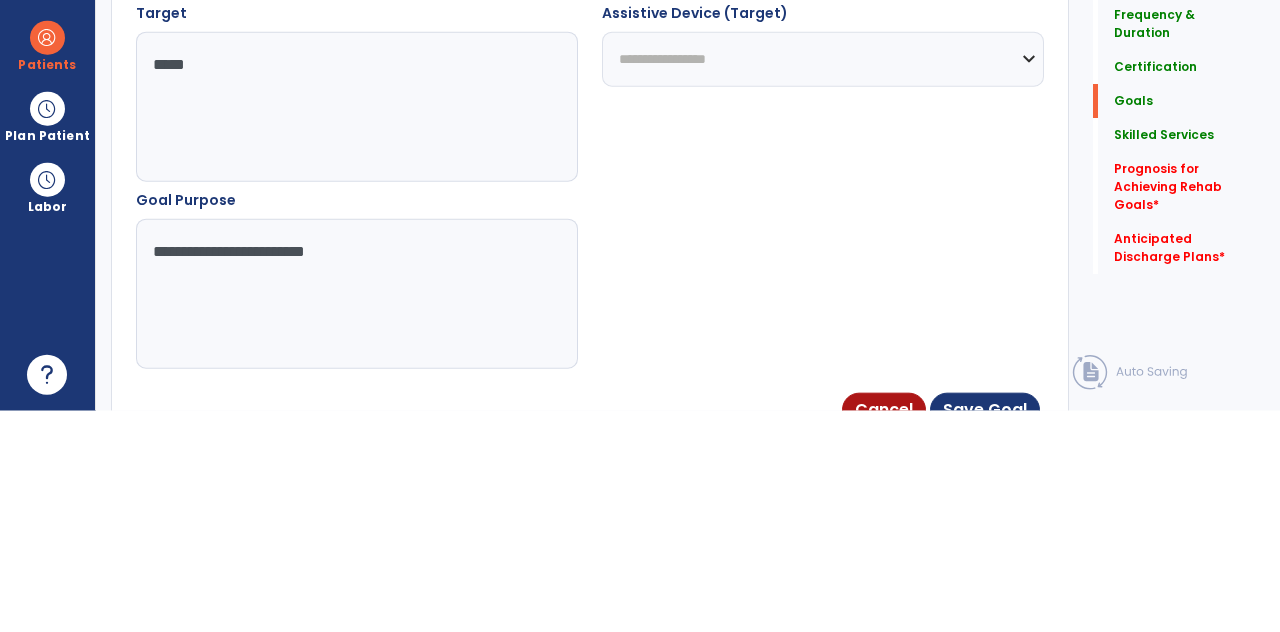 type on "**********" 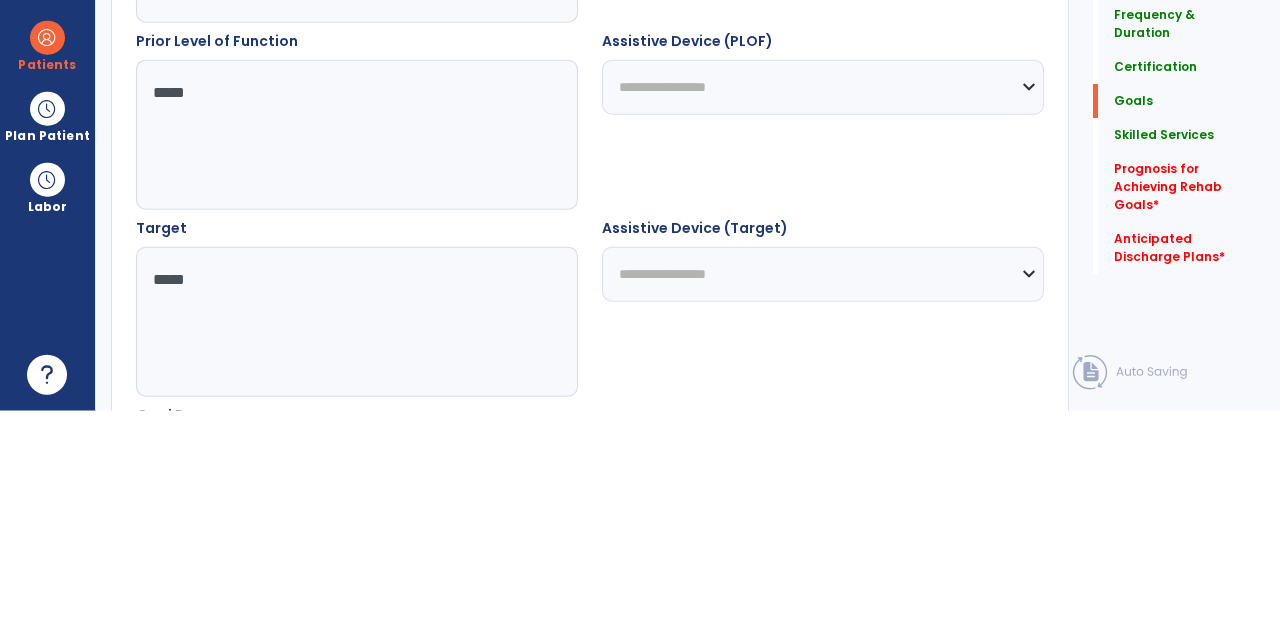 scroll, scrollTop: 1198, scrollLeft: 0, axis: vertical 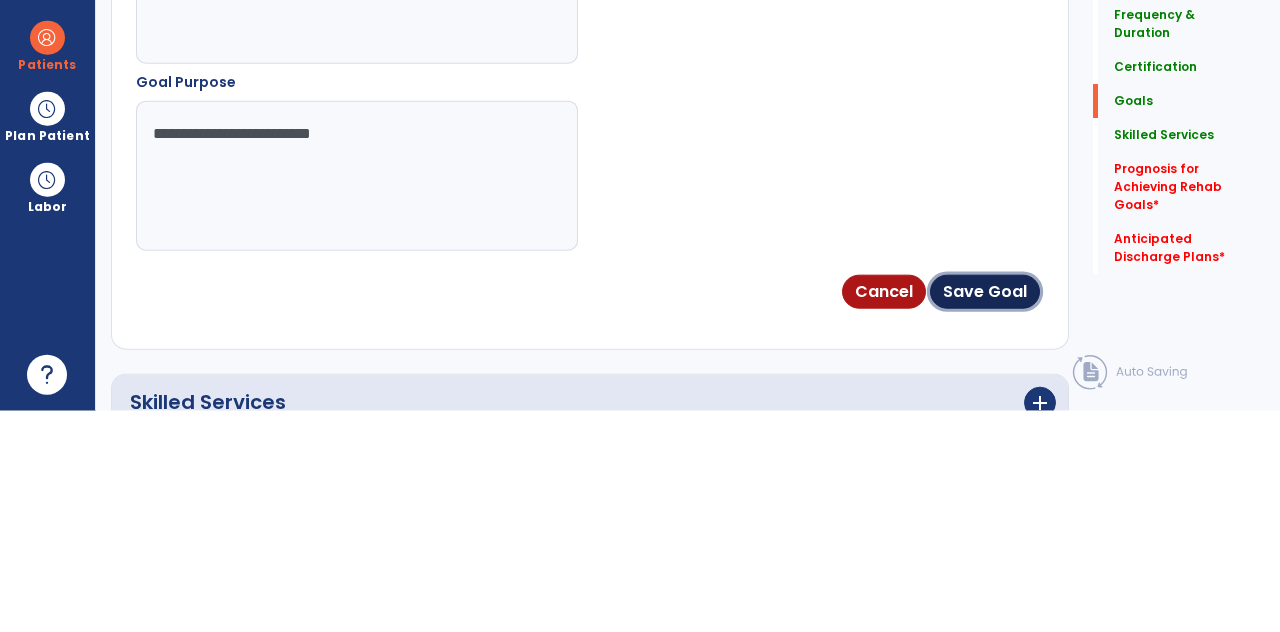 click on "Save Goal" at bounding box center (985, 513) 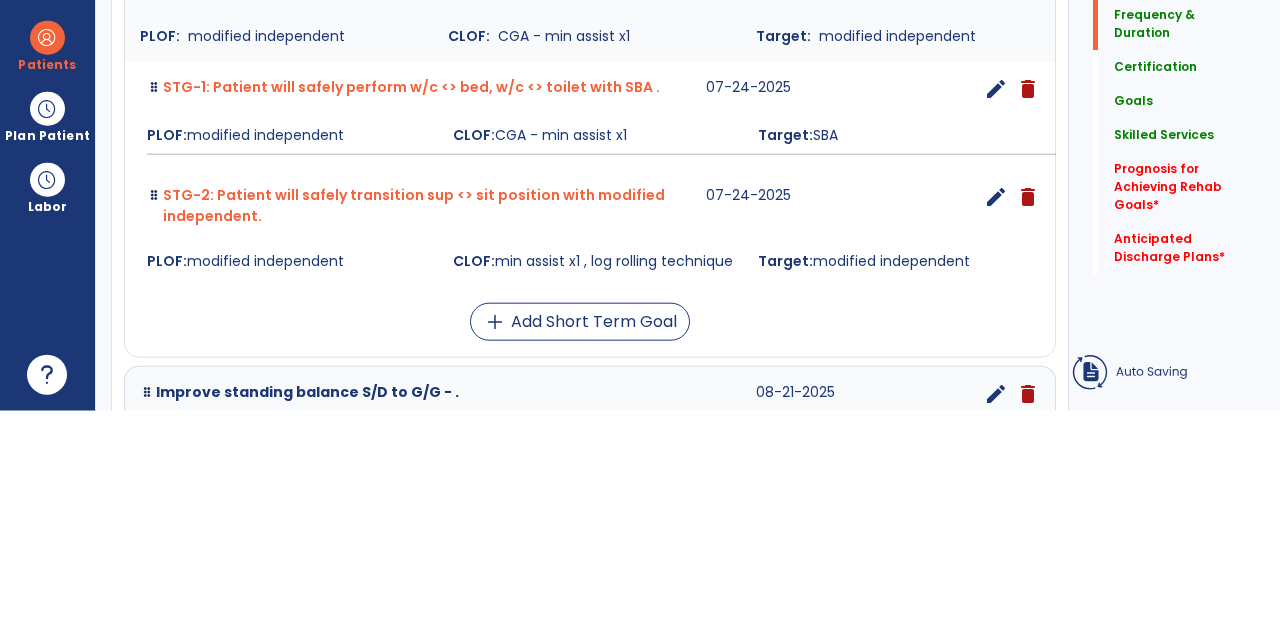 scroll, scrollTop: 96, scrollLeft: 0, axis: vertical 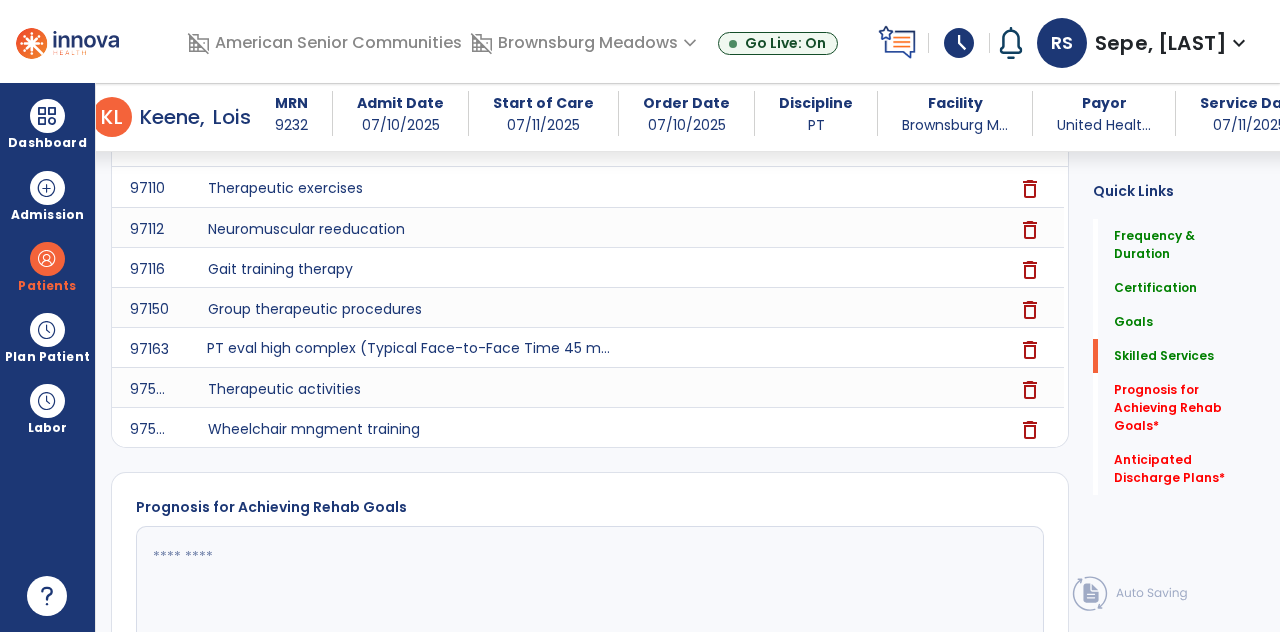 click on "Prognosis for Achieving Rehab Goals   *" 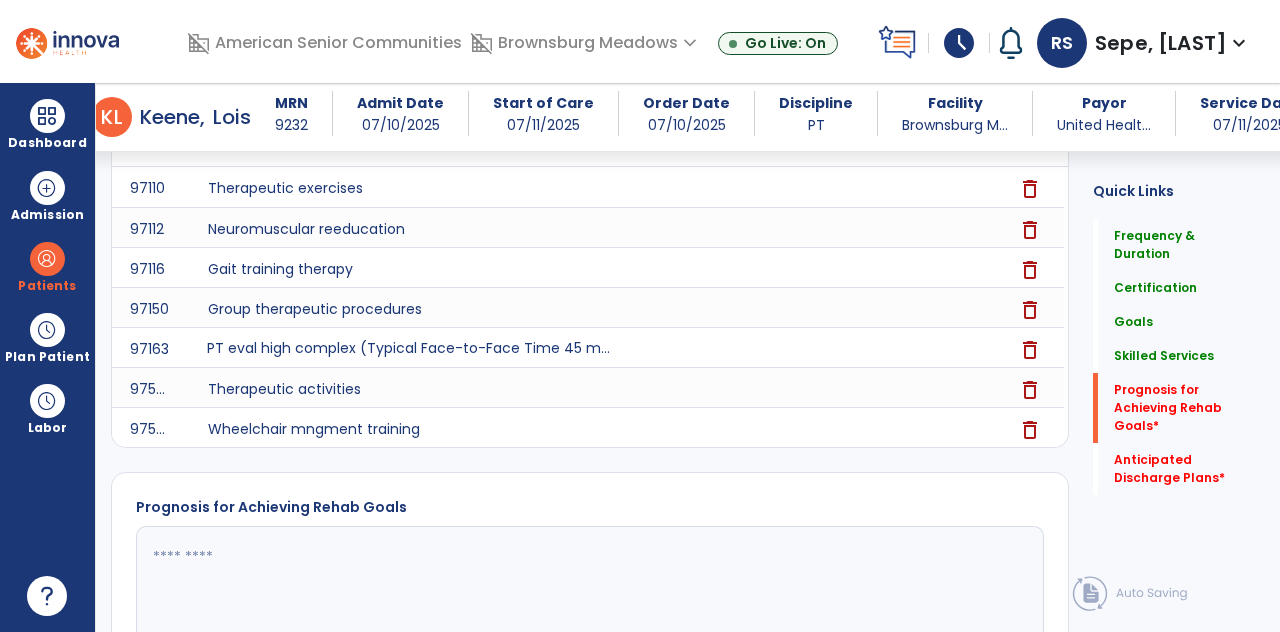 scroll, scrollTop: 89, scrollLeft: 0, axis: vertical 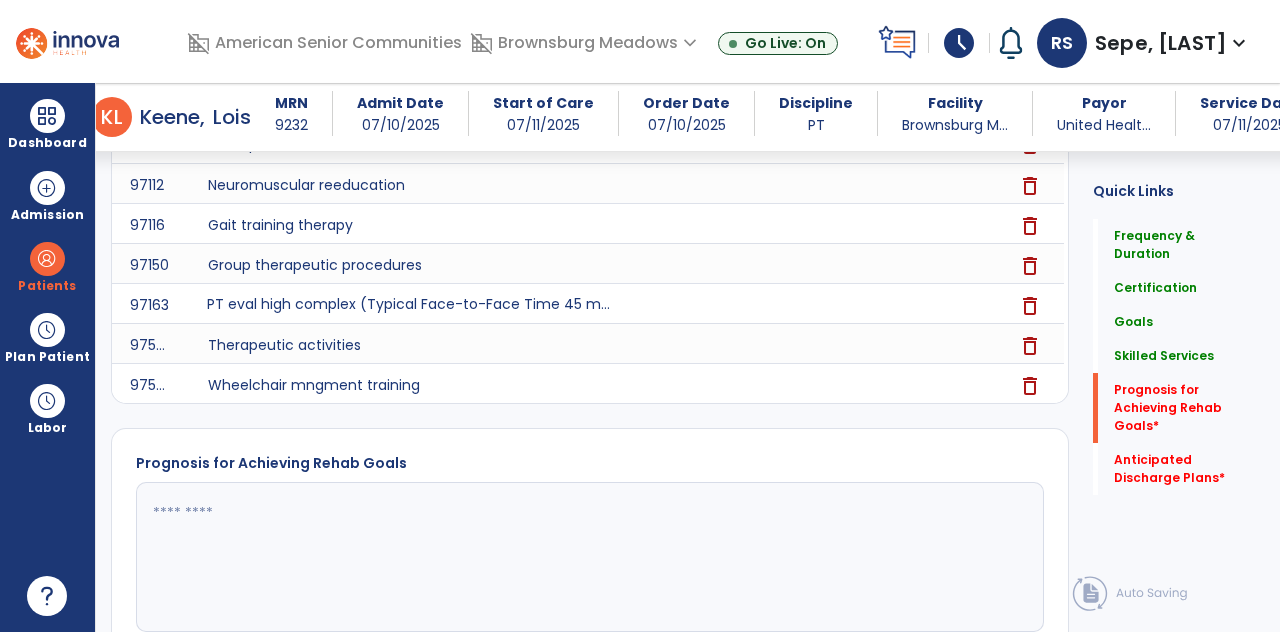 click 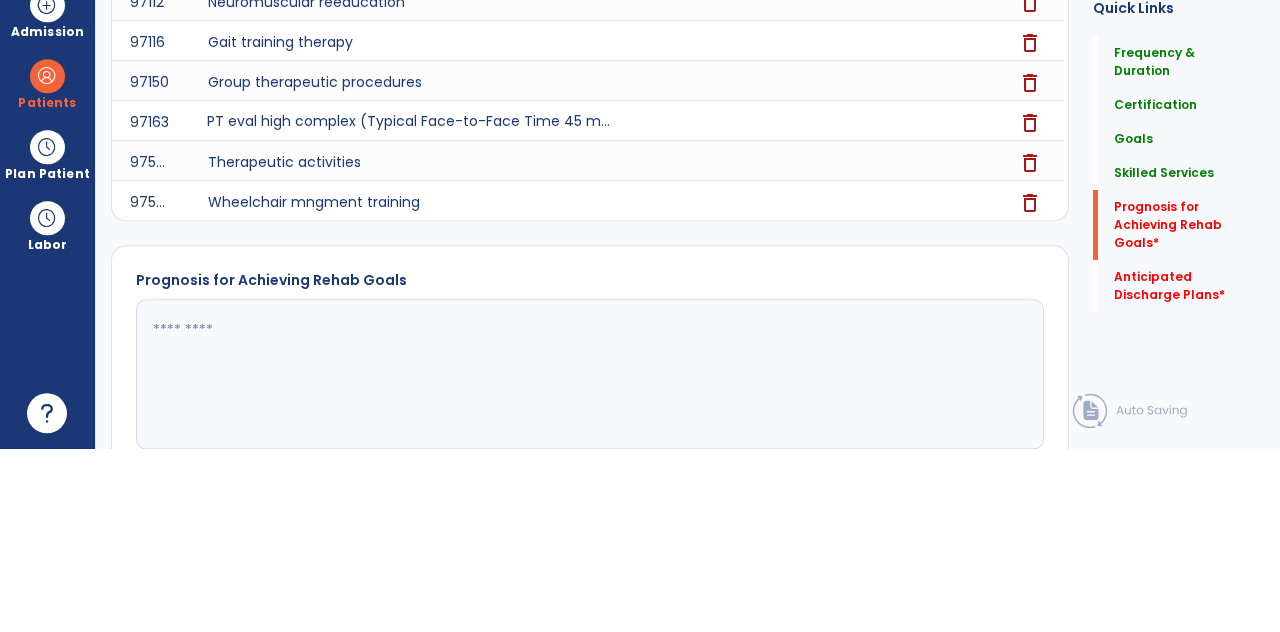 scroll, scrollTop: 89, scrollLeft: 0, axis: vertical 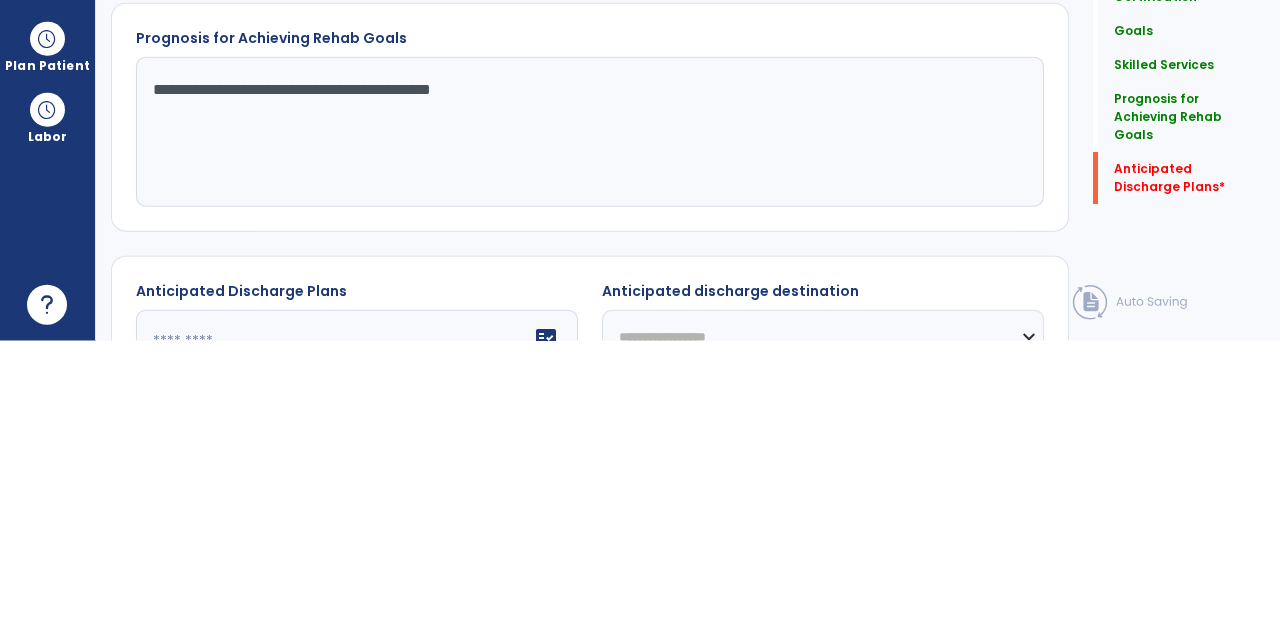 type on "**********" 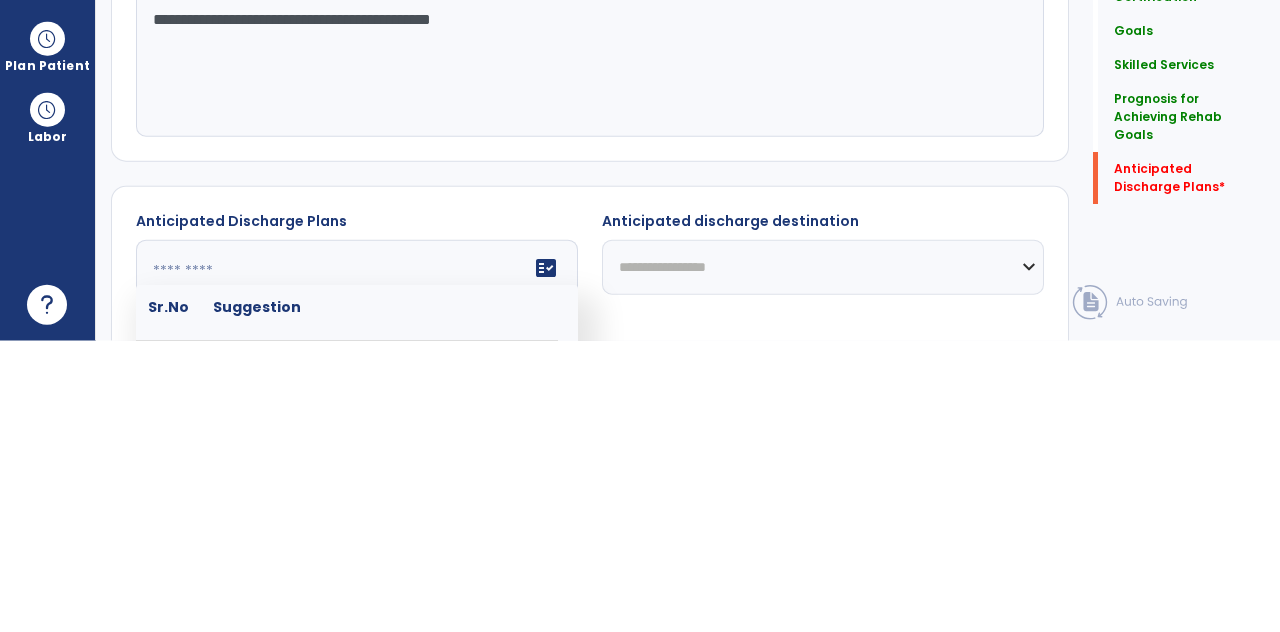 scroll, scrollTop: 1360, scrollLeft: 0, axis: vertical 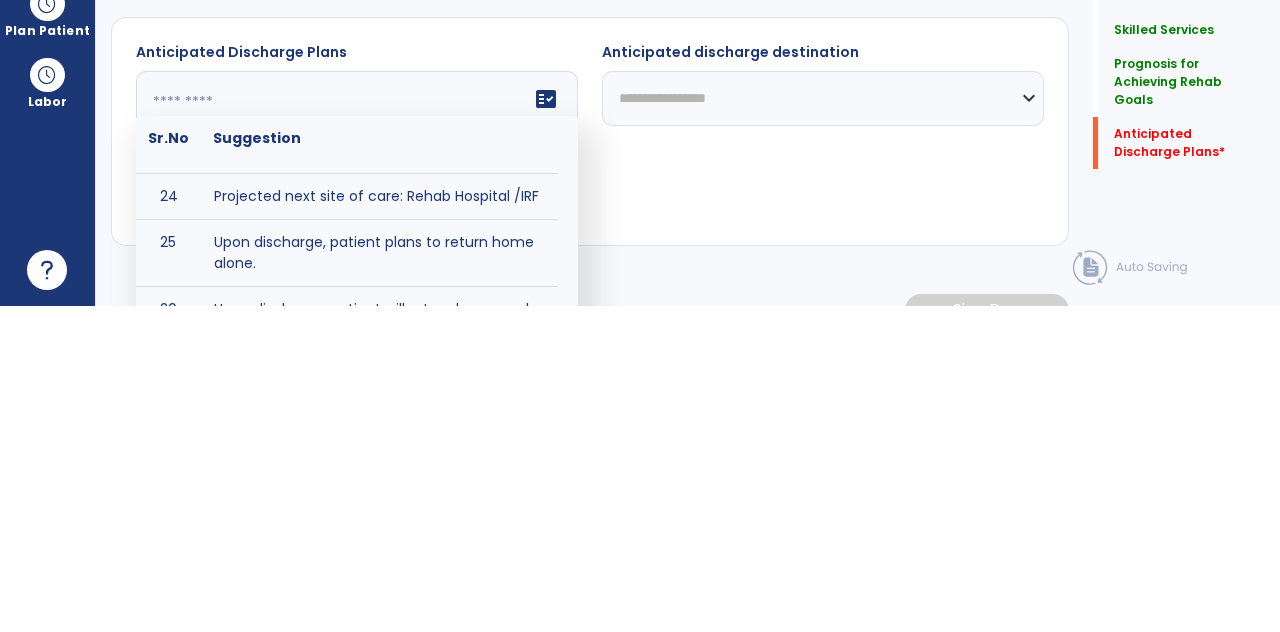 type on "**********" 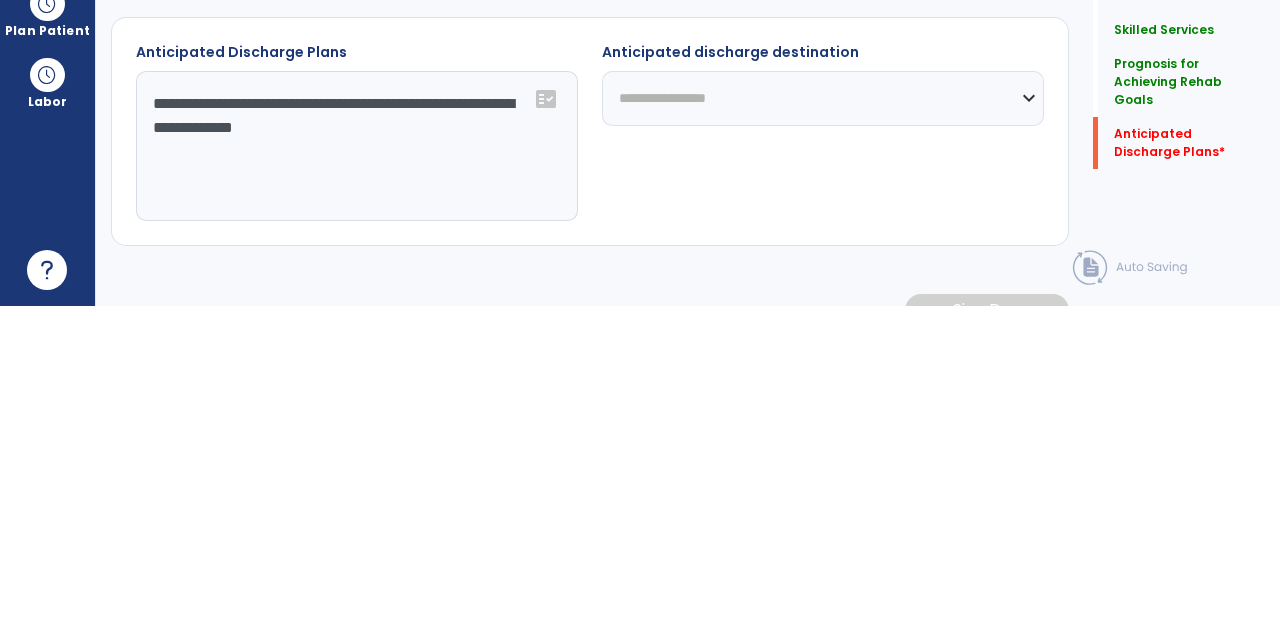 scroll, scrollTop: 89, scrollLeft: 0, axis: vertical 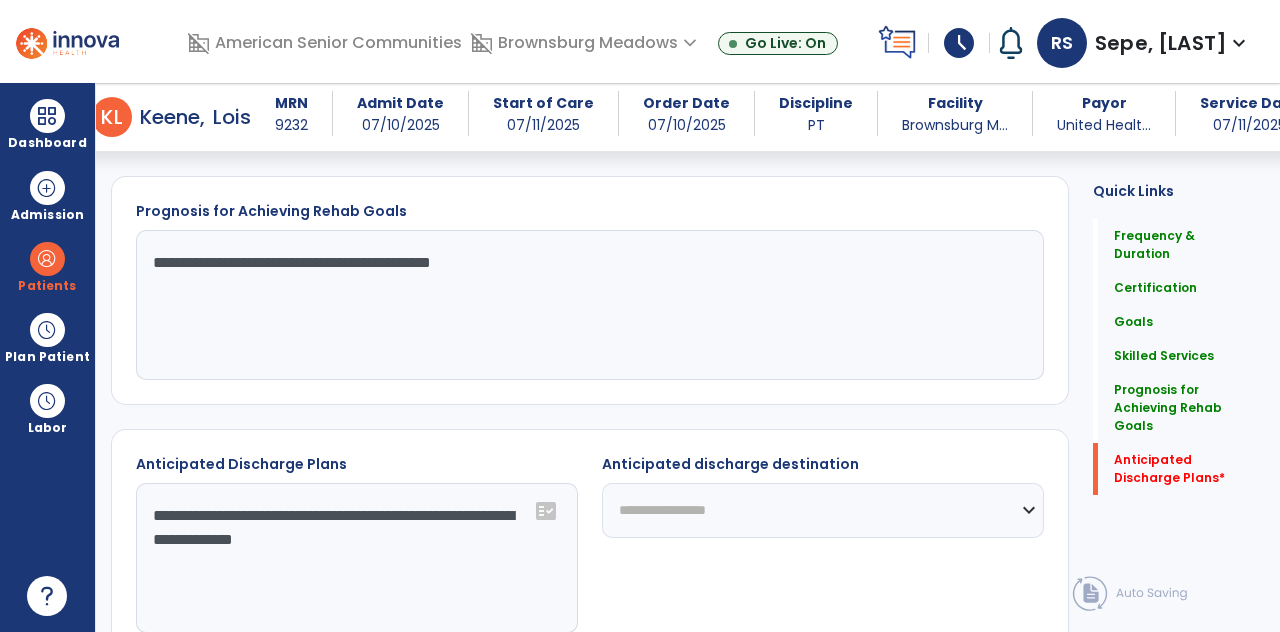 click on "**********" 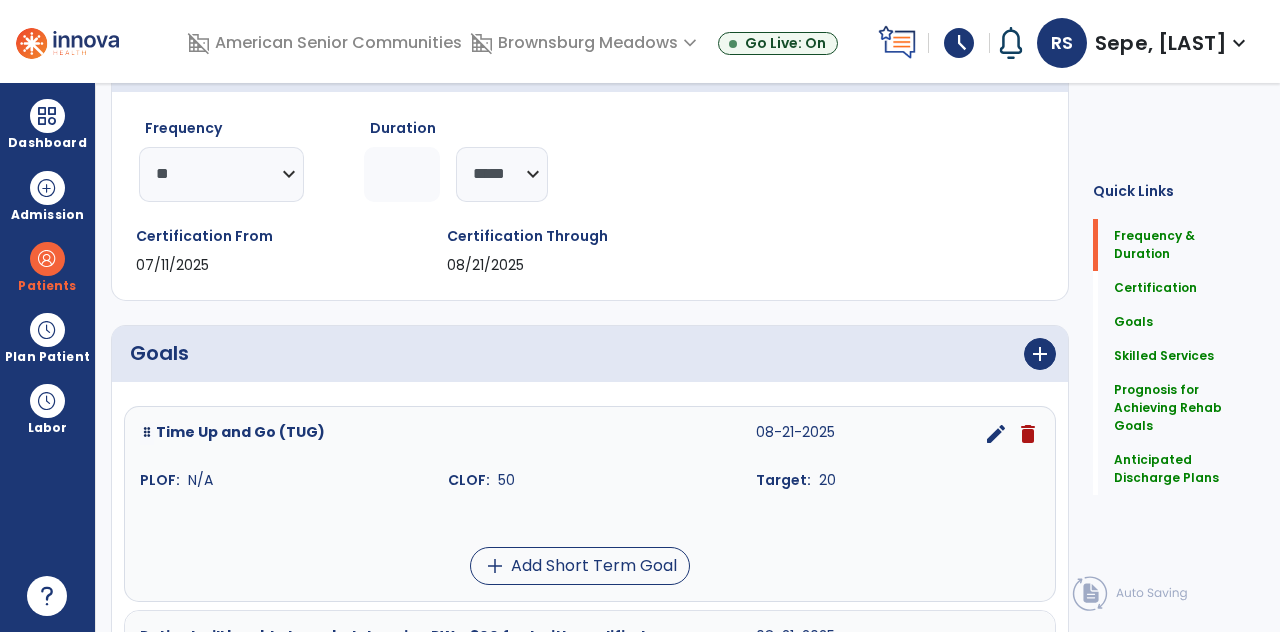 scroll, scrollTop: 0, scrollLeft: 0, axis: both 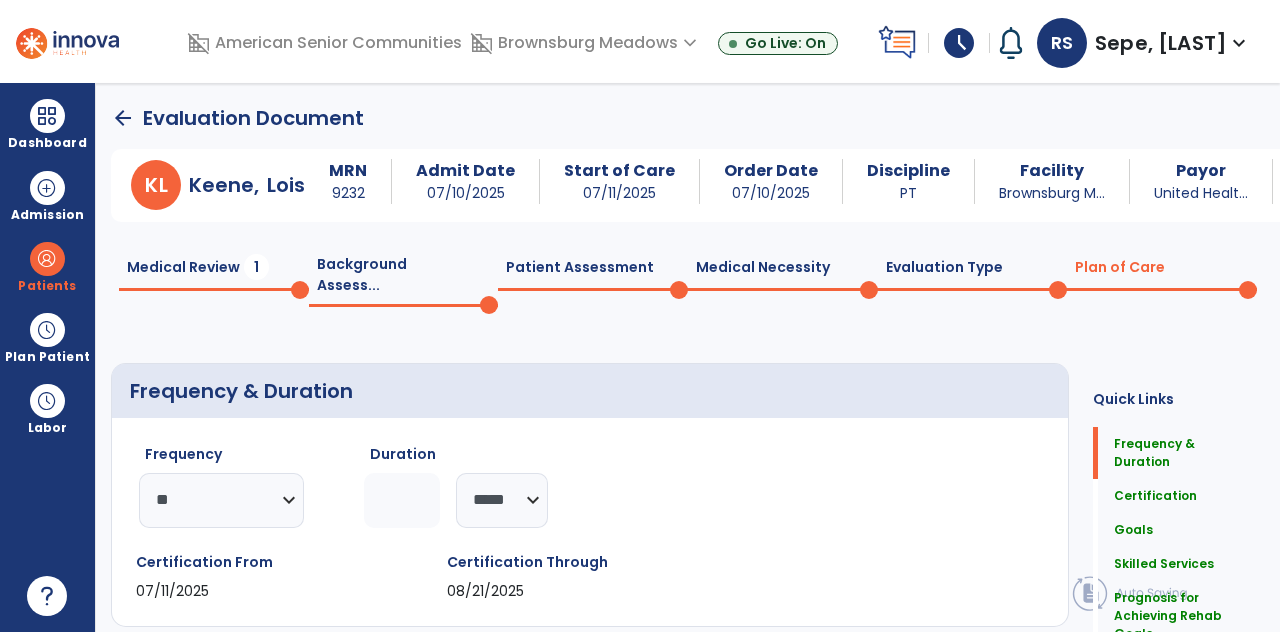 click on "Evaluation Type  0" 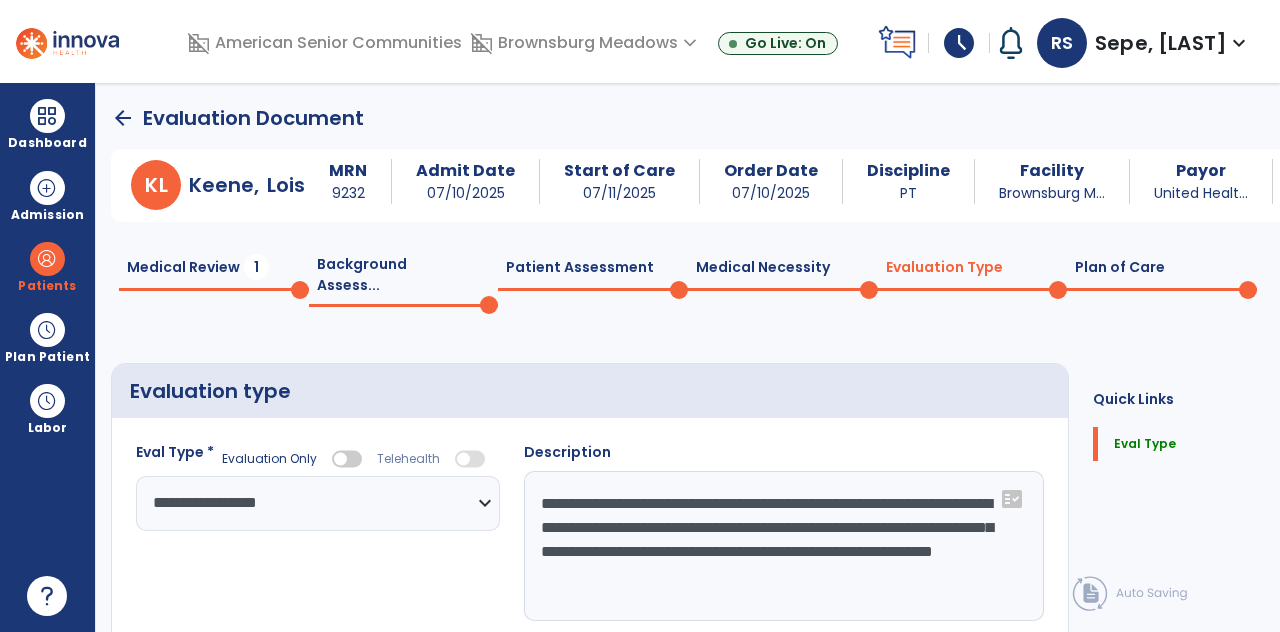 select on "**********" 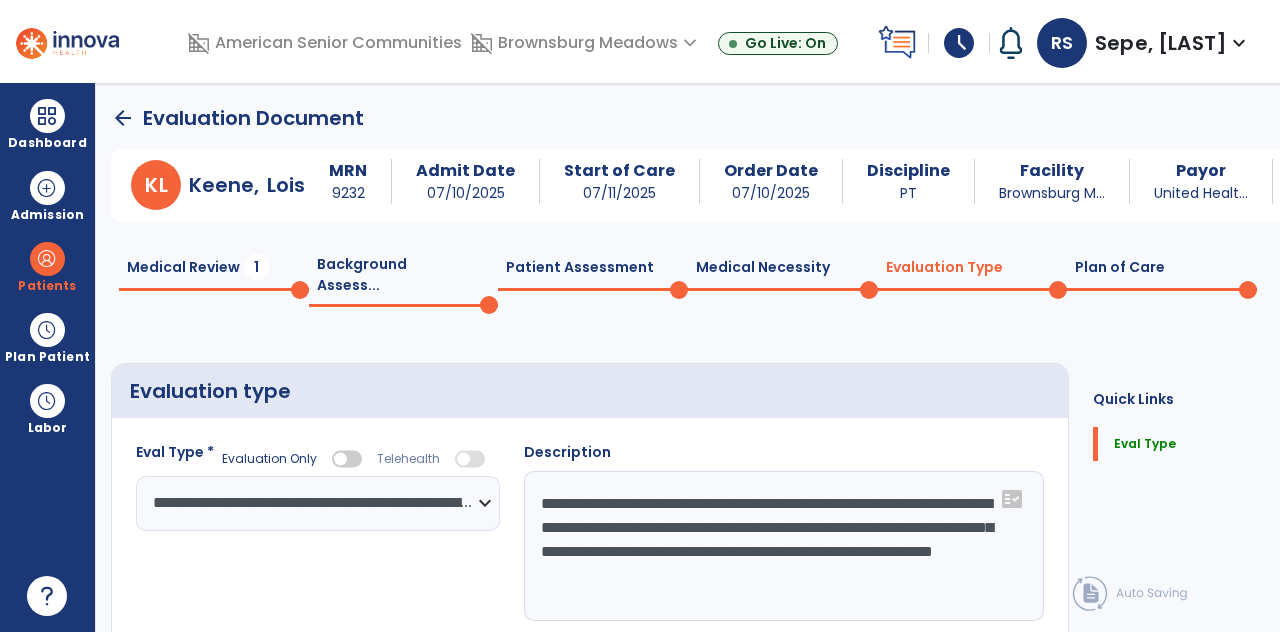 click 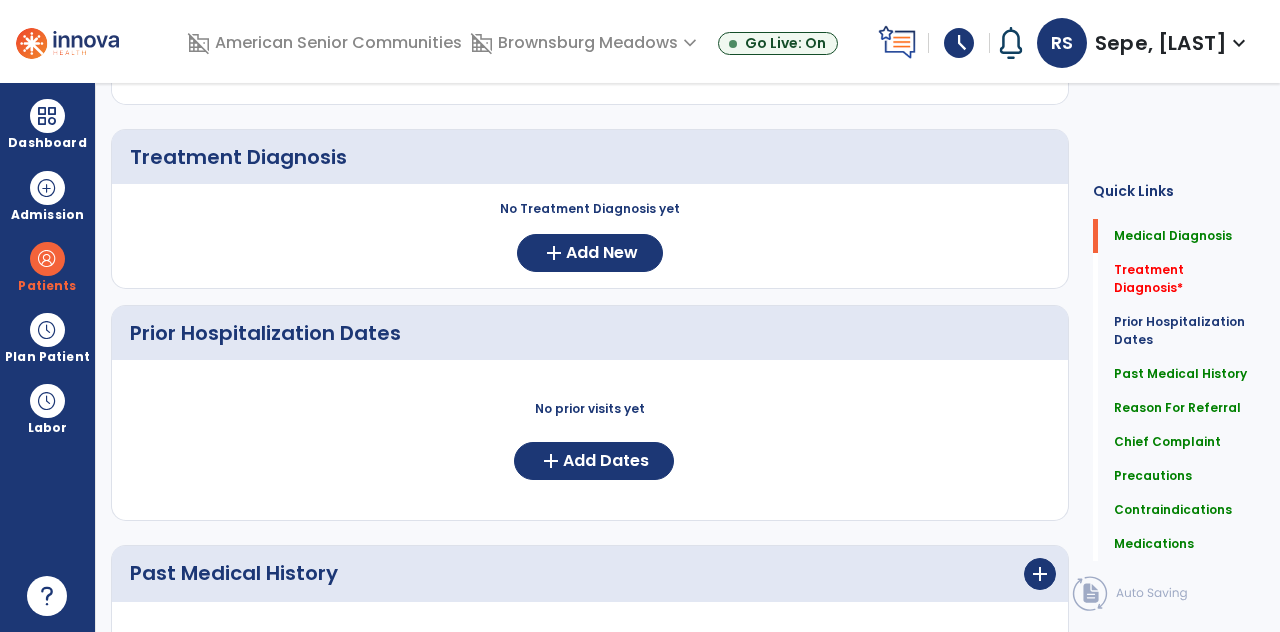 scroll, scrollTop: 0, scrollLeft: 0, axis: both 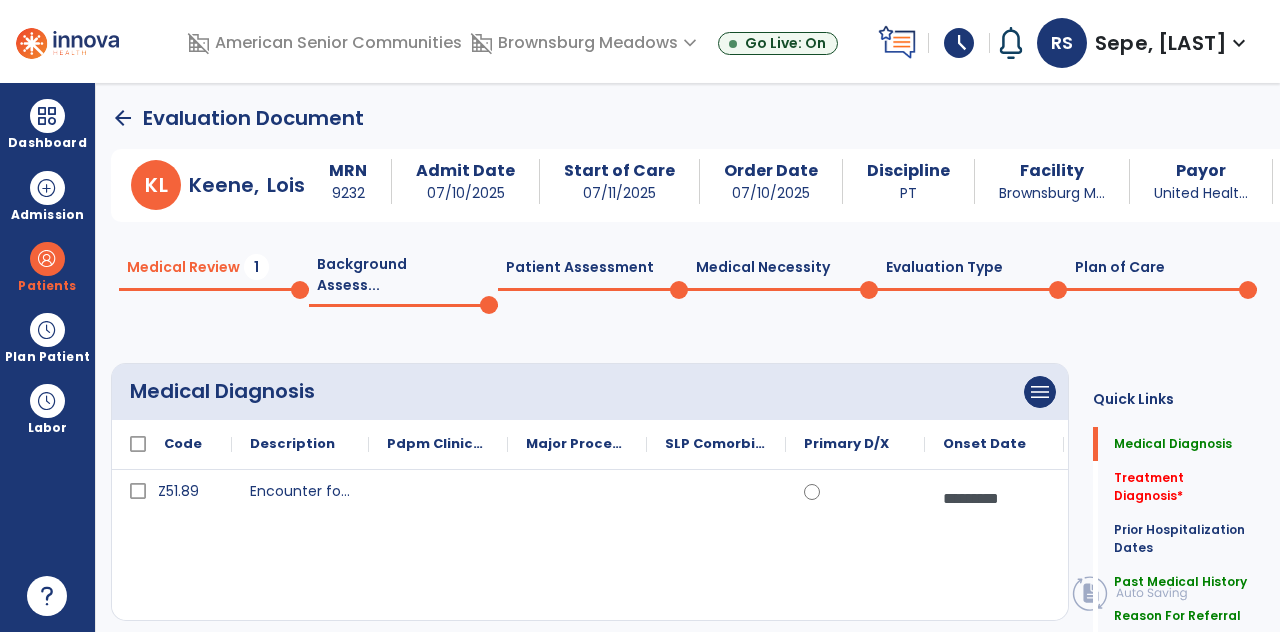 click at bounding box center [47, 116] 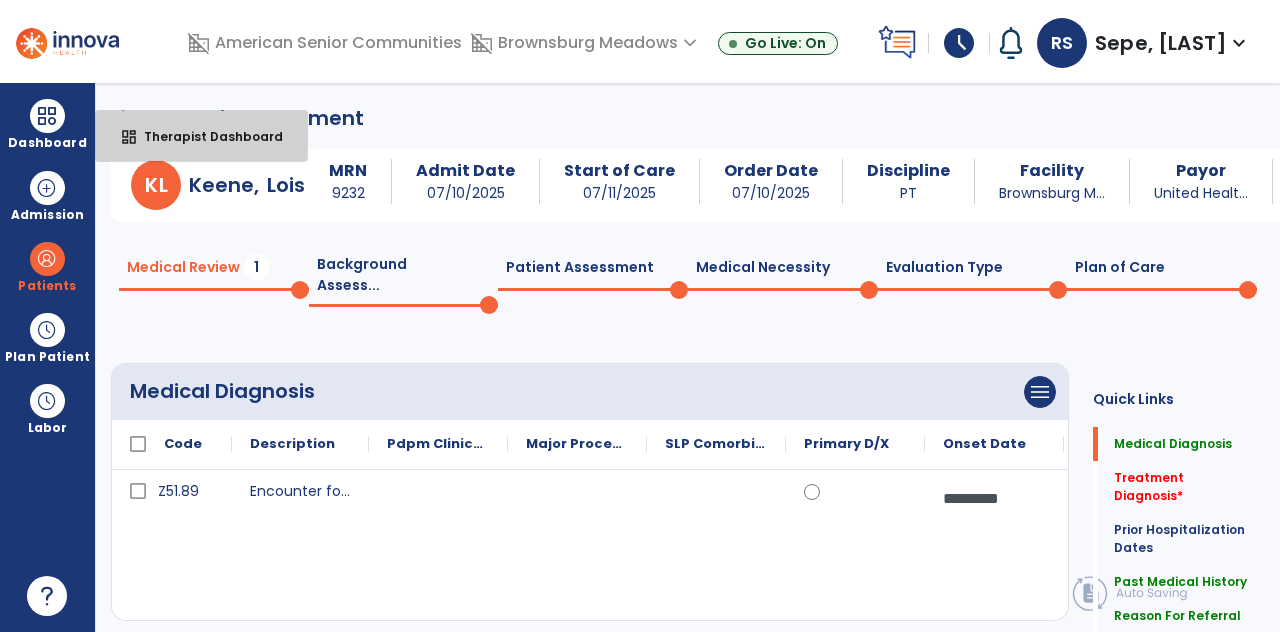 click on "dashboard  Therapist Dashboard" at bounding box center [201, 136] 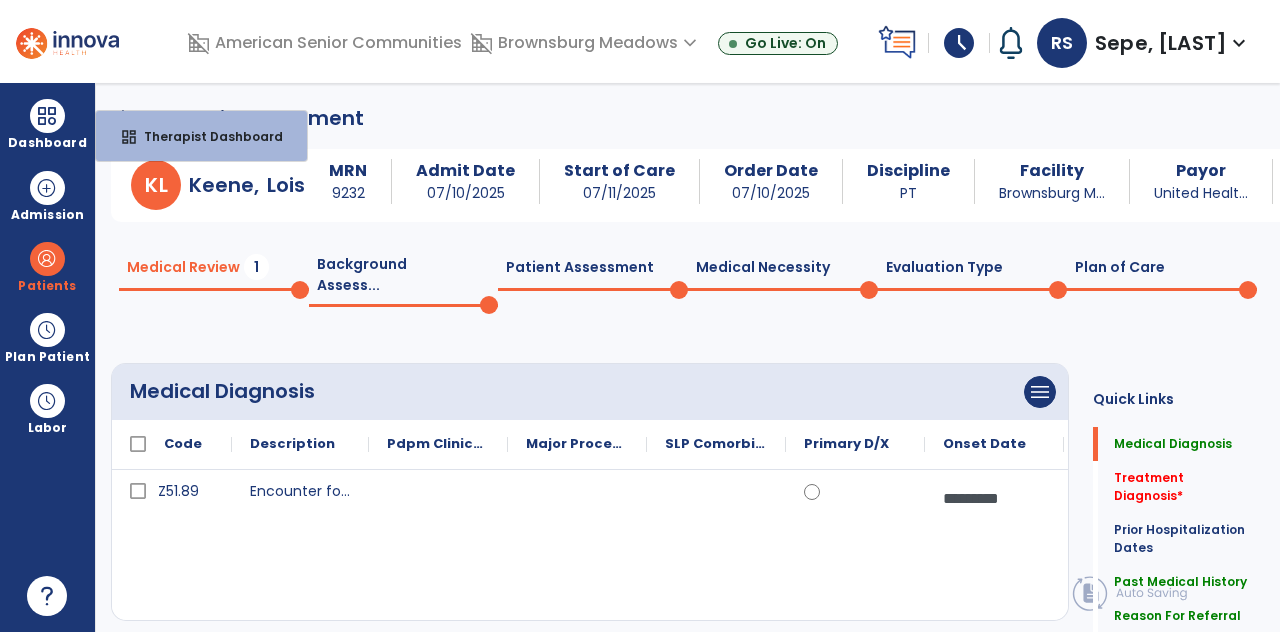 select on "****" 